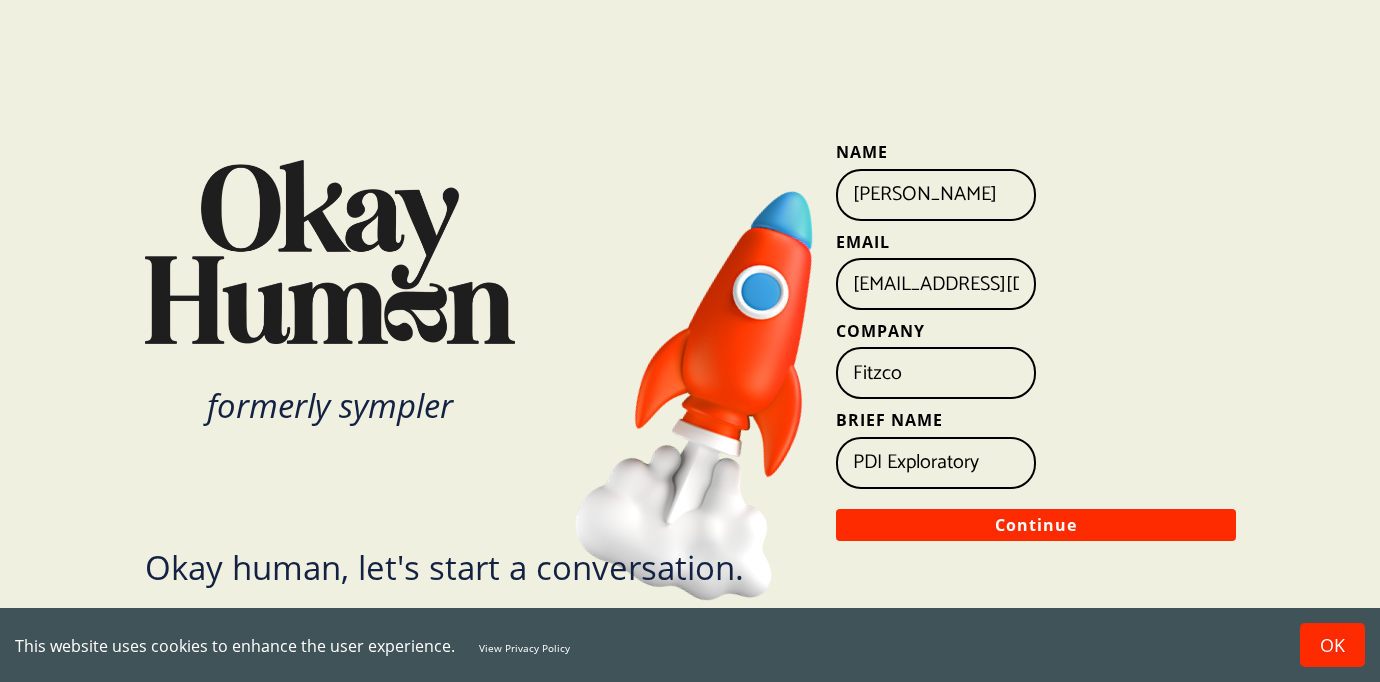 scroll, scrollTop: 0, scrollLeft: 0, axis: both 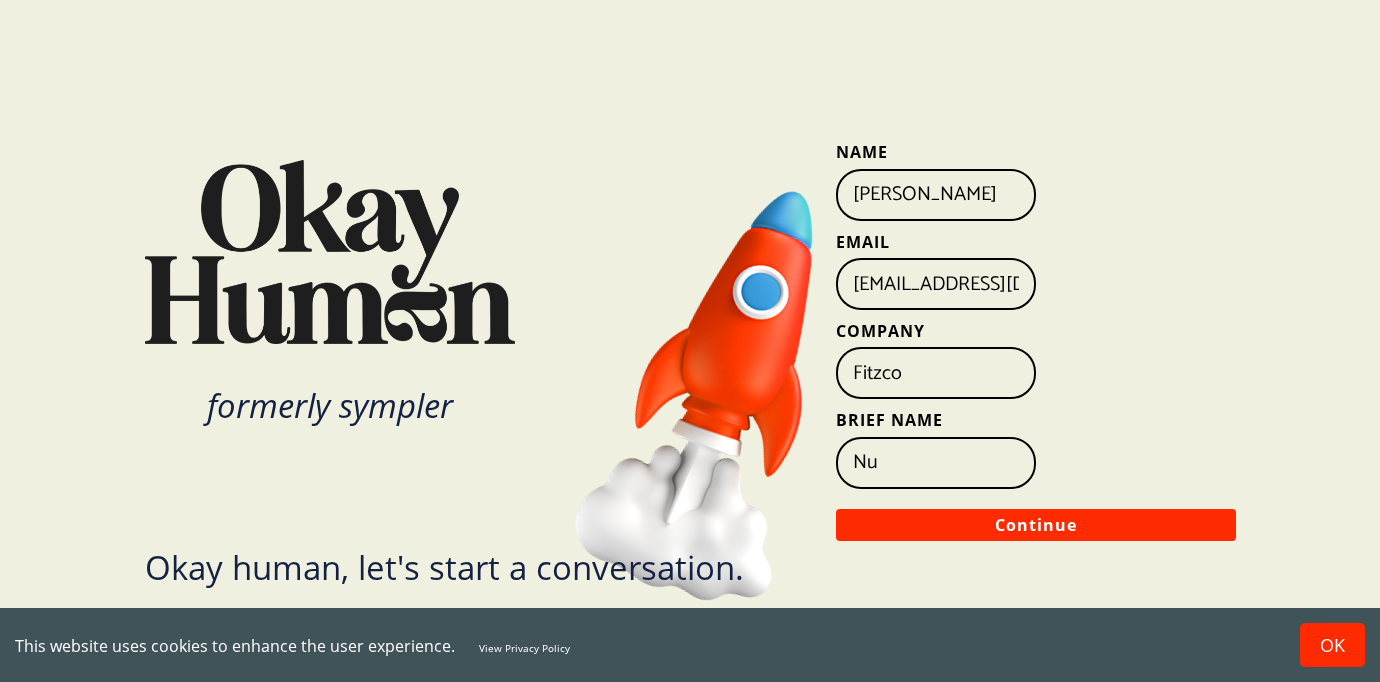type on "N" 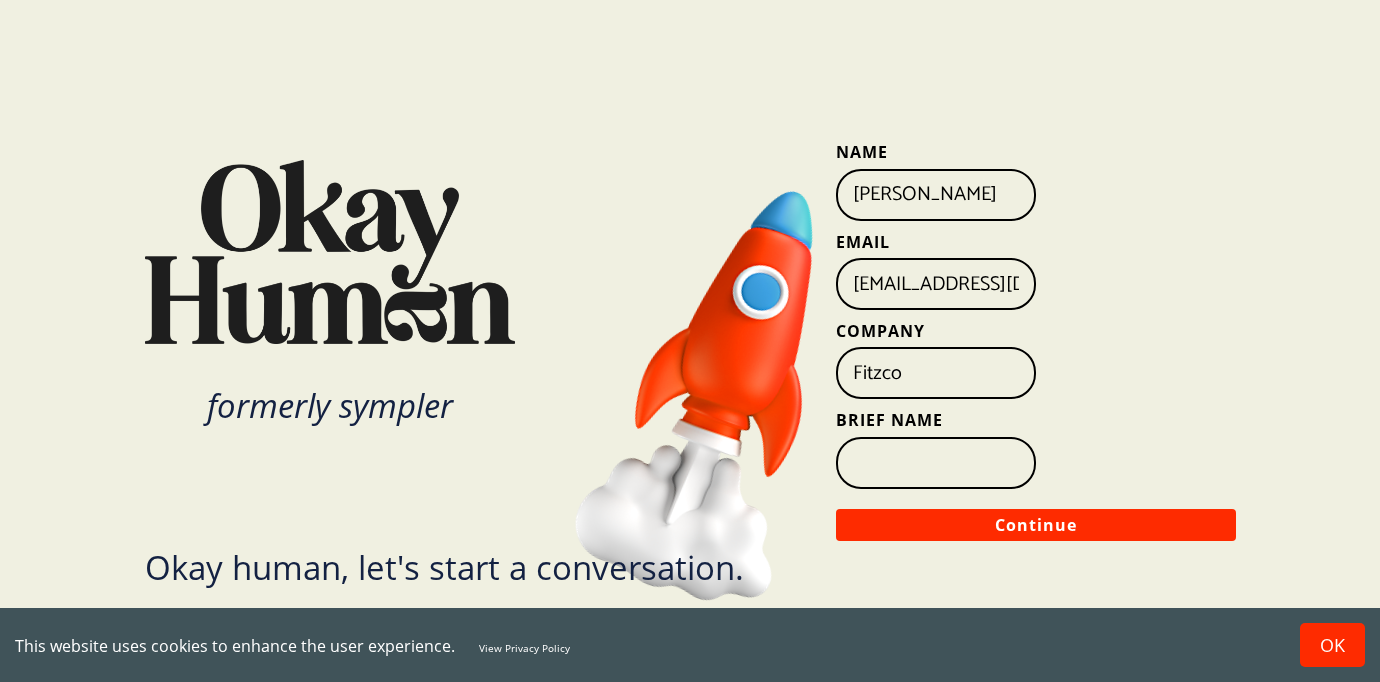 type on "R" 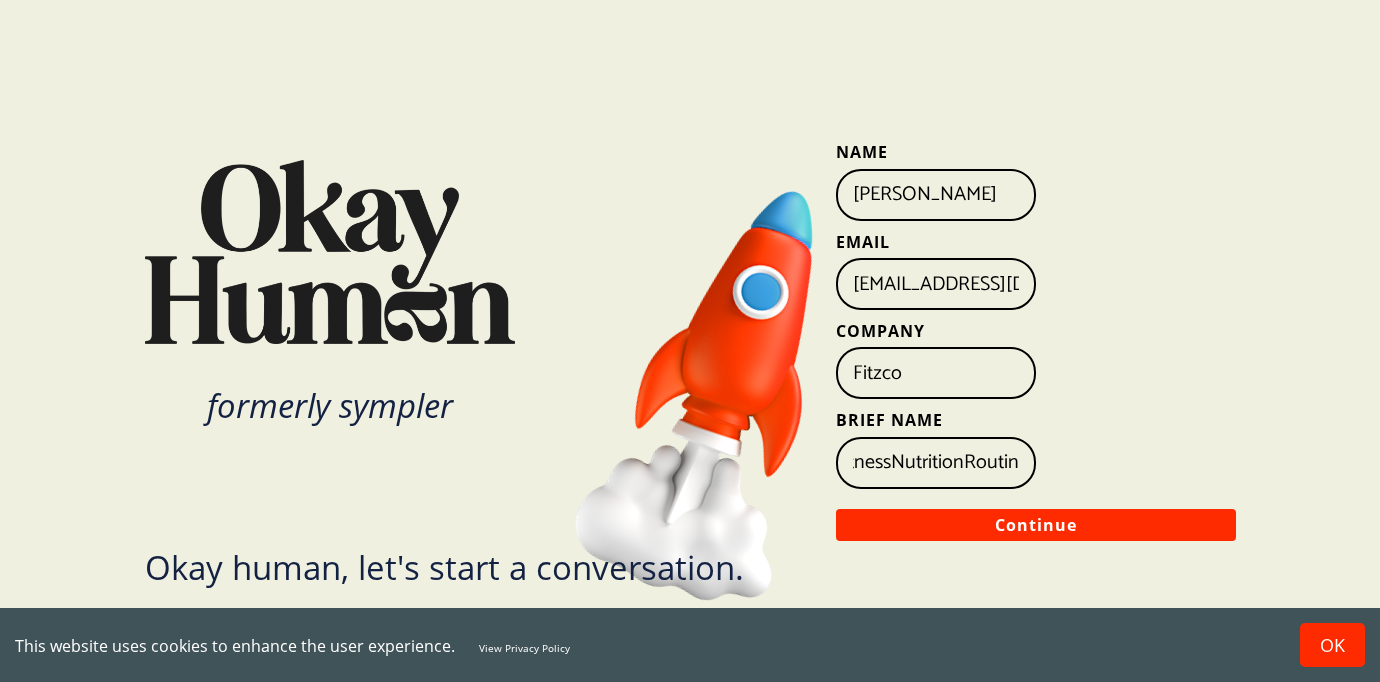 scroll, scrollTop: 0, scrollLeft: 29, axis: horizontal 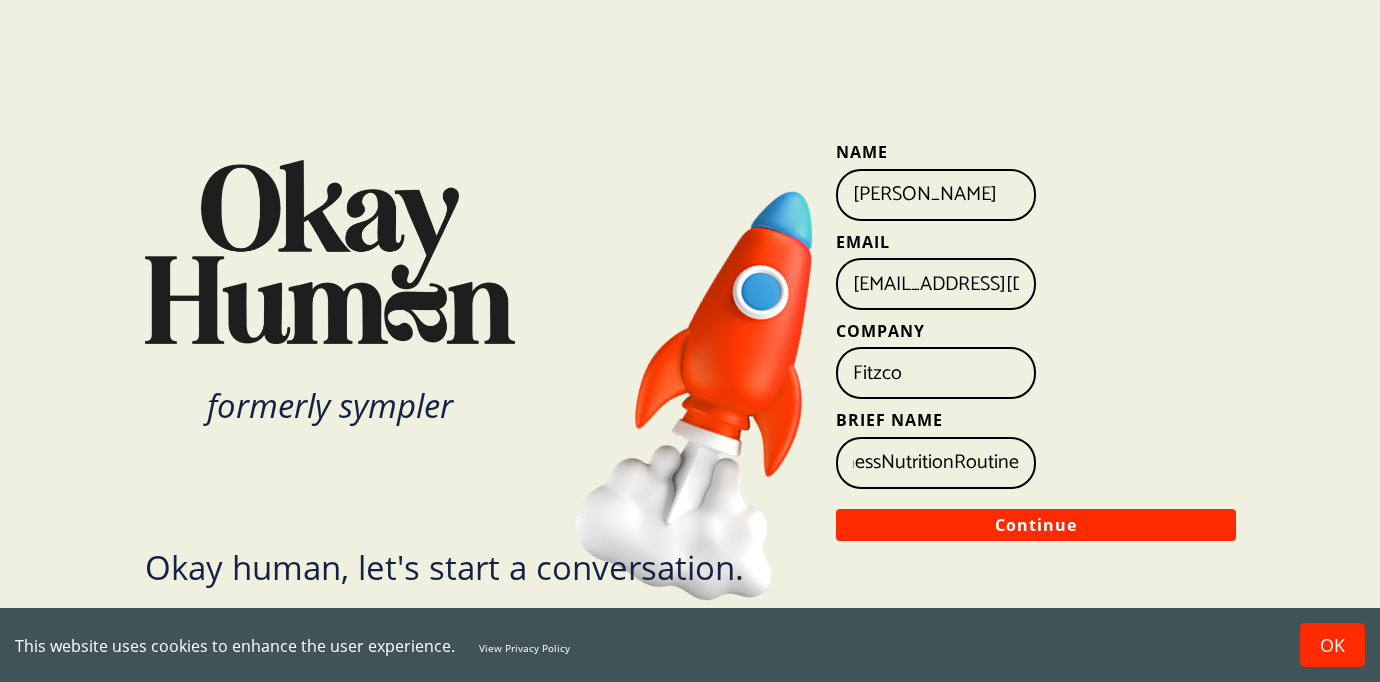 type on "FitnessNutritionRoutine" 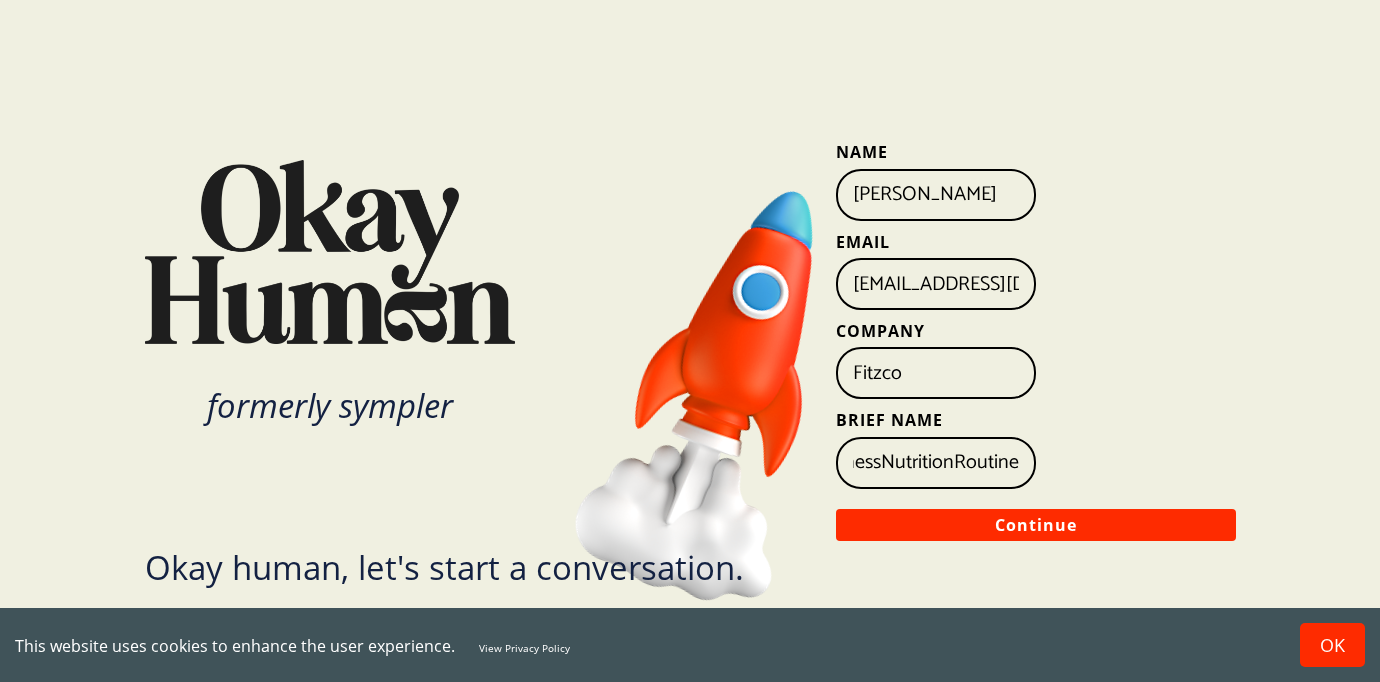 scroll, scrollTop: 0, scrollLeft: 0, axis: both 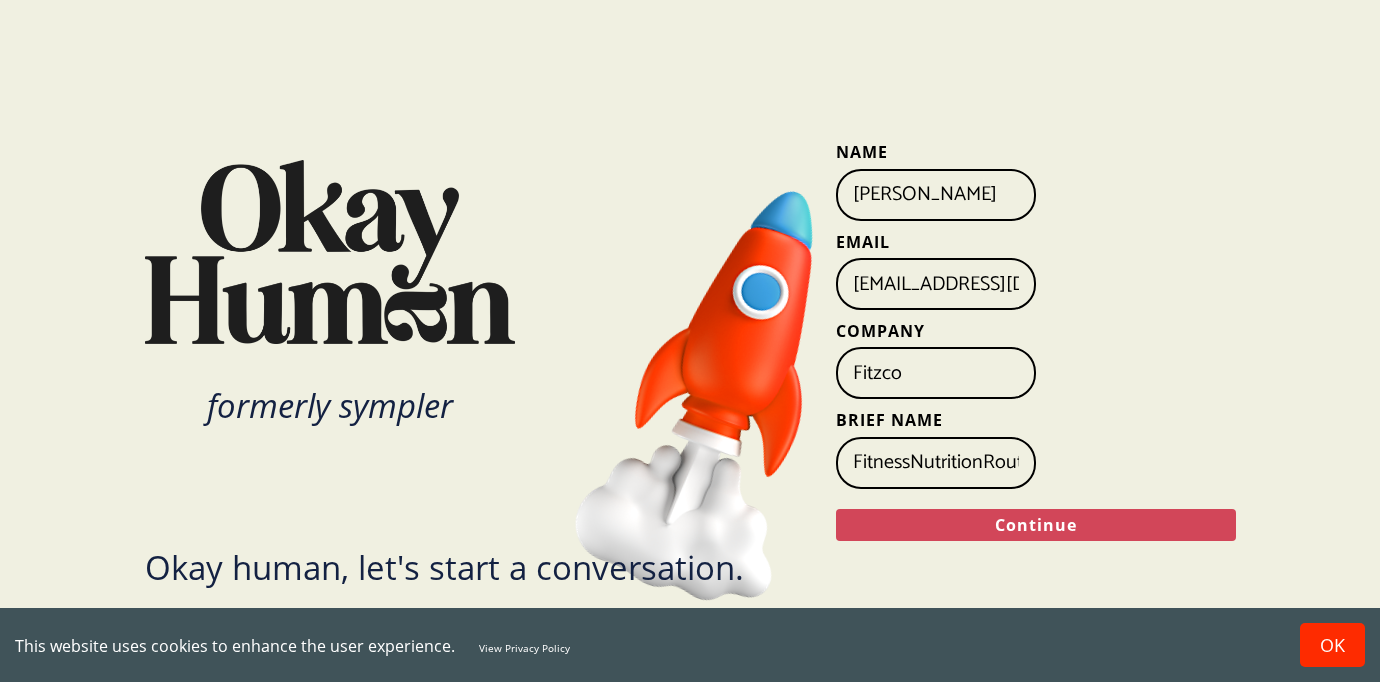 click on "Continue" at bounding box center (1036, 525) 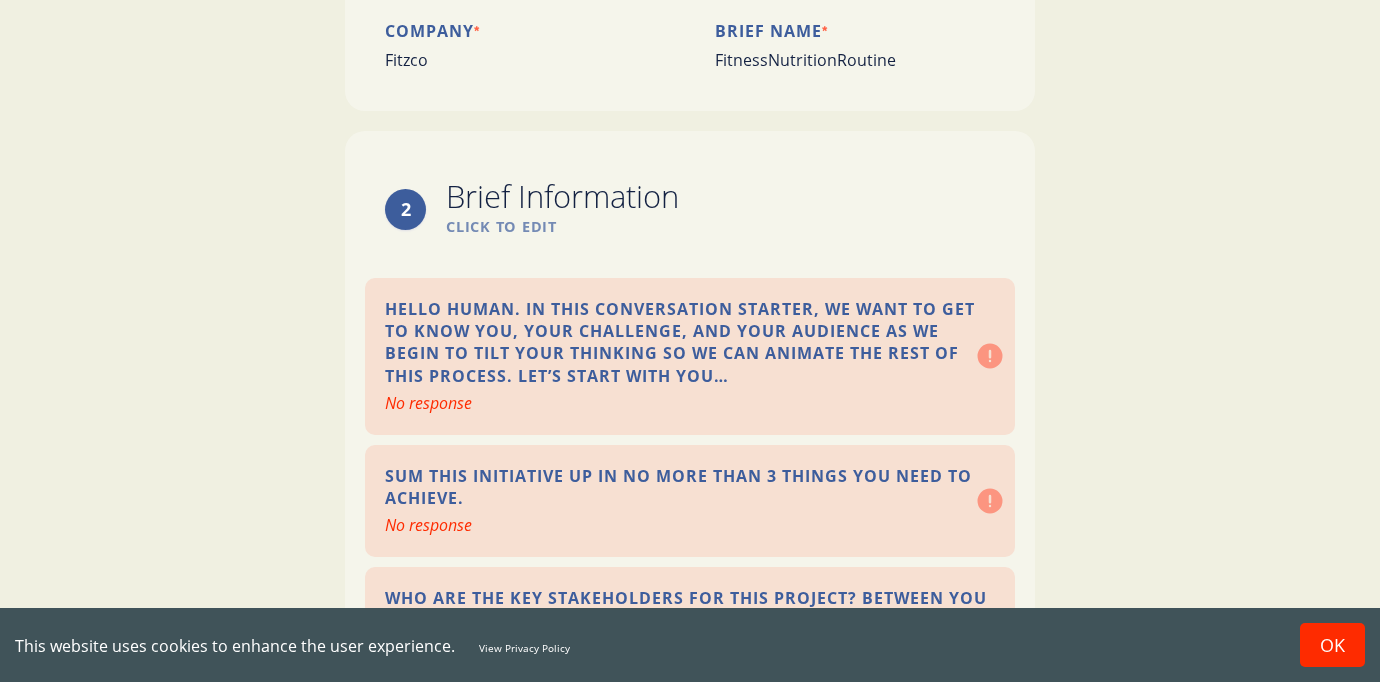 scroll, scrollTop: 385, scrollLeft: 0, axis: vertical 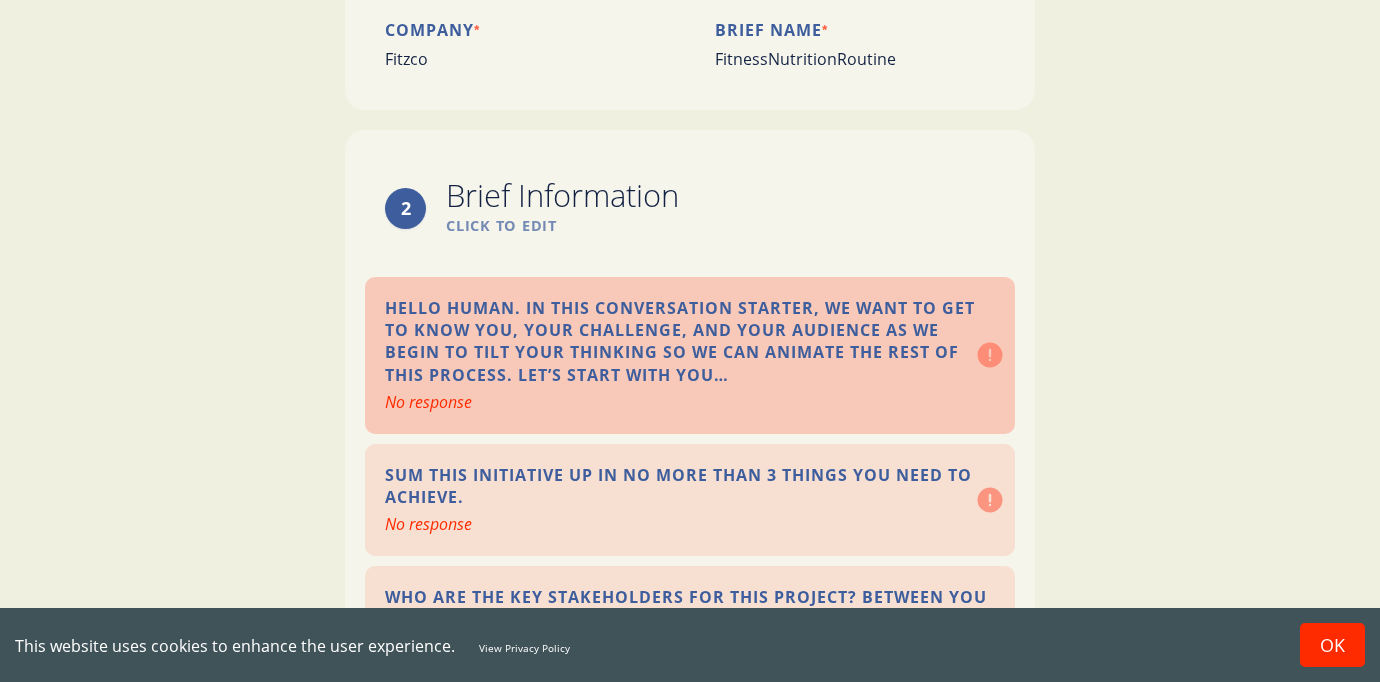 click on "Hello Human. In this conversation starter, we want to get to know you, your challenge, and your audience as we begin to tilt your thinking so we can animate the rest of this process. Let’s start with you…
No response" at bounding box center [690, 355] 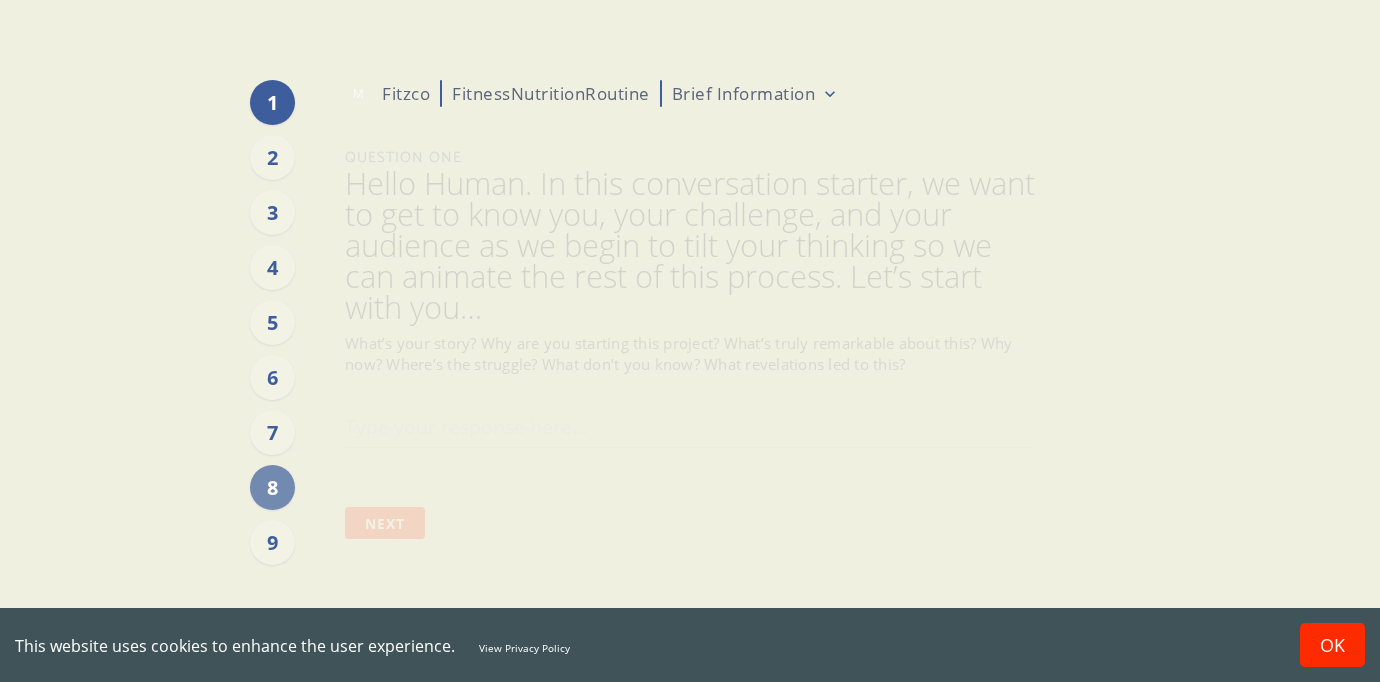 scroll, scrollTop: 0, scrollLeft: 0, axis: both 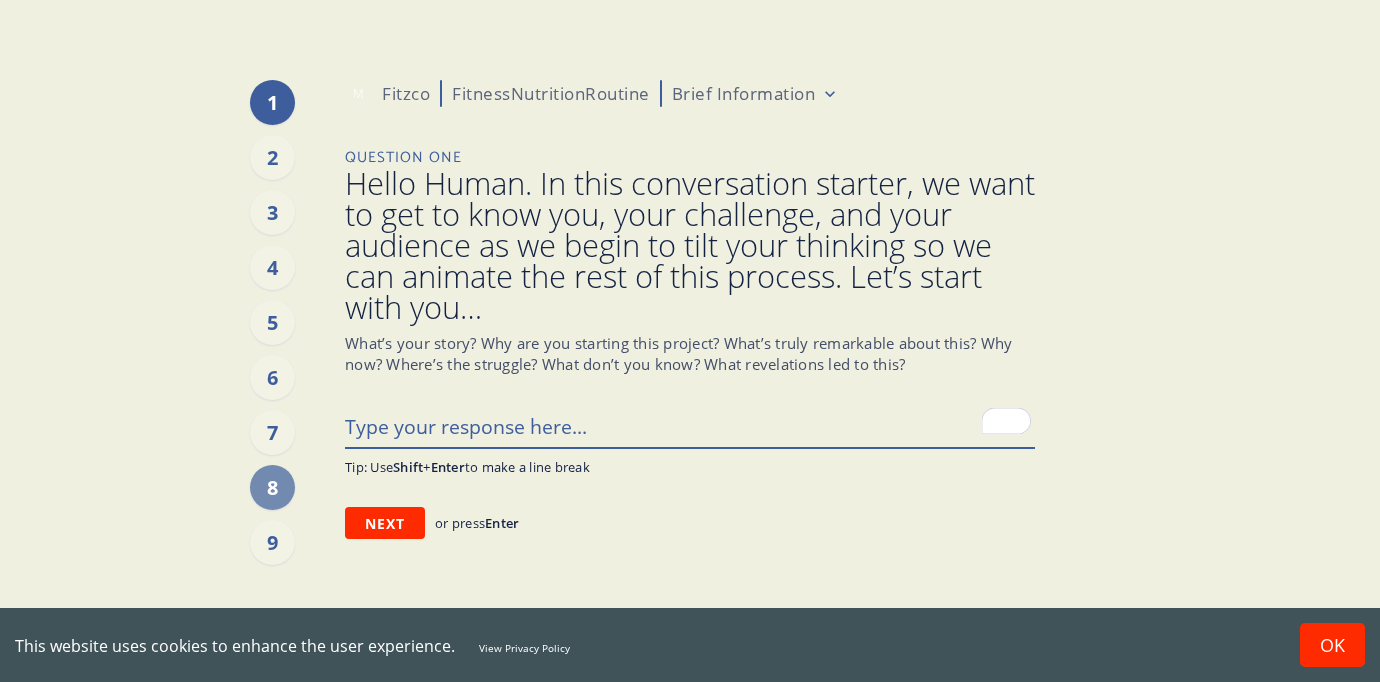 type on "x" 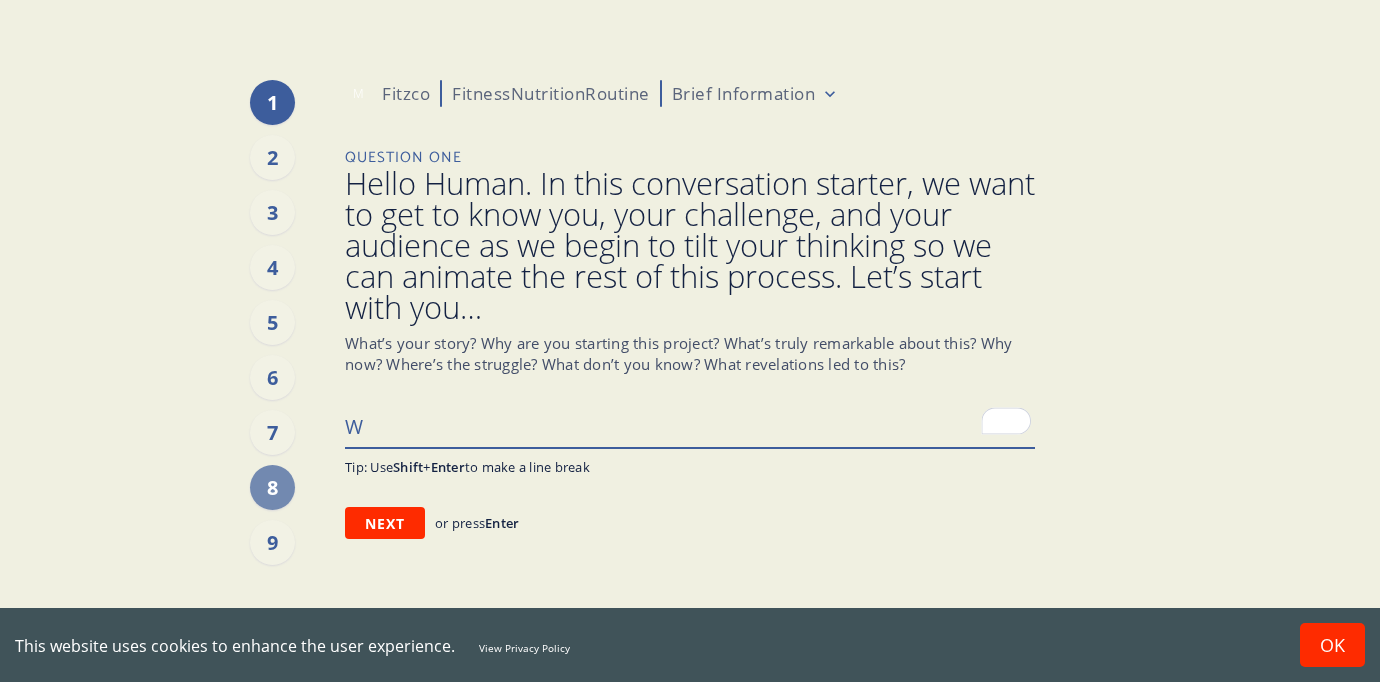 type on "x" 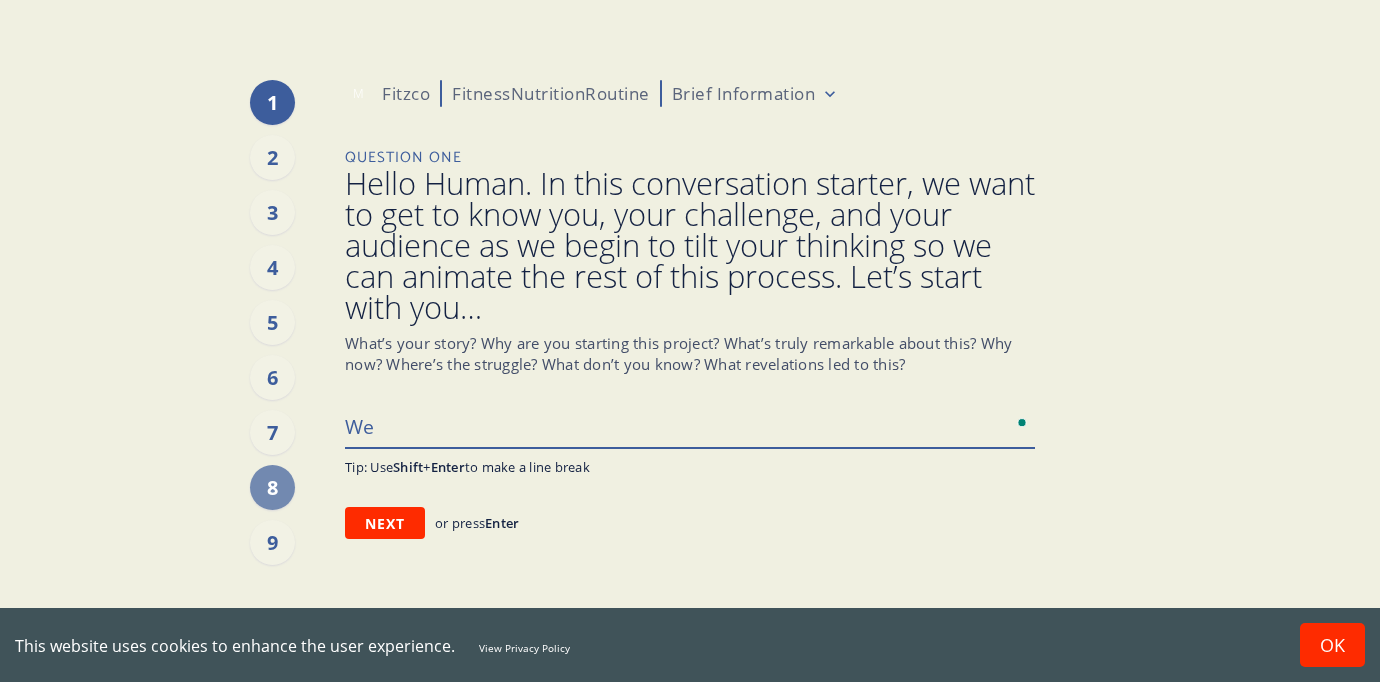 type on "x" 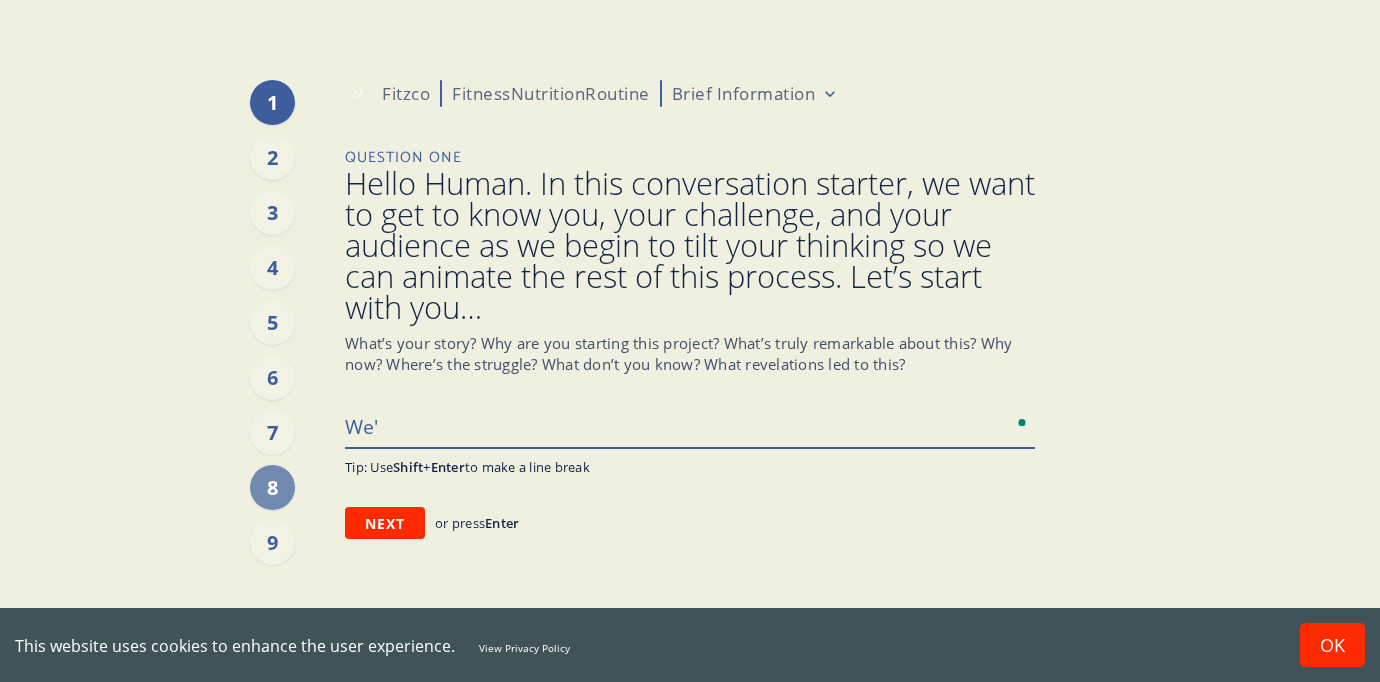 type on "x" 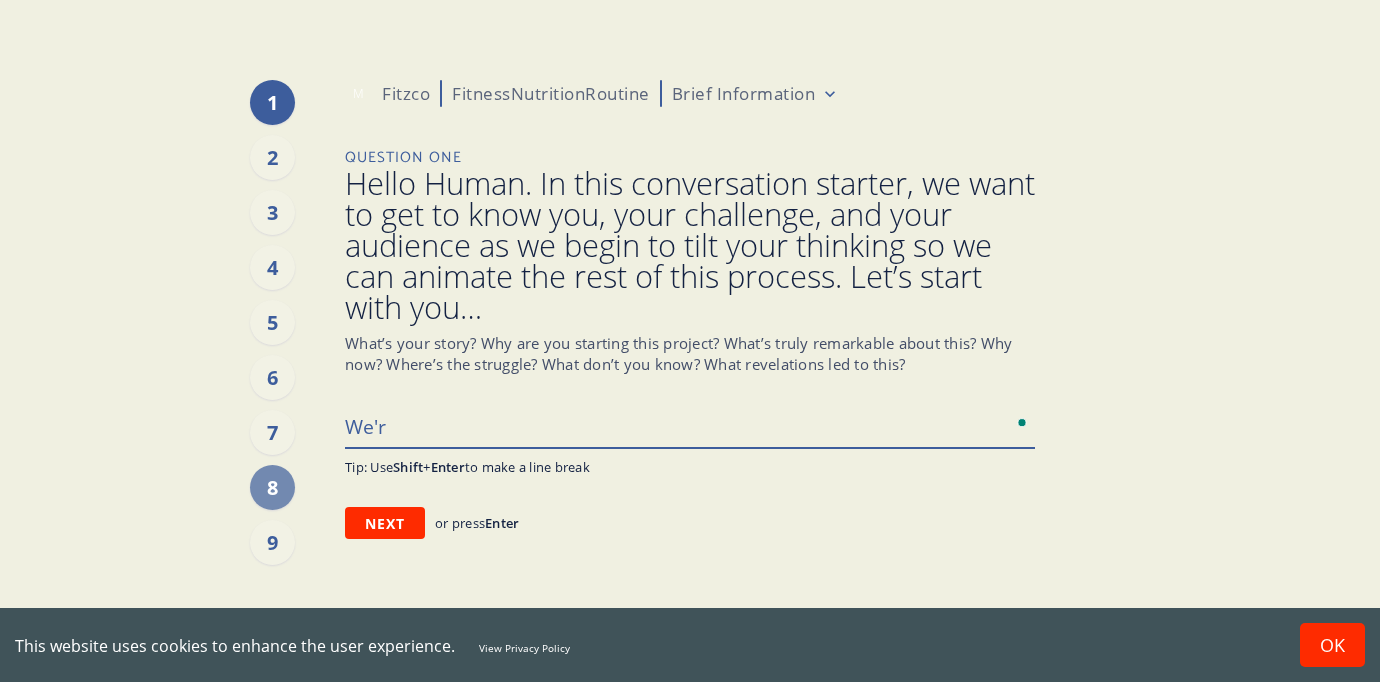 type on "x" 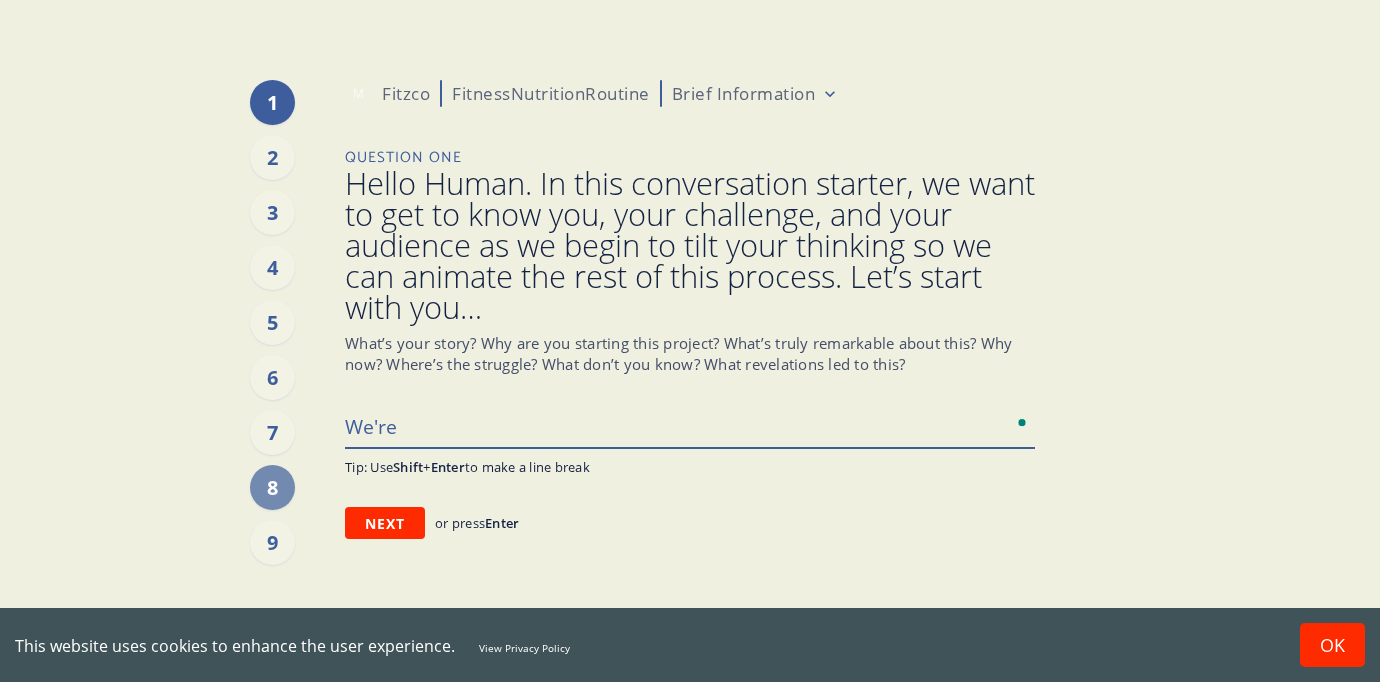 type on "x" 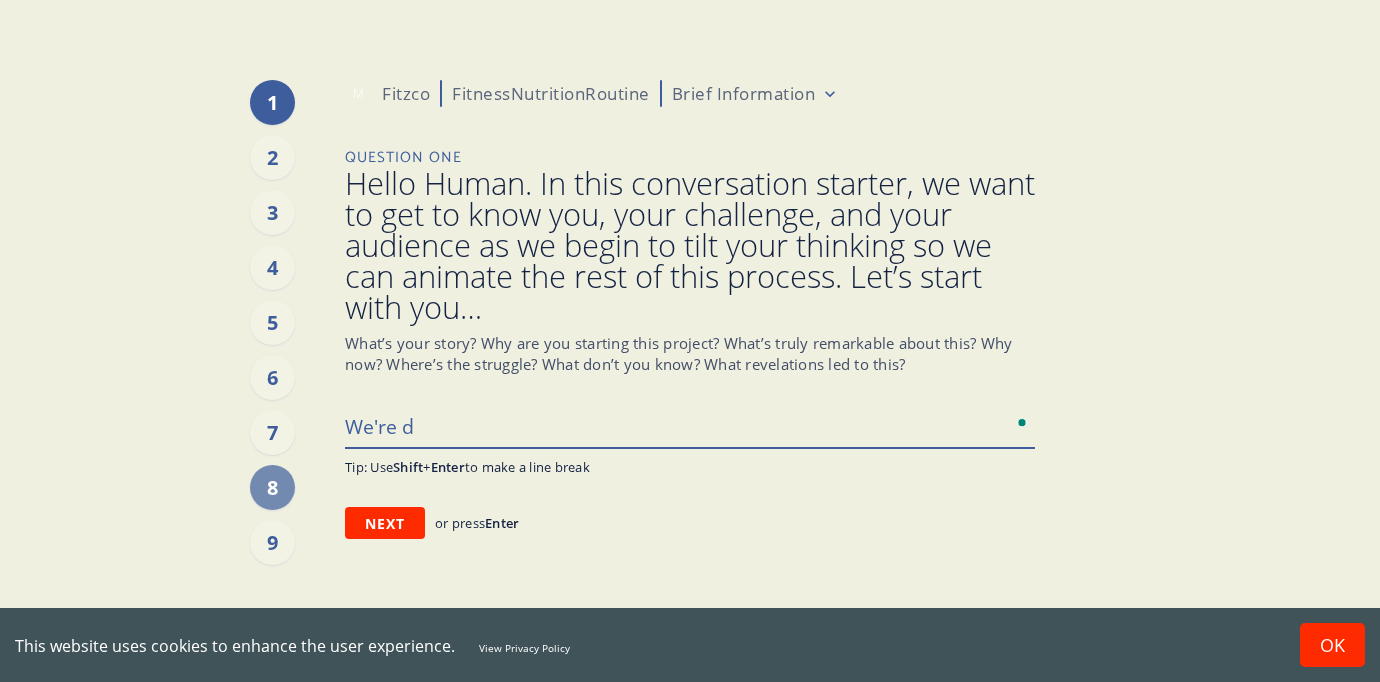 type on "x" 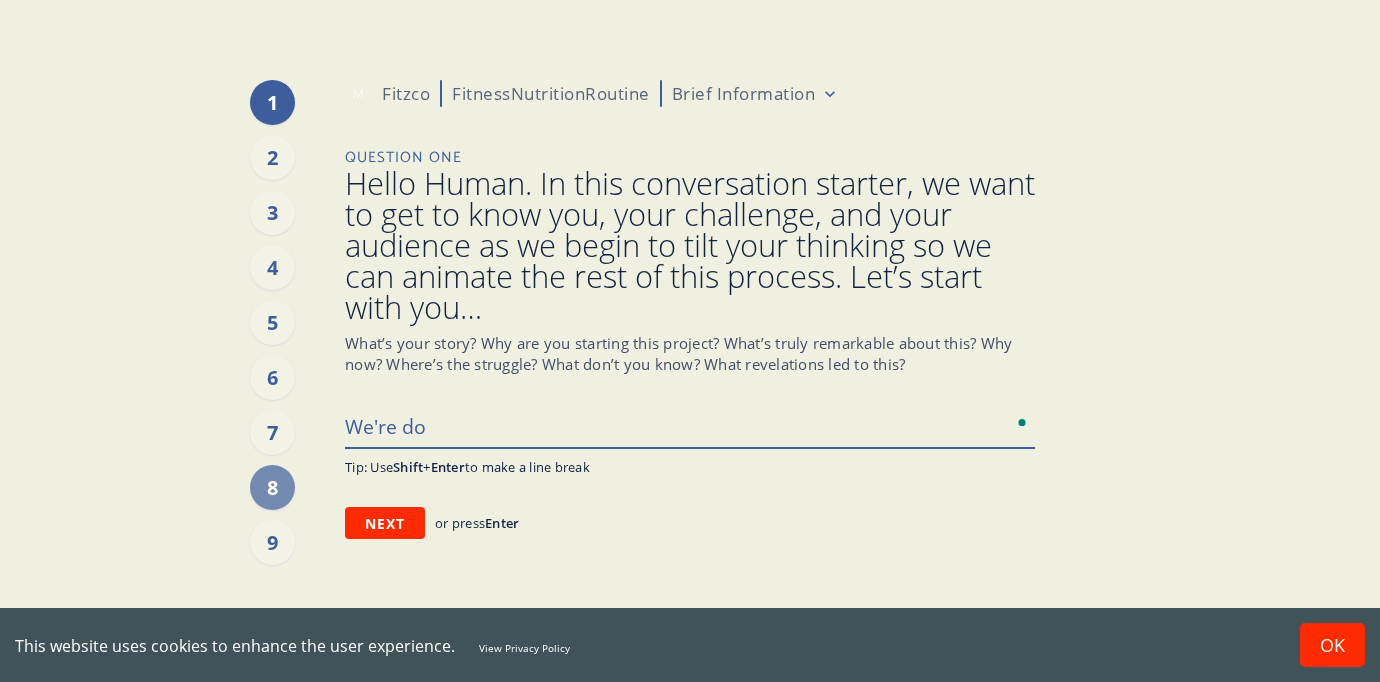 type on "x" 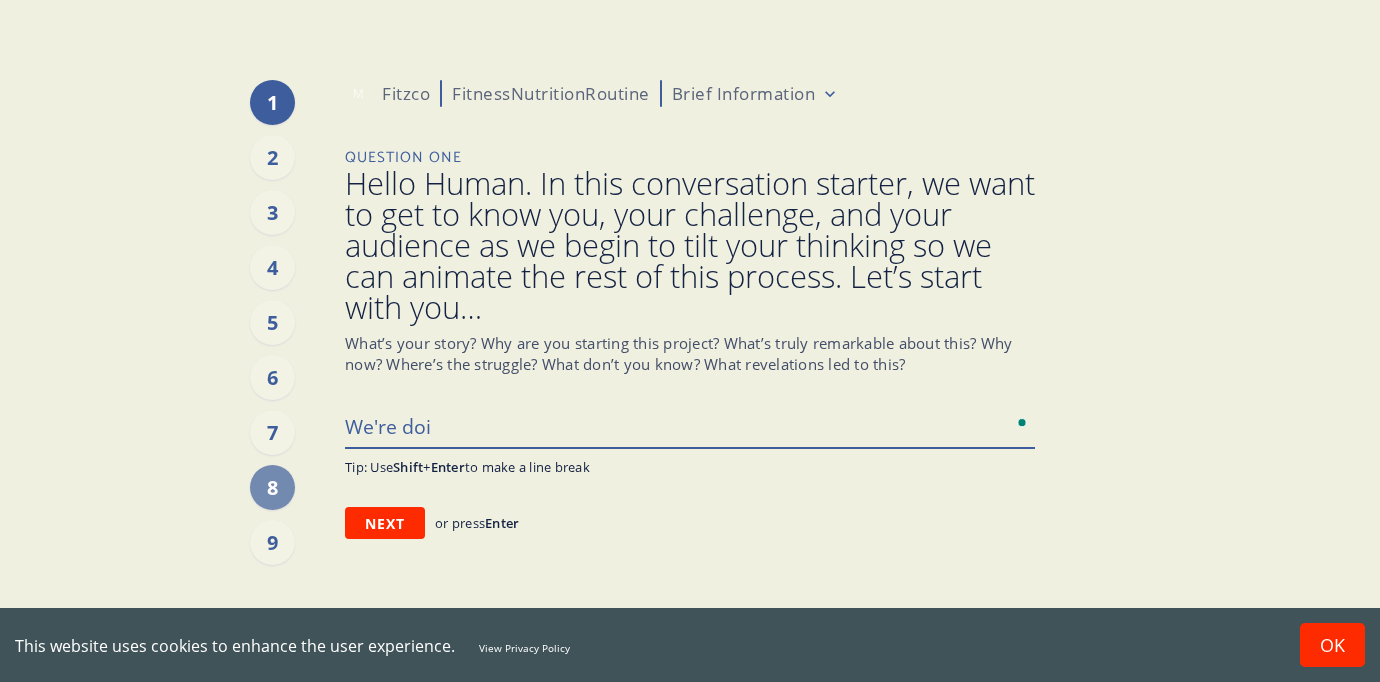 type on "x" 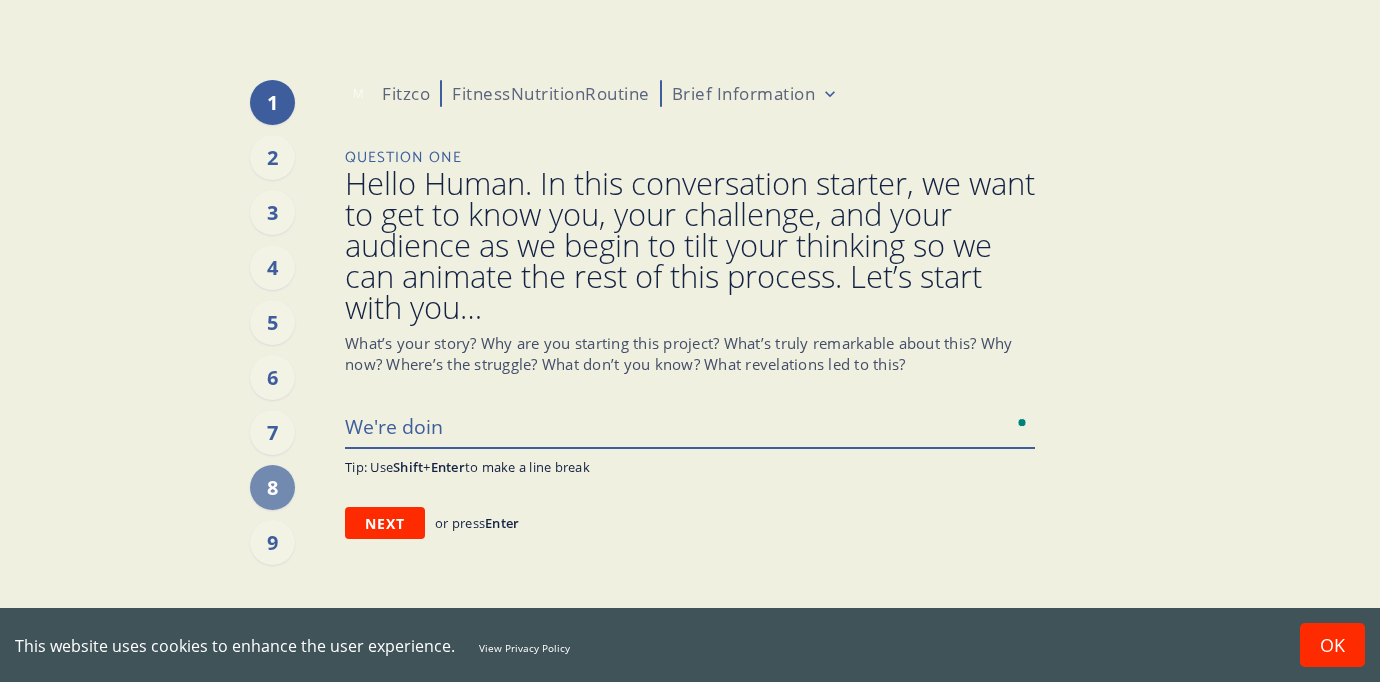 type on "We're doing" 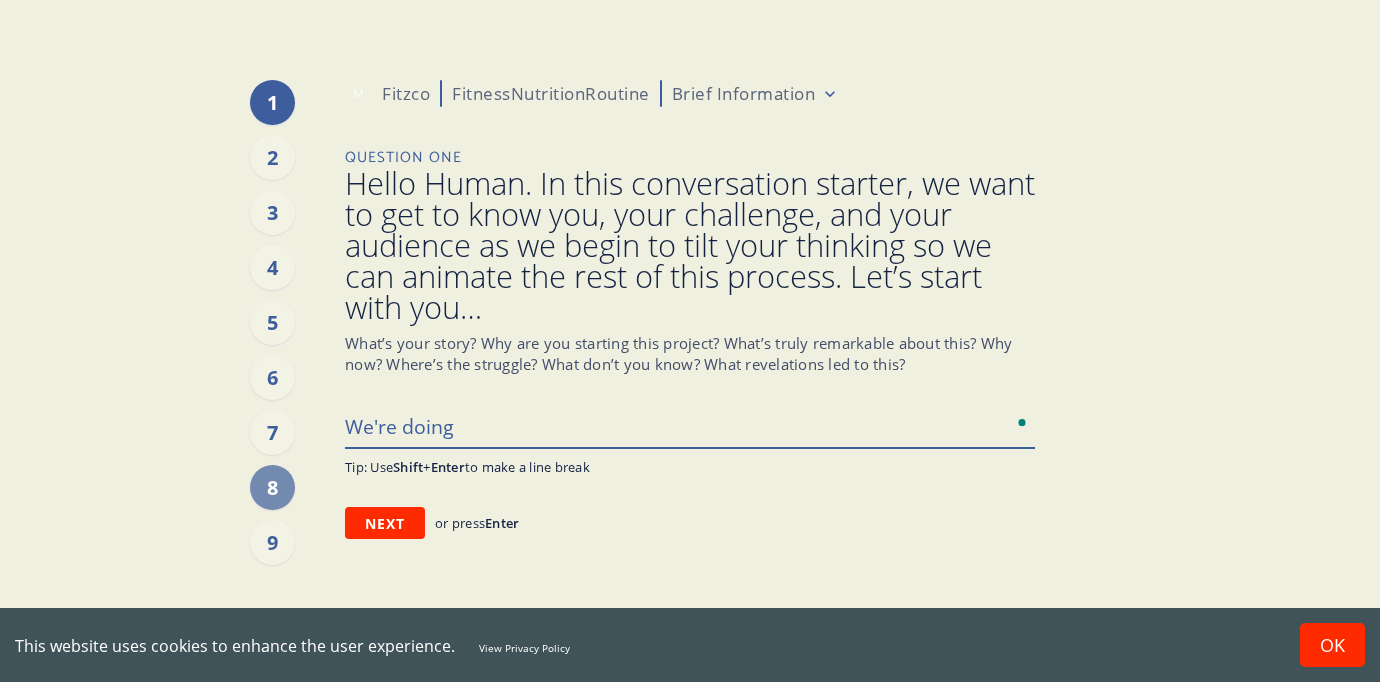 type on "x" 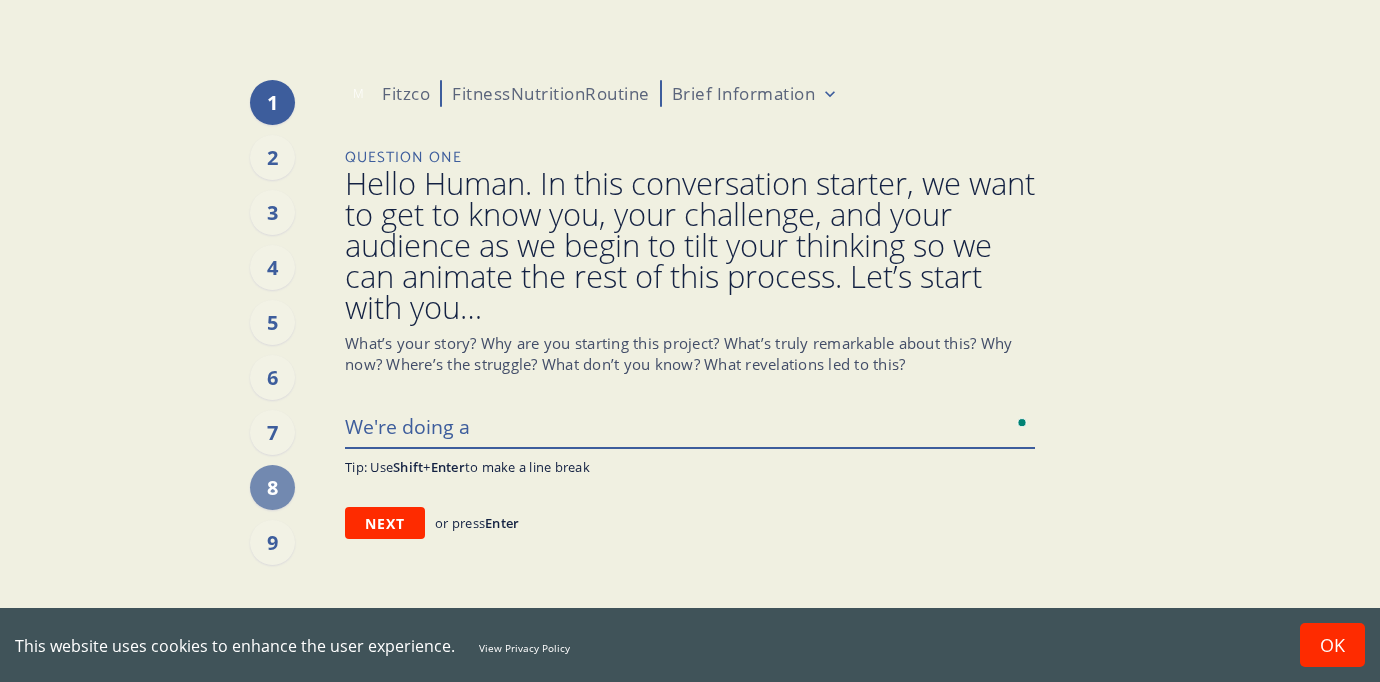 type on "x" 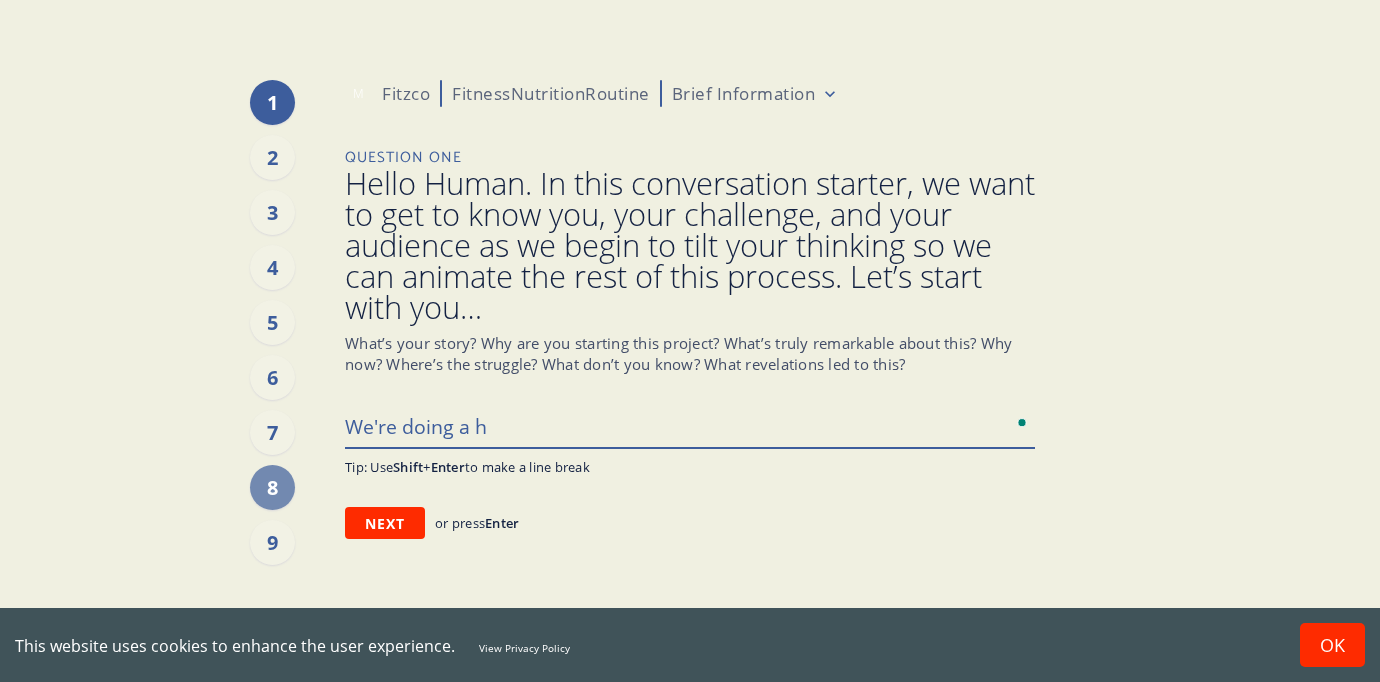 type on "x" 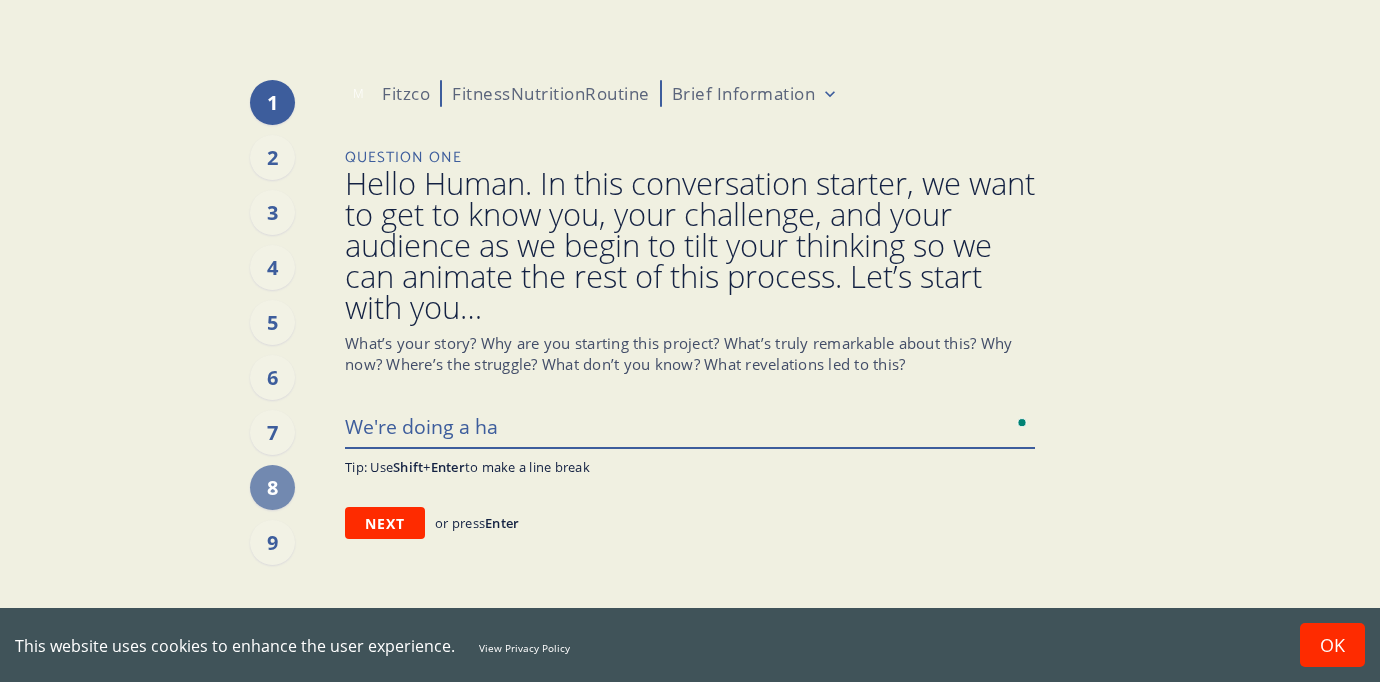 type on "x" 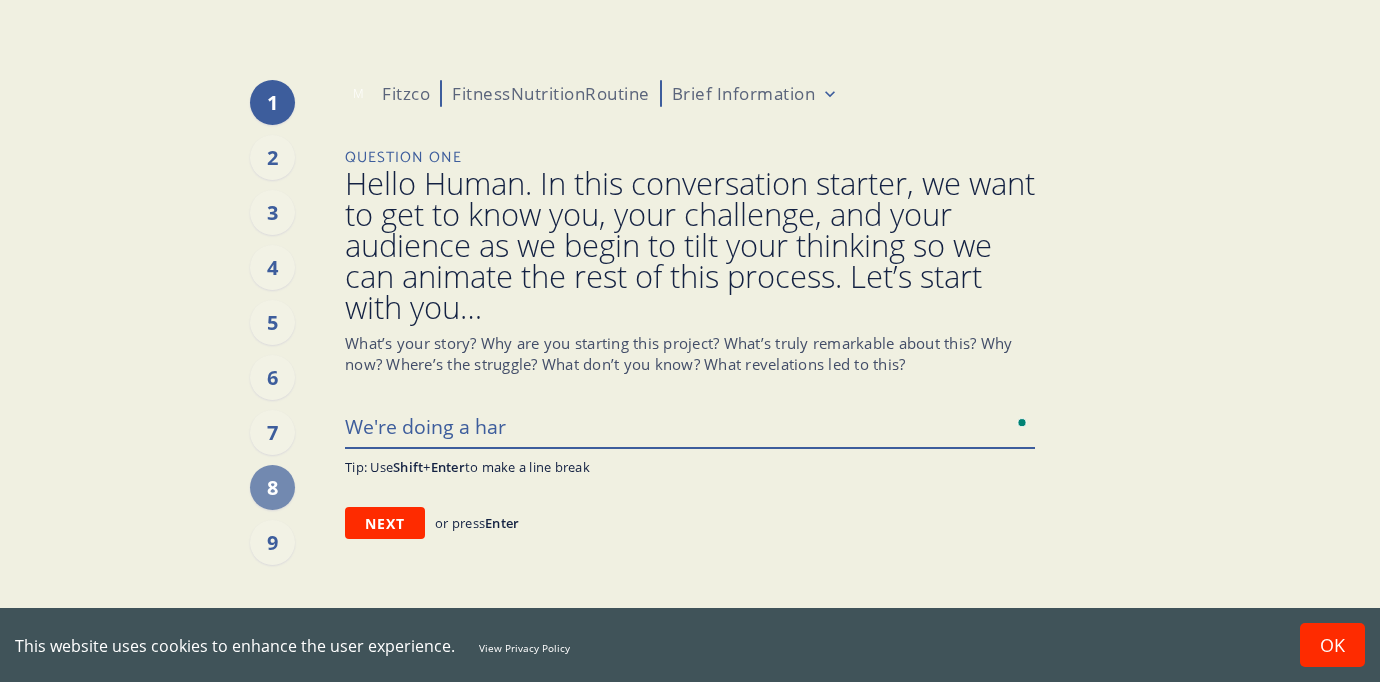 type on "x" 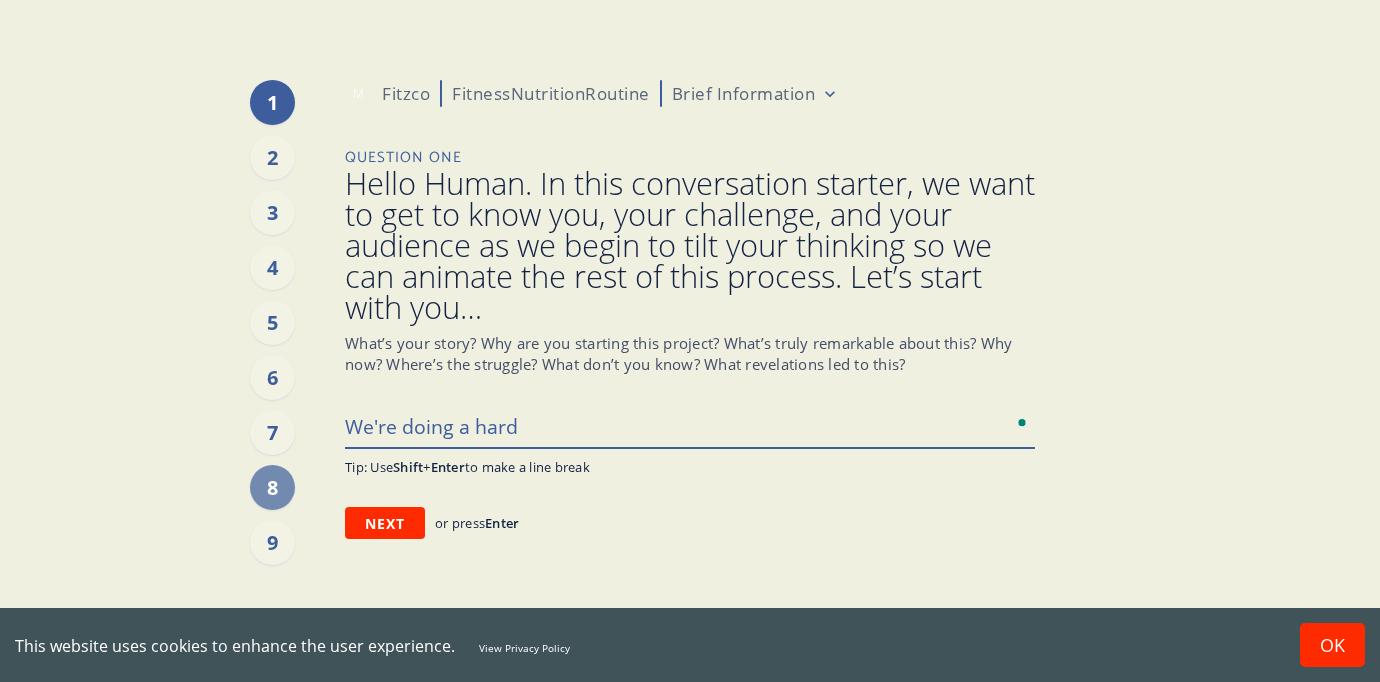 type on "x" 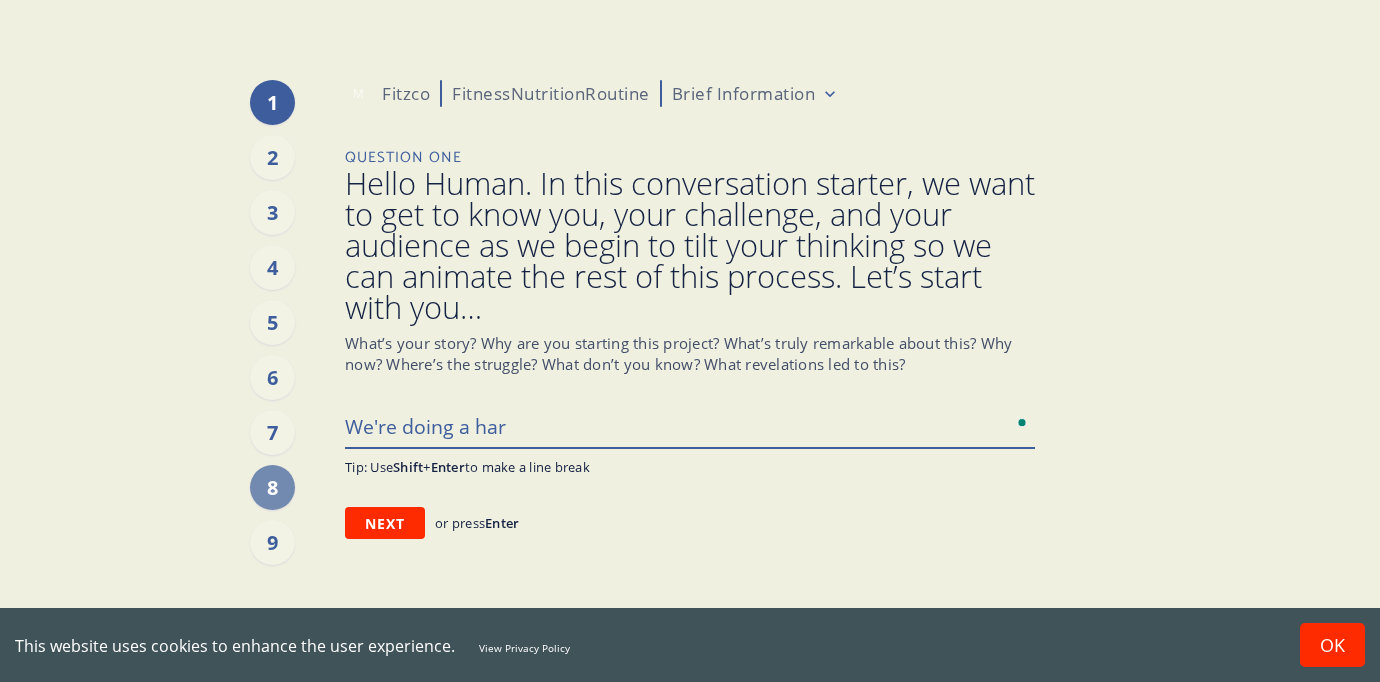 type on "x" 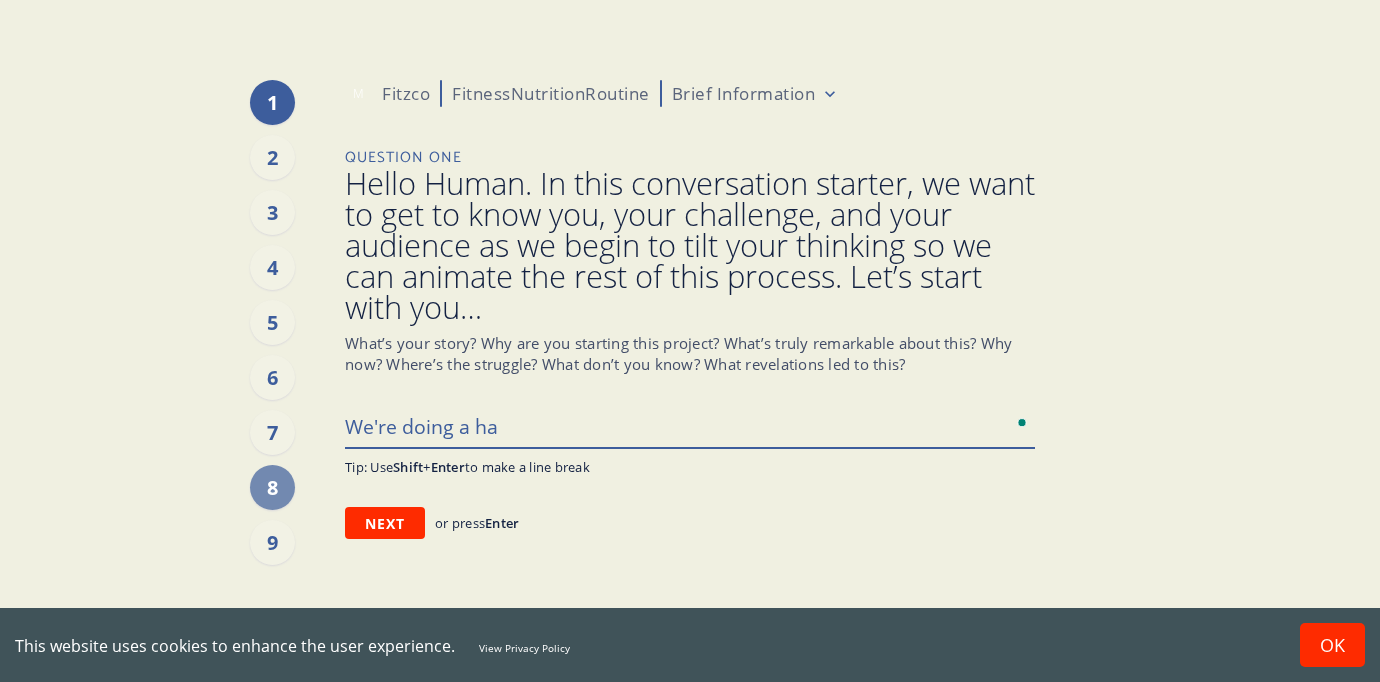 type on "x" 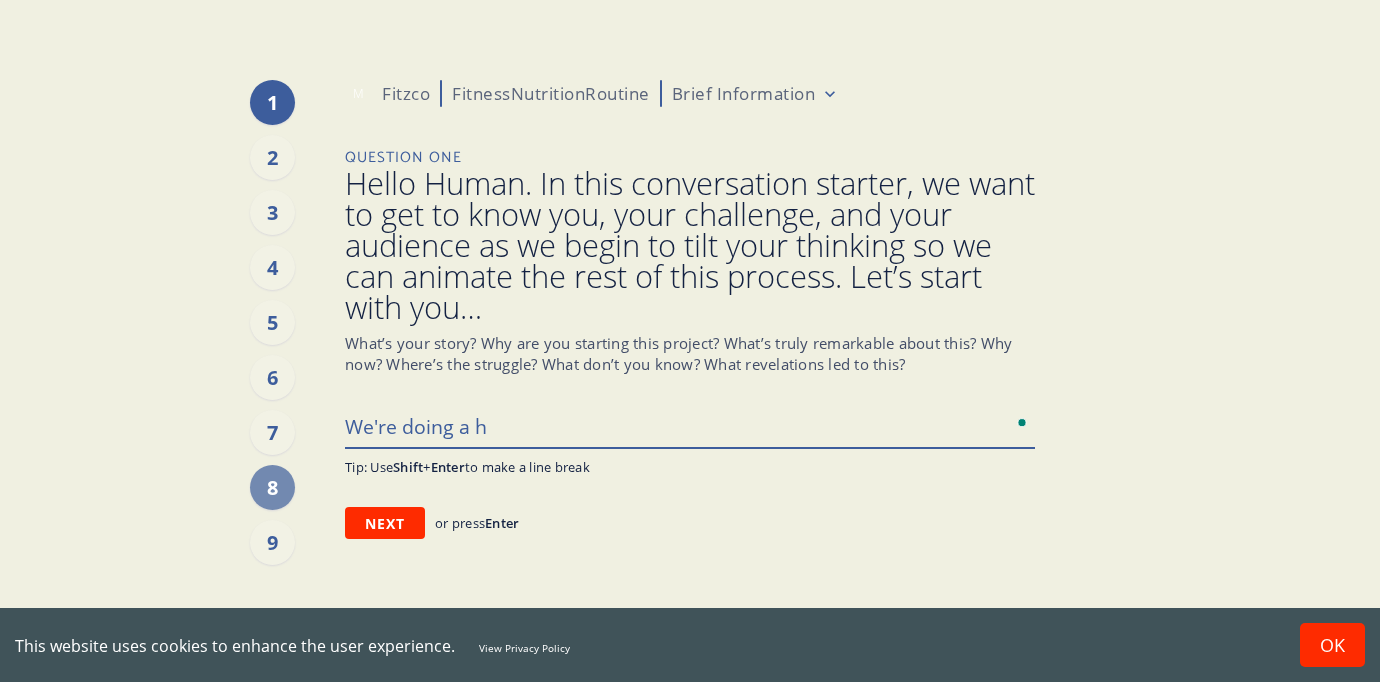 type on "x" 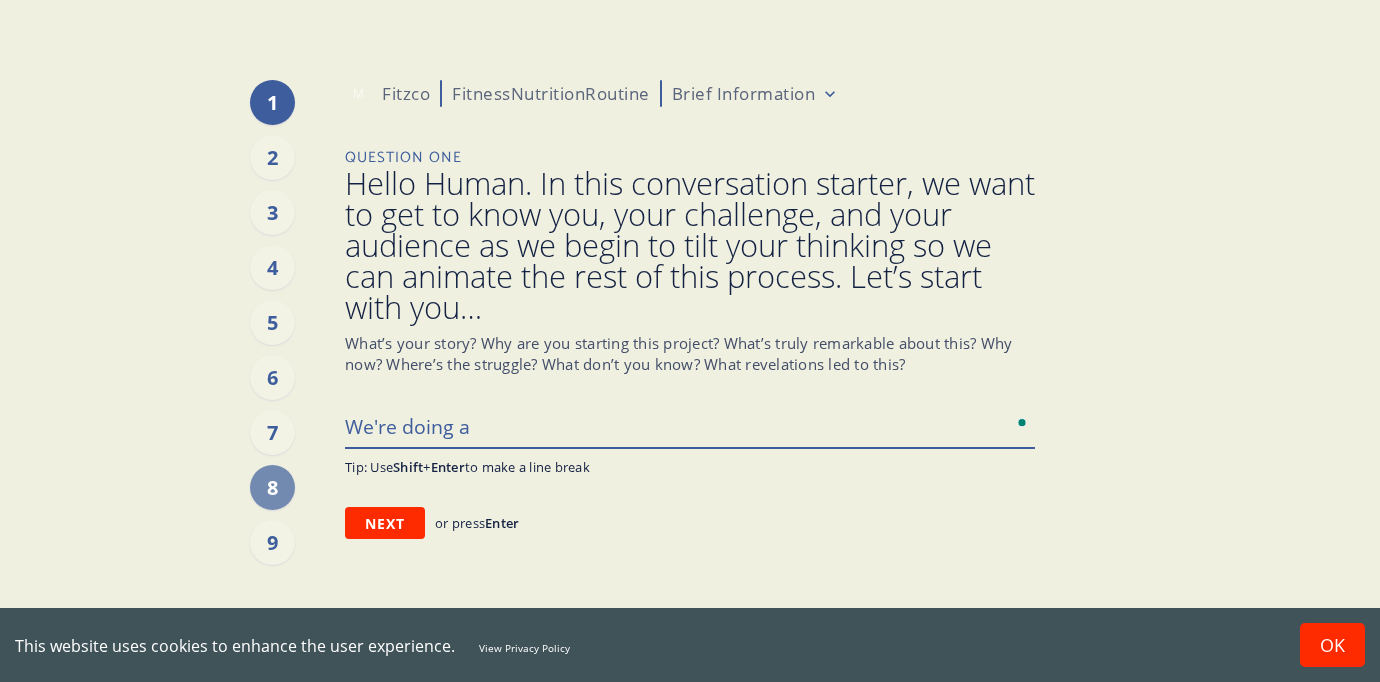 type on "x" 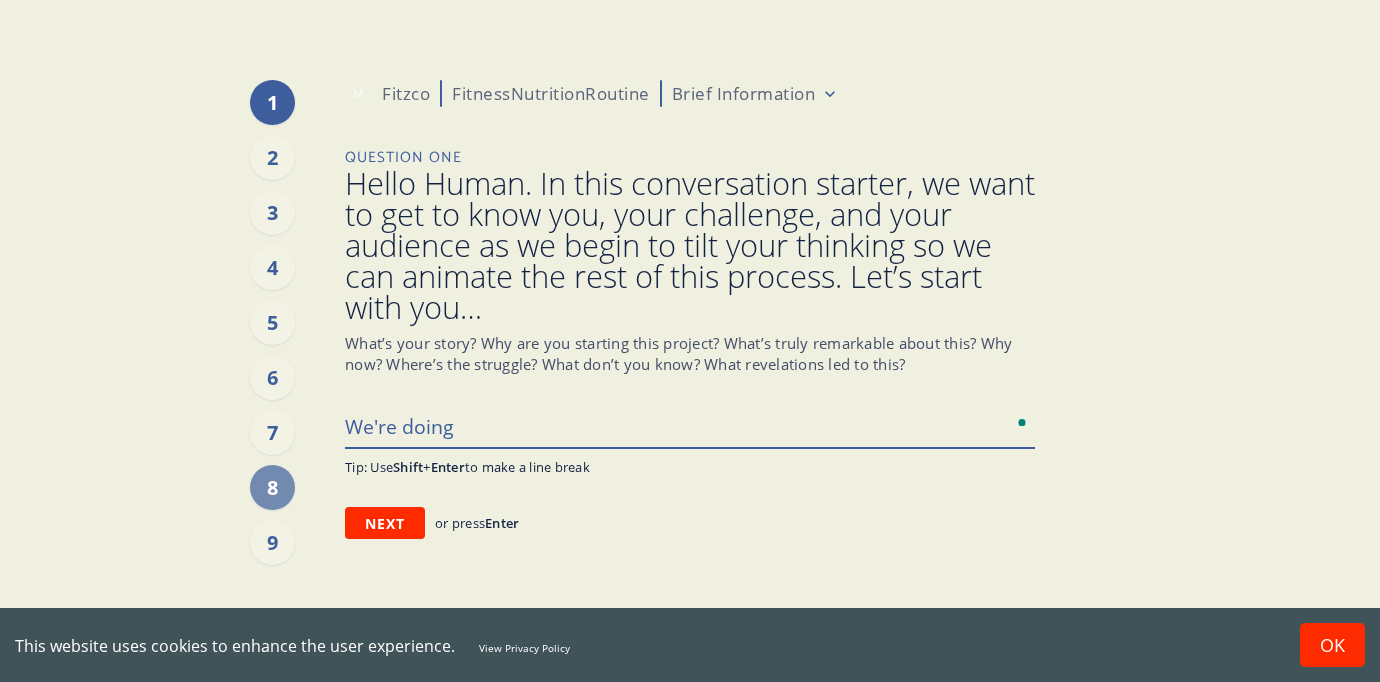 type on "x" 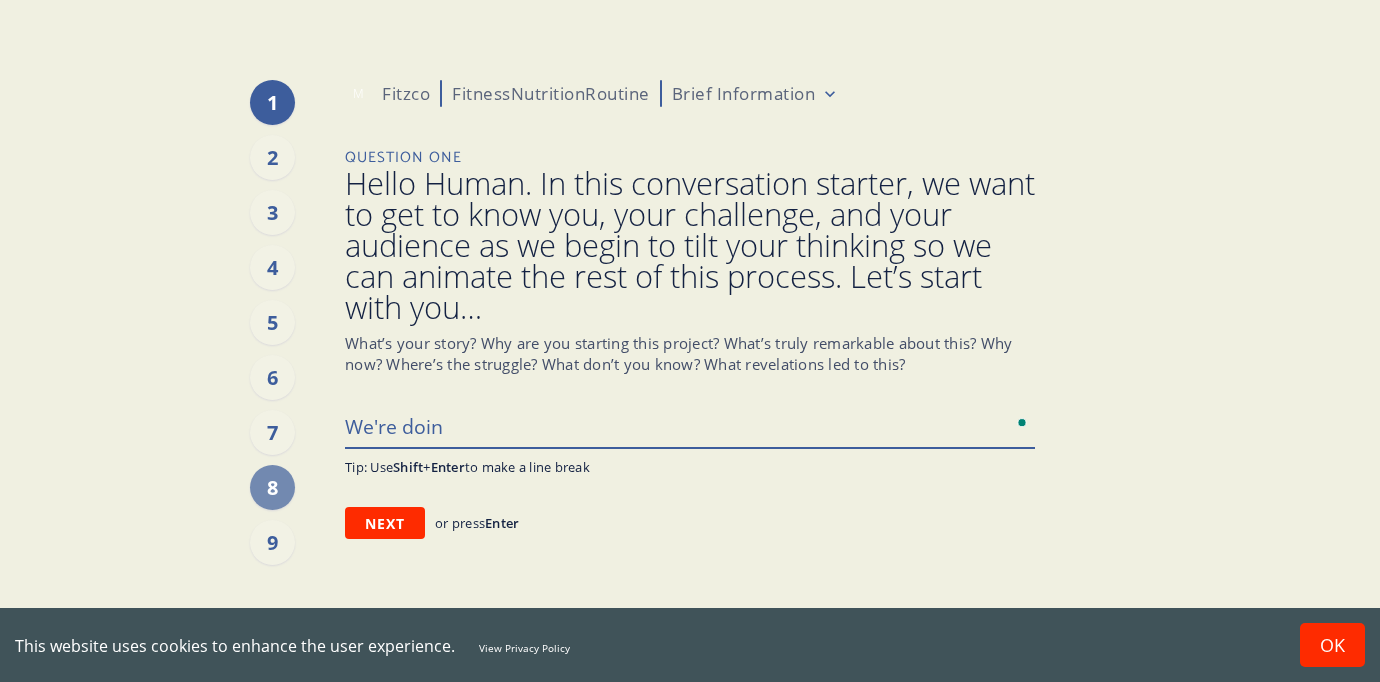 type on "x" 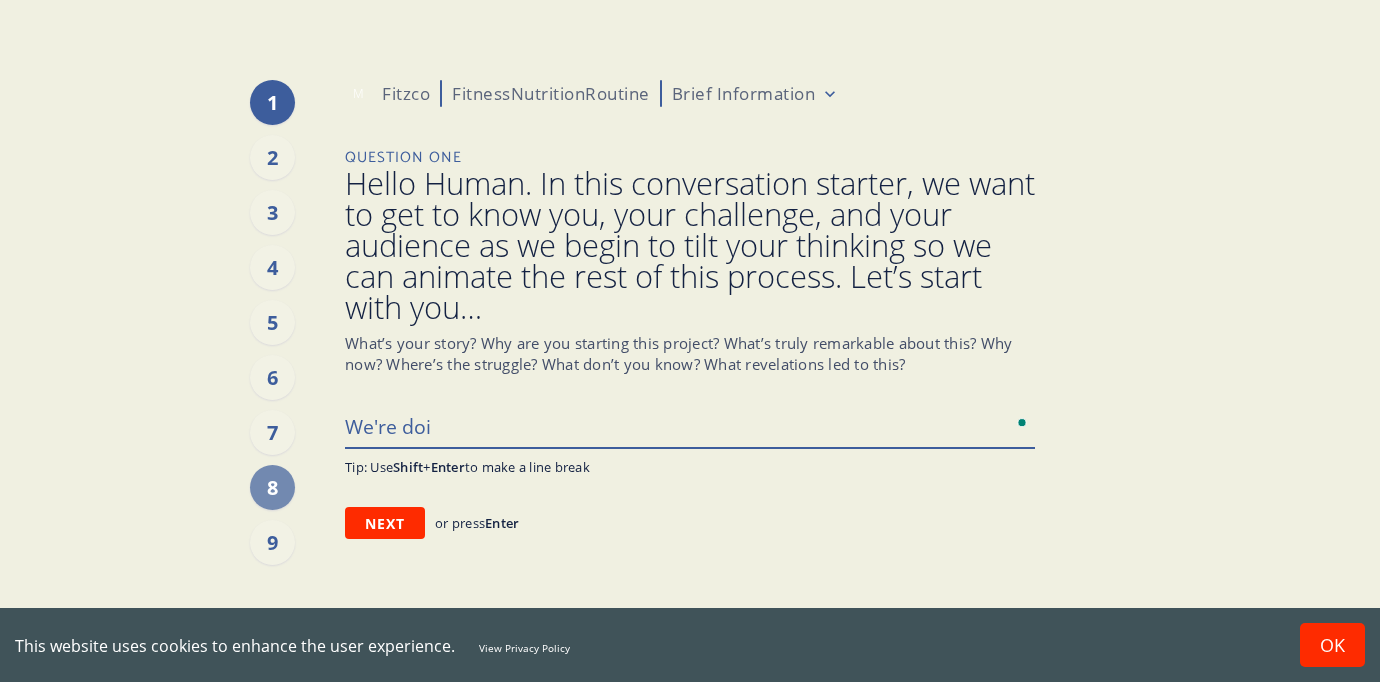 type on "x" 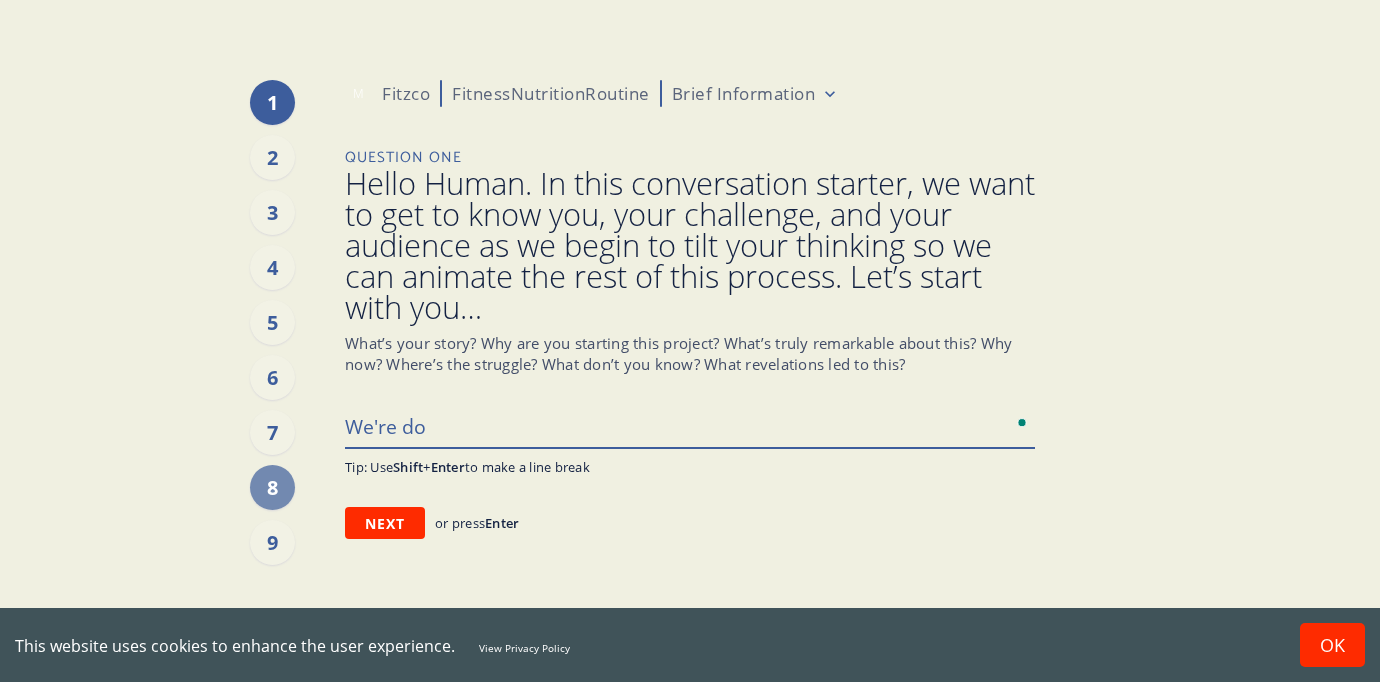 type on "x" 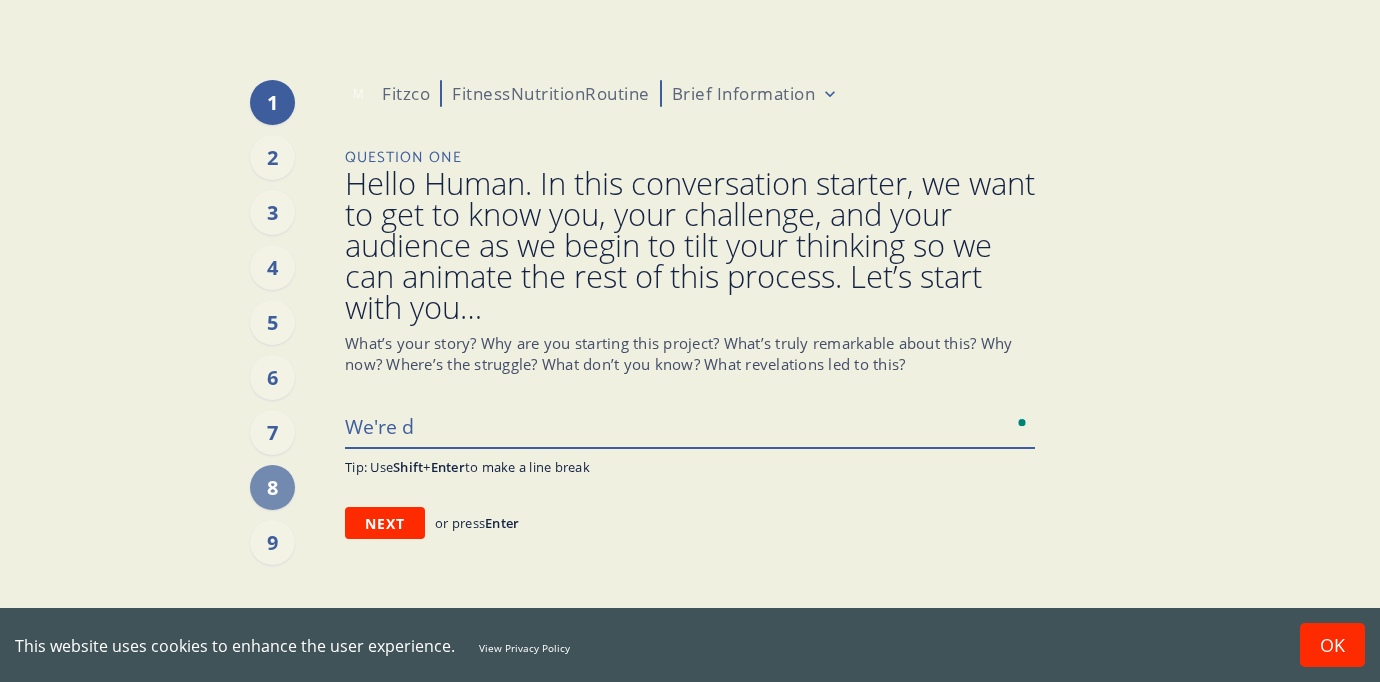 type on "x" 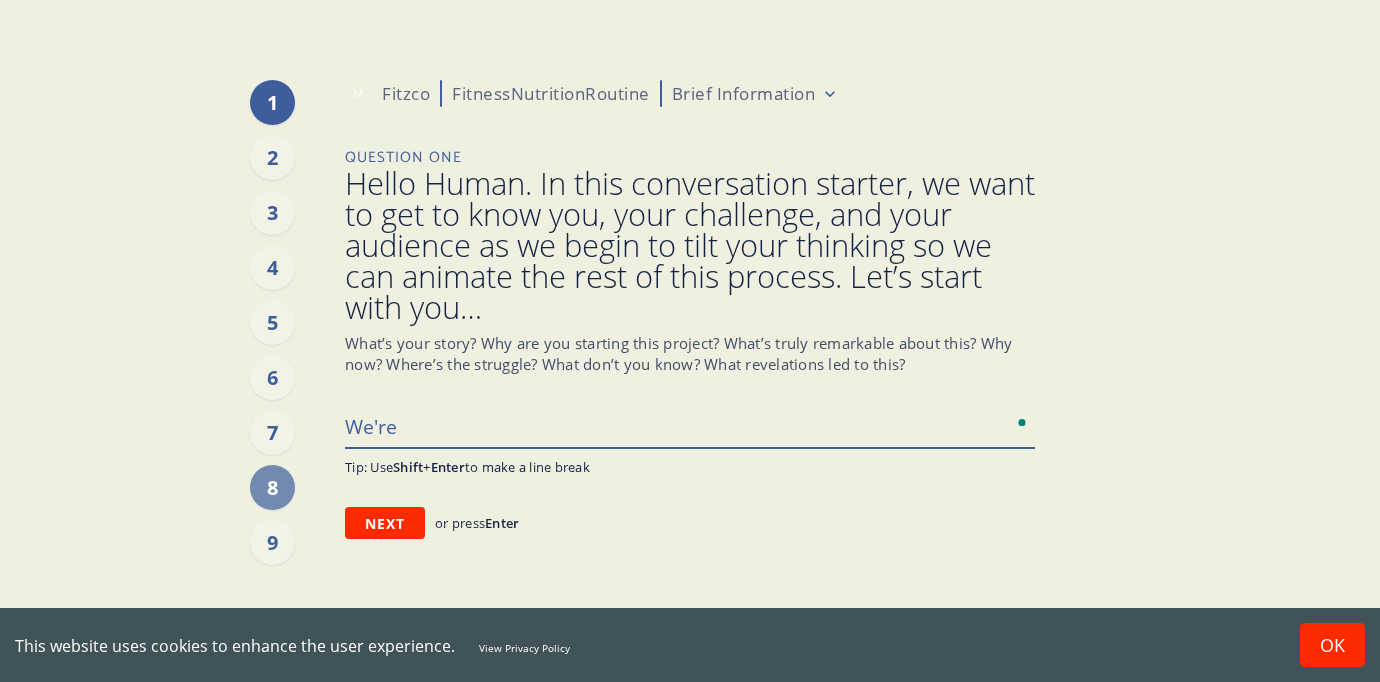 type on "x" 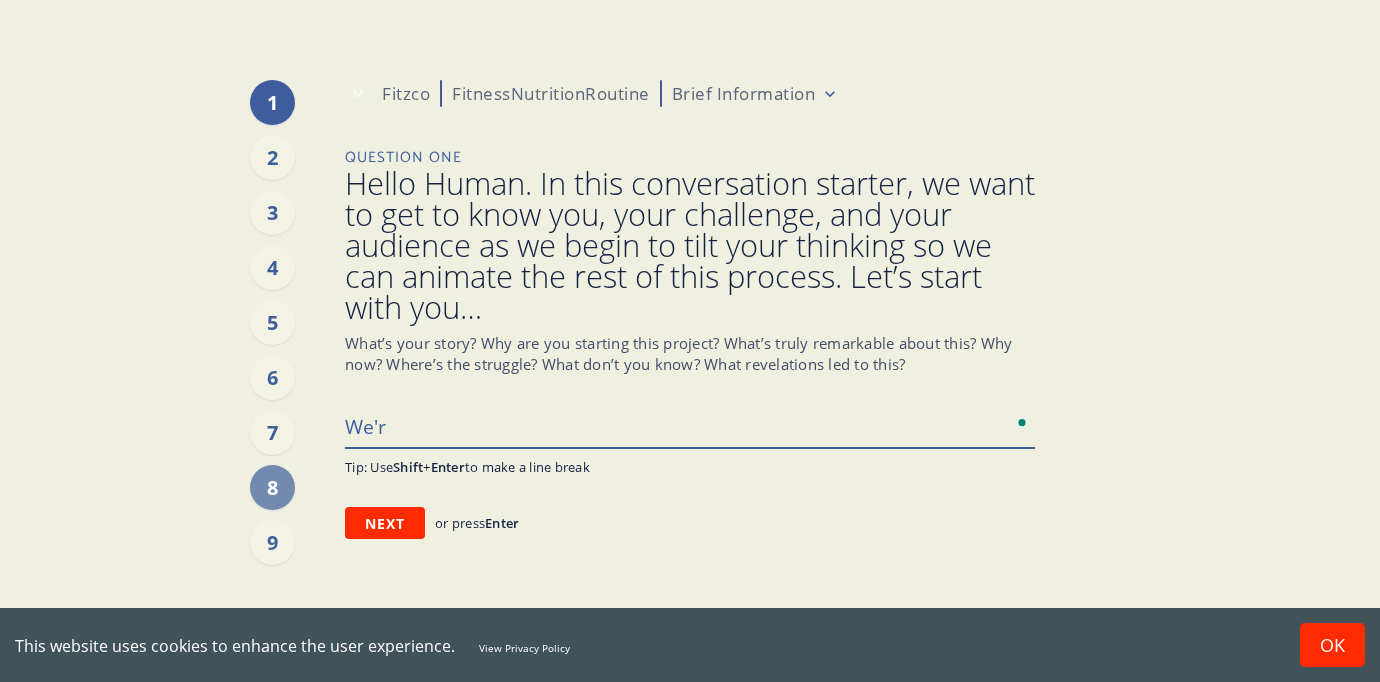 type on "x" 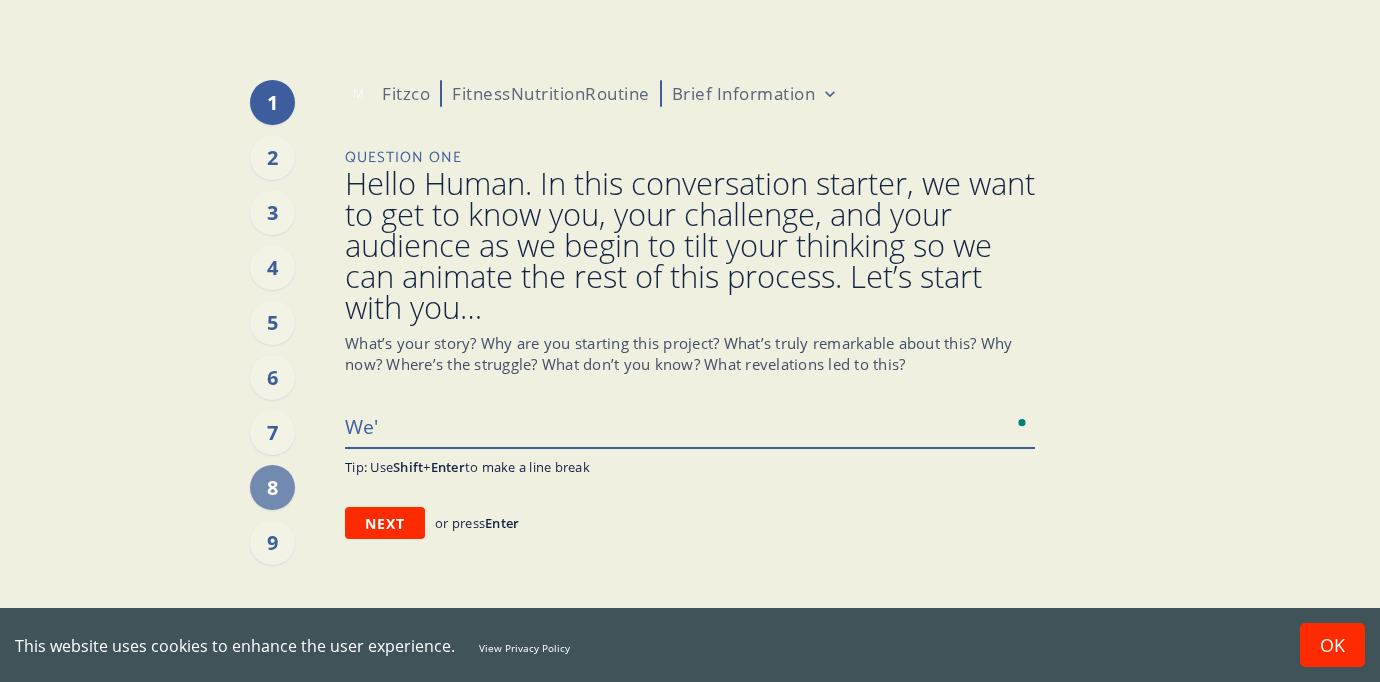 type on "x" 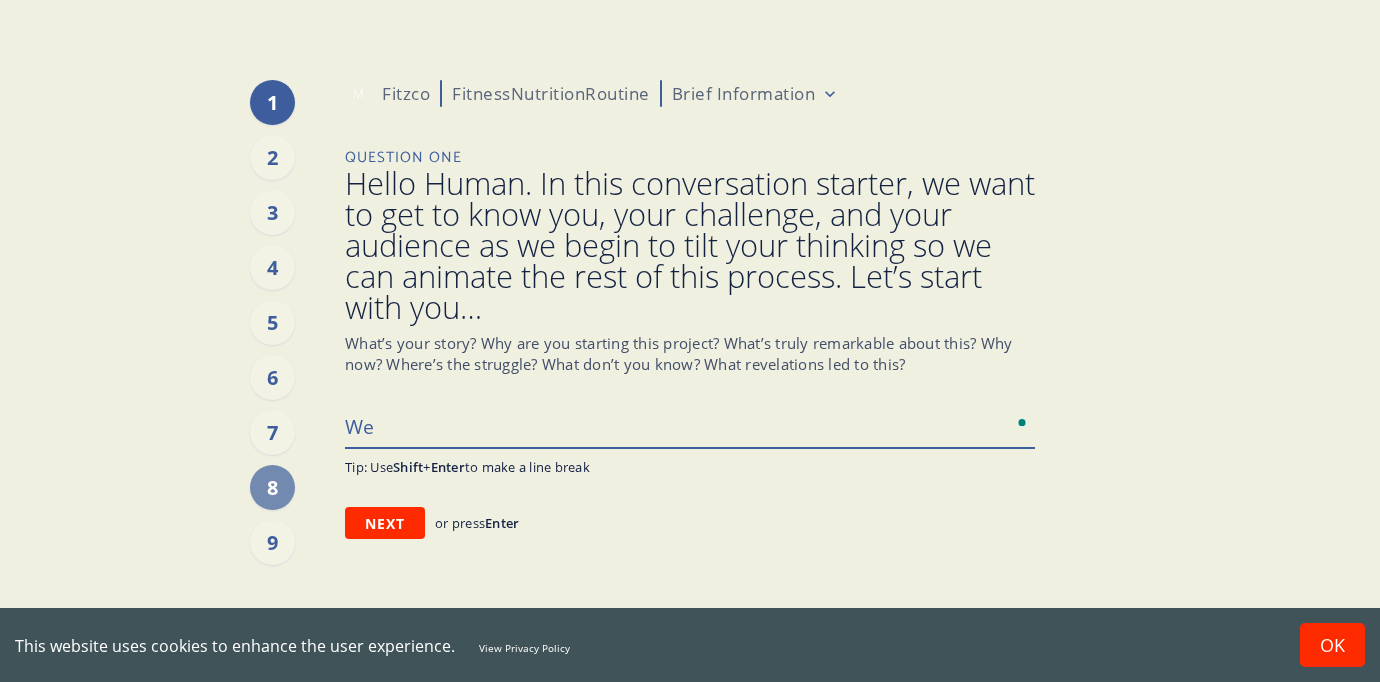 type on "x" 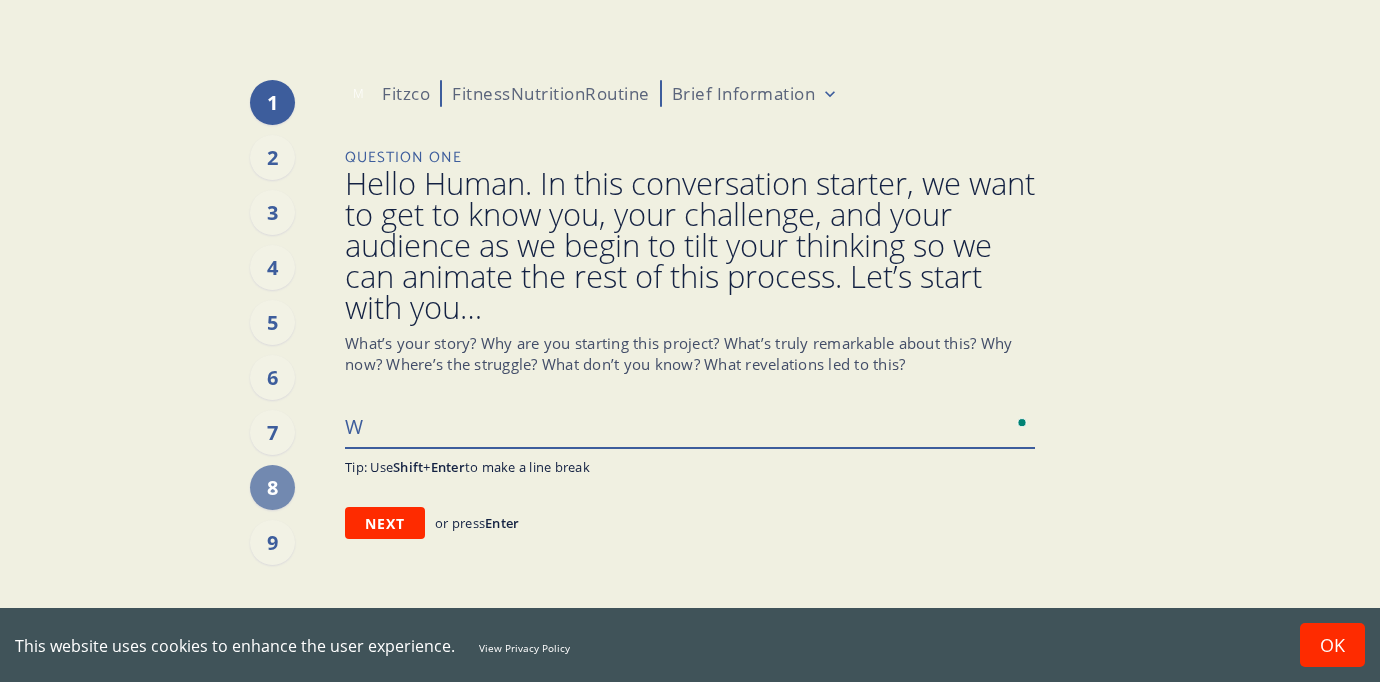 type on "x" 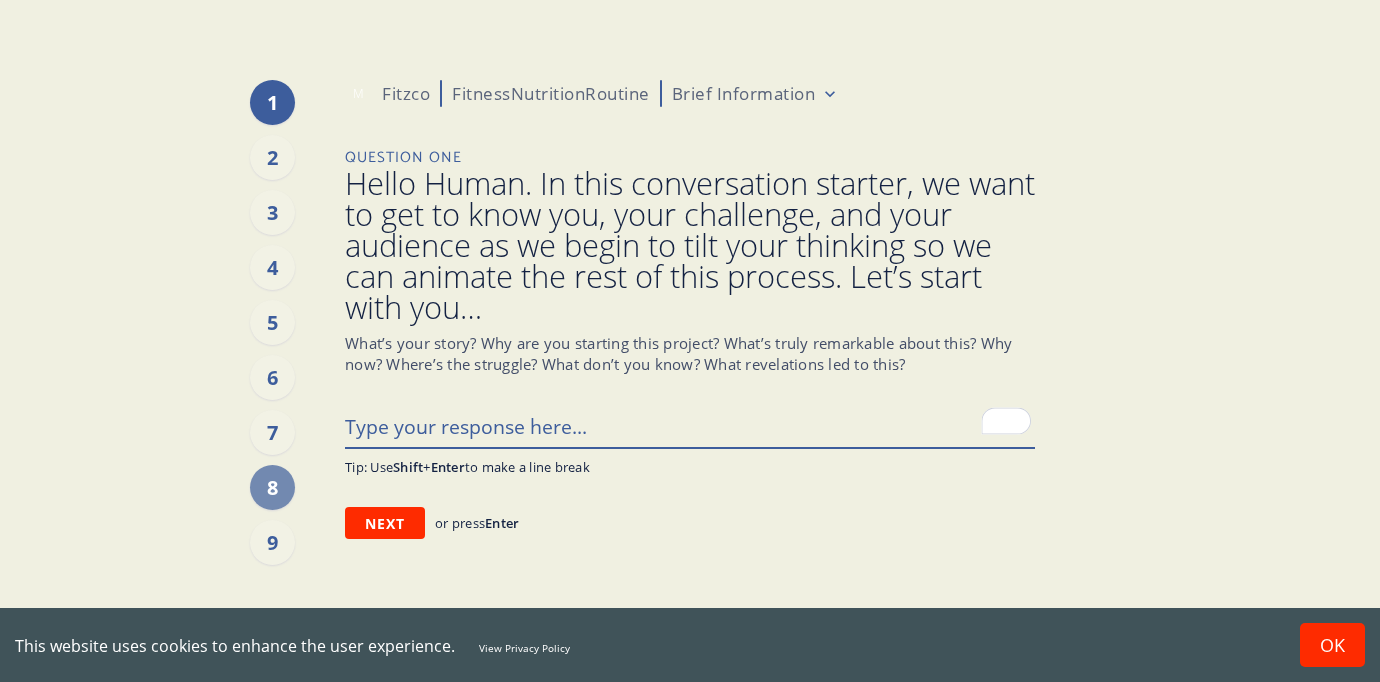 type on "x" 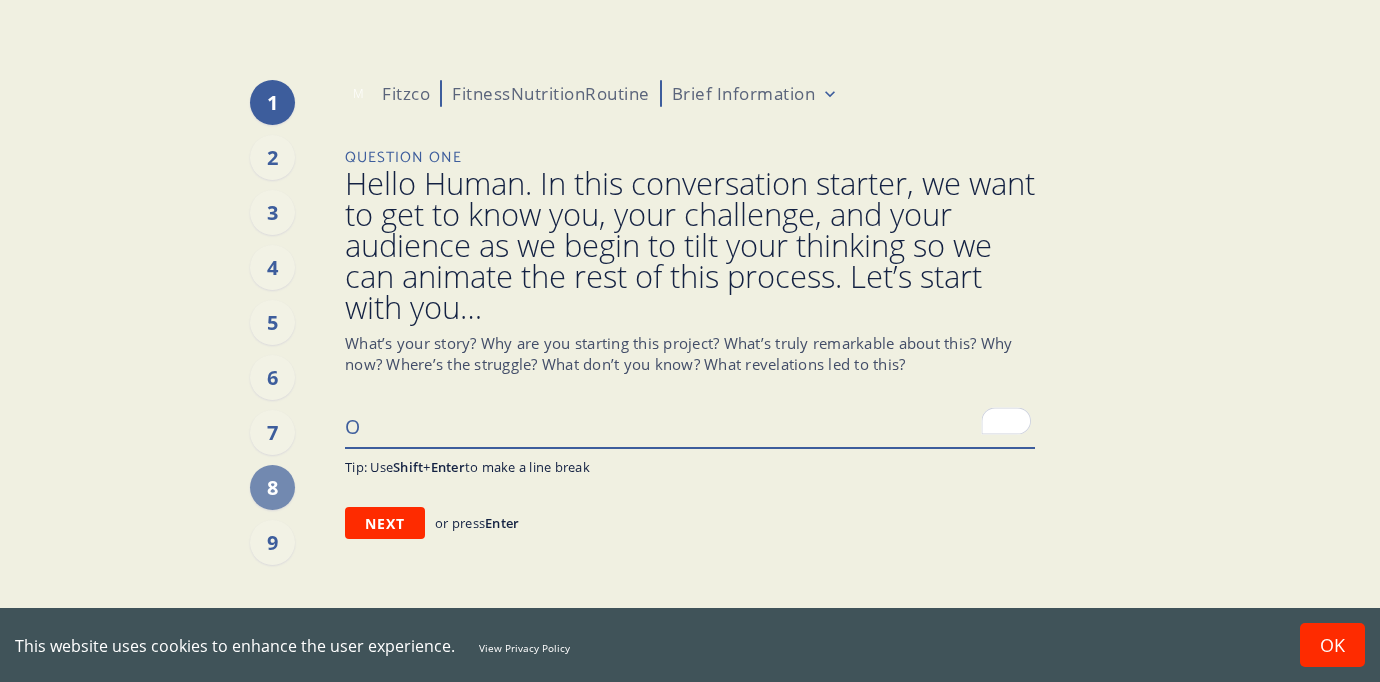 type on "x" 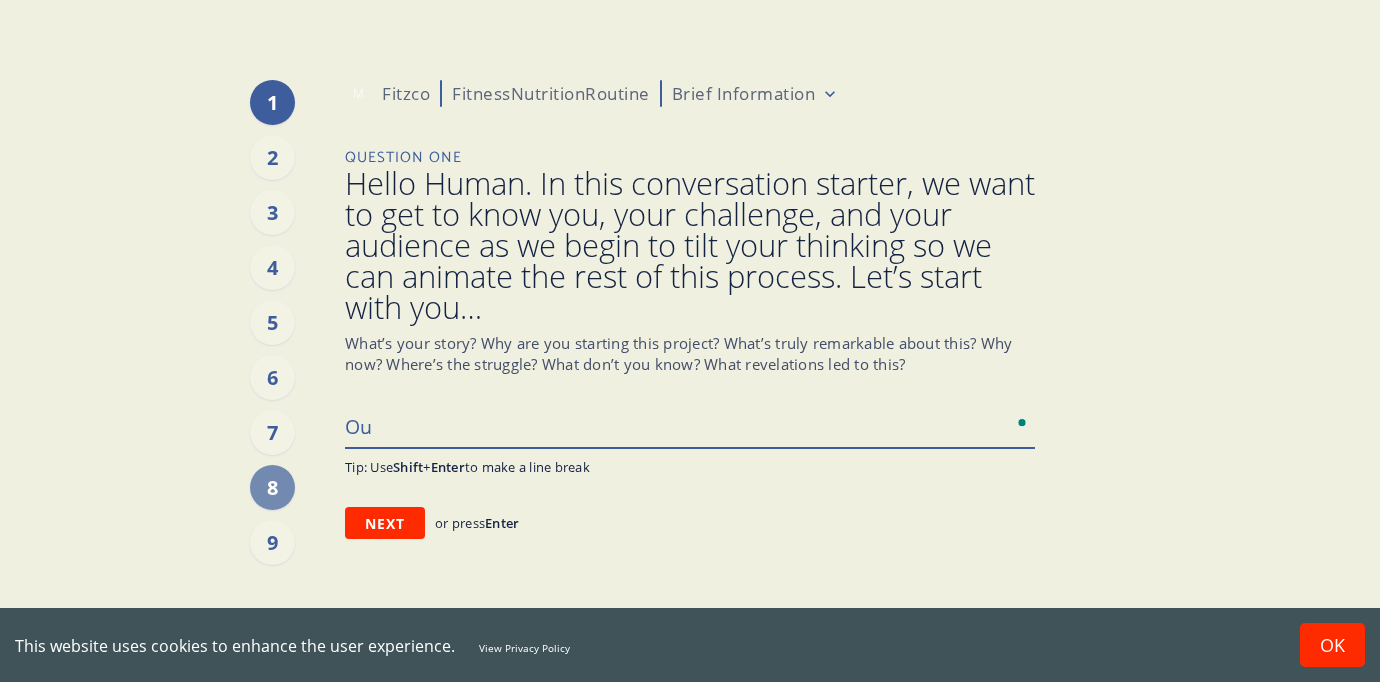 type on "x" 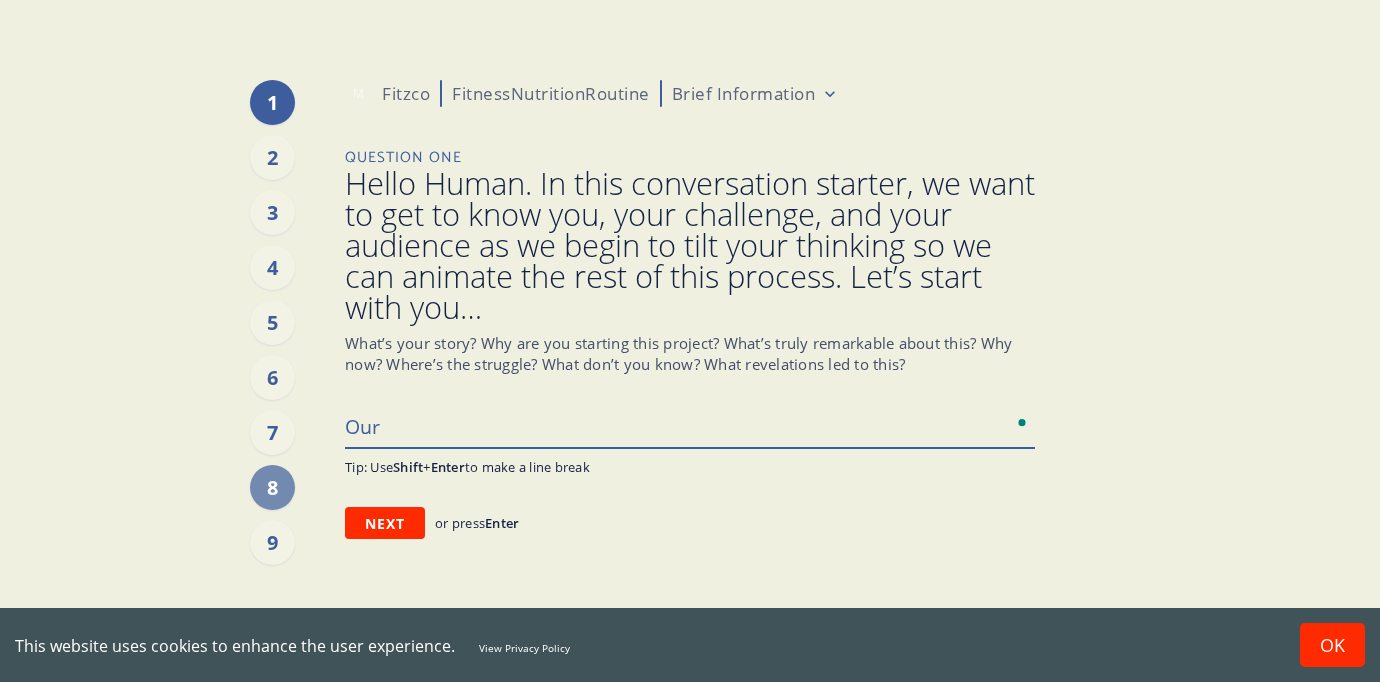 type on "x" 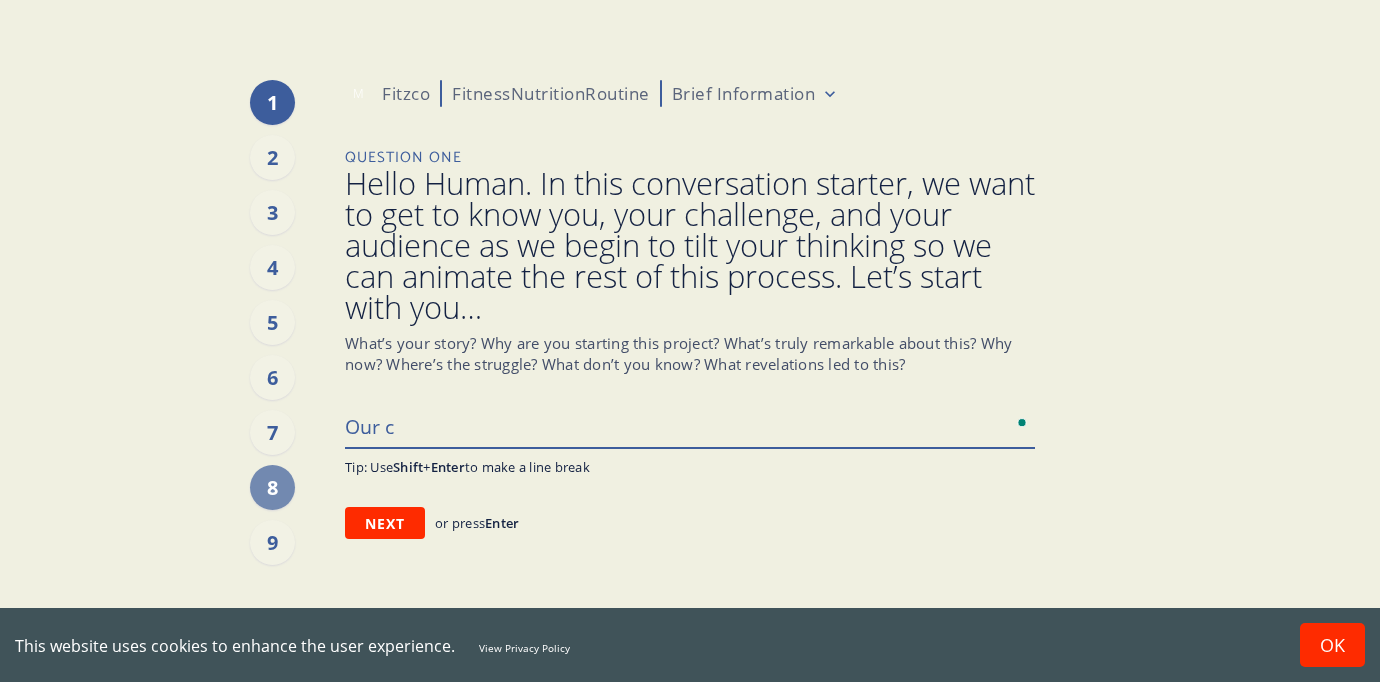 type on "x" 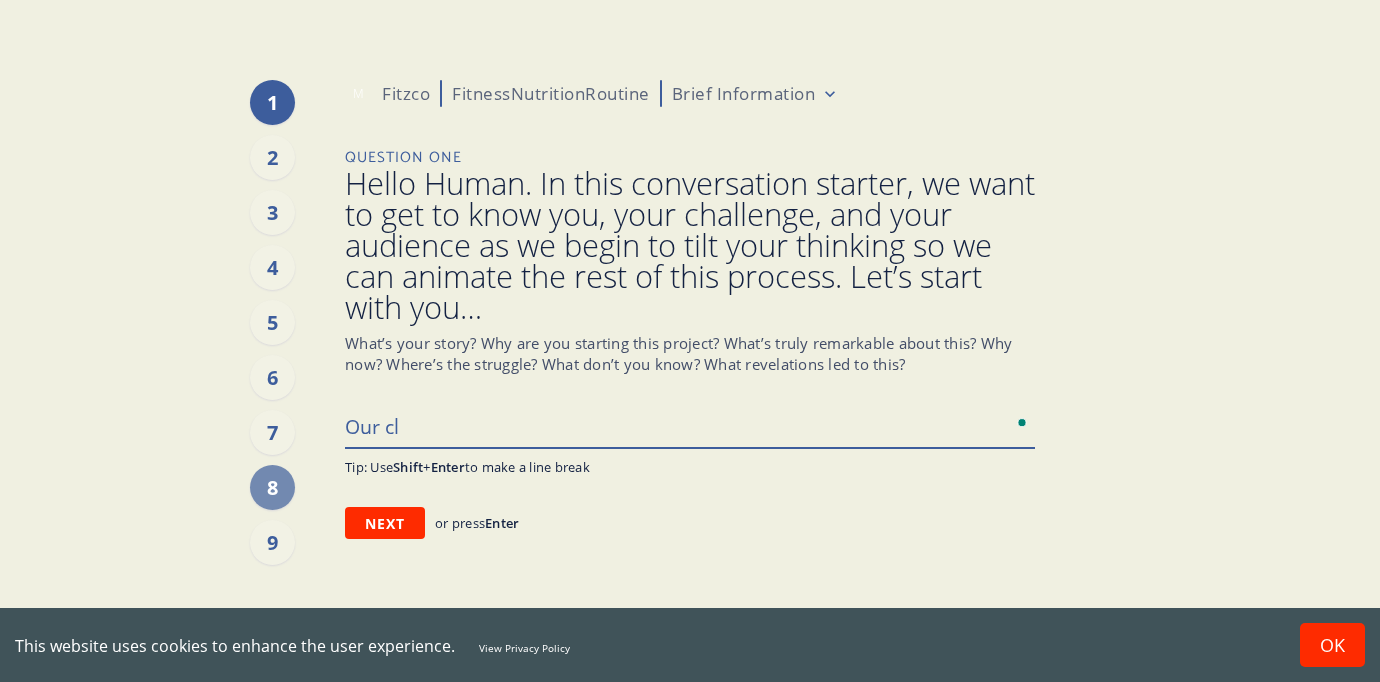 type on "x" 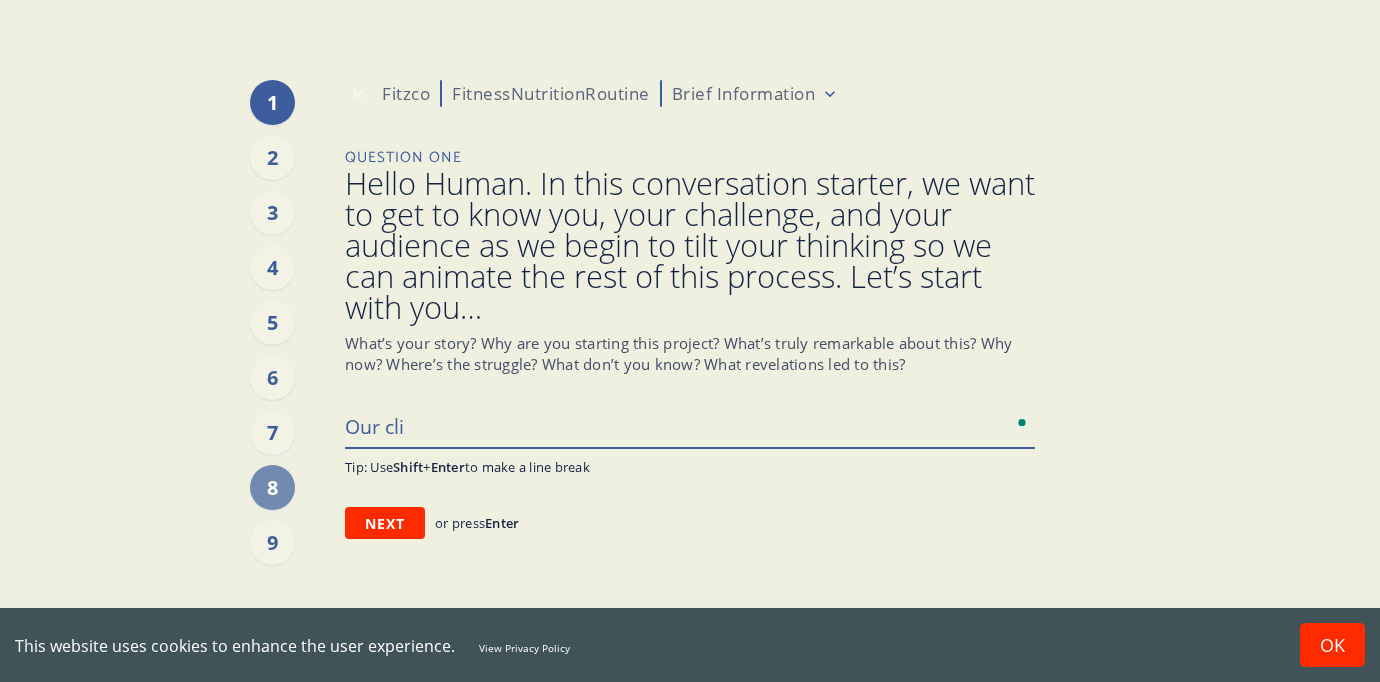 type on "x" 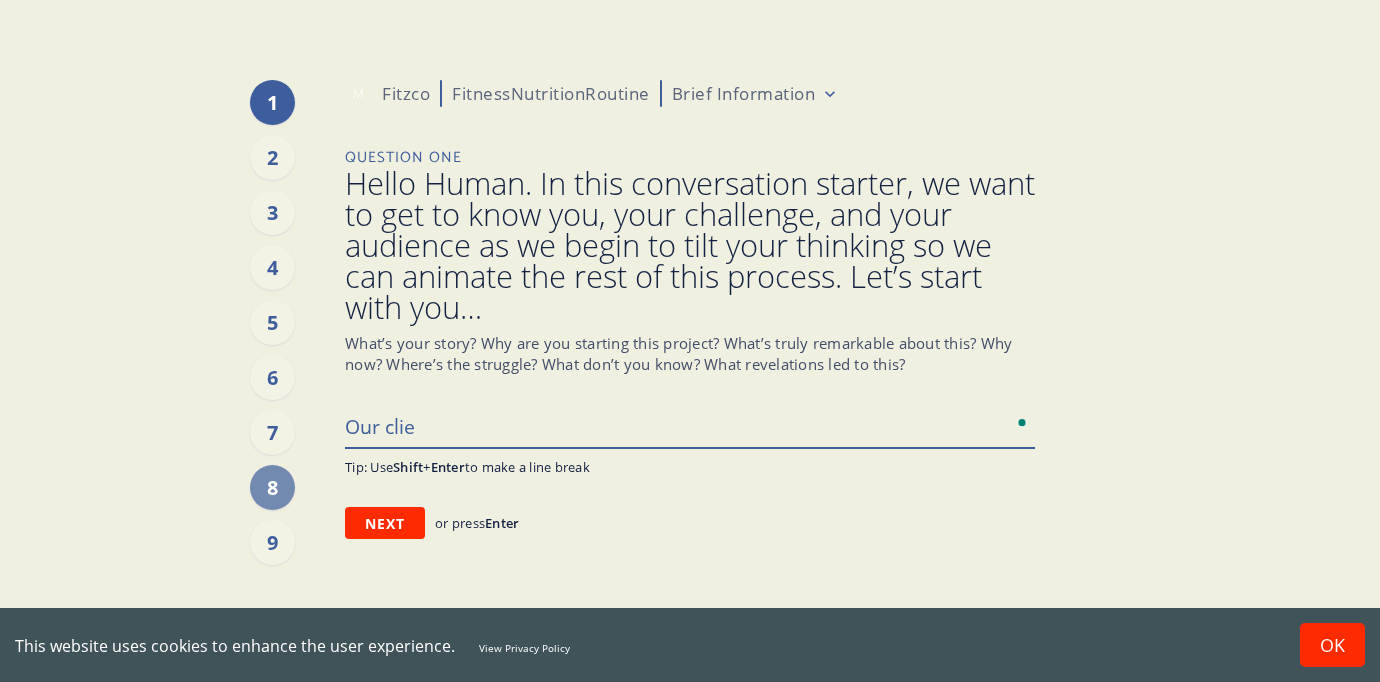type on "x" 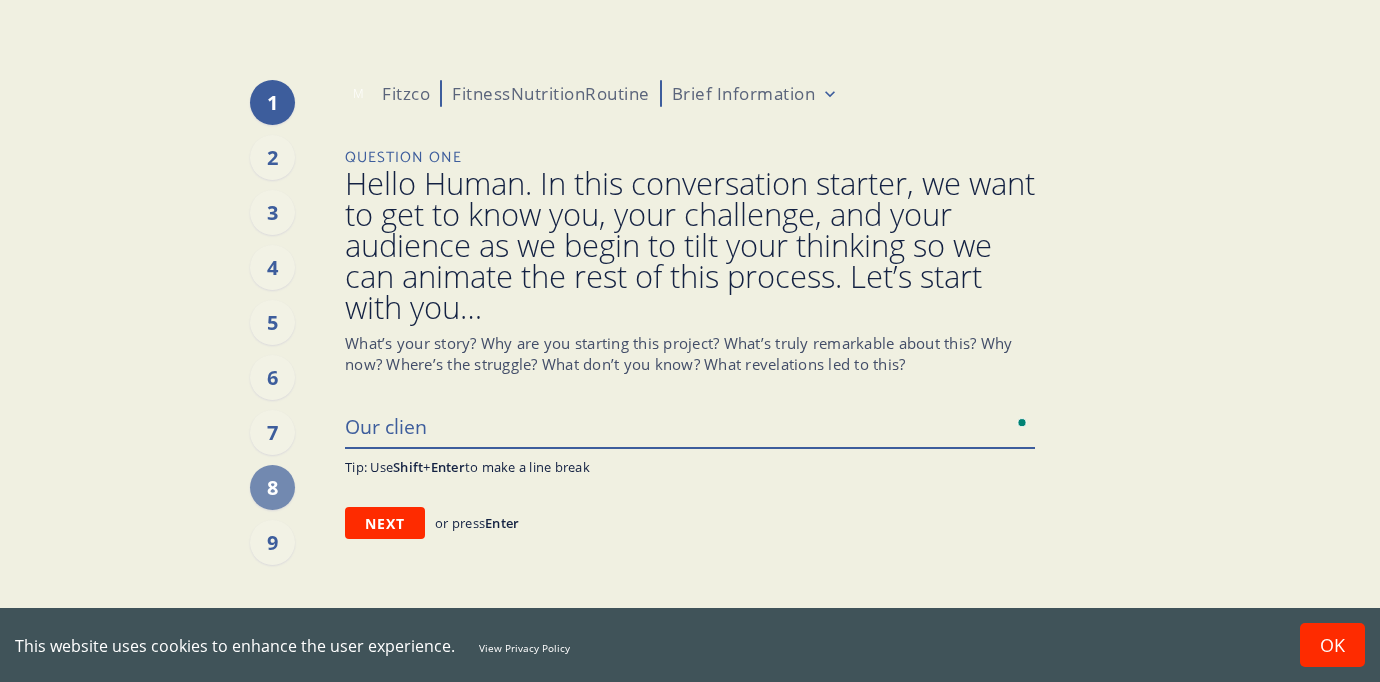 type on "x" 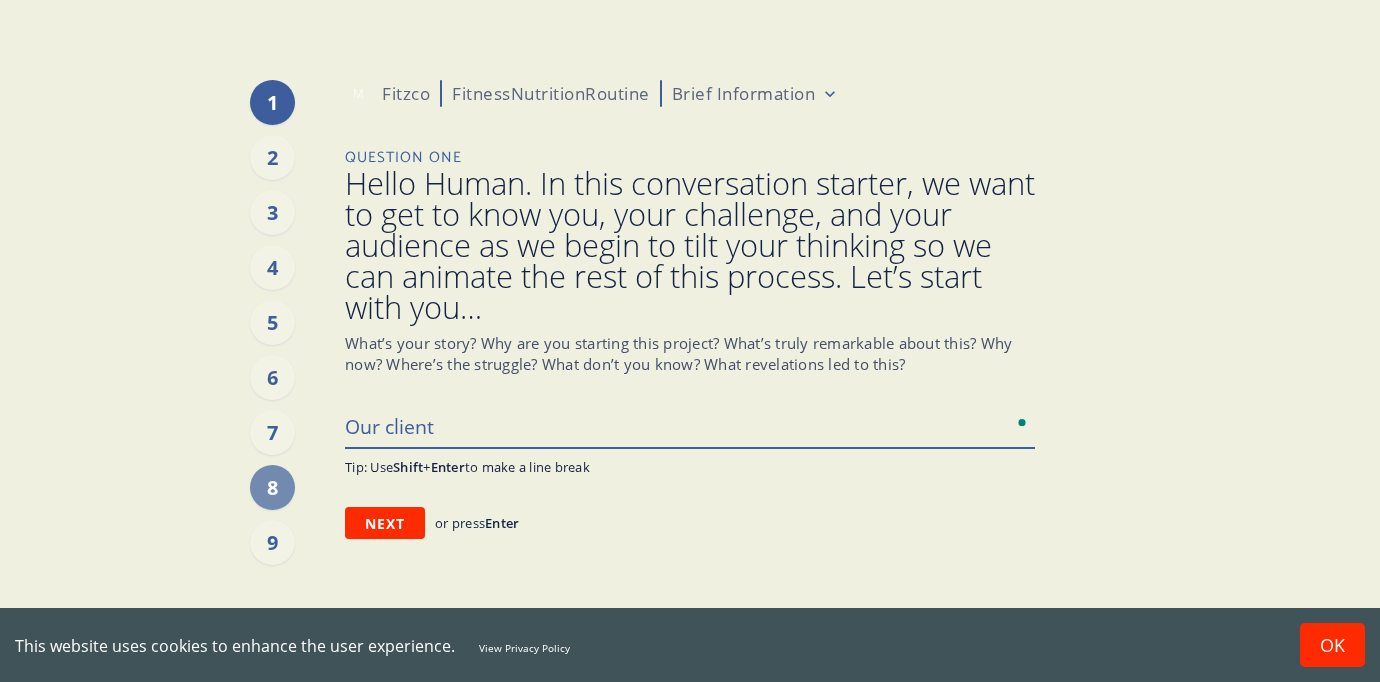 type on "x" 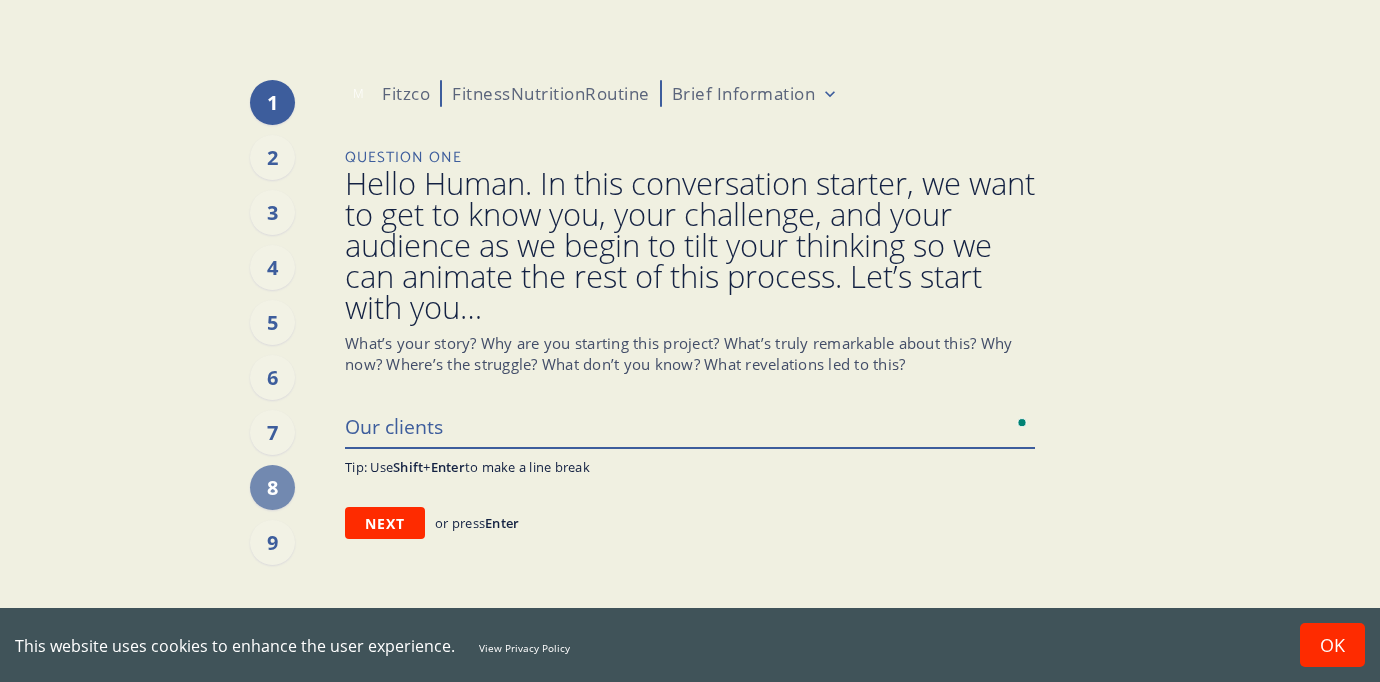 type on "x" 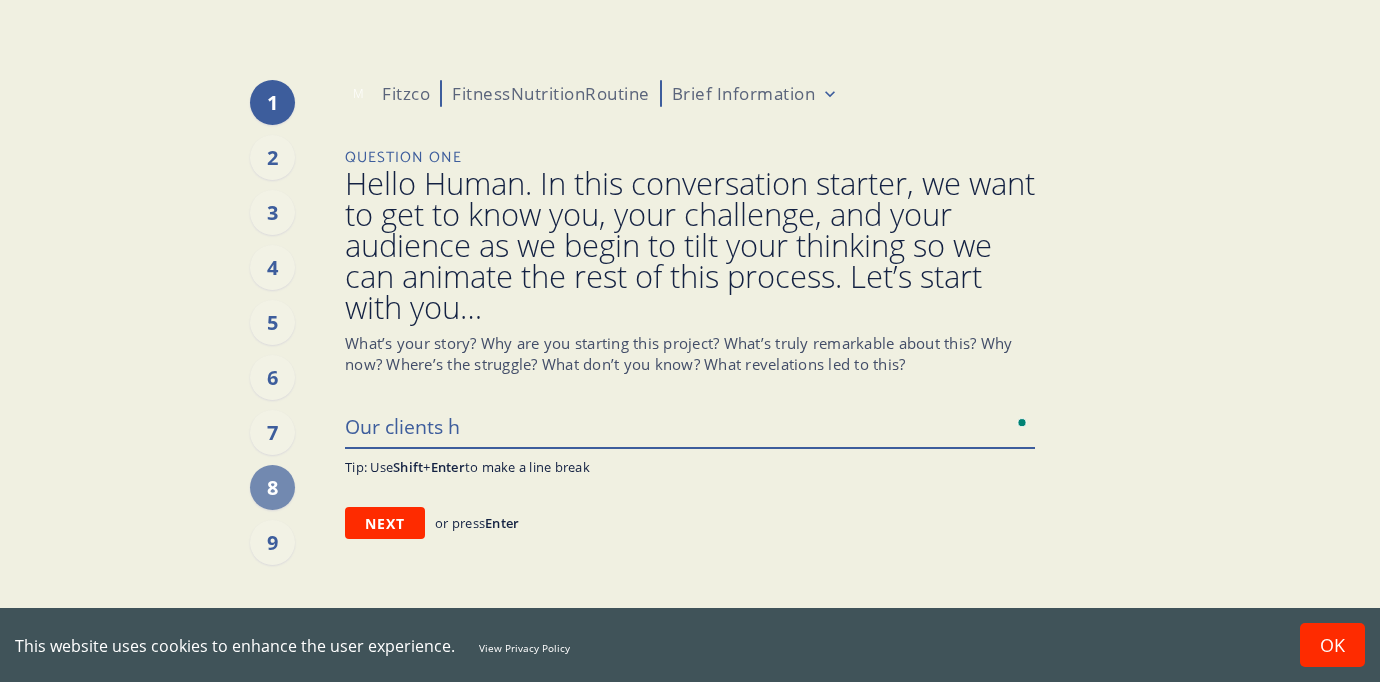 type on "x" 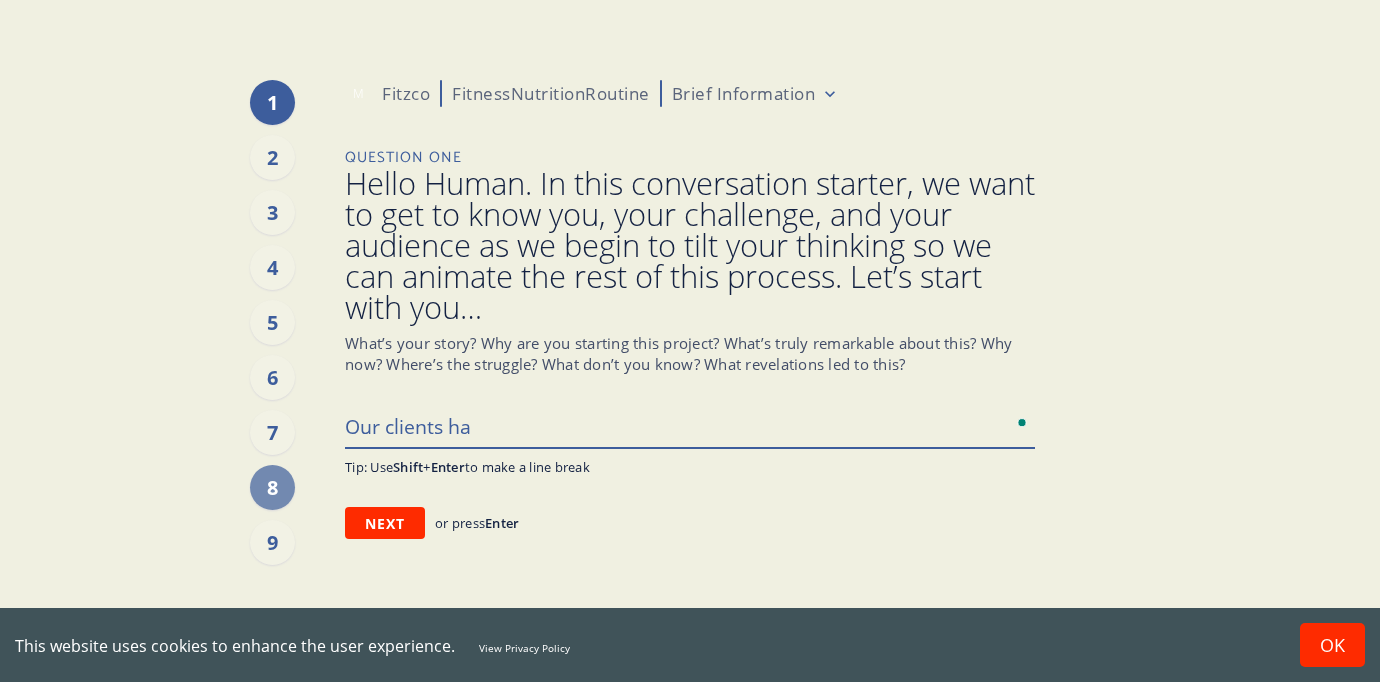type on "x" 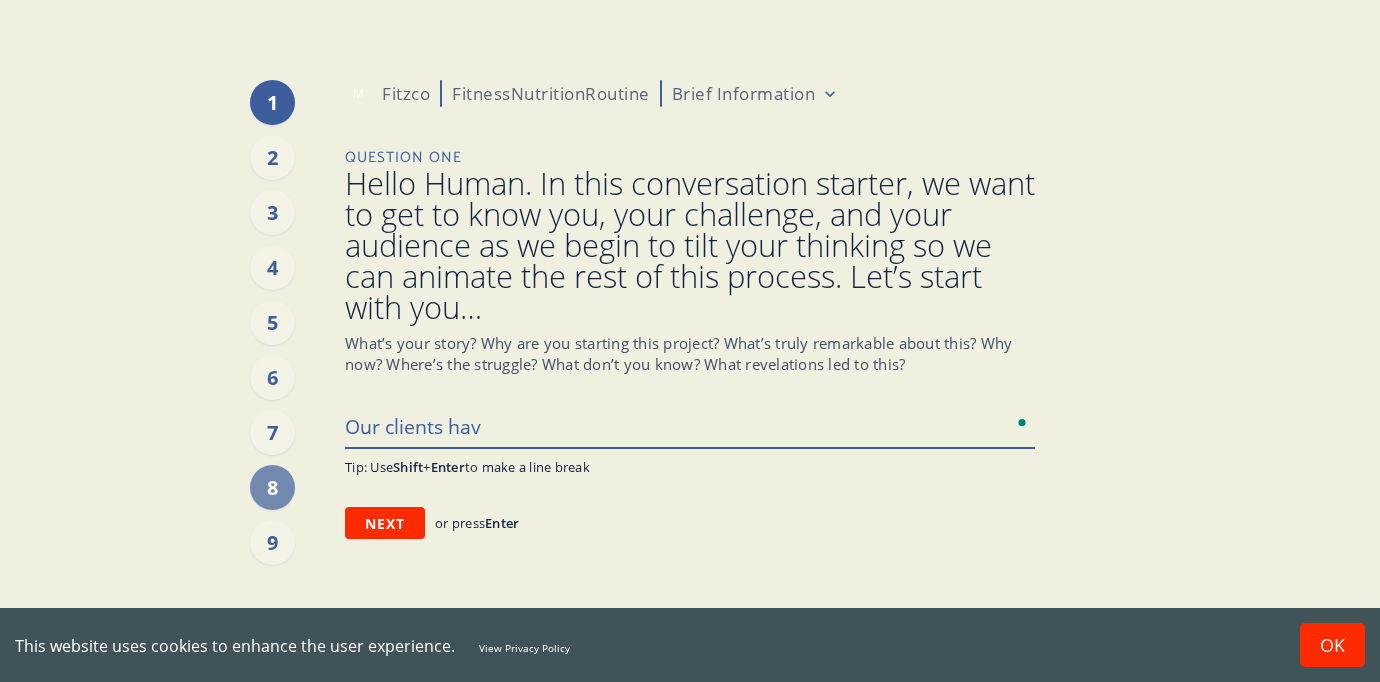 type on "x" 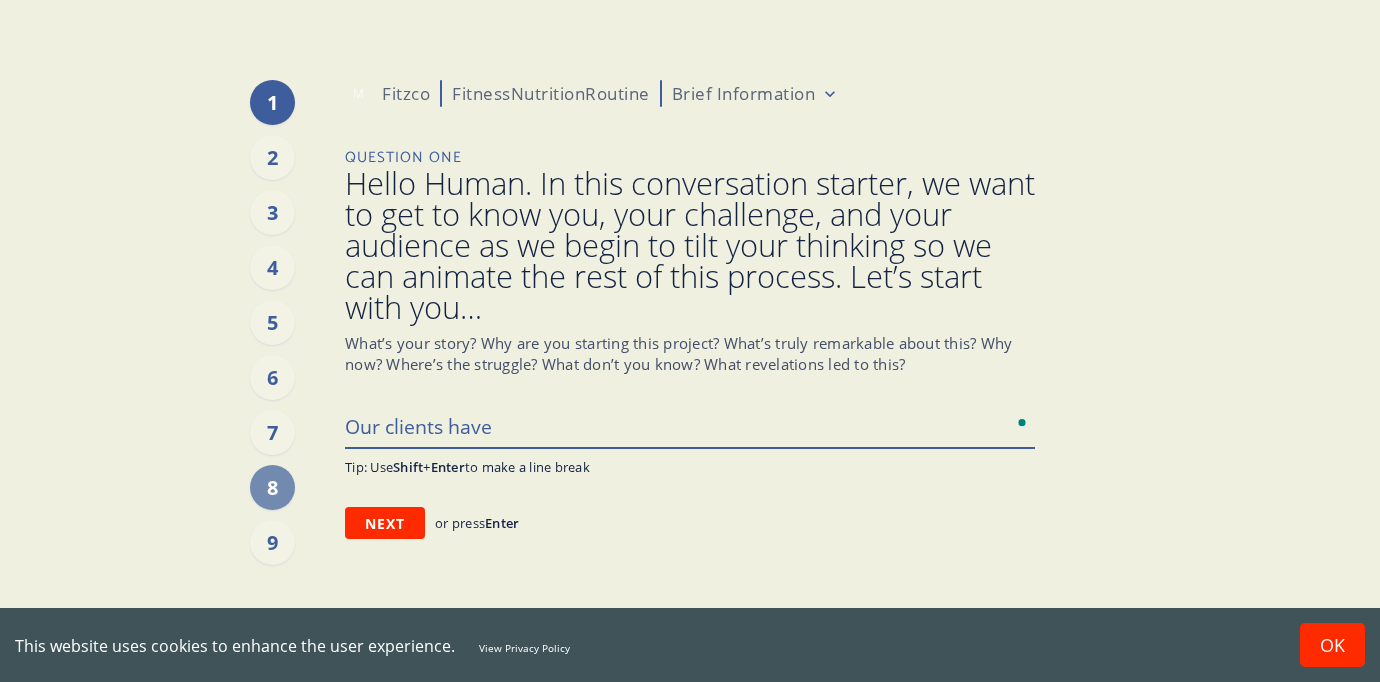 type on "x" 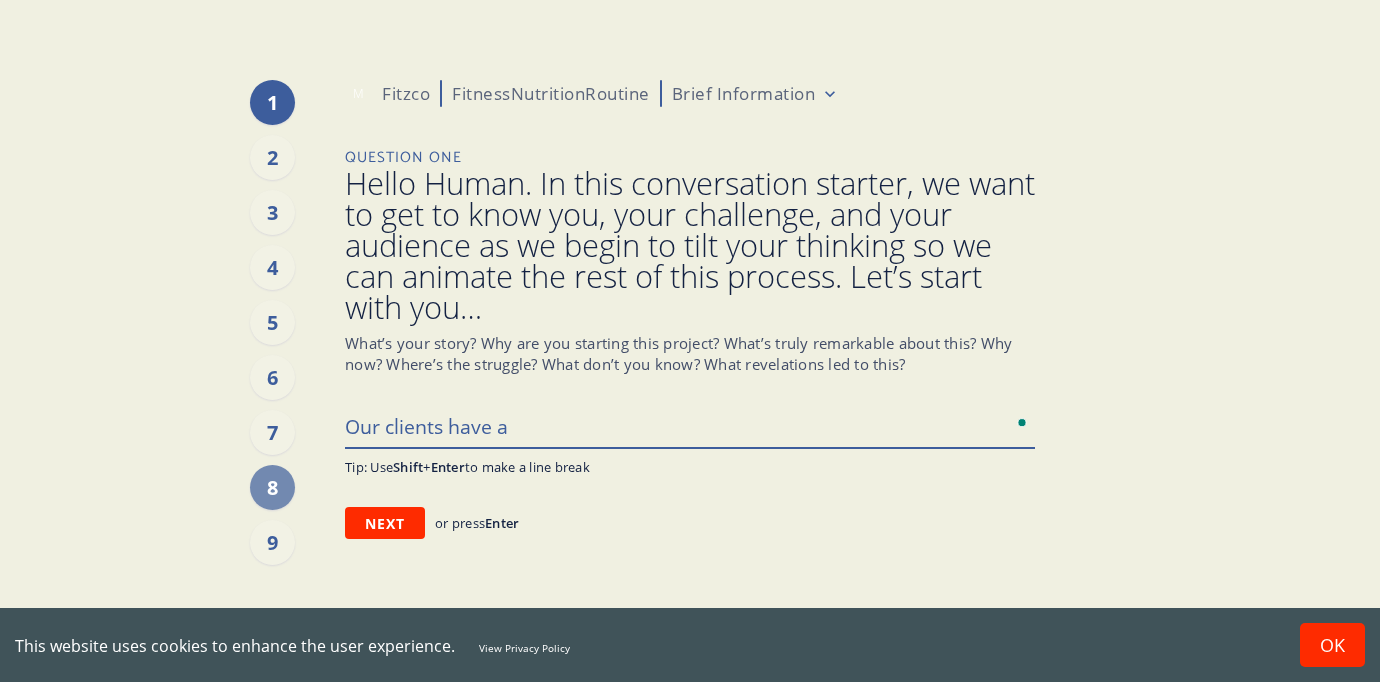 type on "x" 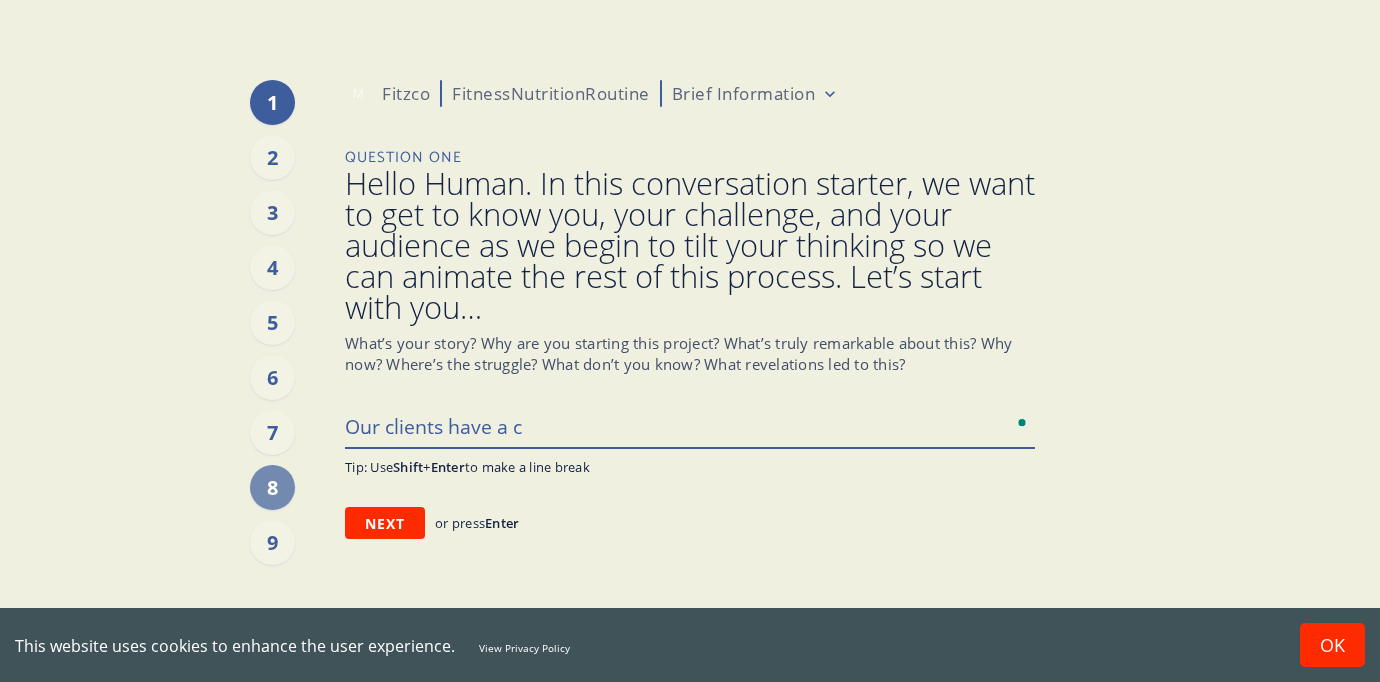 type on "Our clients have a cl" 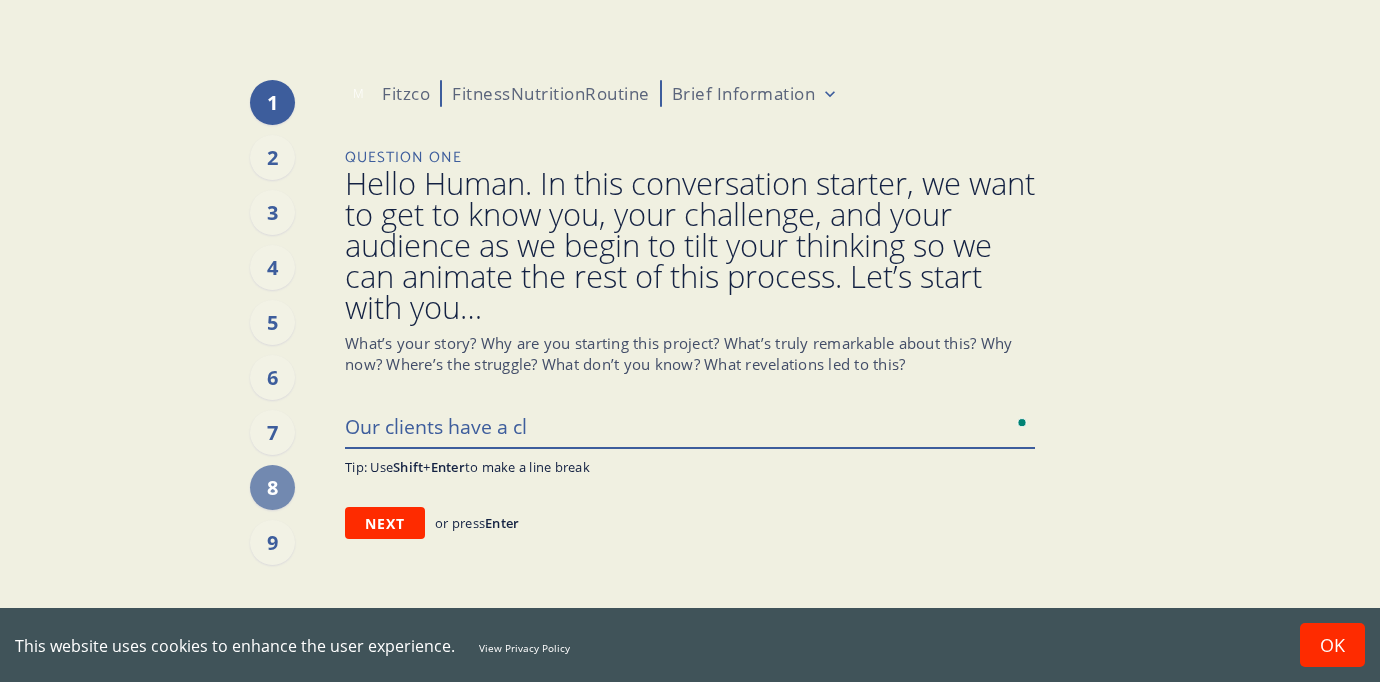 type on "x" 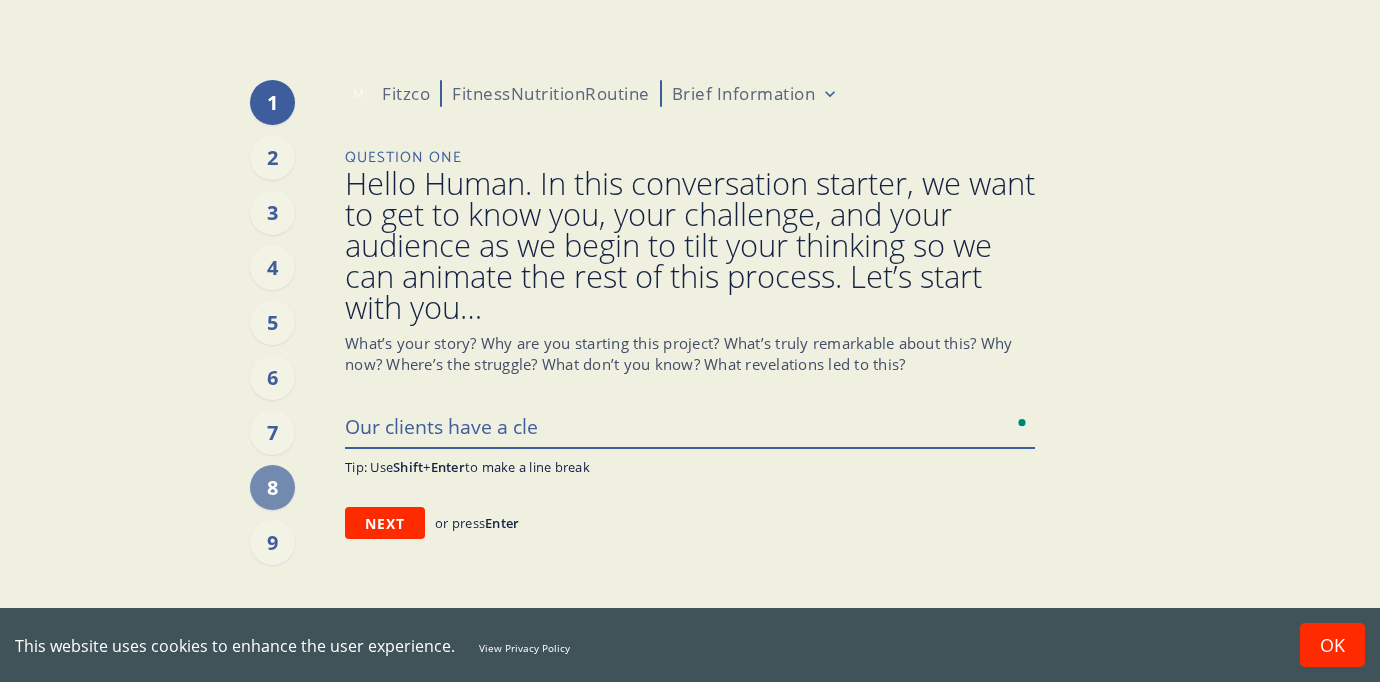 type on "x" 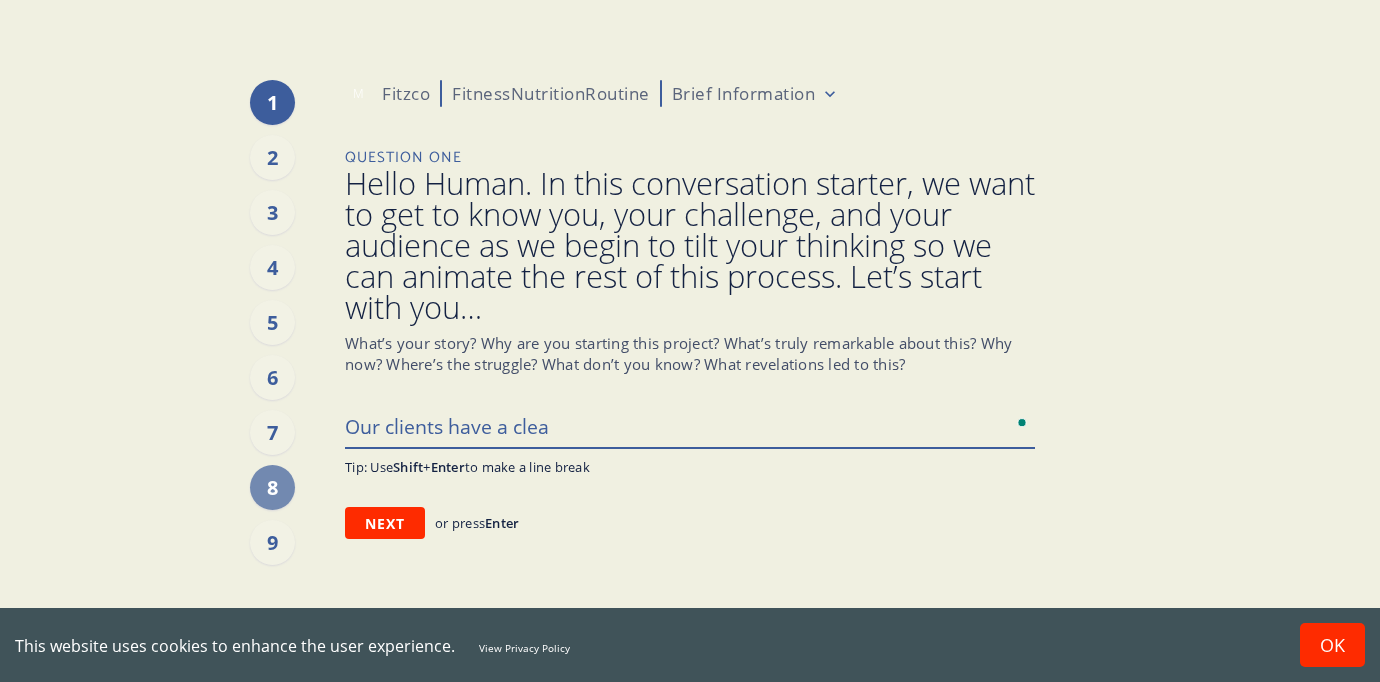 type on "x" 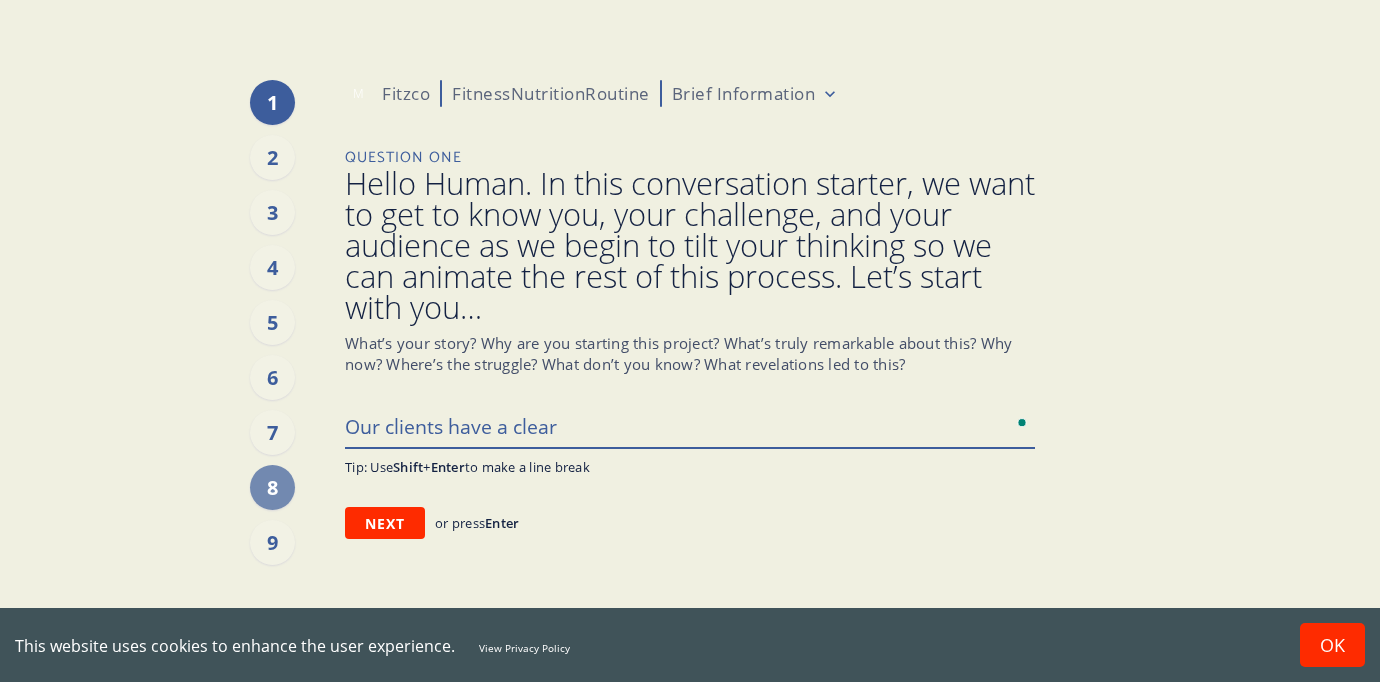 type on "x" 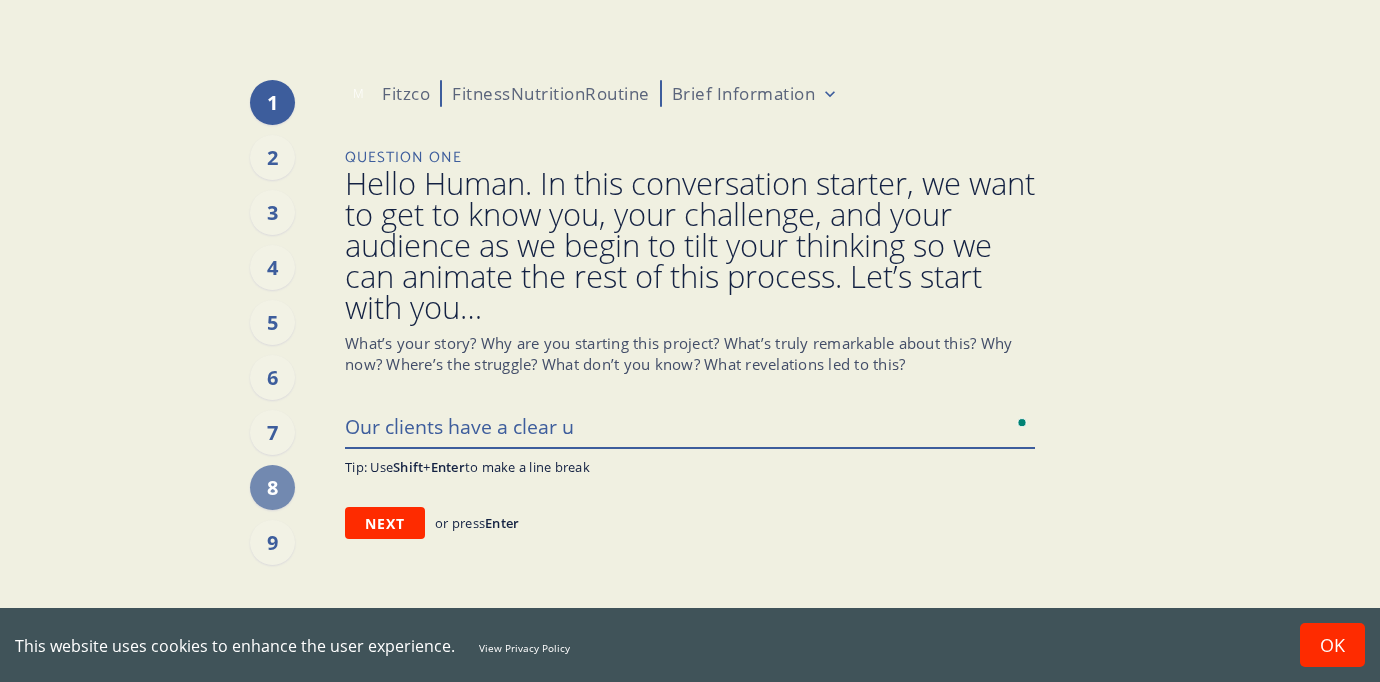 type on "x" 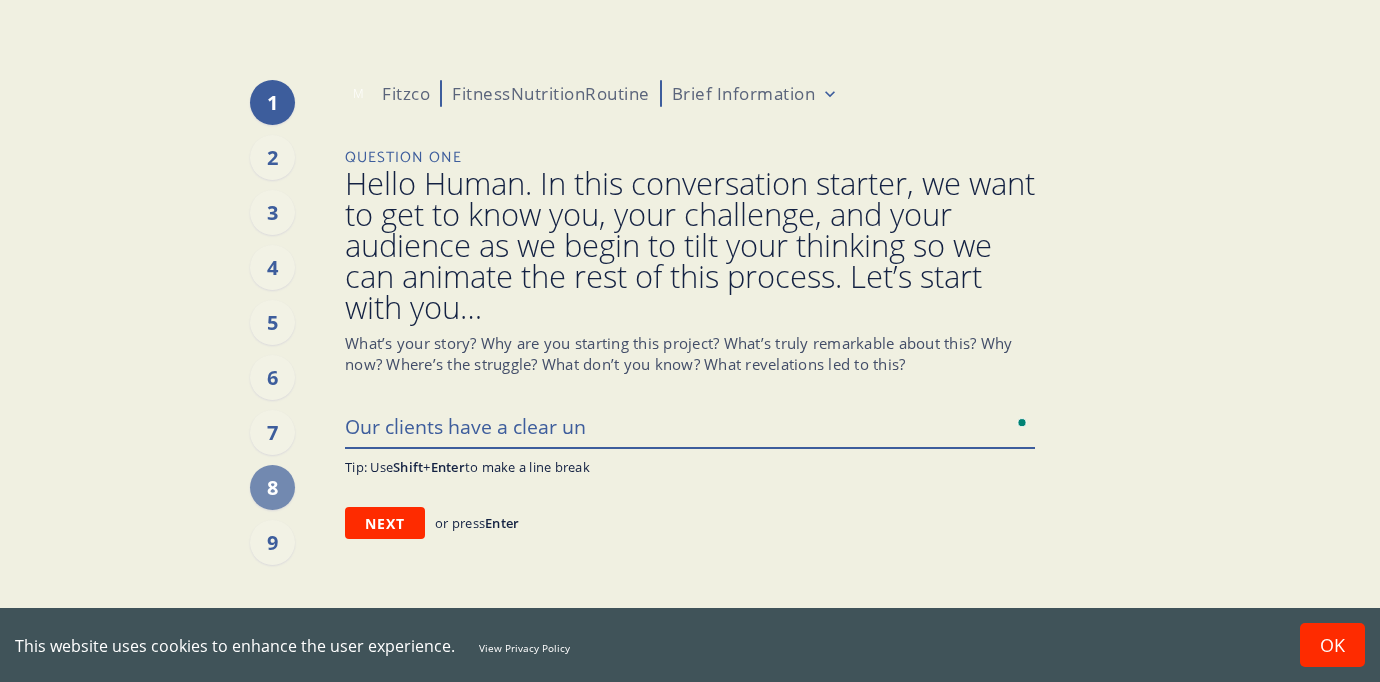 type on "x" 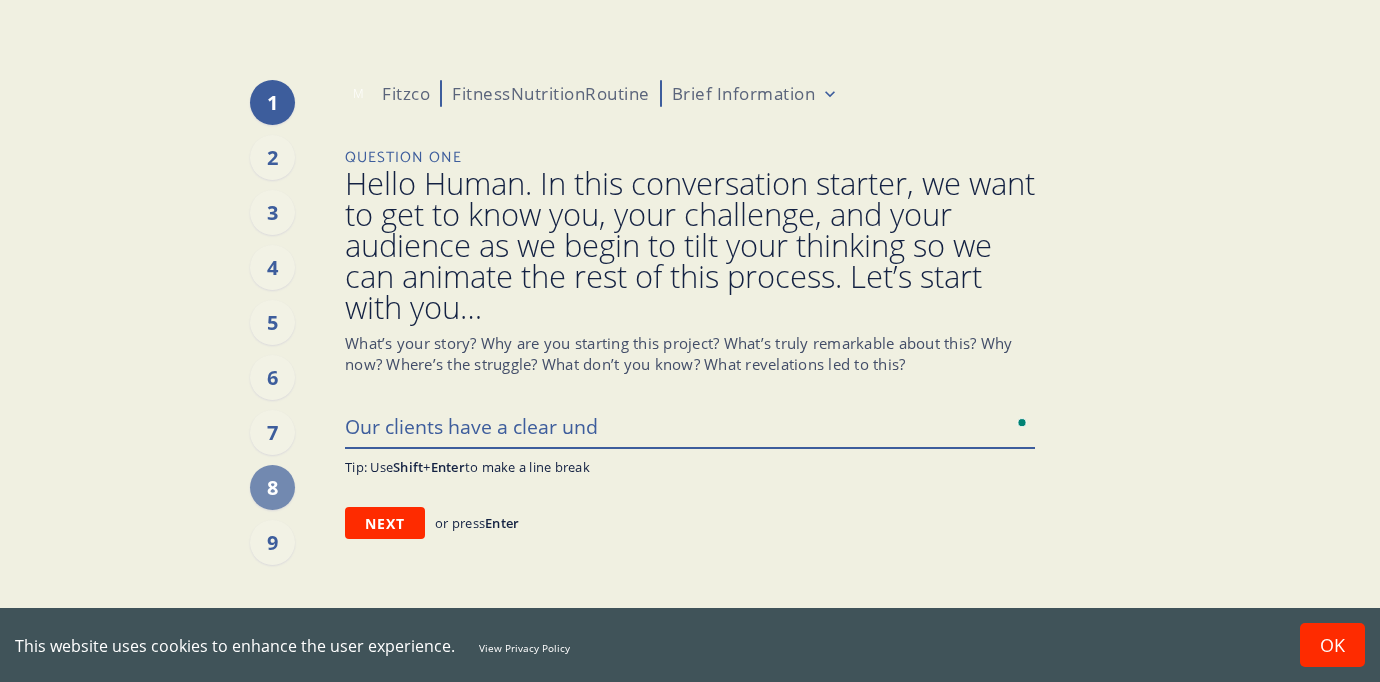 type on "x" 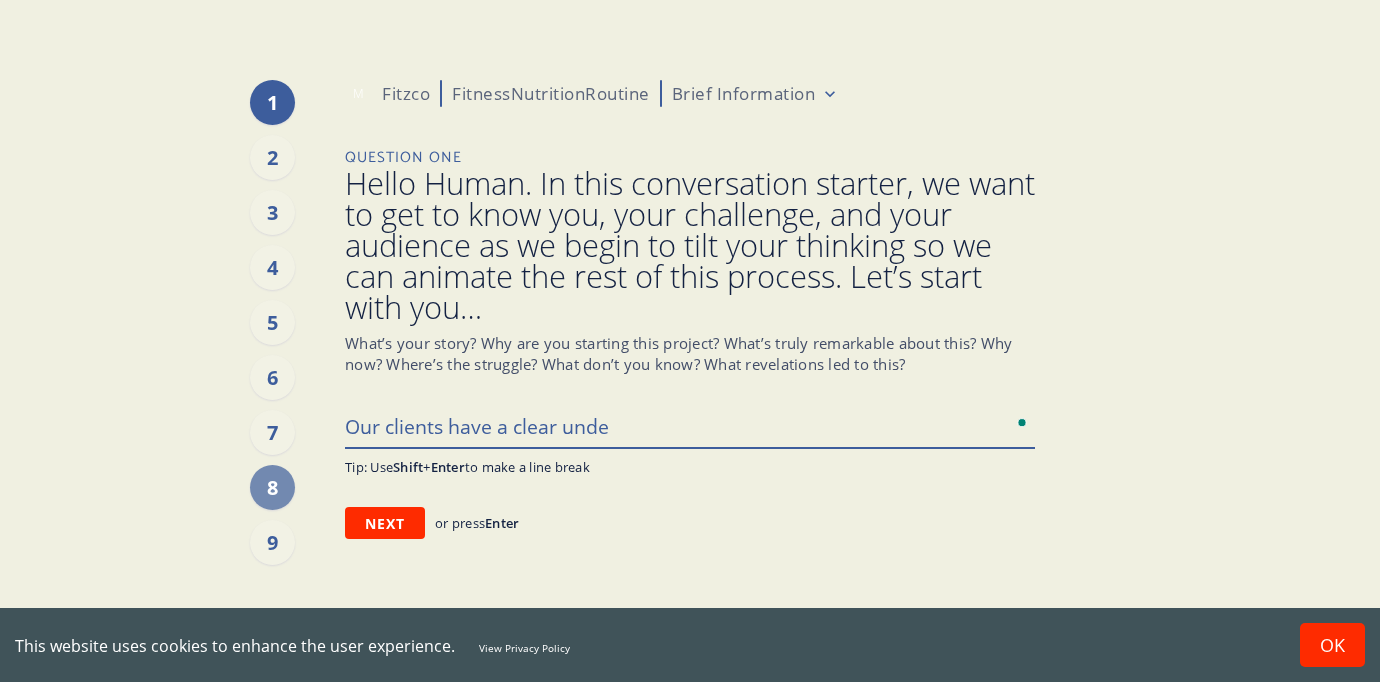 type on "x" 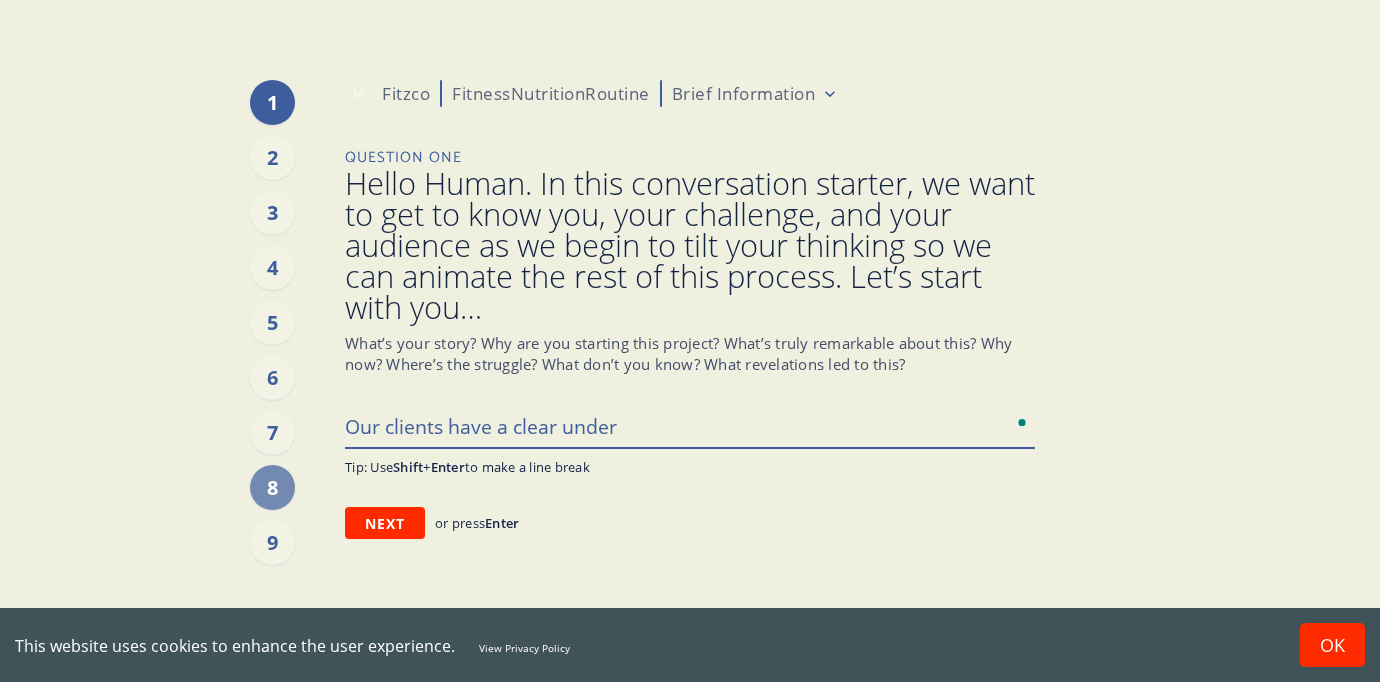 type on "x" 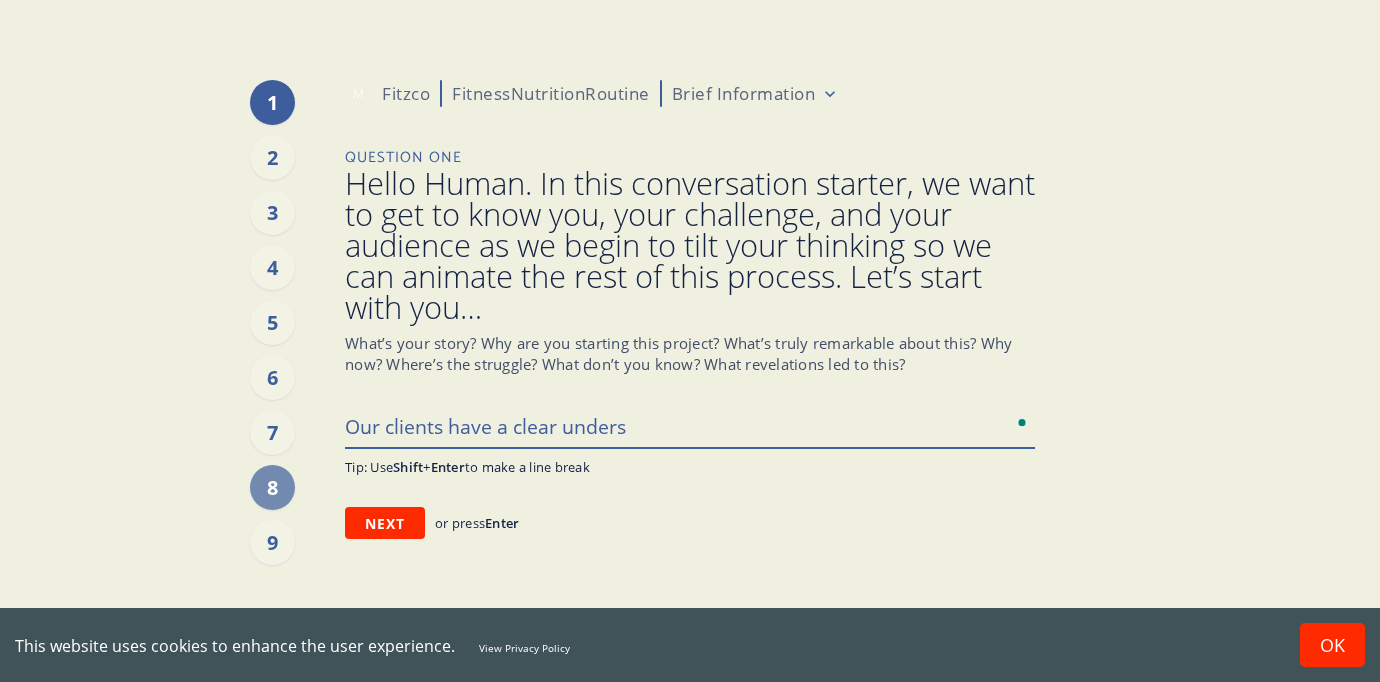 type on "Our clients have a clear underst" 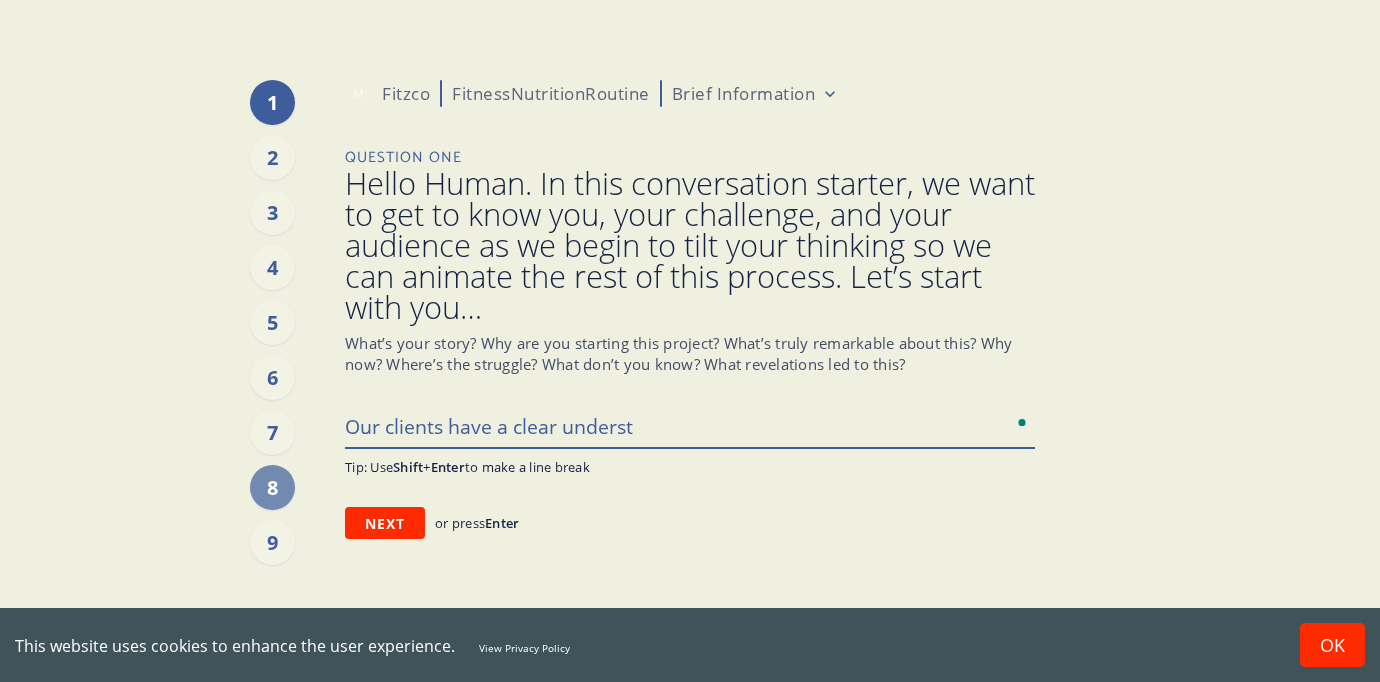 type on "x" 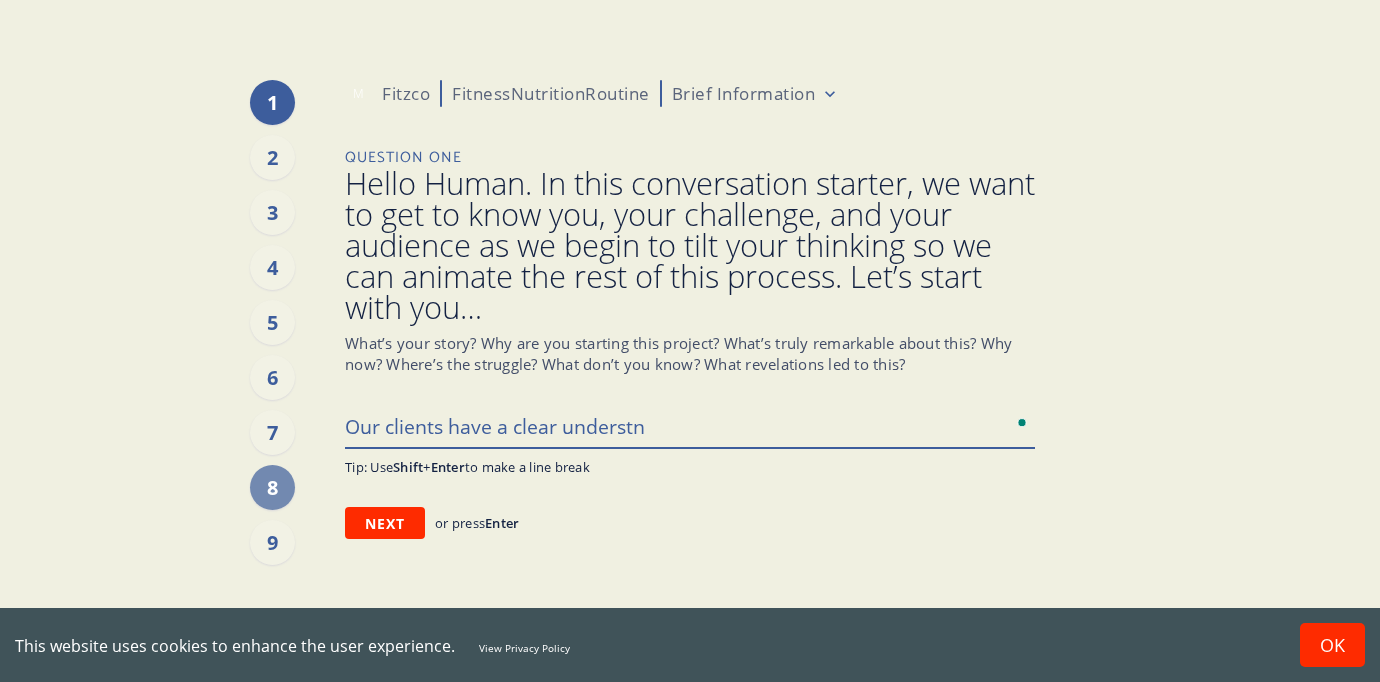 type on "x" 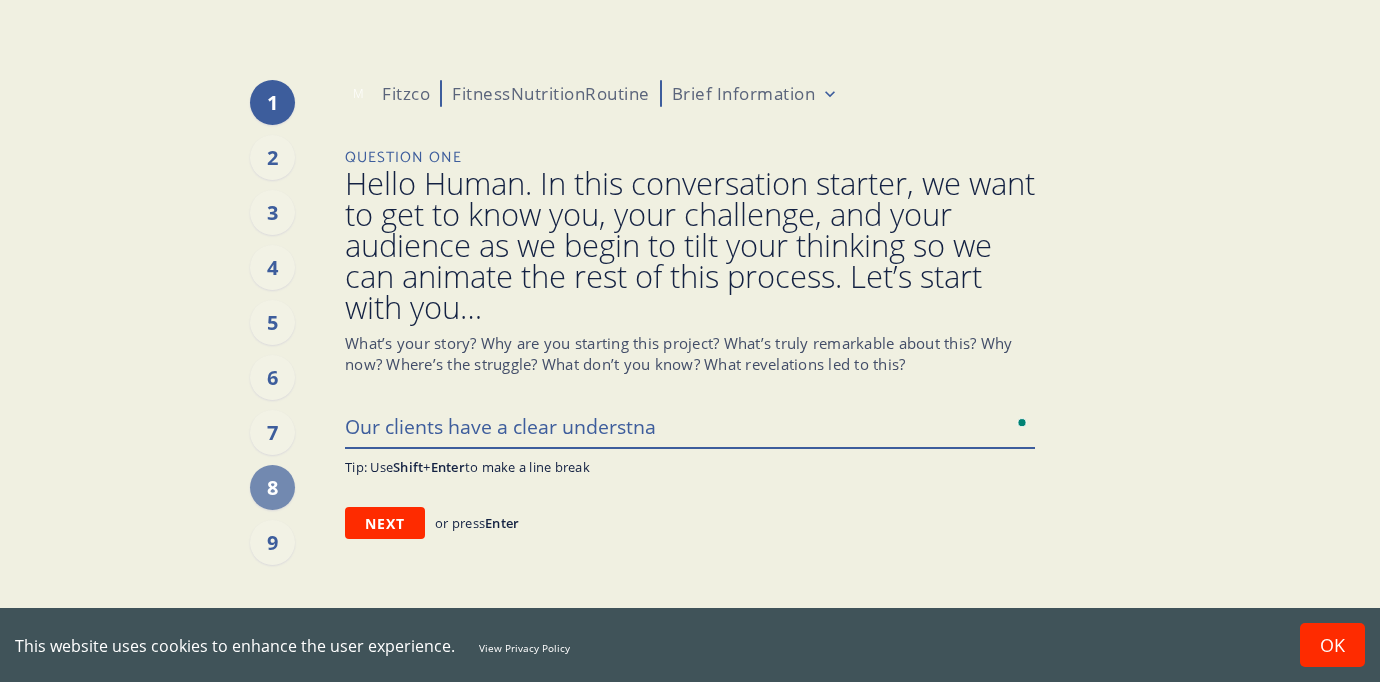 type on "x" 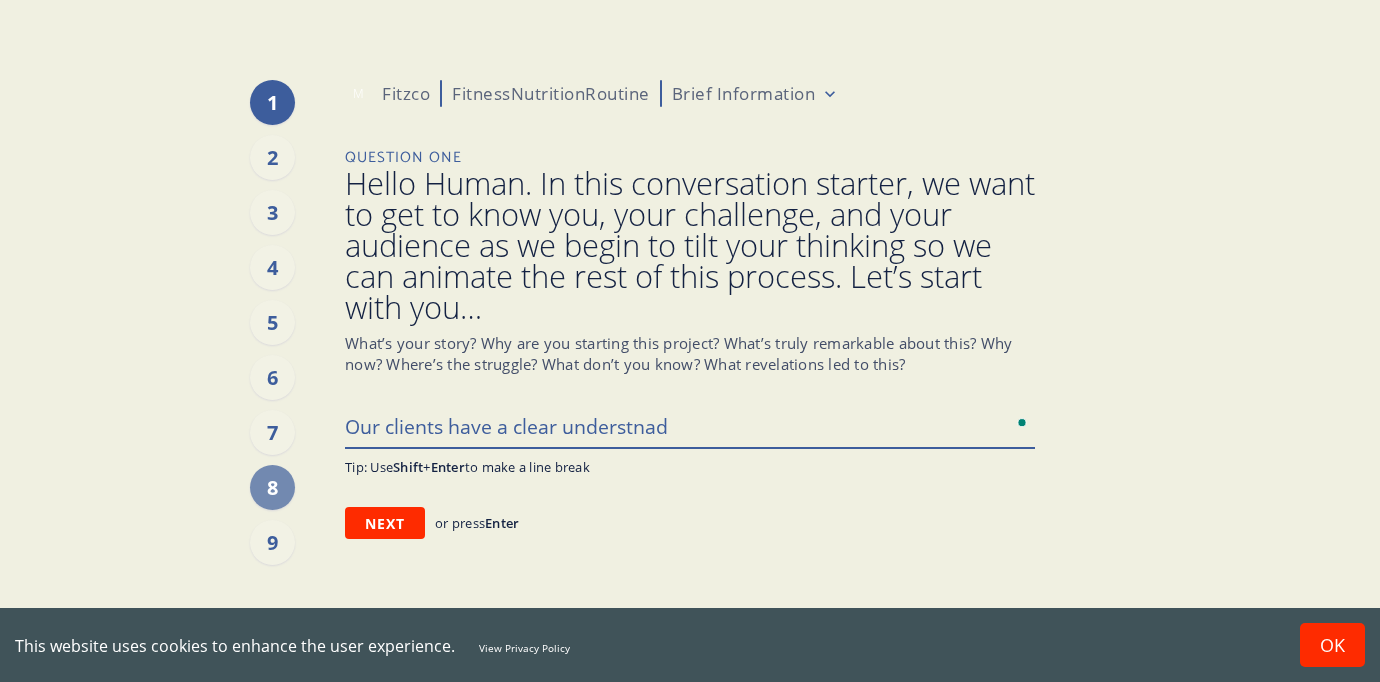 type on "x" 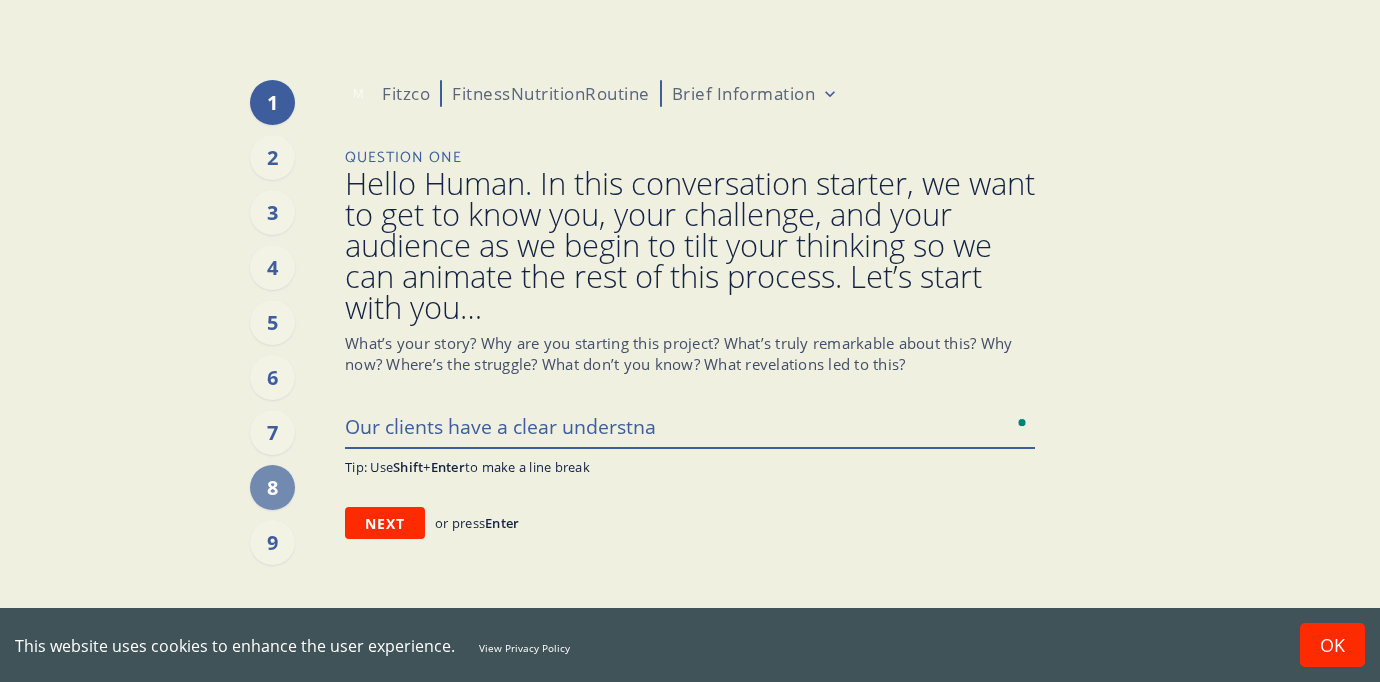 type on "x" 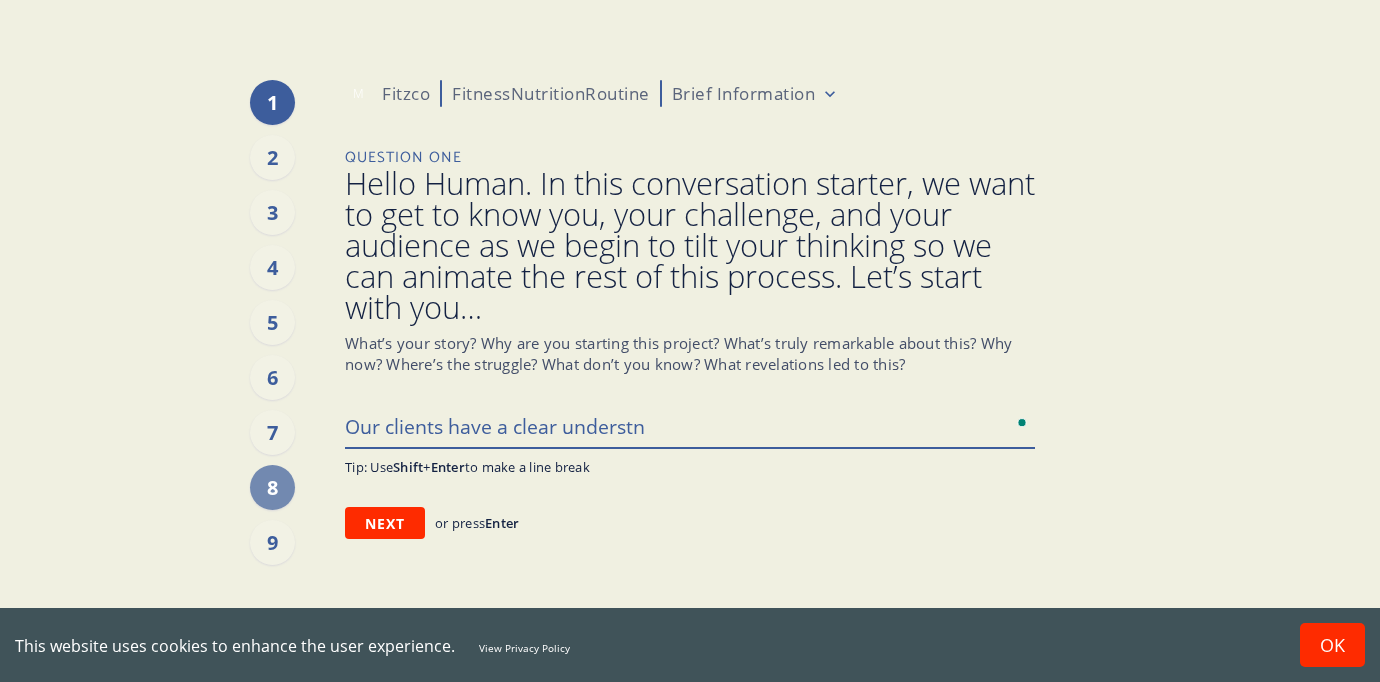 type on "x" 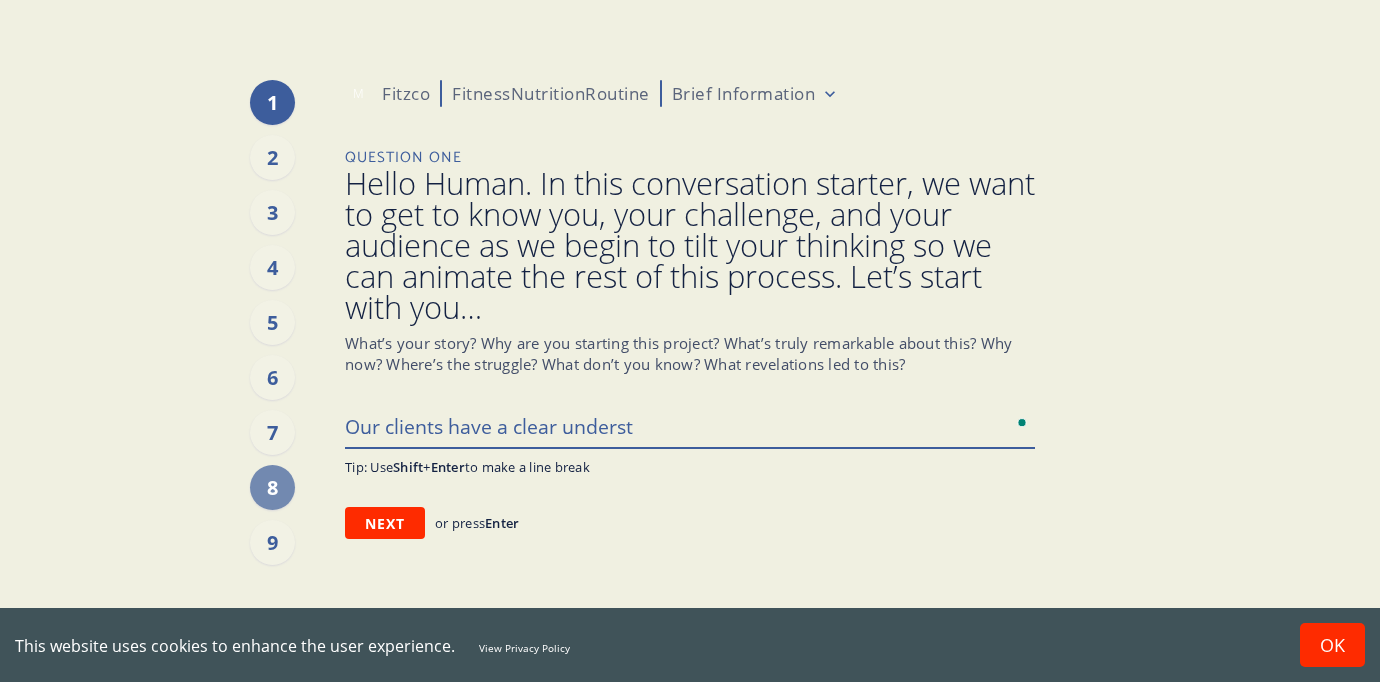 type on "x" 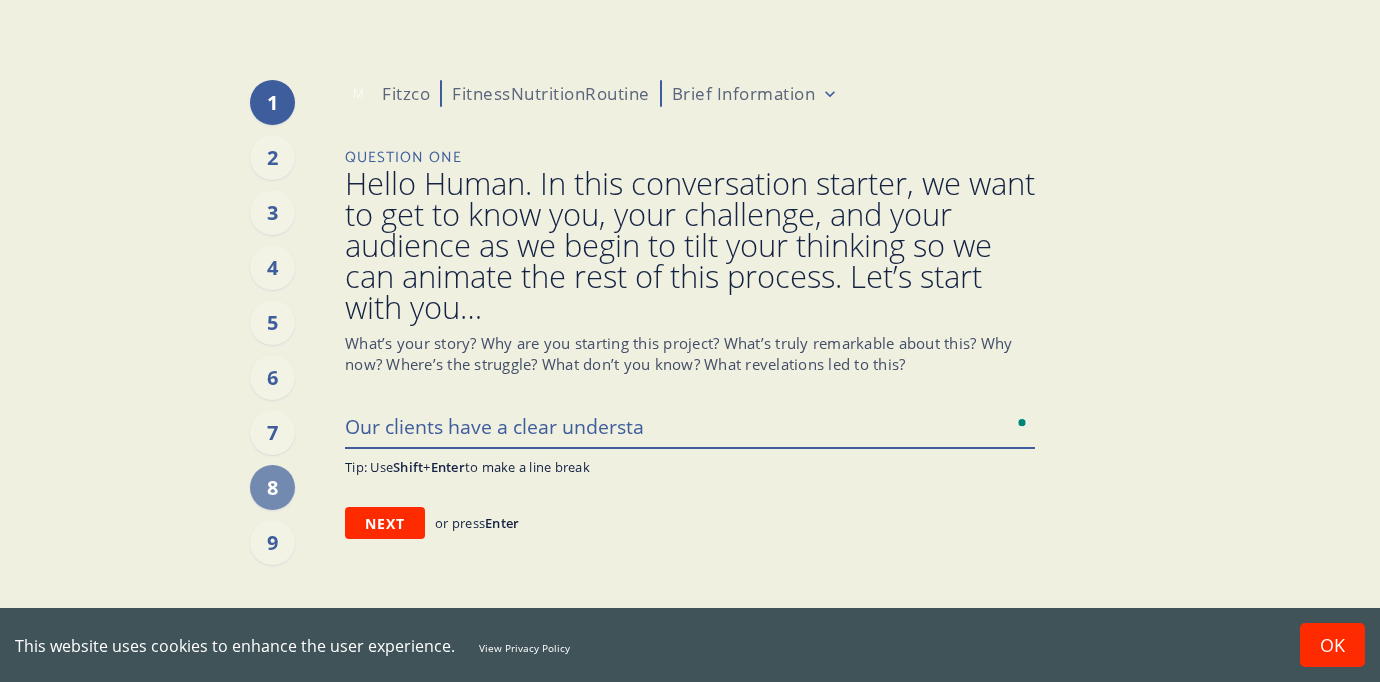 type on "x" 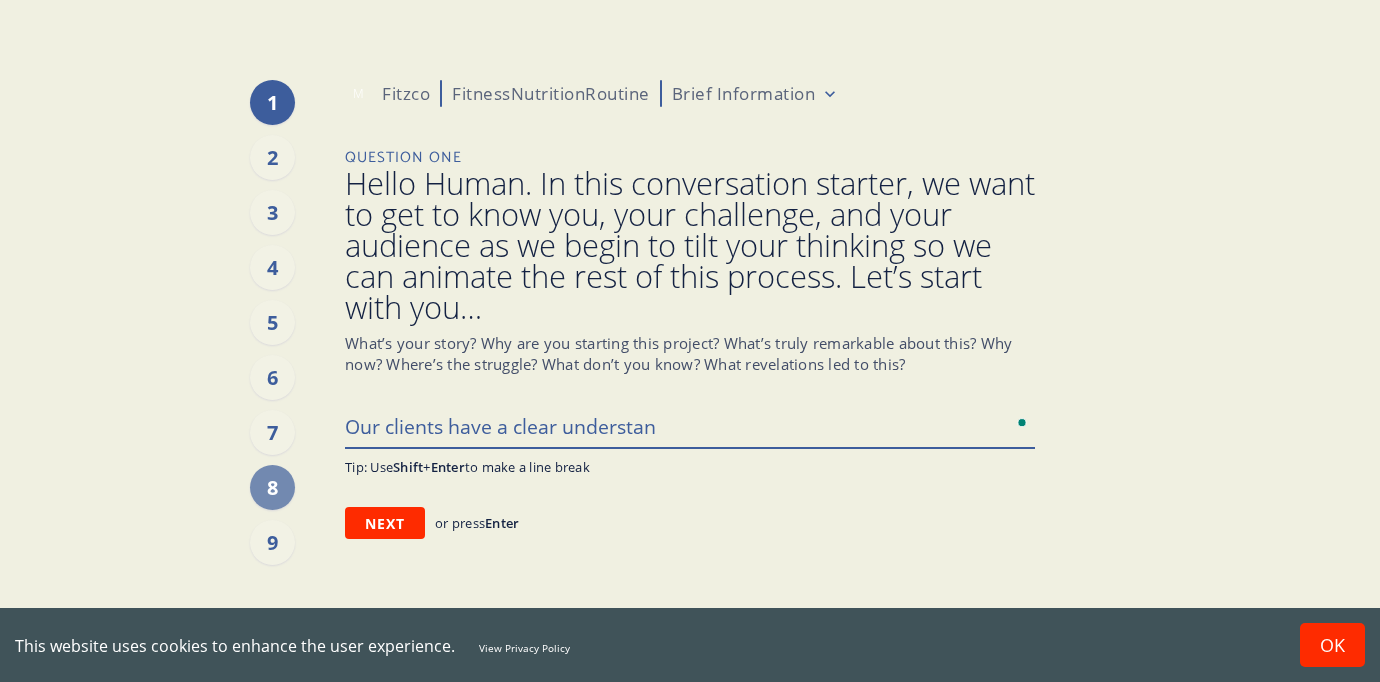 type on "x" 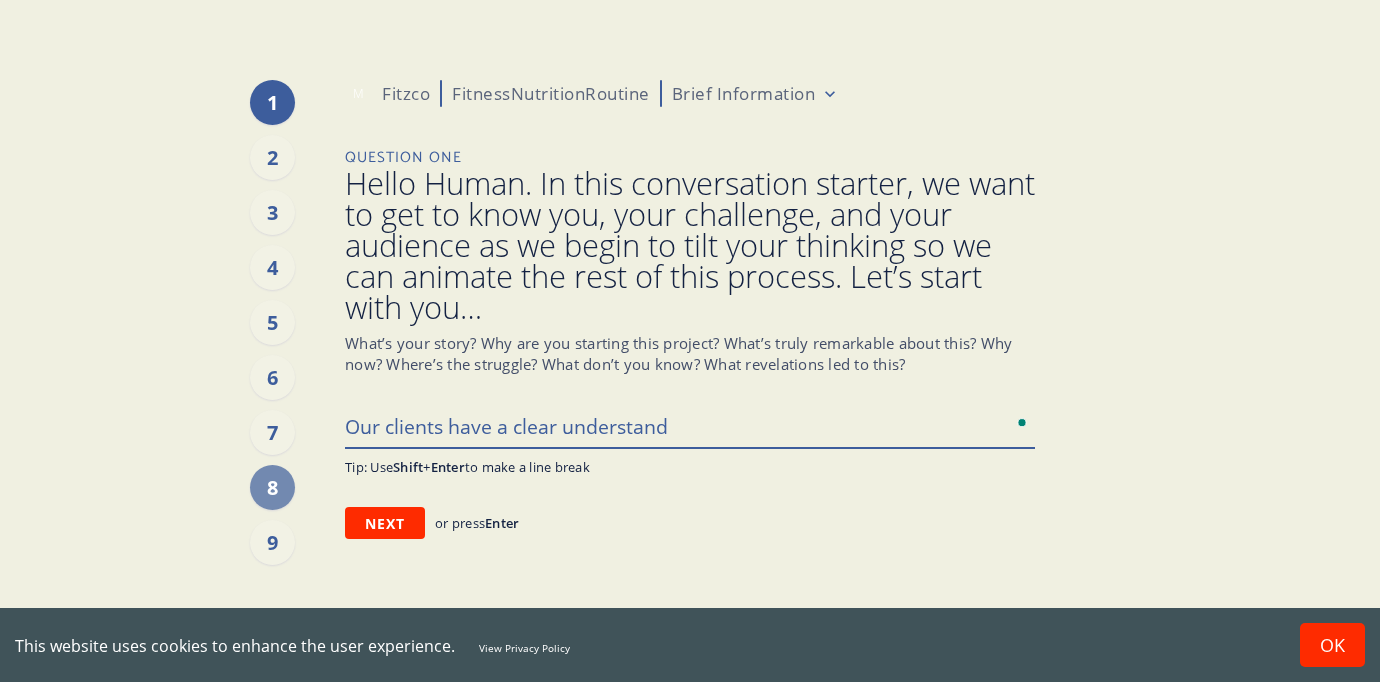 type on "x" 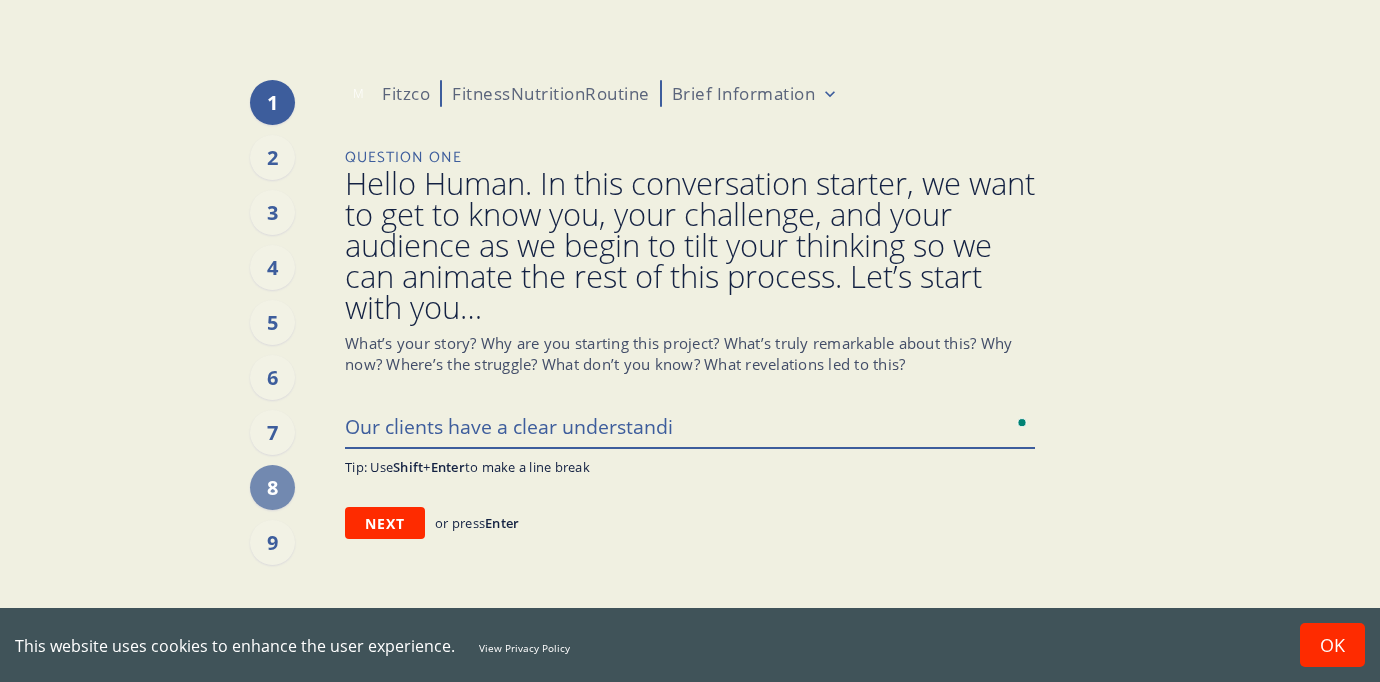 type on "x" 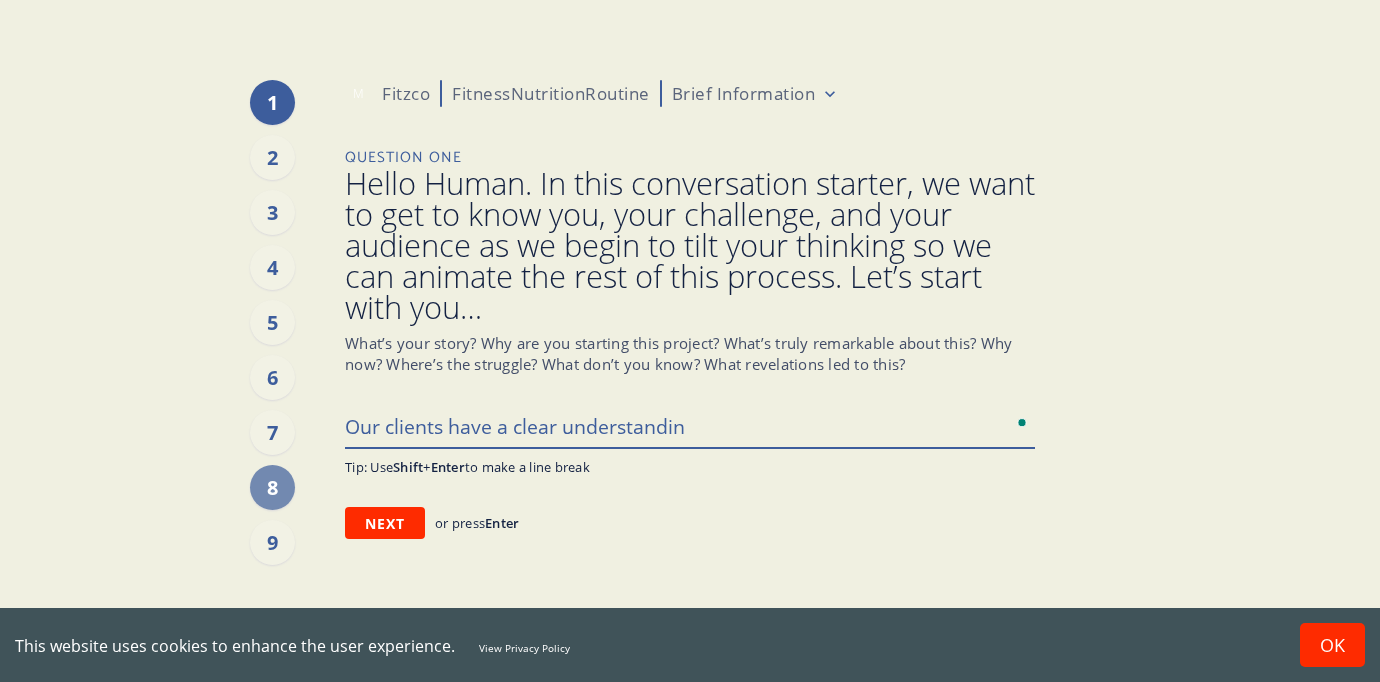 type on "Our clients have a clear understanding" 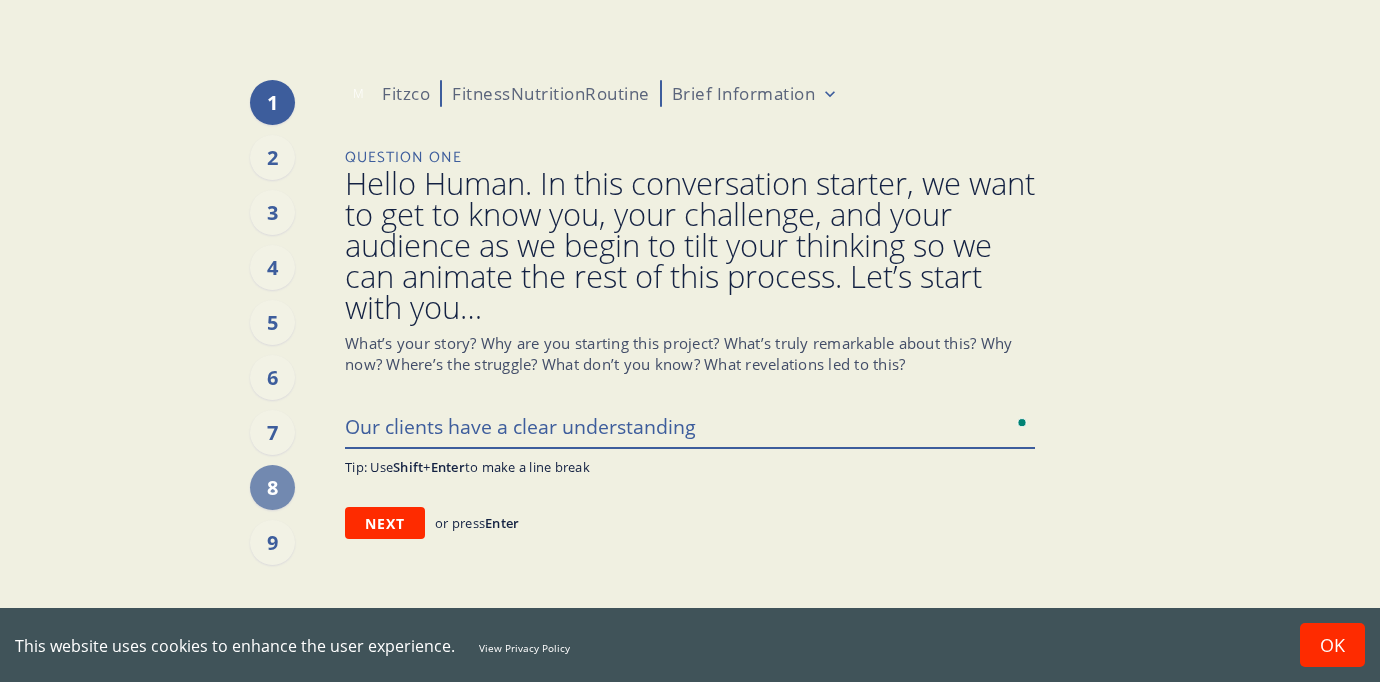 type on "x" 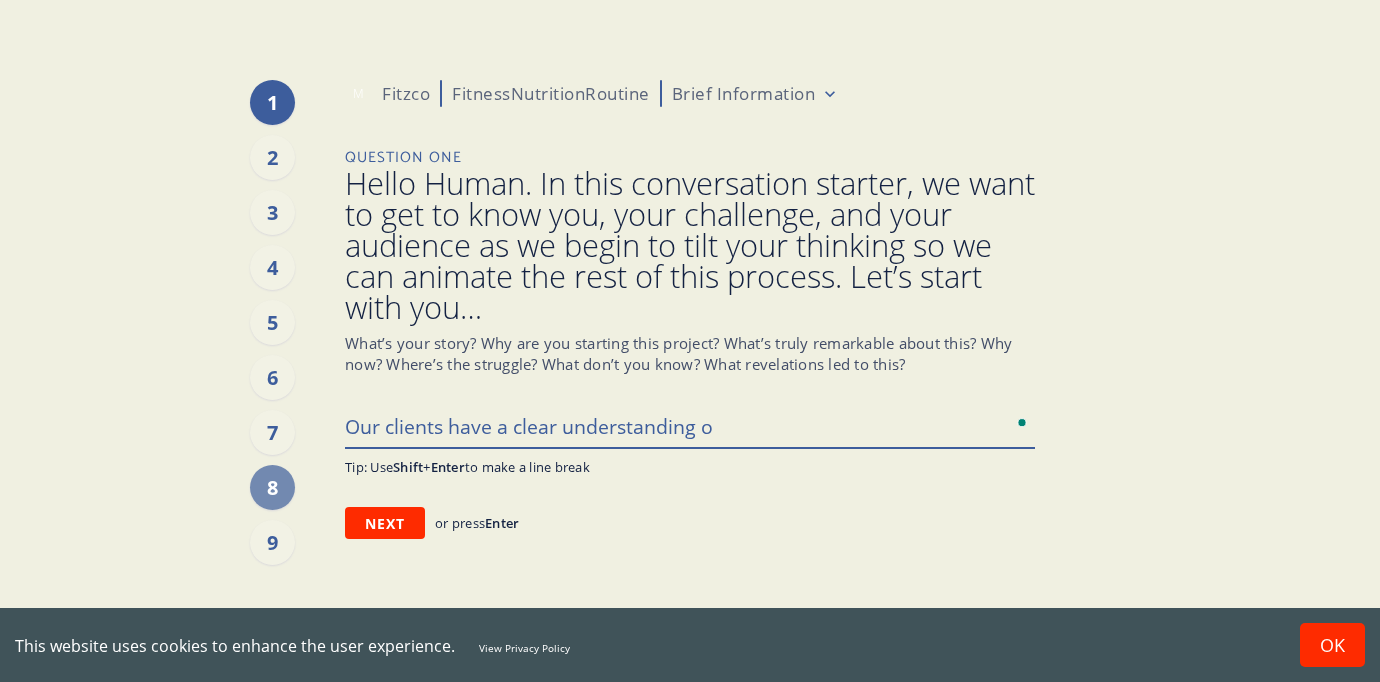 type on "x" 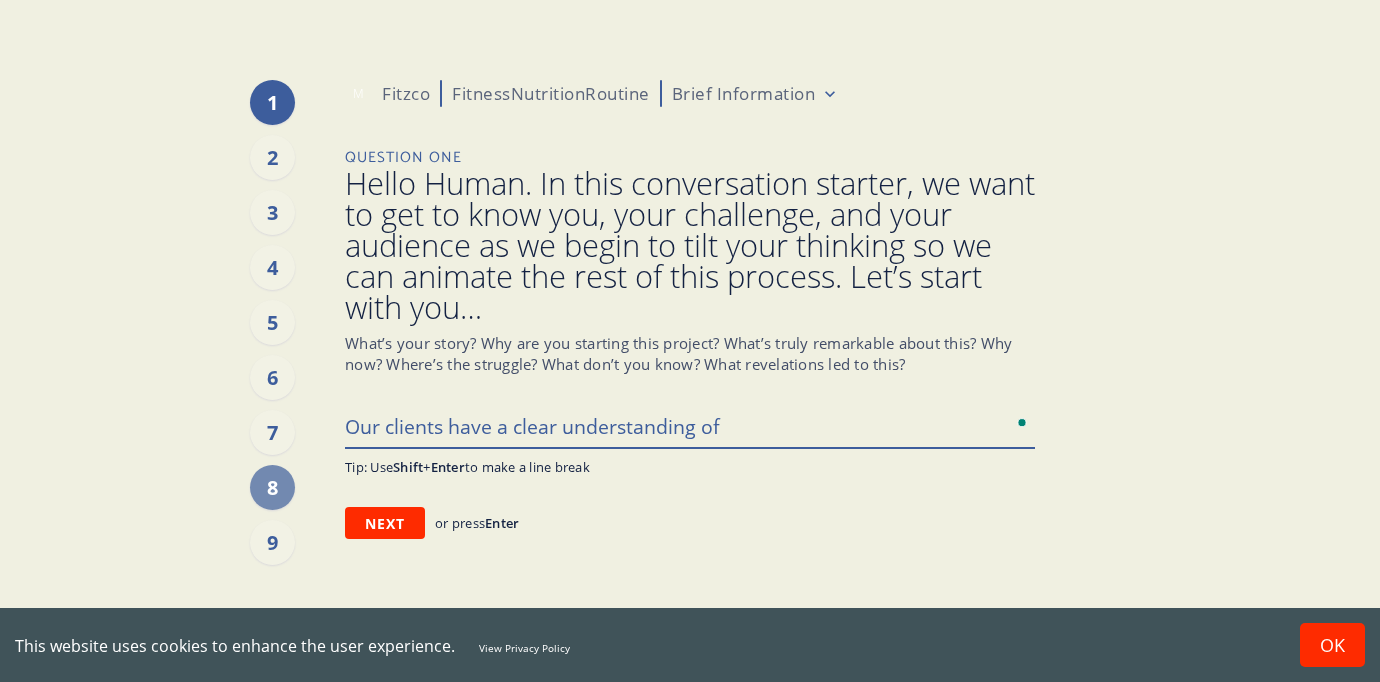 type on "x" 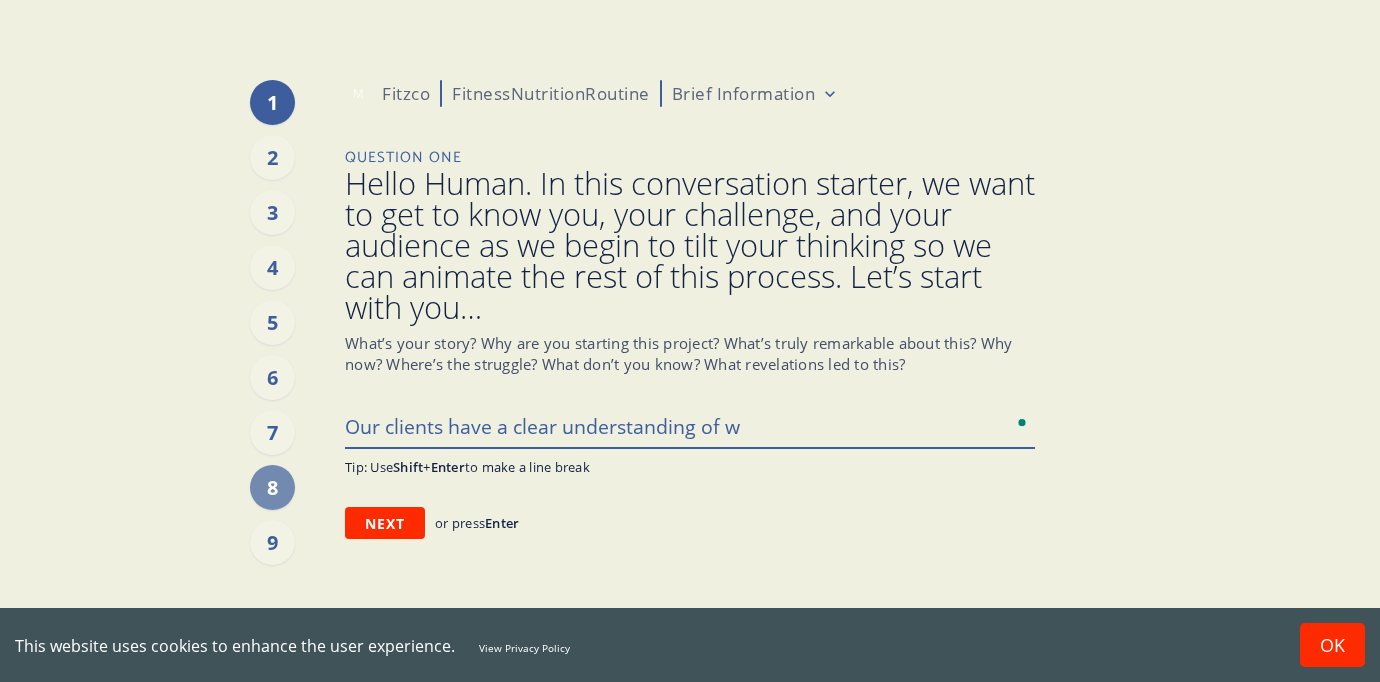 type on "x" 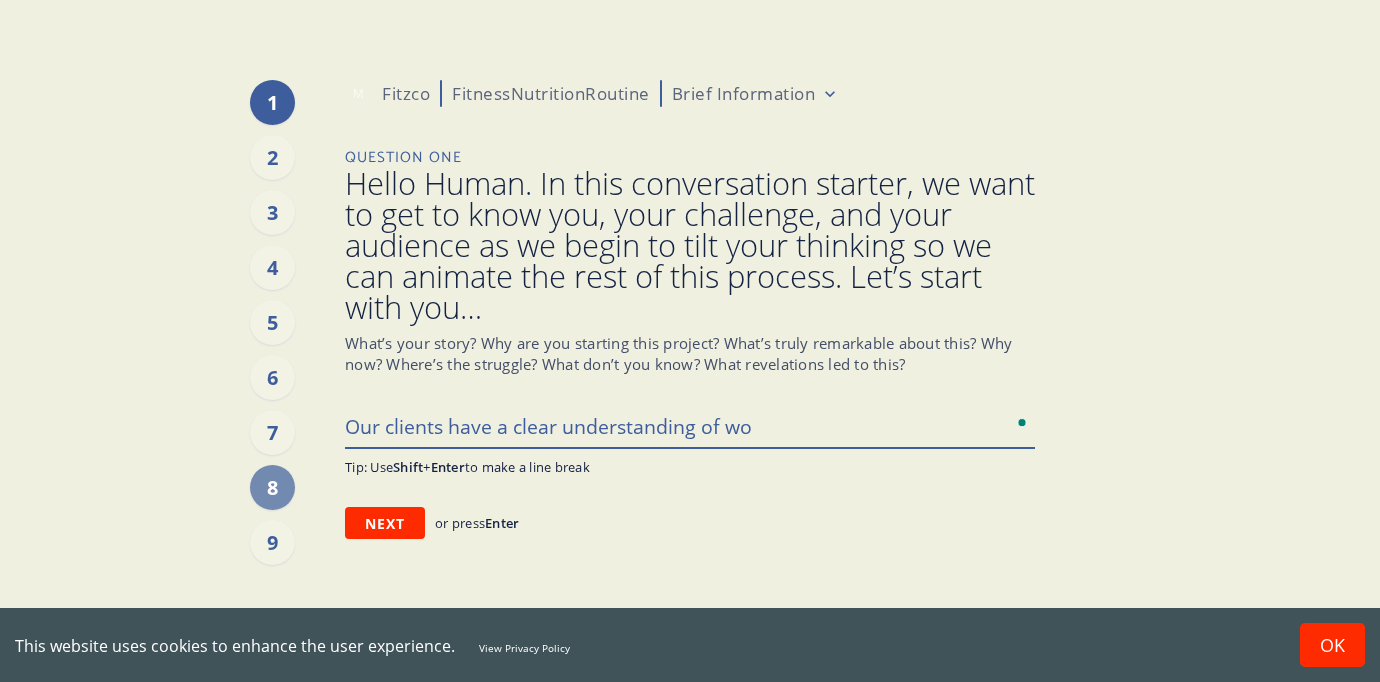 type on "x" 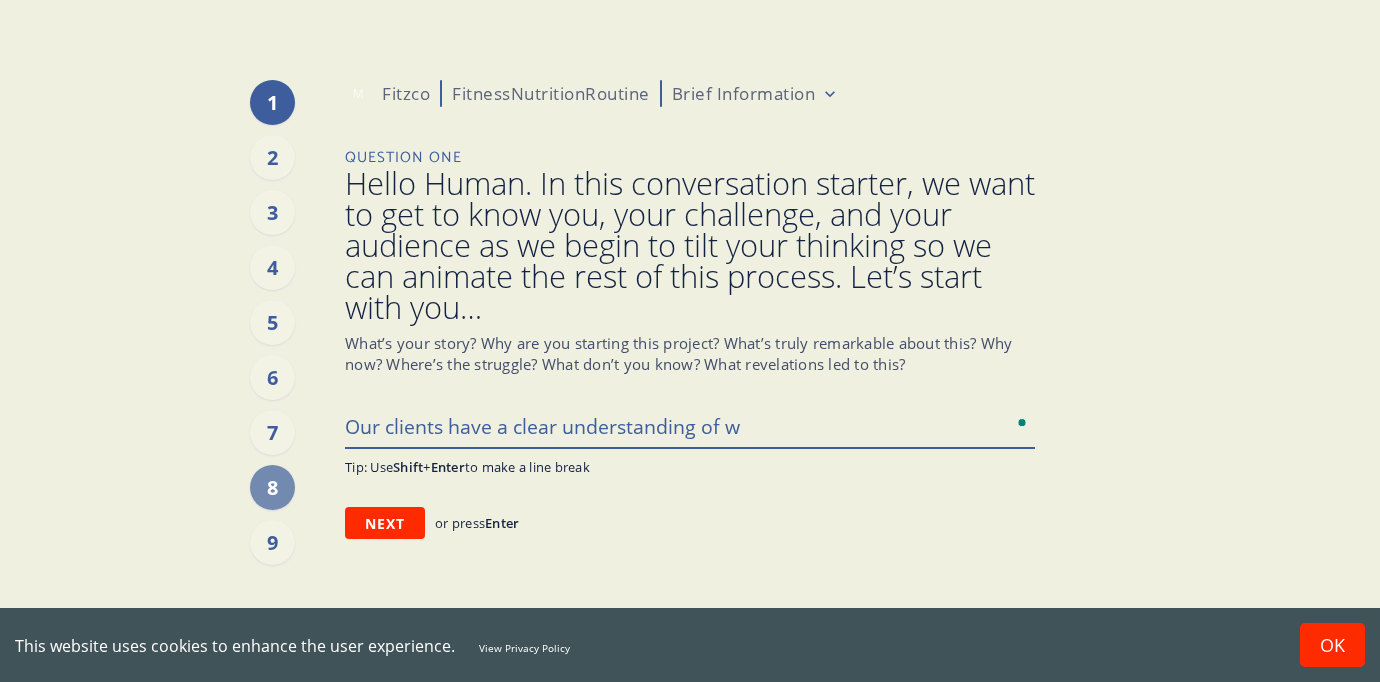 type on "x" 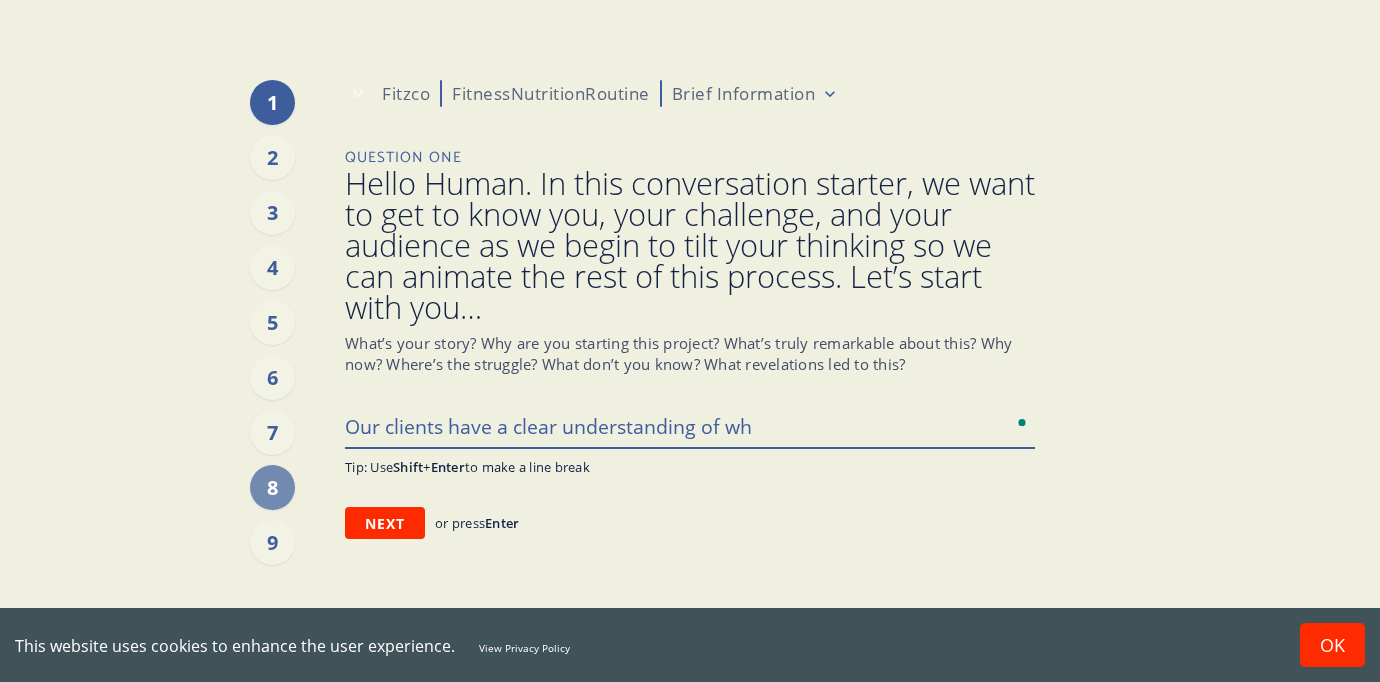 type on "x" 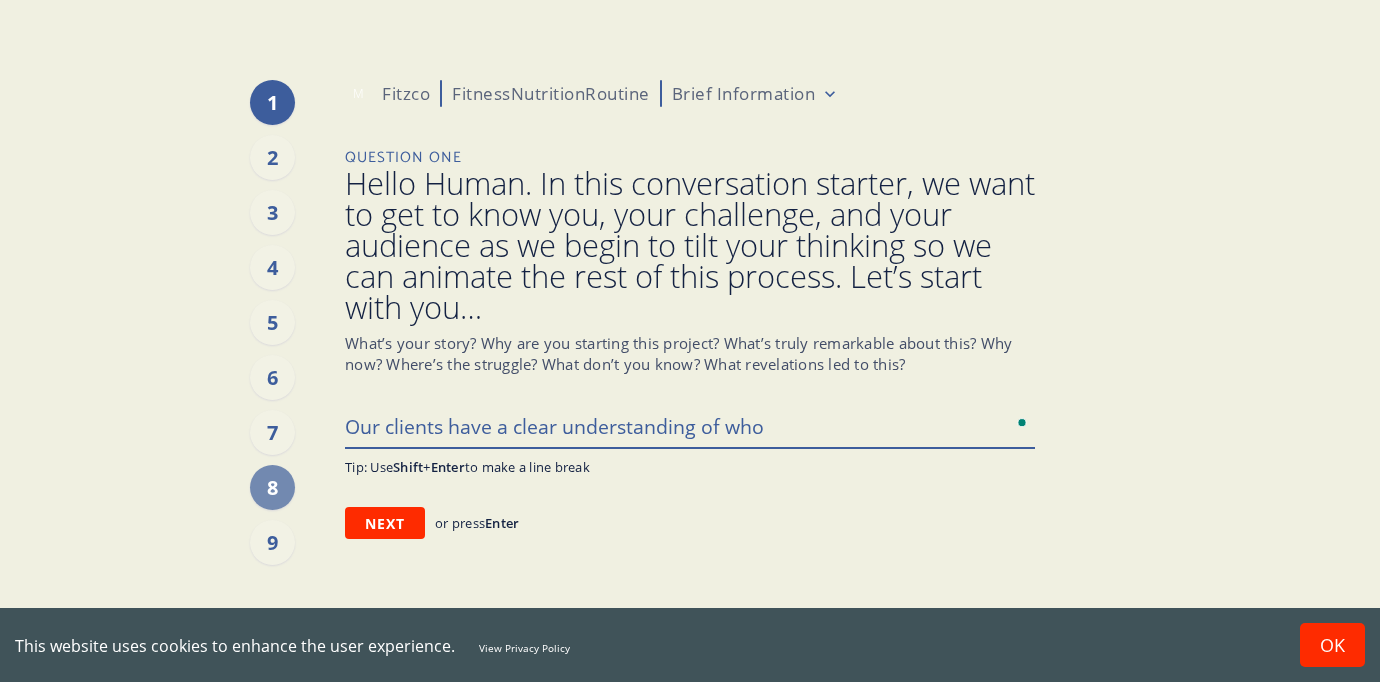 type on "x" 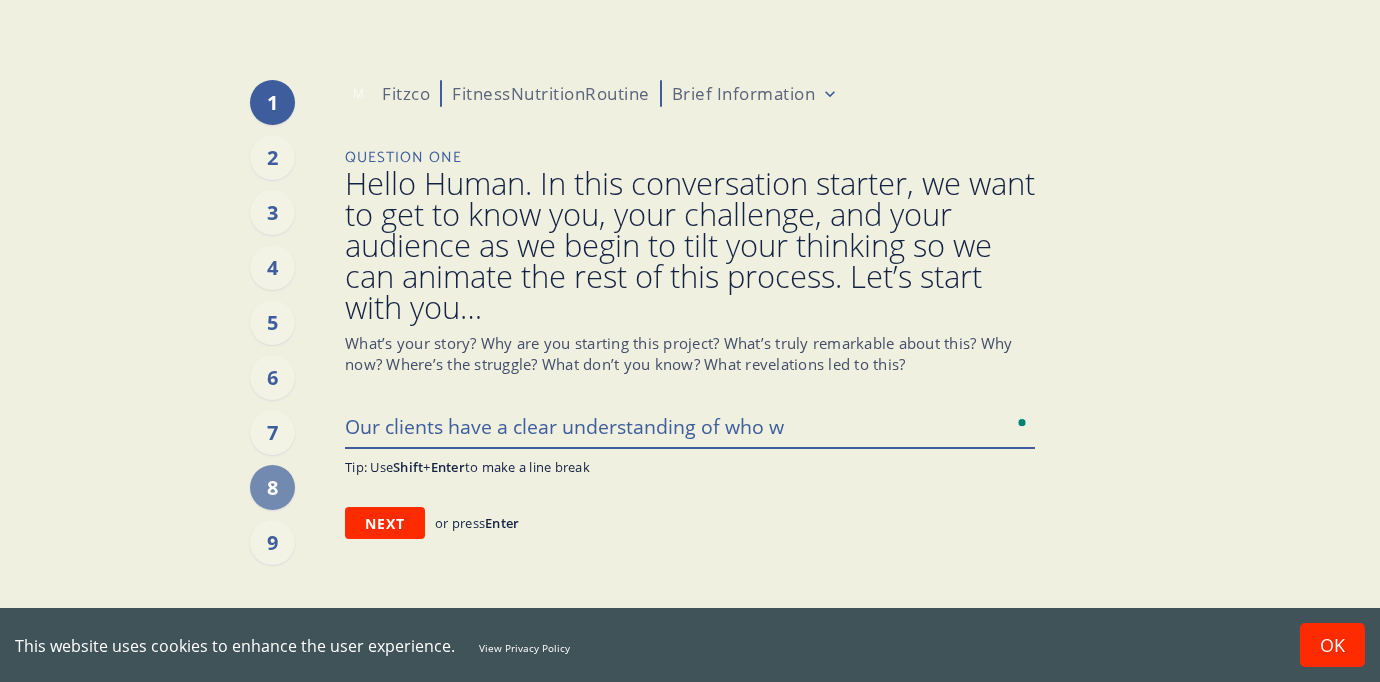 type on "x" 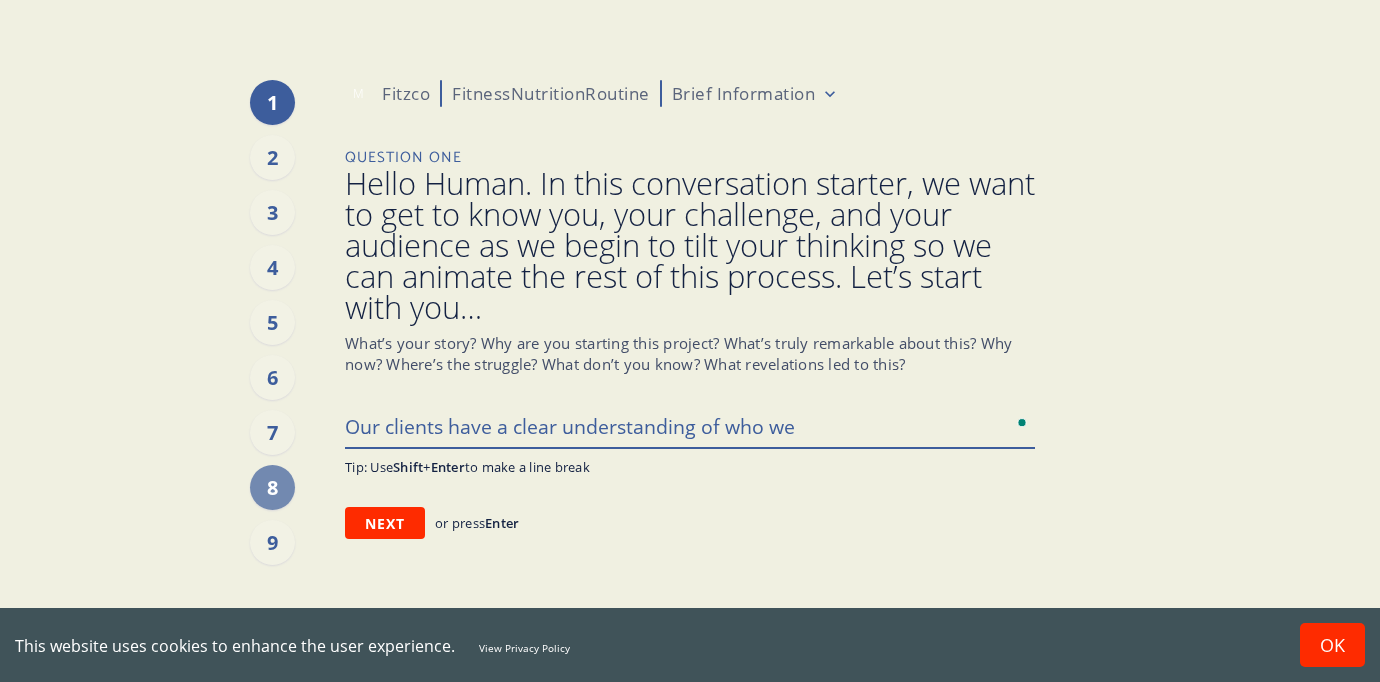 type on "x" 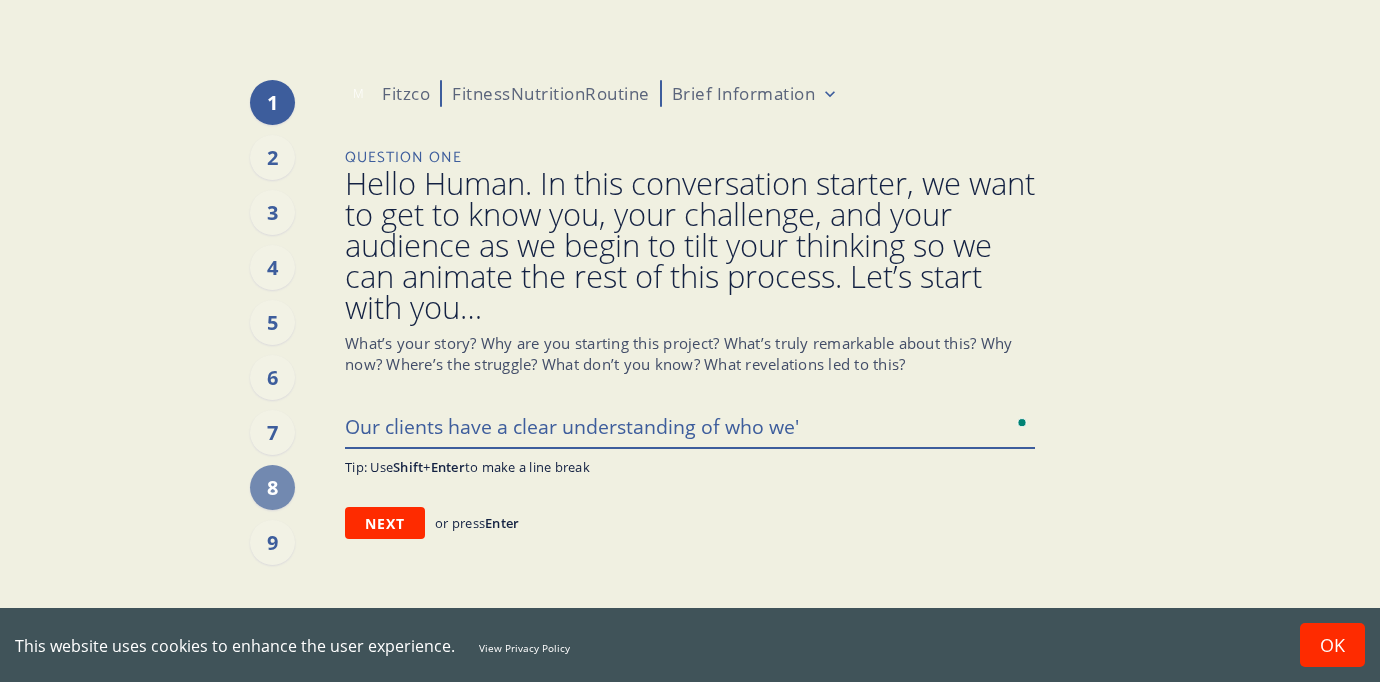 type on "Our clients have a clear understanding of who we'r" 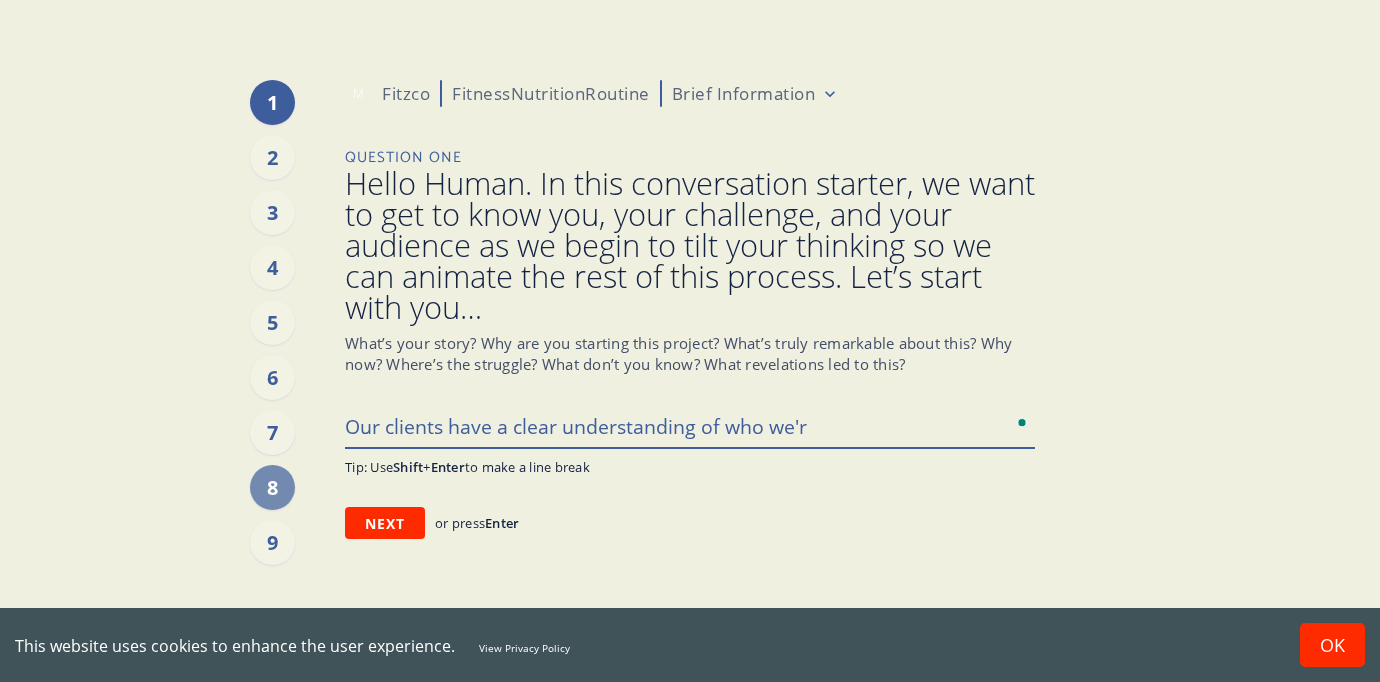 type on "x" 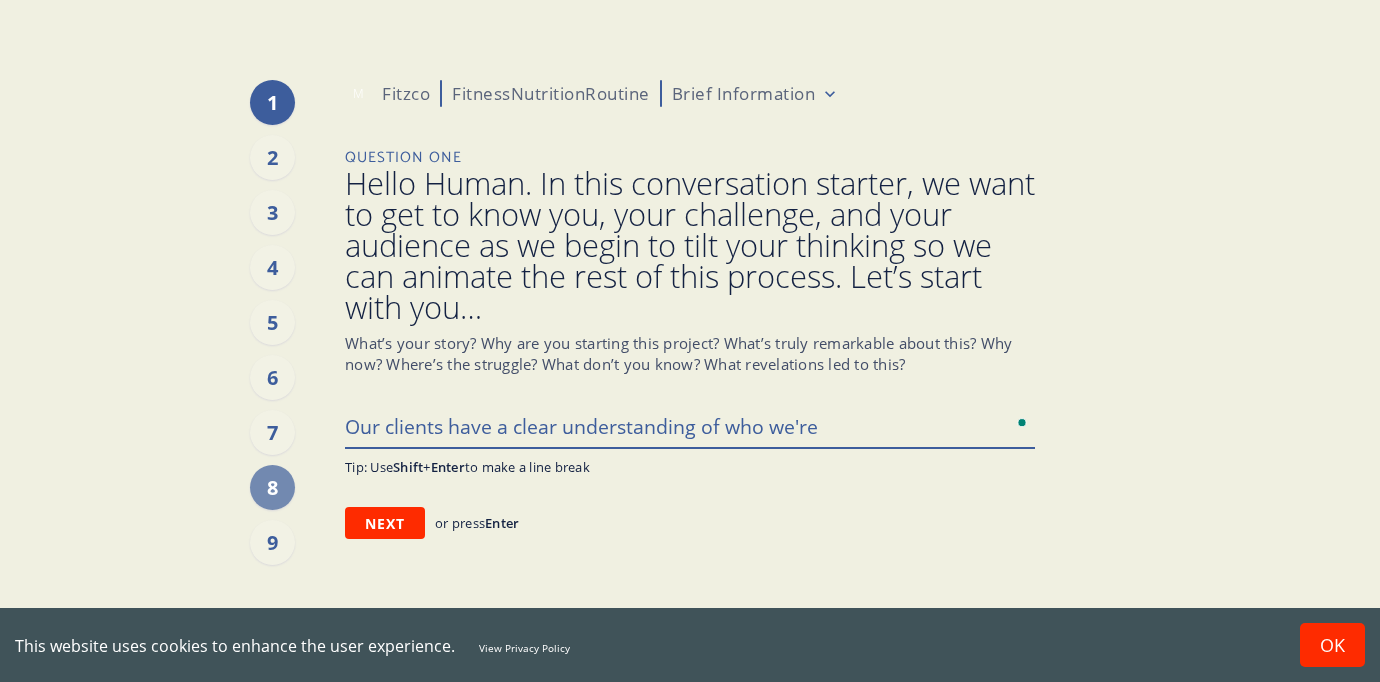 type on "x" 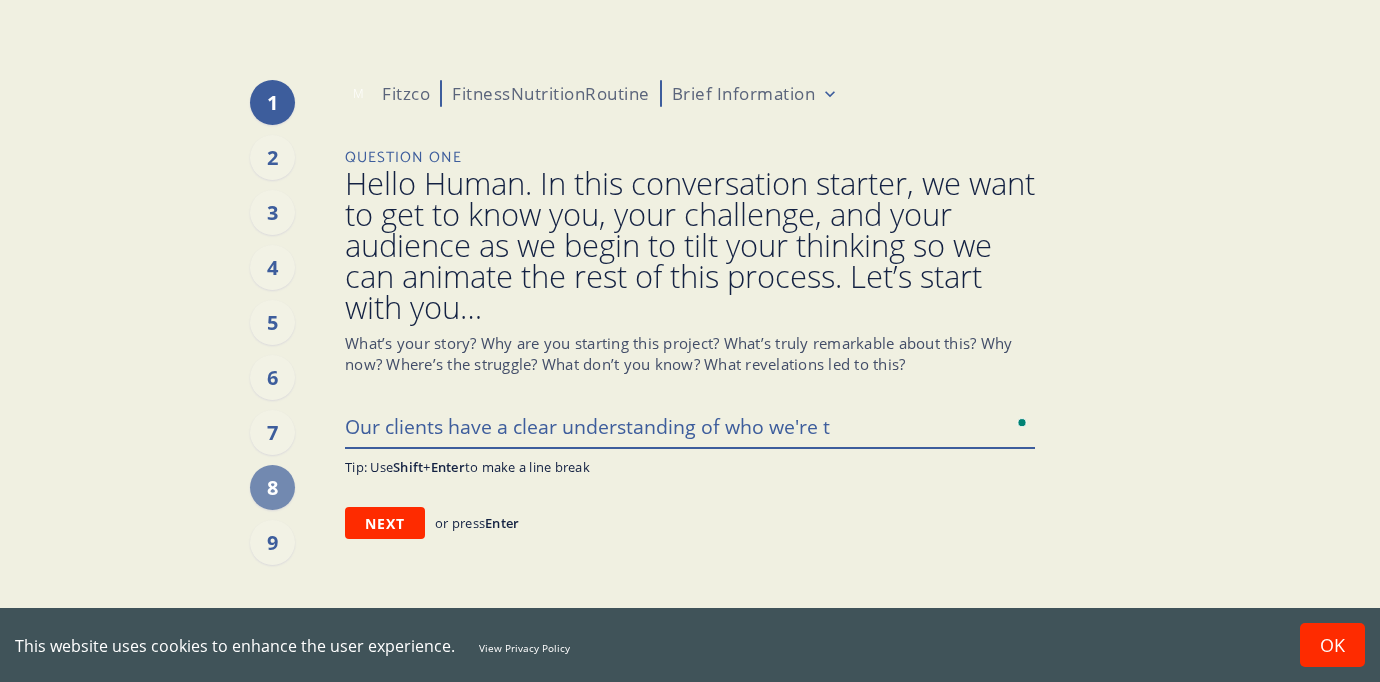 type on "x" 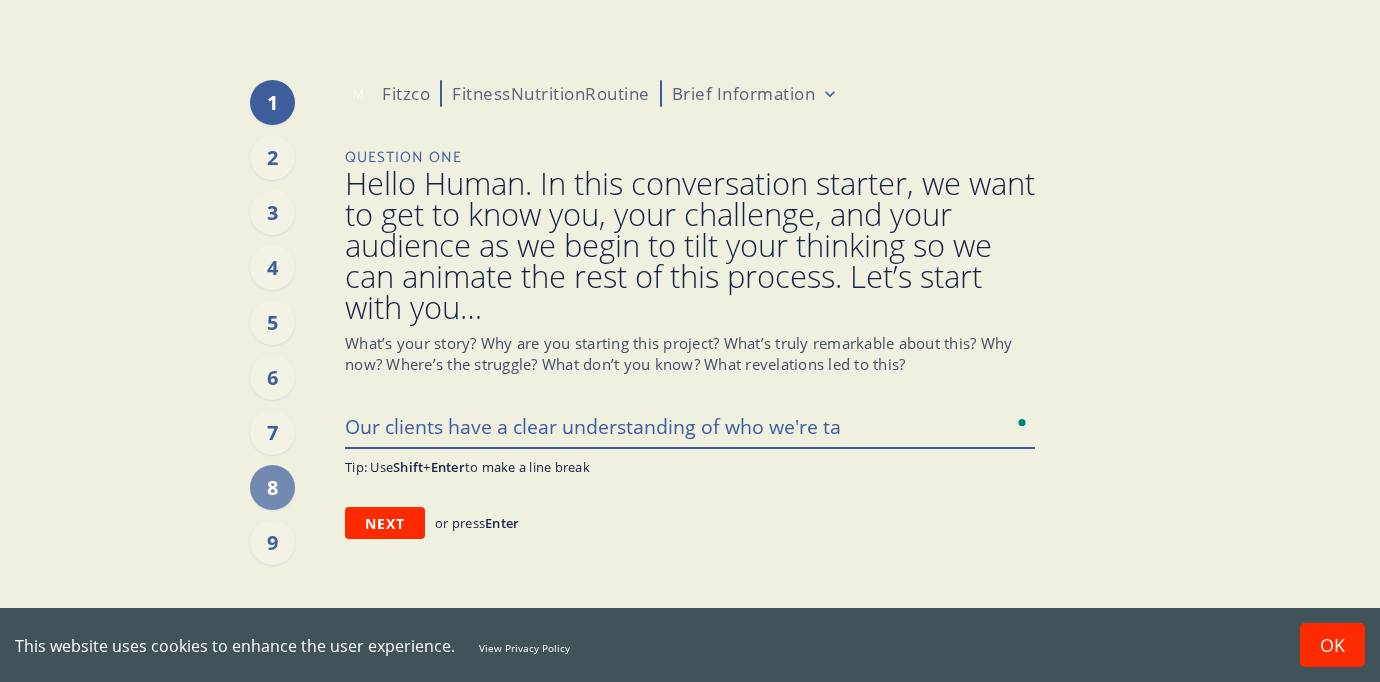 type on "x" 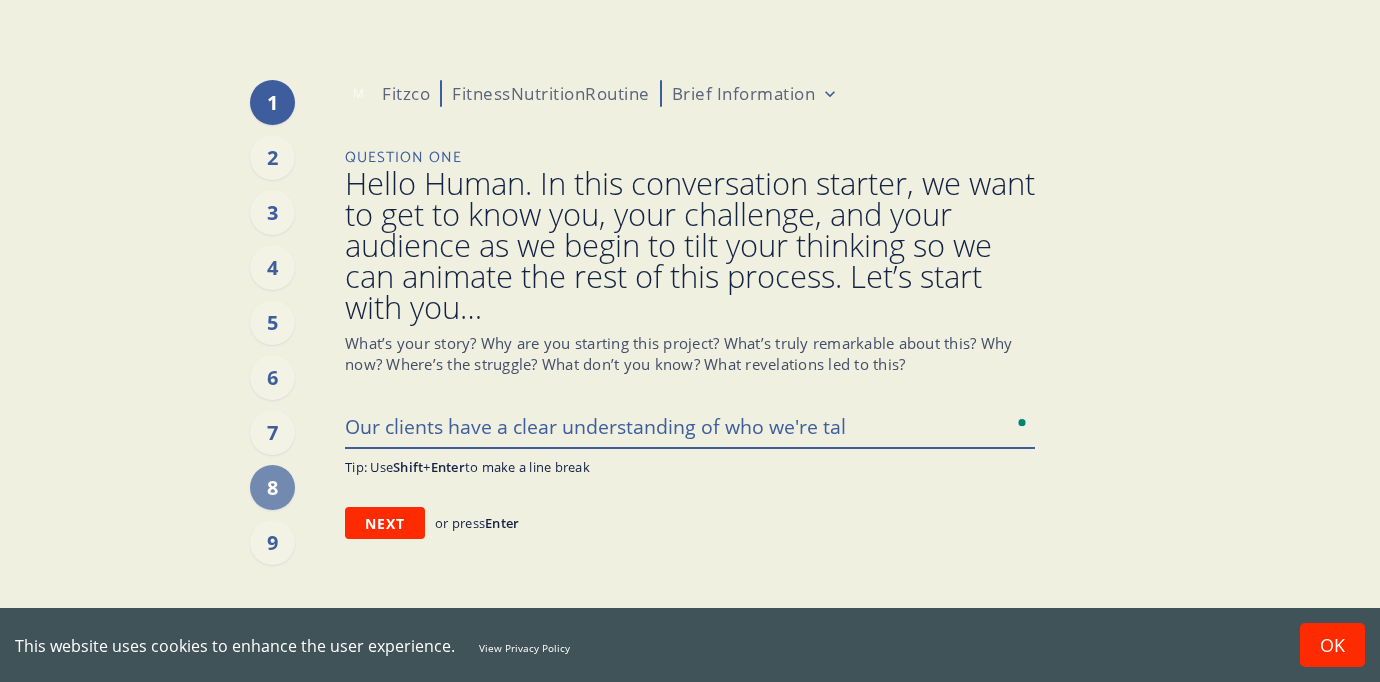 type on "Our clients have a clear understanding of who we're talk" 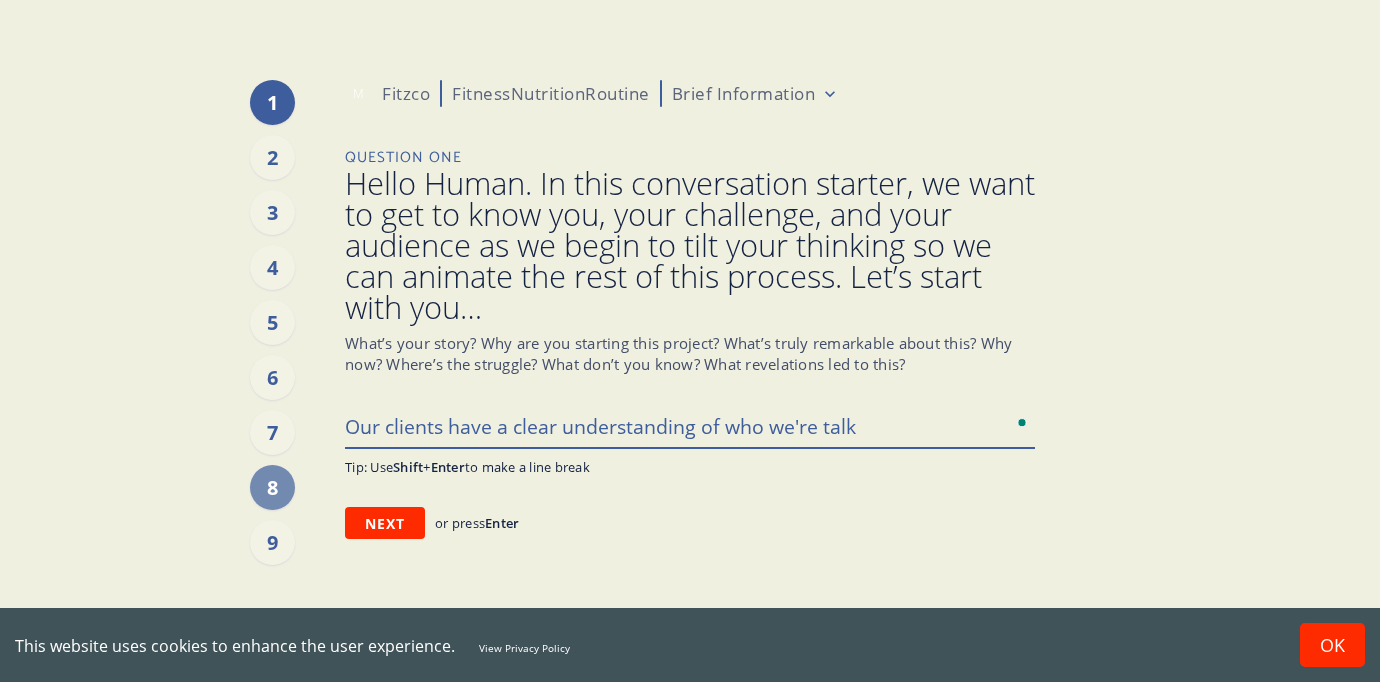 type on "x" 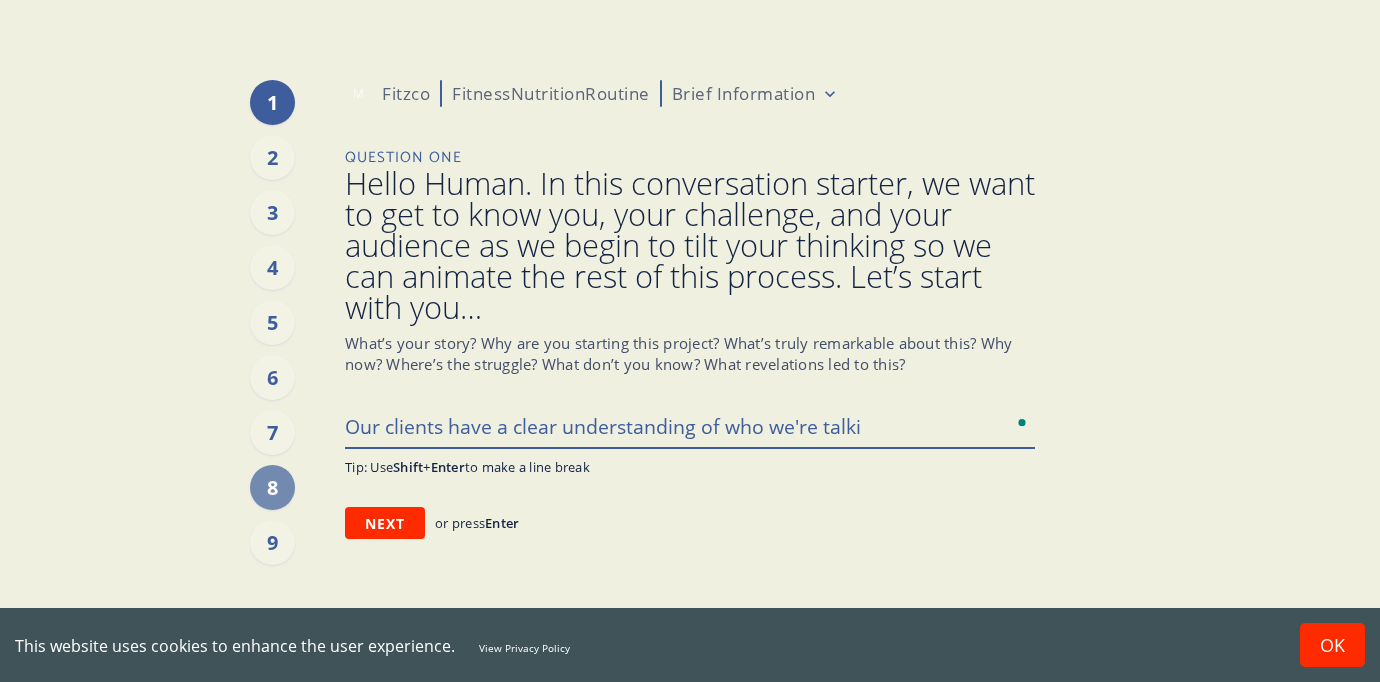 type on "x" 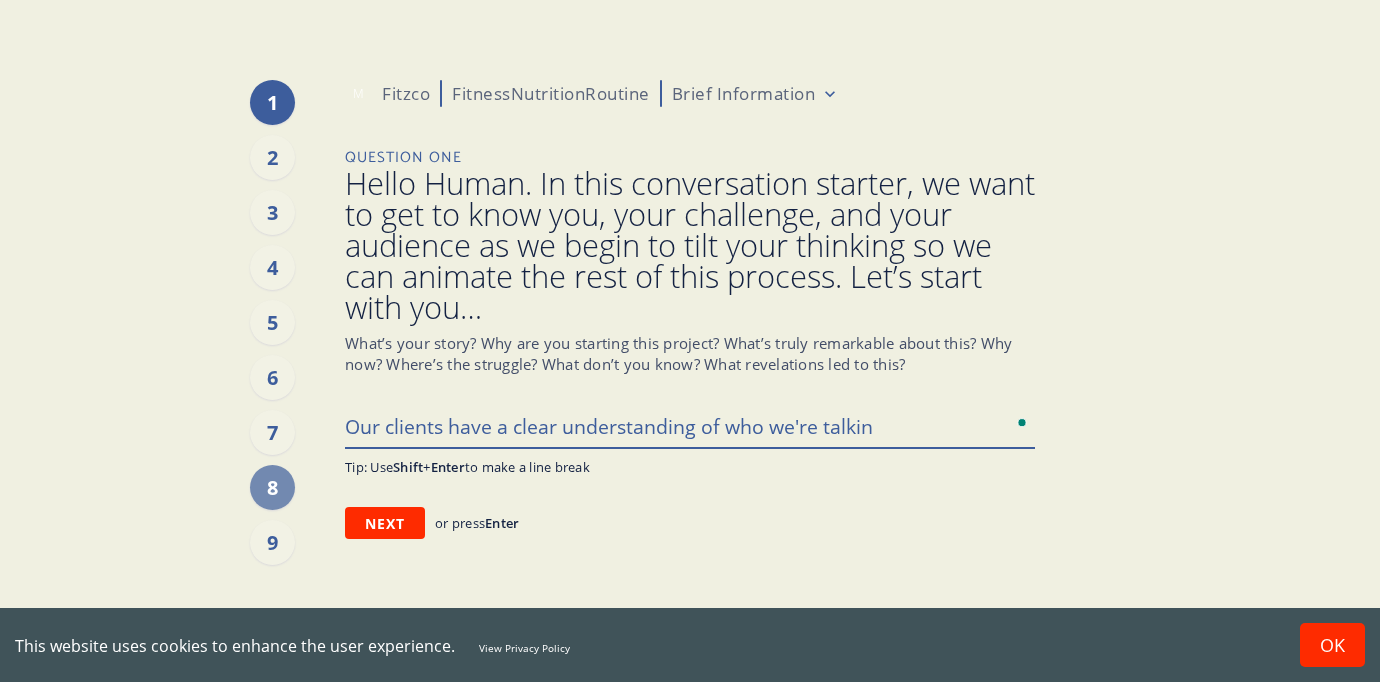 type on "x" 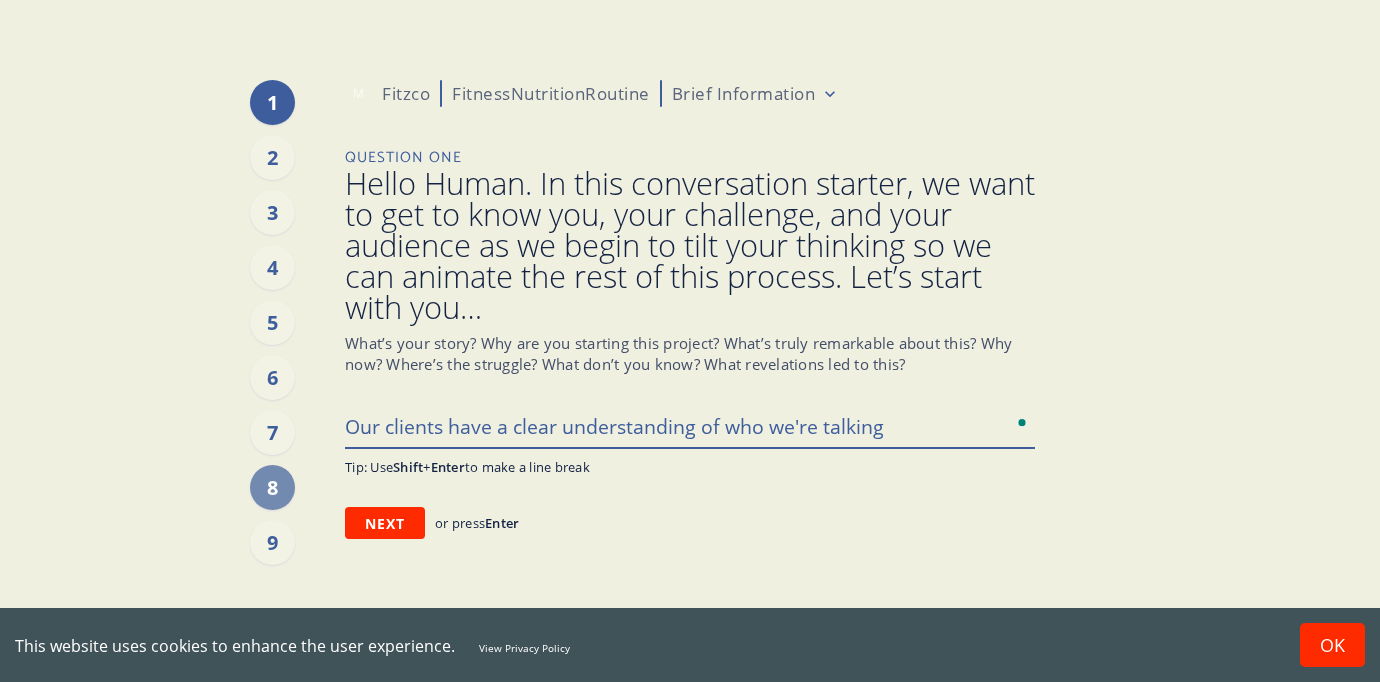 type on "x" 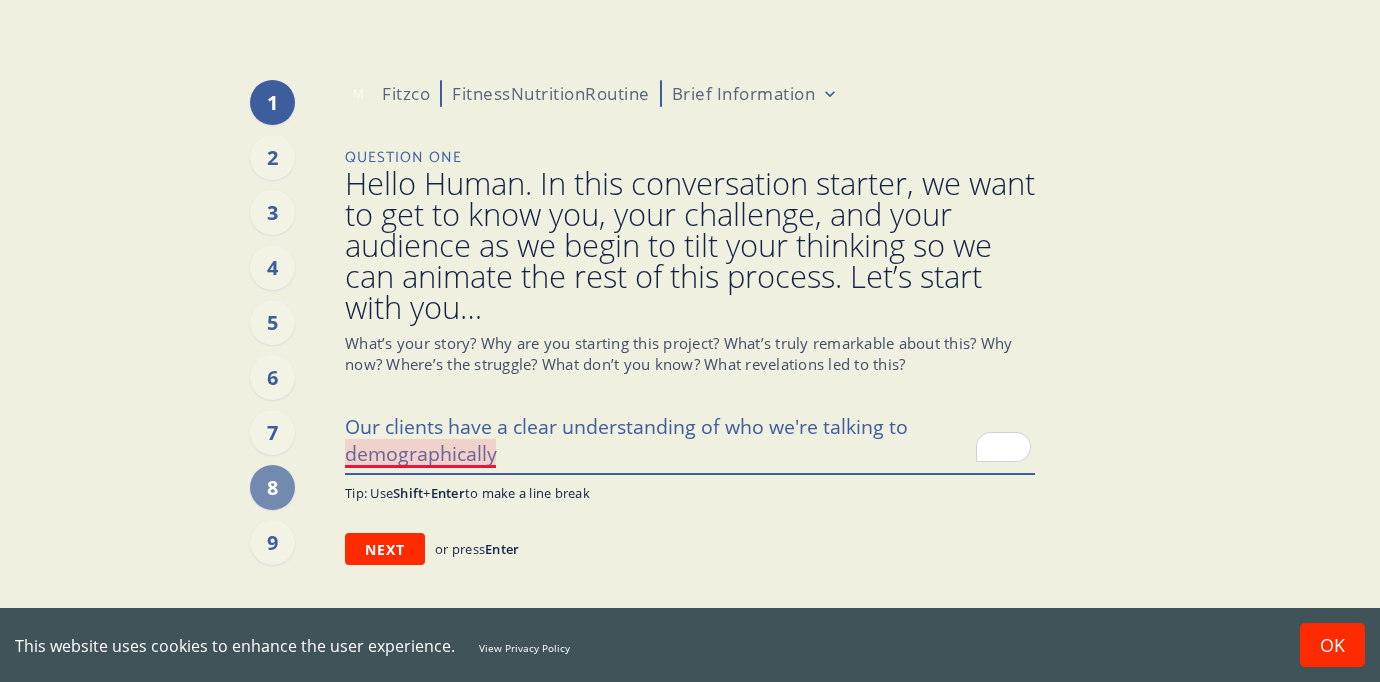 click on "Our clients have a clear understanding of who we're talking to demographically" at bounding box center [690, 439] 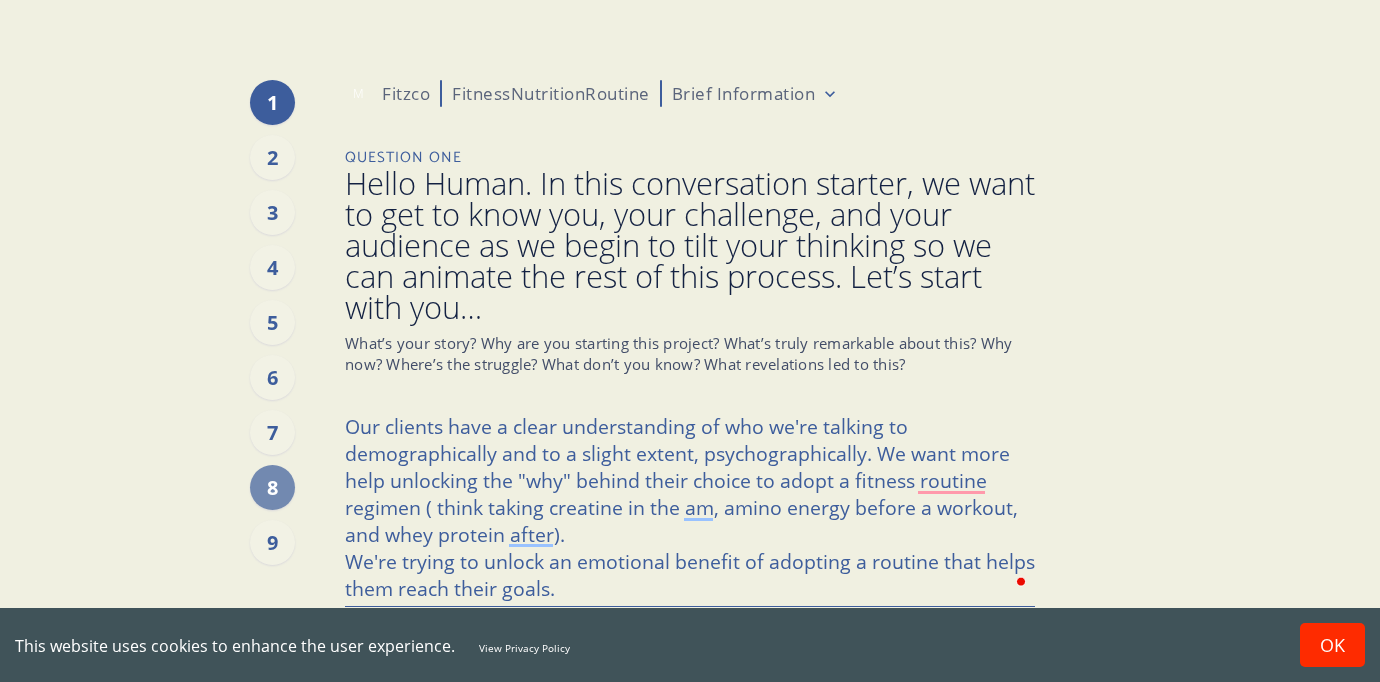 scroll, scrollTop: 96, scrollLeft: 0, axis: vertical 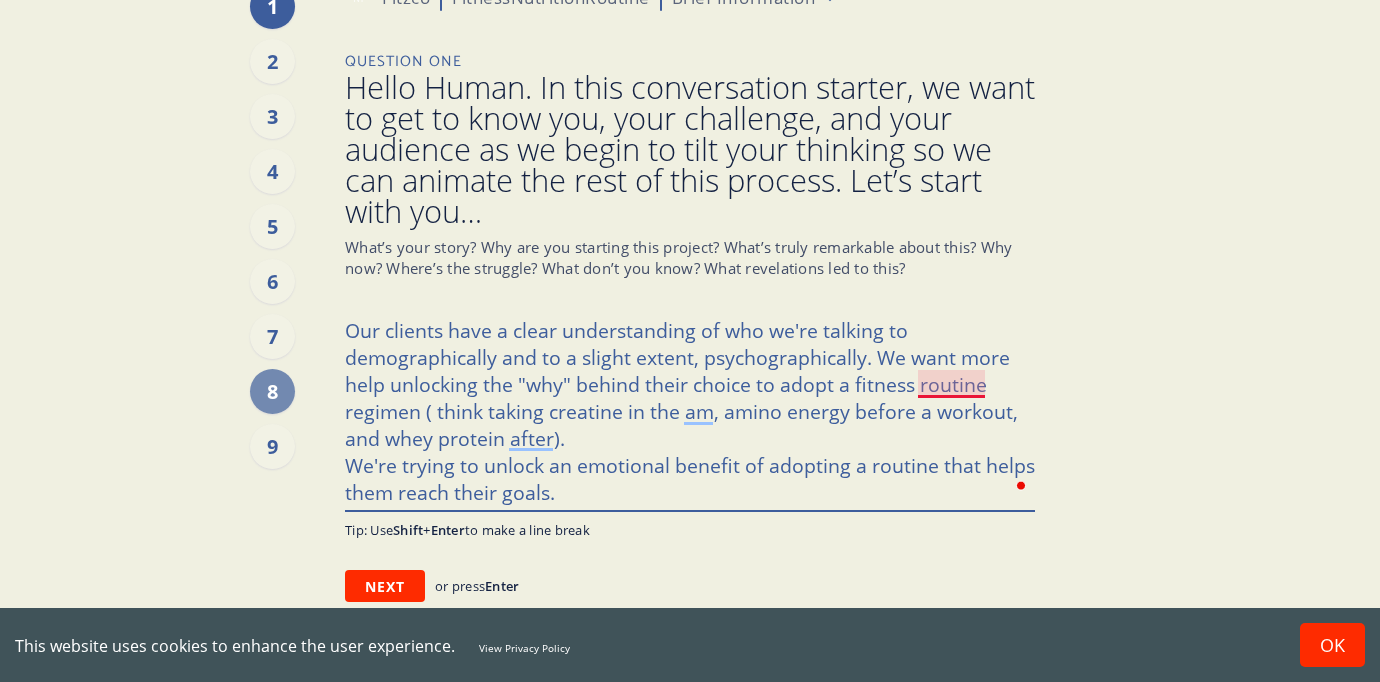 click on "Our clients have a clear understanding of who we're talking to demographically and to a slight extent, psychographically. We want more help unlocking the "why" behind their choice to adopt a fitness routine regimen ( think taking creatine in the am, amino energy before a workout, and whey protein after).
We're trying to unlock an emotional benefit of adopting a routine that helps them reach their goals." at bounding box center (690, 409) 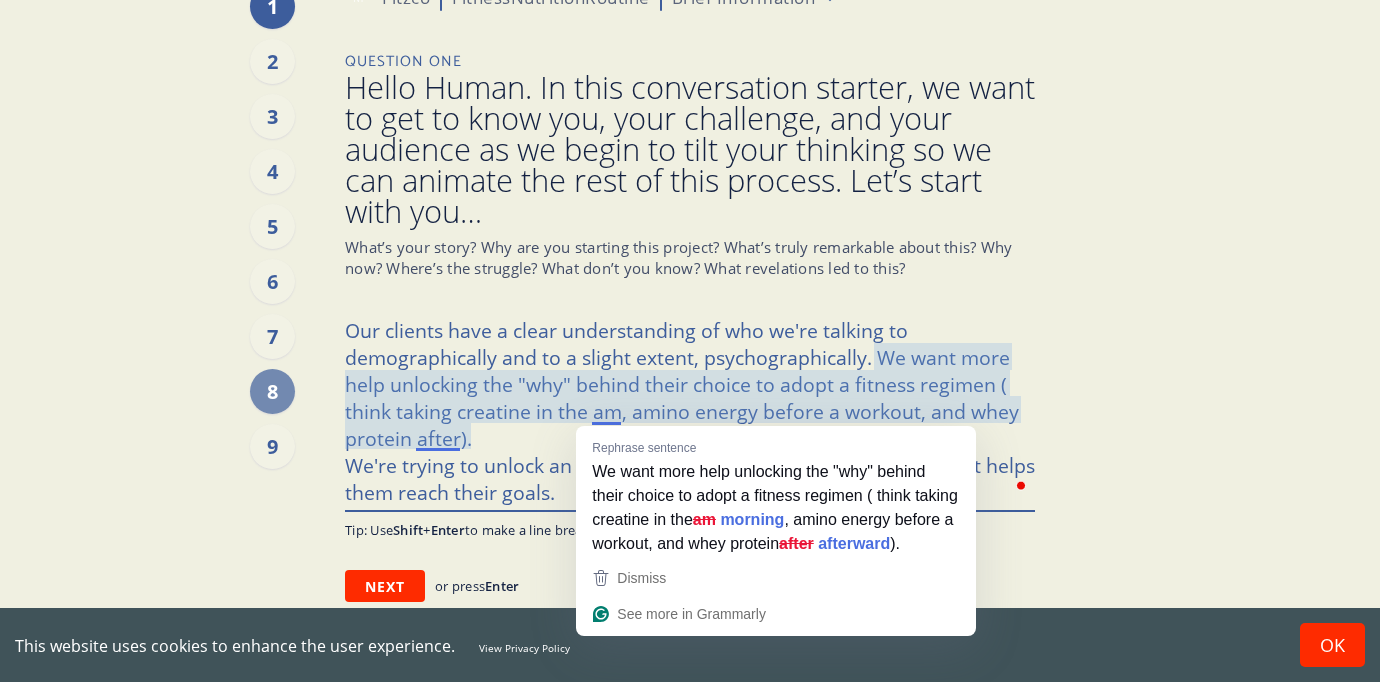 click on "Our clients have a clear understanding of who we're talking to demographically and to a slight extent, psychographically. We want more help unlocking the "why" behind their choice to adopt a fitness regimen ( think taking creatine in the am, amino energy before a workout, and whey protein after).
We're trying to unlock an emotional benefit of adopting a routine that helps them reach their goals." at bounding box center [690, 409] 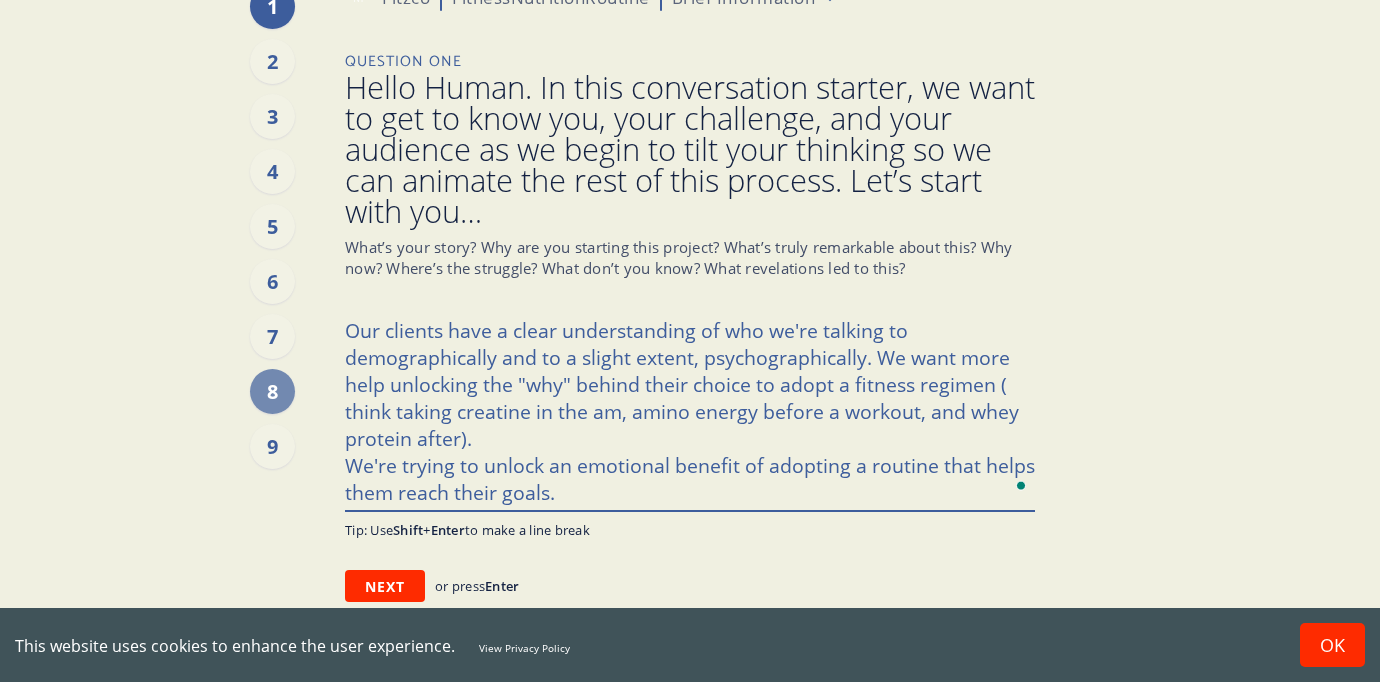 click on "Our clients have a clear understanding of who we're talking to demographically and to a slight extent, psychographically. We want more help unlocking the "why" behind their choice to adopt a fitness regimen ( think taking creatine in the am, amino energy before a workout, and whey protein after).
We're trying to unlock an emotional benefit of adopting a routine that helps them reach their goals." at bounding box center [690, 409] 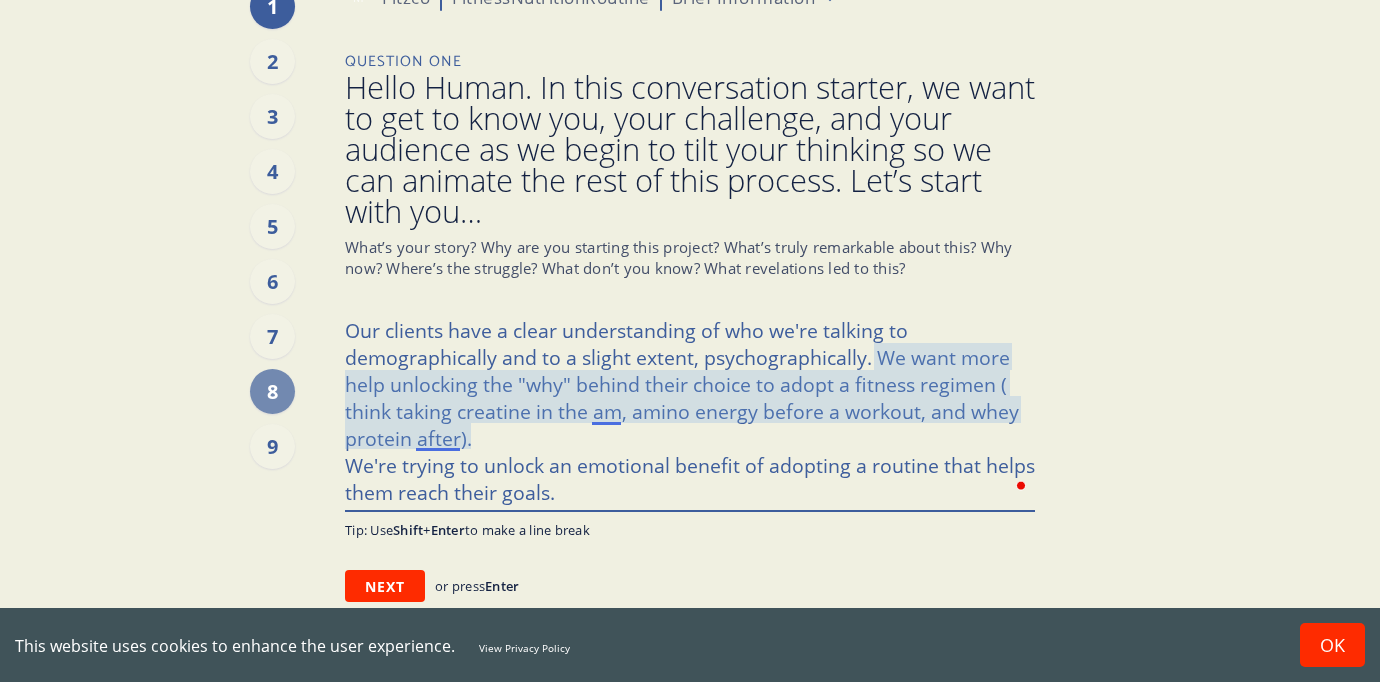 click on "Our clients have a clear understanding of who we're talking to demographically and to a slight extent, psychographically. We want more help unlocking the "why" behind their choice to adopt a fitness regimen ( think taking creatine in the am, amino energy before a workout, and whey protein after).
We're trying to unlock an emotional benefit of adopting a routine that helps them reach their goals." at bounding box center [690, 409] 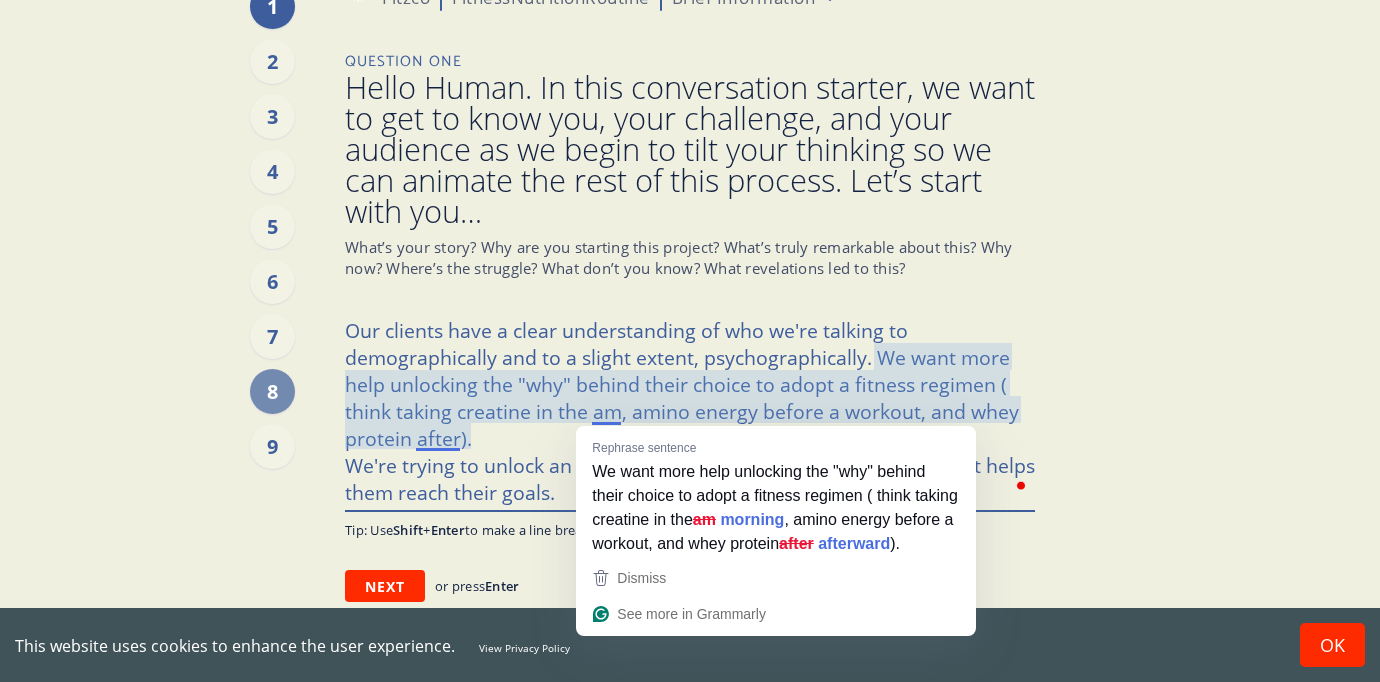click on "Our clients have a clear understanding of who we're talking to demographically and to a slight extent, psychographically. We want more help unlocking the "why" behind their choice to adopt a fitness regimen ( think taking creatine in the am, amino energy before a workout, and whey protein after).
We're trying to unlock an emotional benefit of adopting a routine that helps them reach their goals." at bounding box center [690, 409] 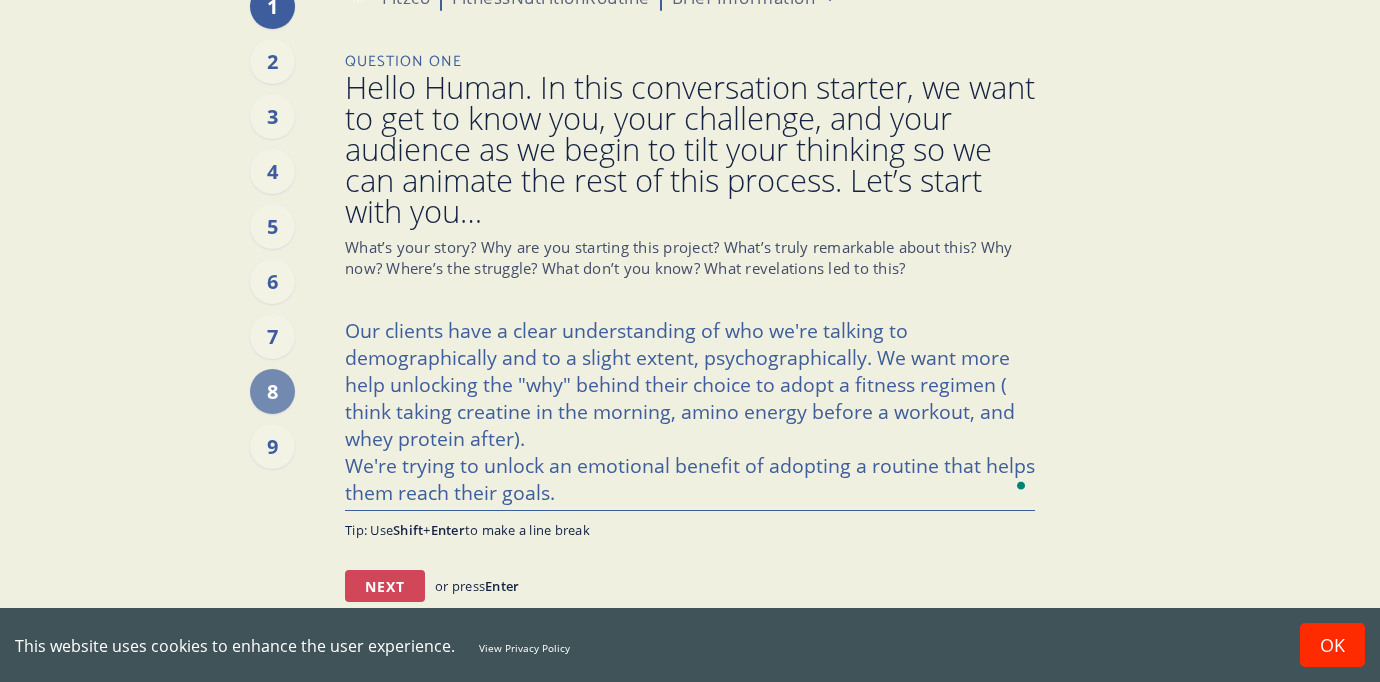click on "Next" at bounding box center [385, 586] 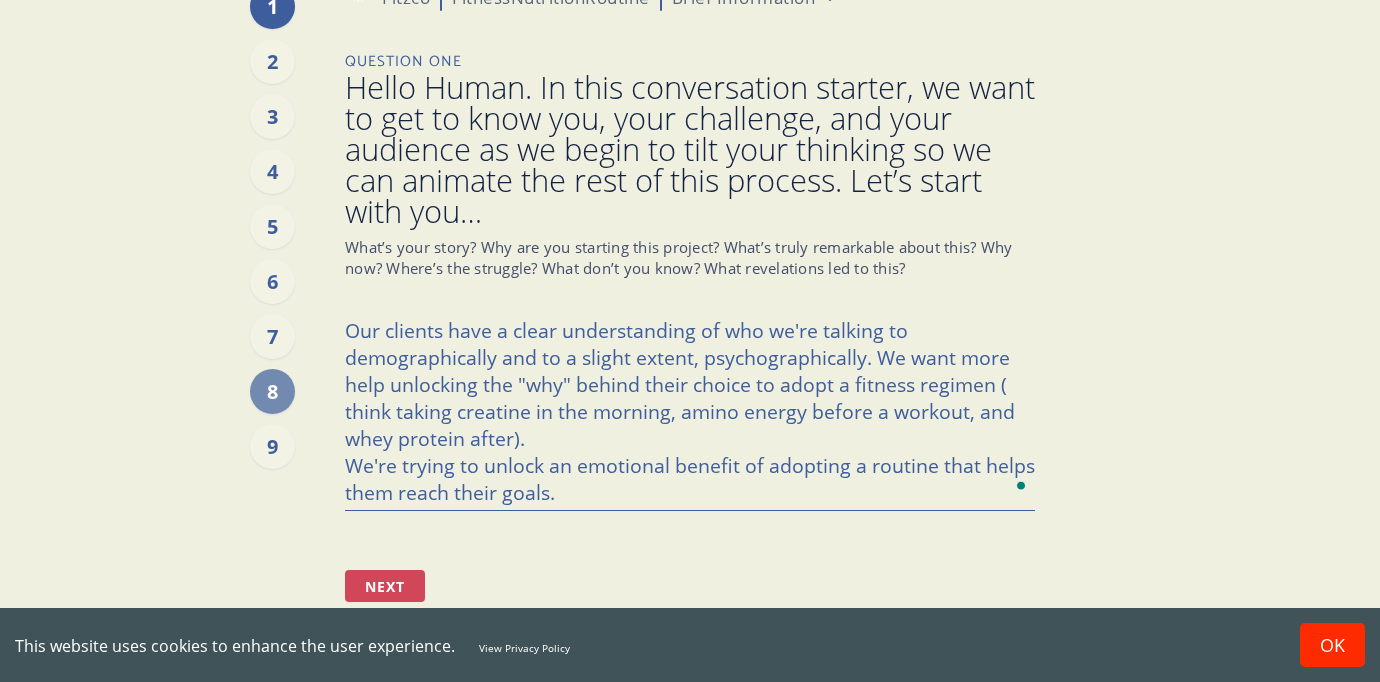 scroll, scrollTop: 0, scrollLeft: 0, axis: both 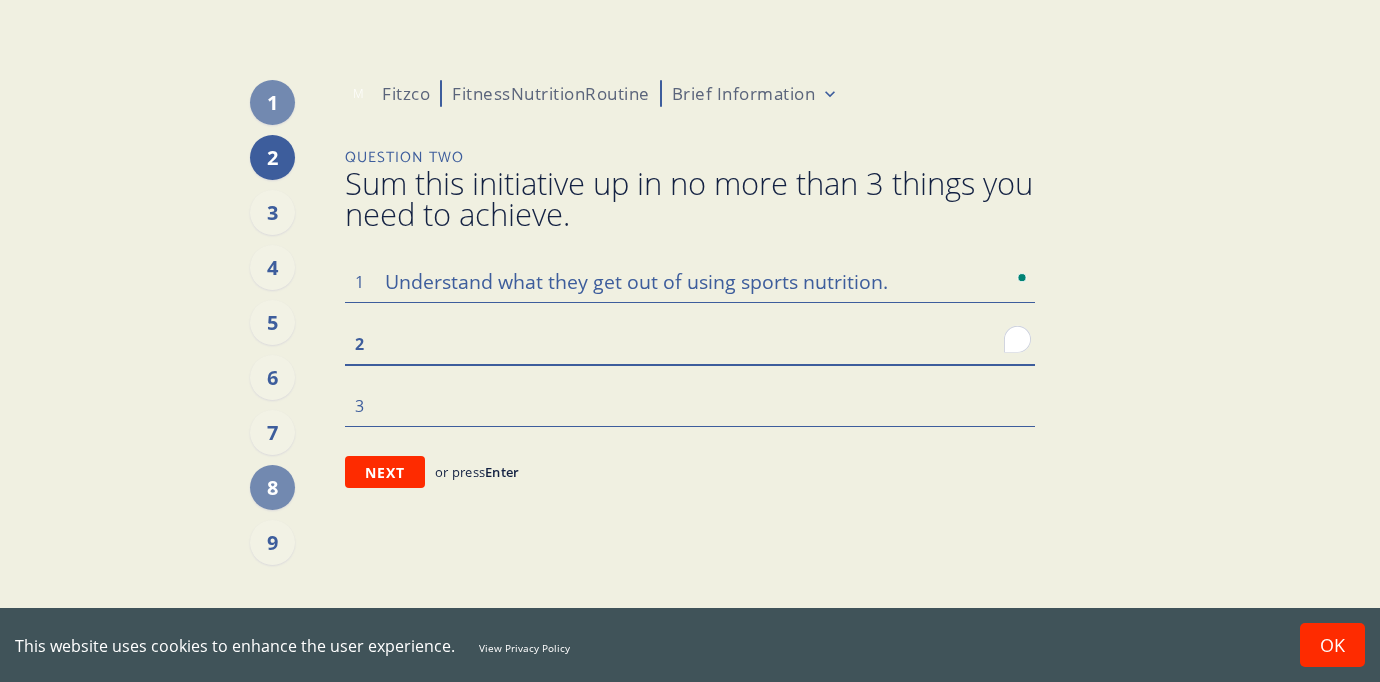 click at bounding box center [690, 343] 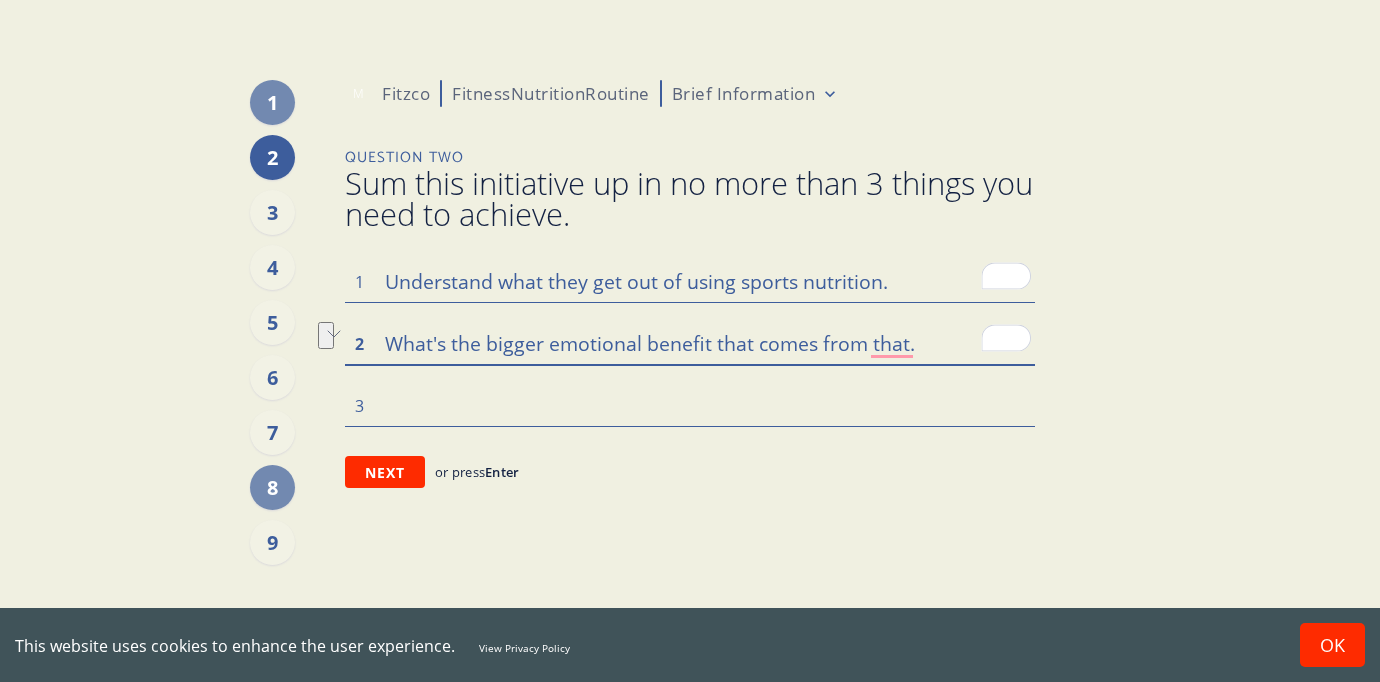 drag, startPoint x: 930, startPoint y: 354, endPoint x: 722, endPoint y: 335, distance: 208.86598 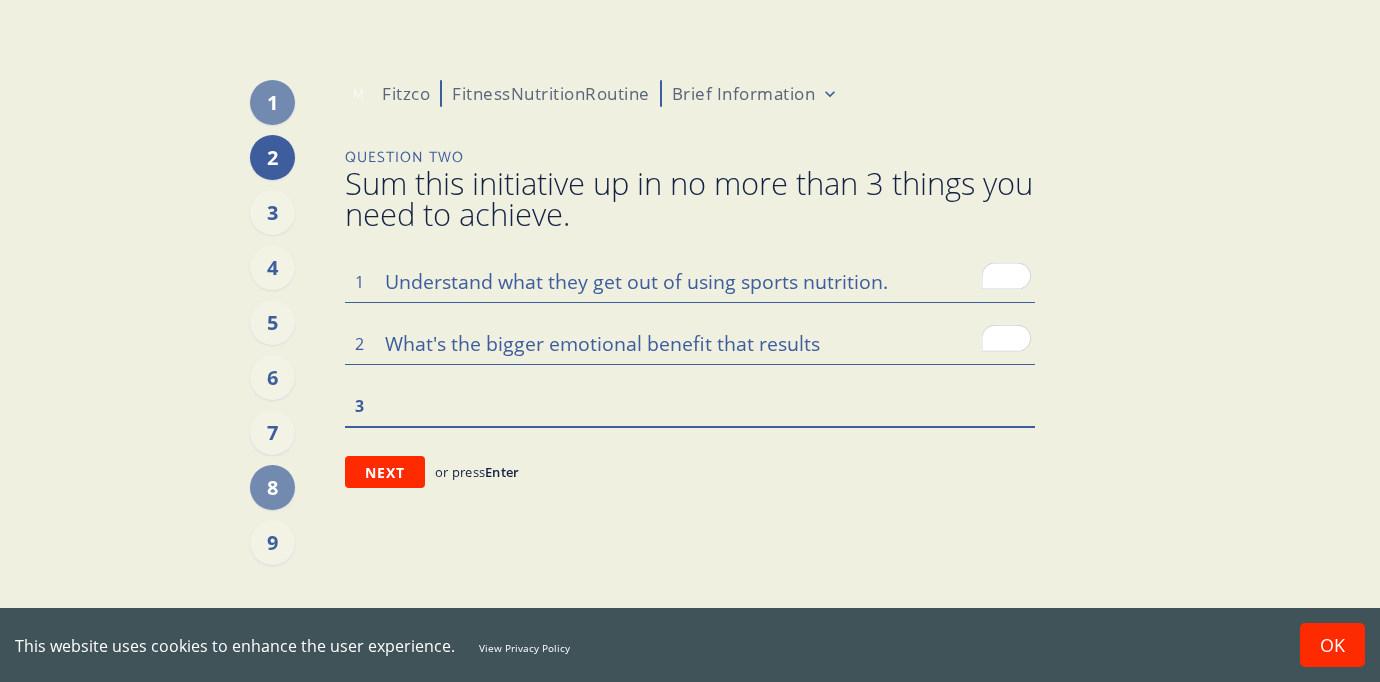click at bounding box center (690, 405) 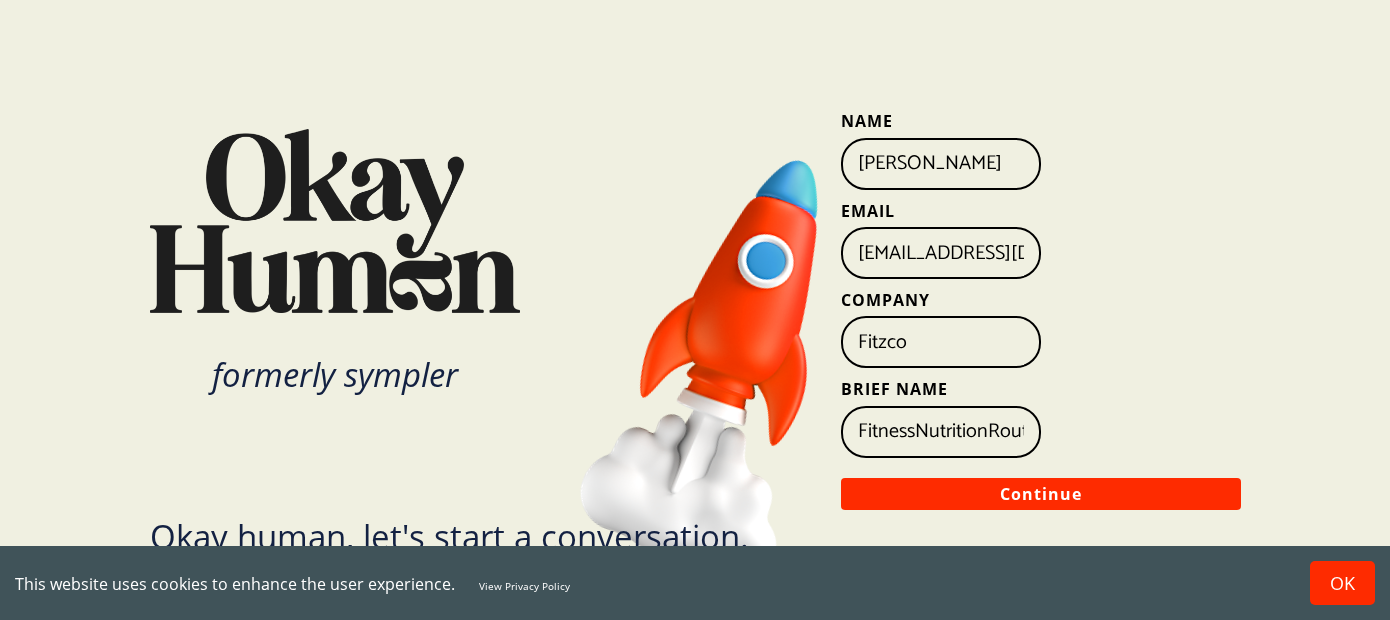 scroll, scrollTop: 0, scrollLeft: 0, axis: both 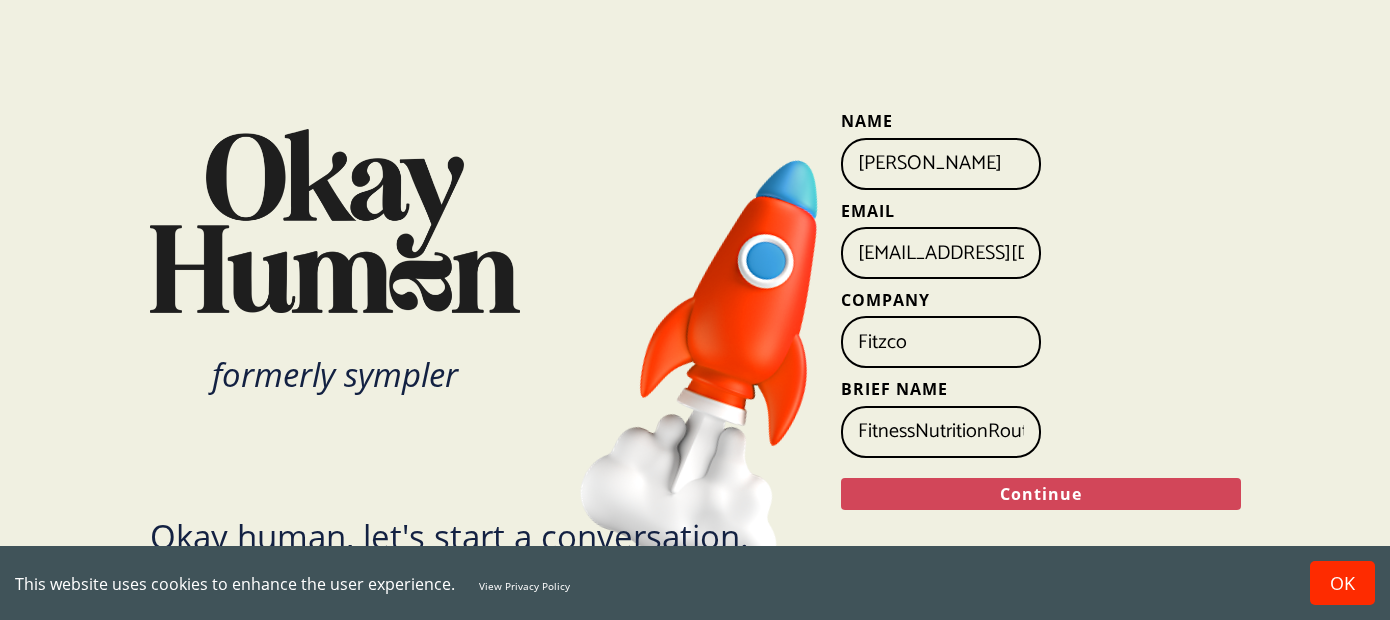 click on "Continue" at bounding box center [1041, 494] 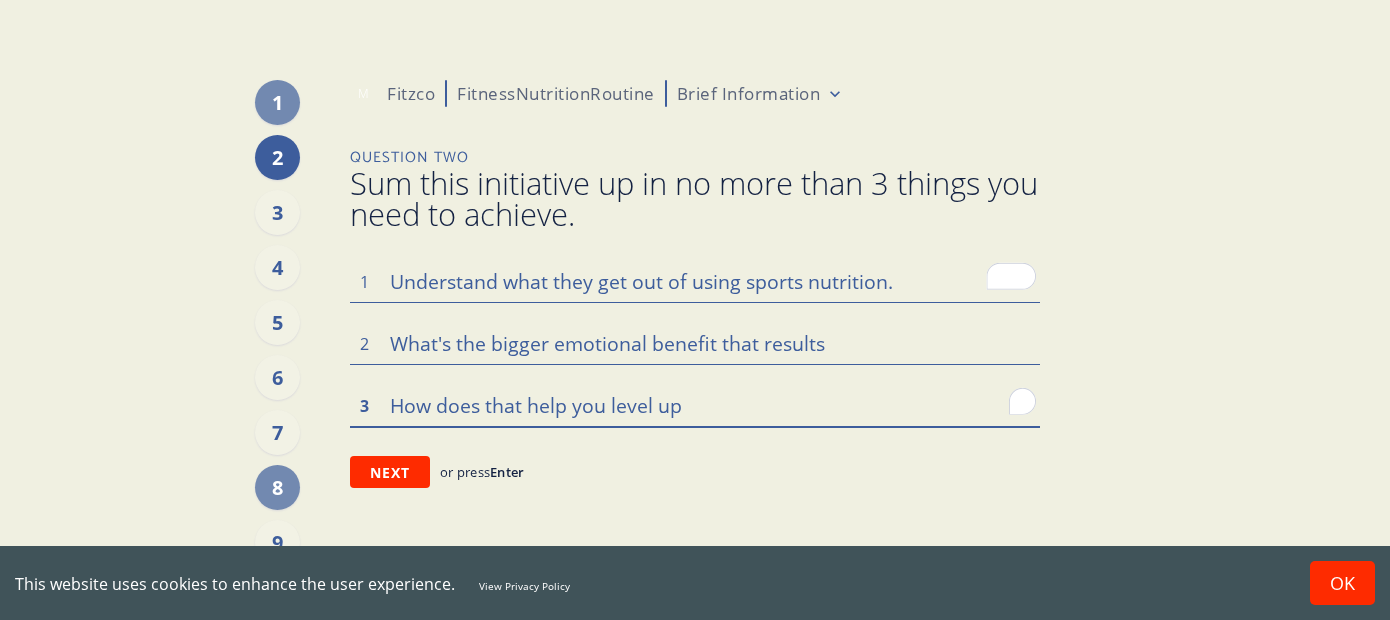click on "How does that help you level up" at bounding box center [695, 405] 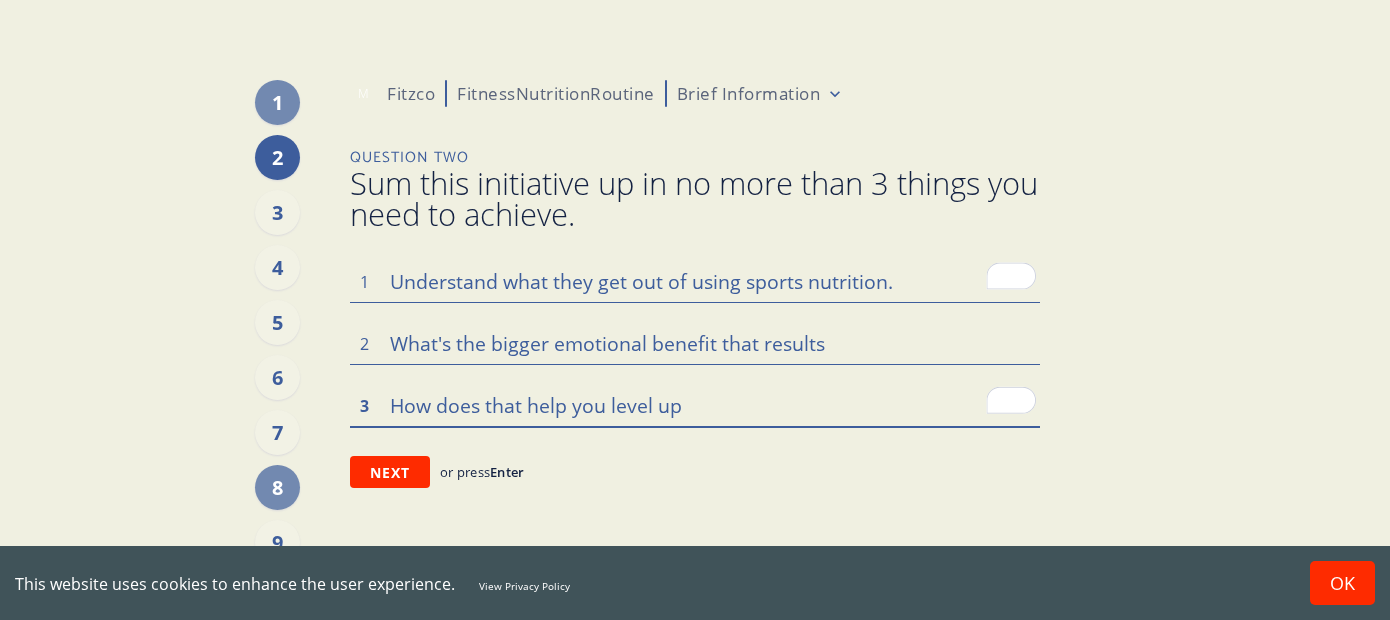 type on "x" 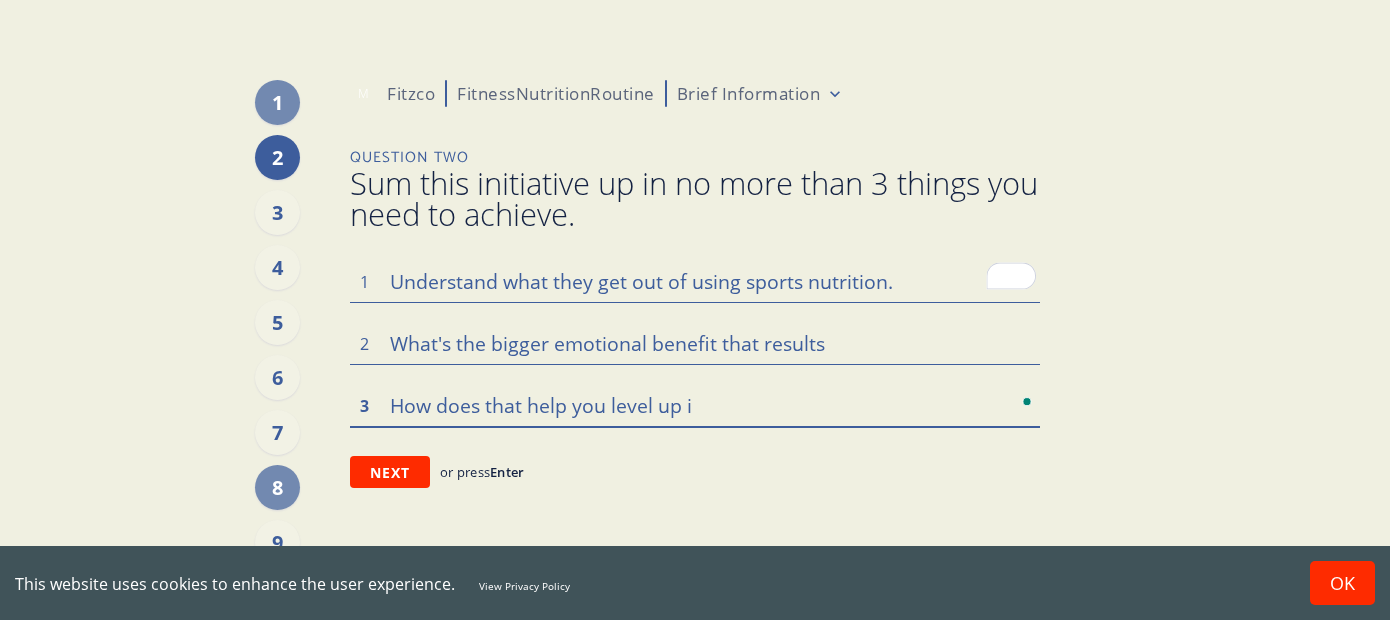 type on "x" 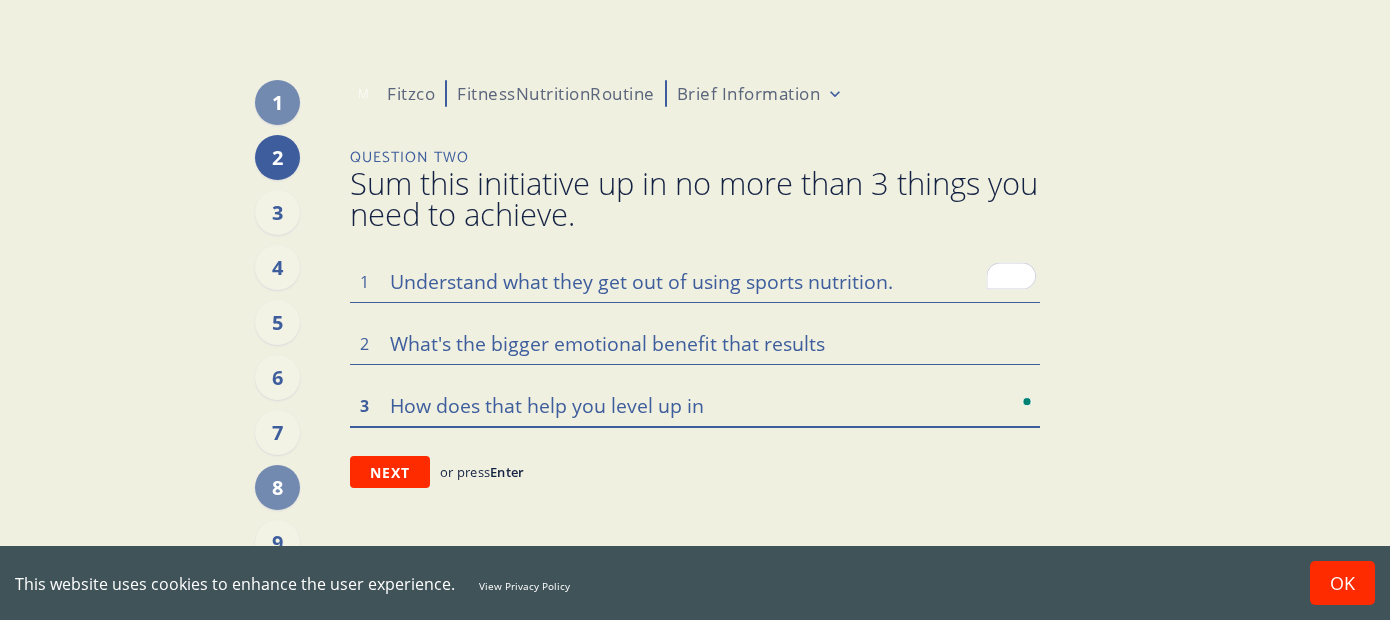 type on "x" 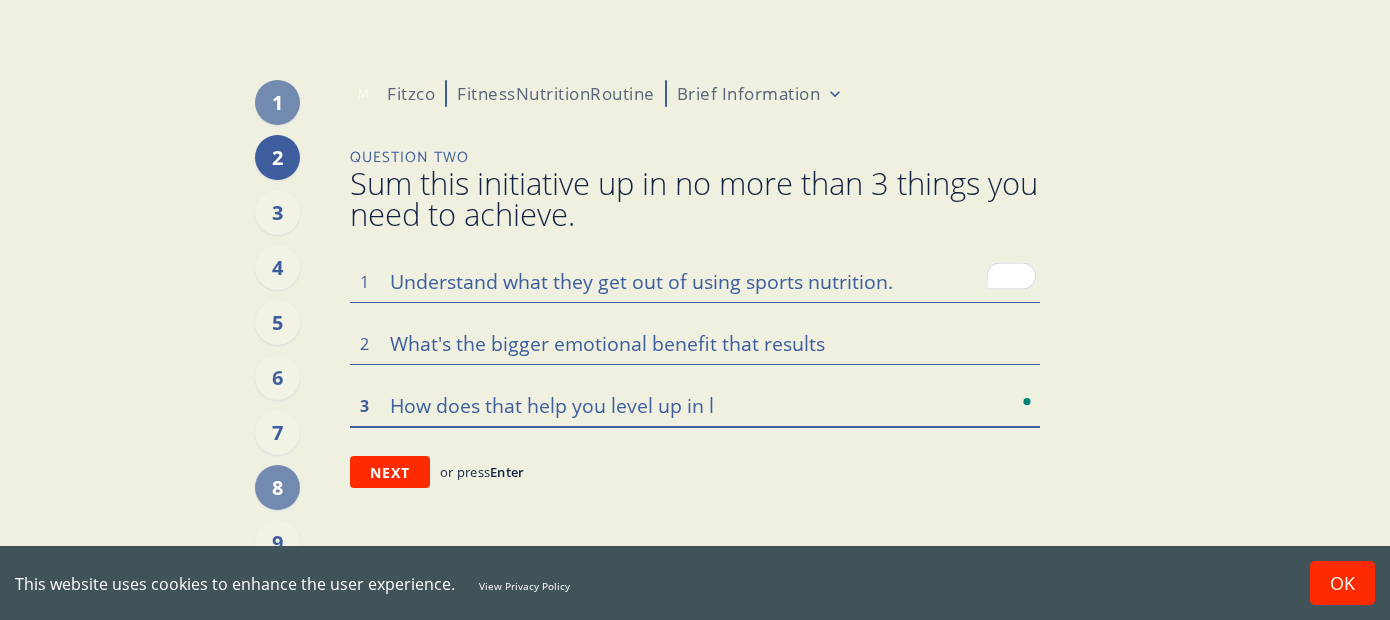 type on "x" 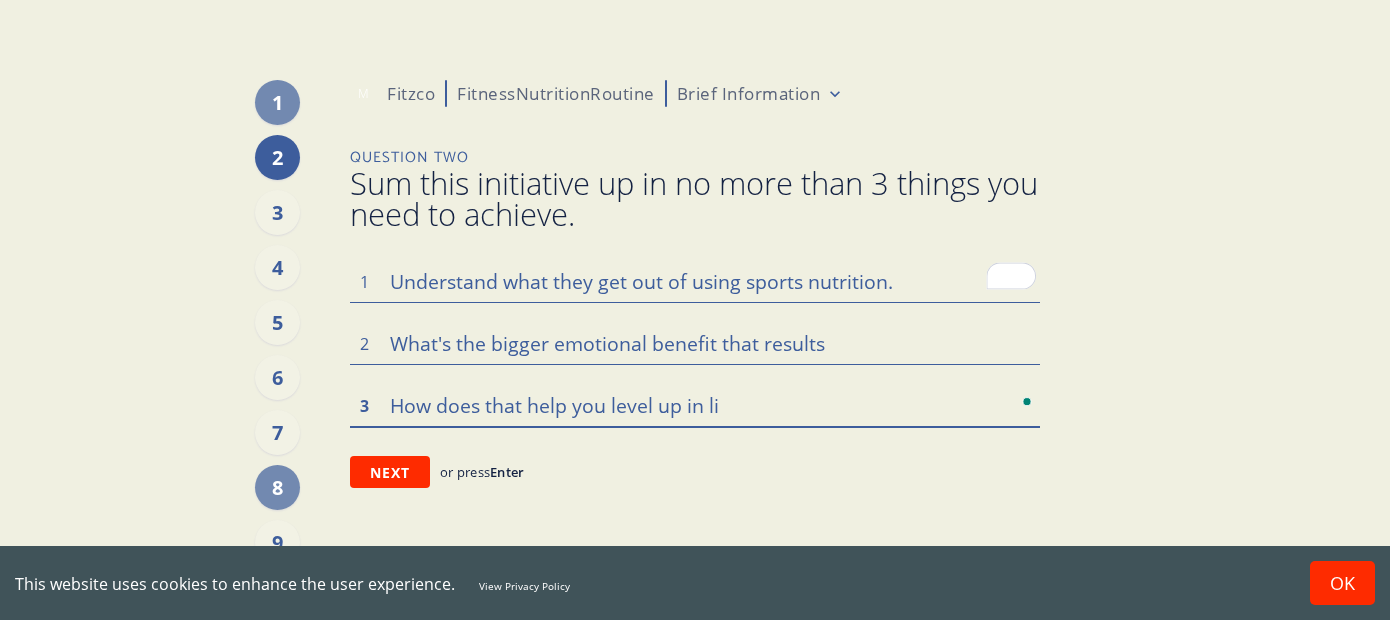 type on "x" 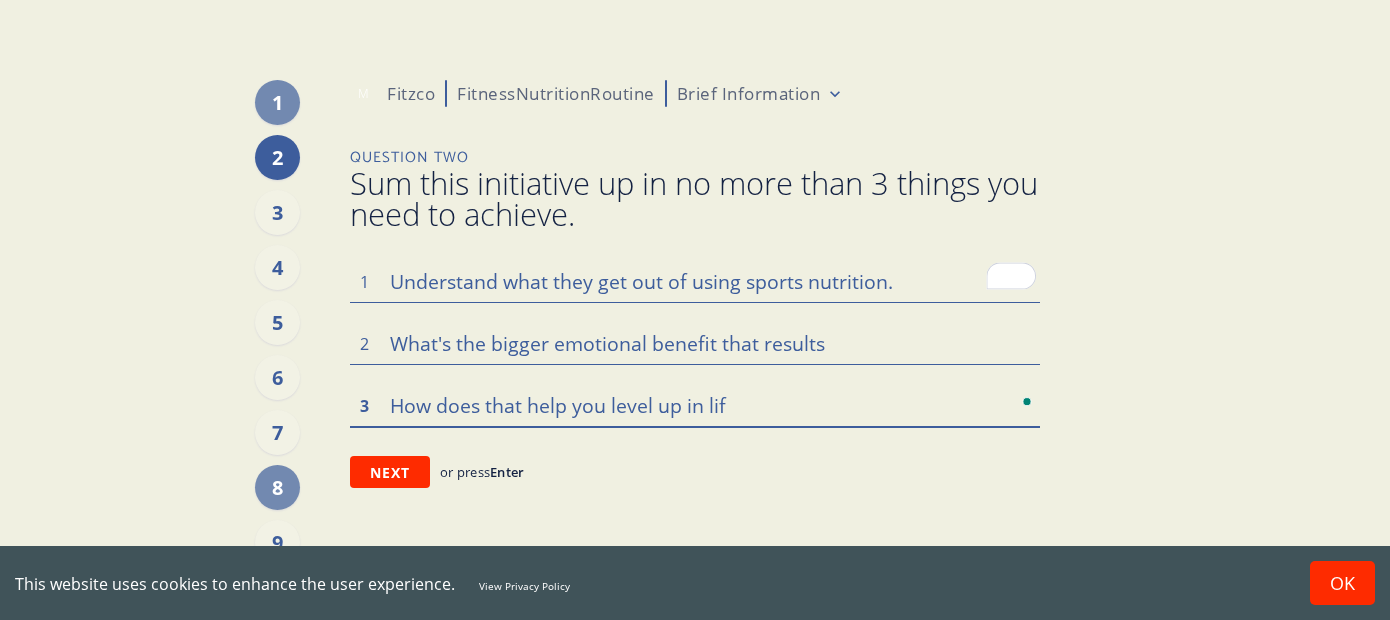 type on "x" 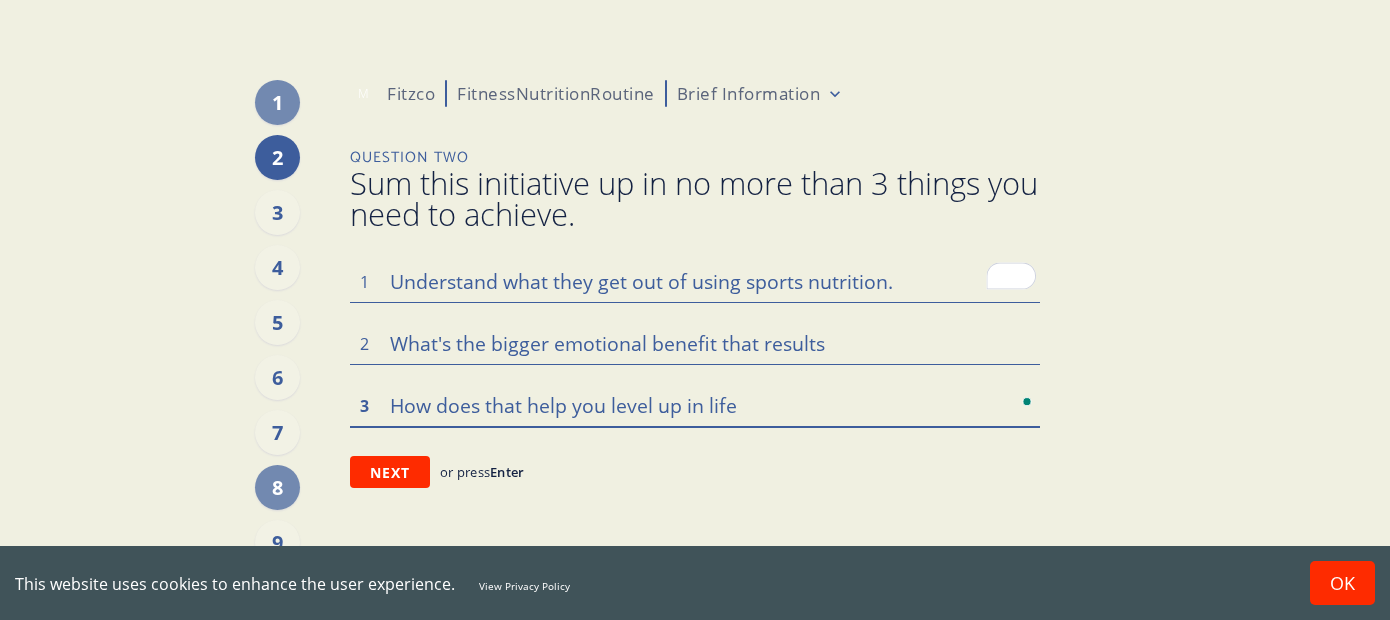 type on "x" 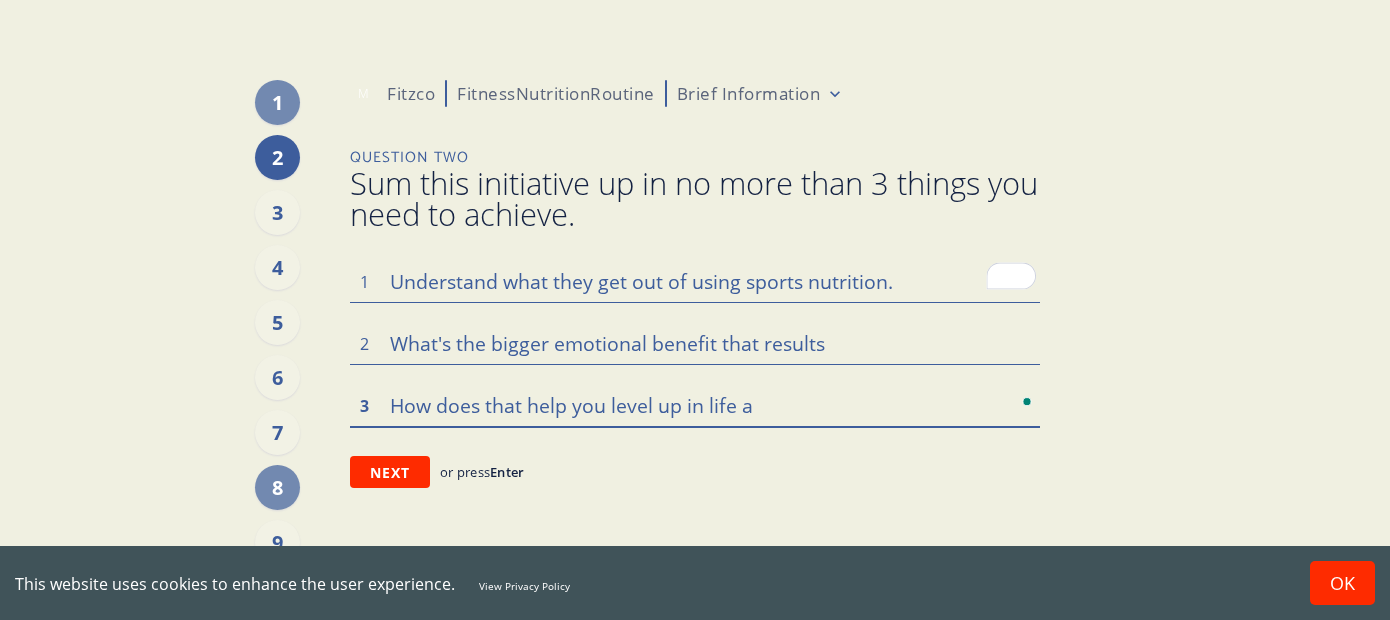 type on "x" 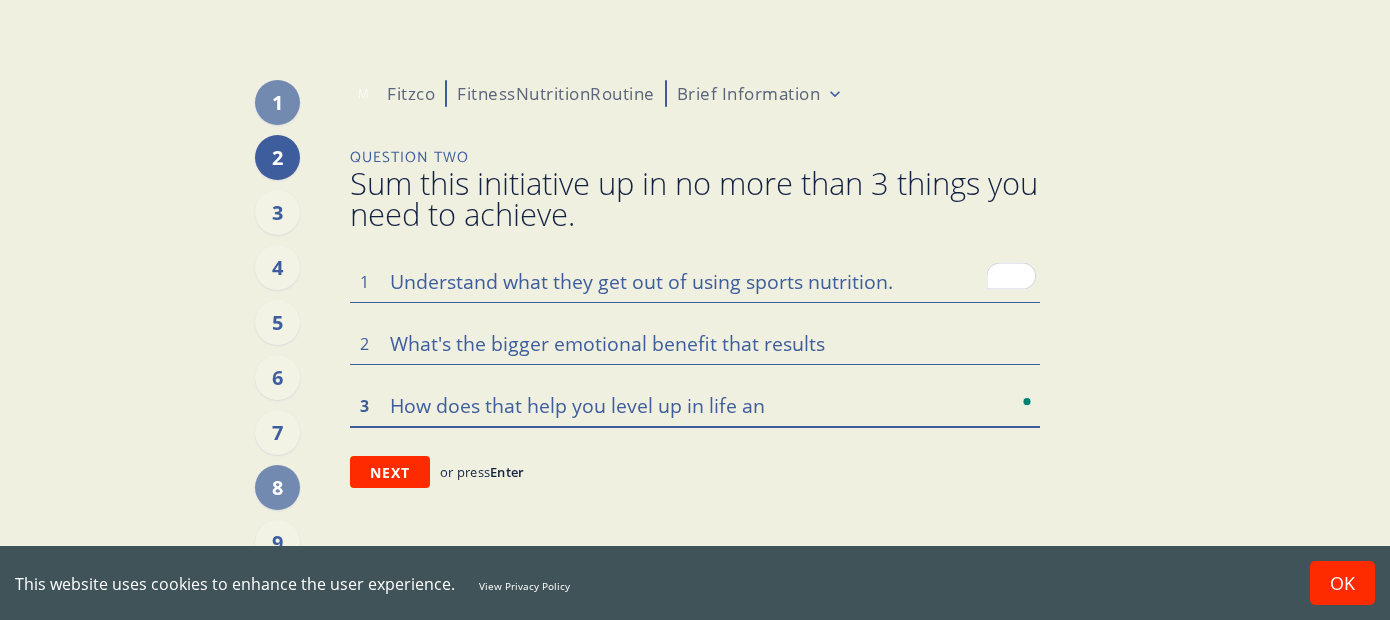 type on "How does that help you level up in life and" 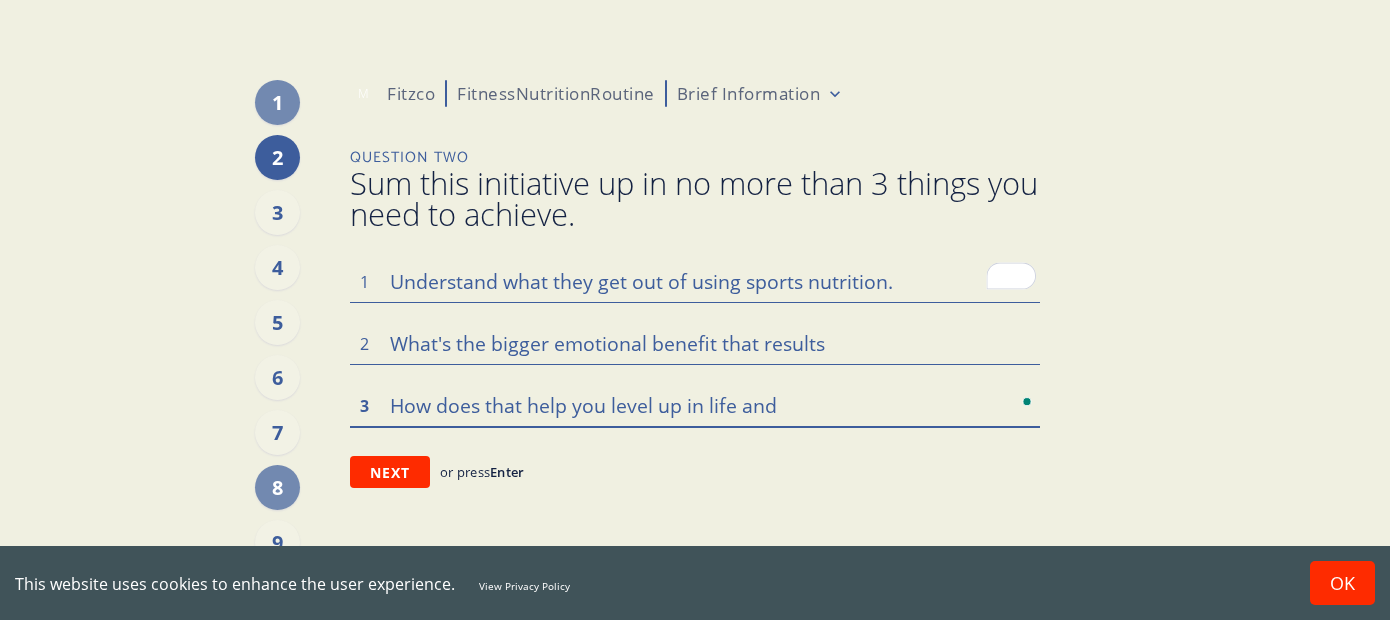 type on "x" 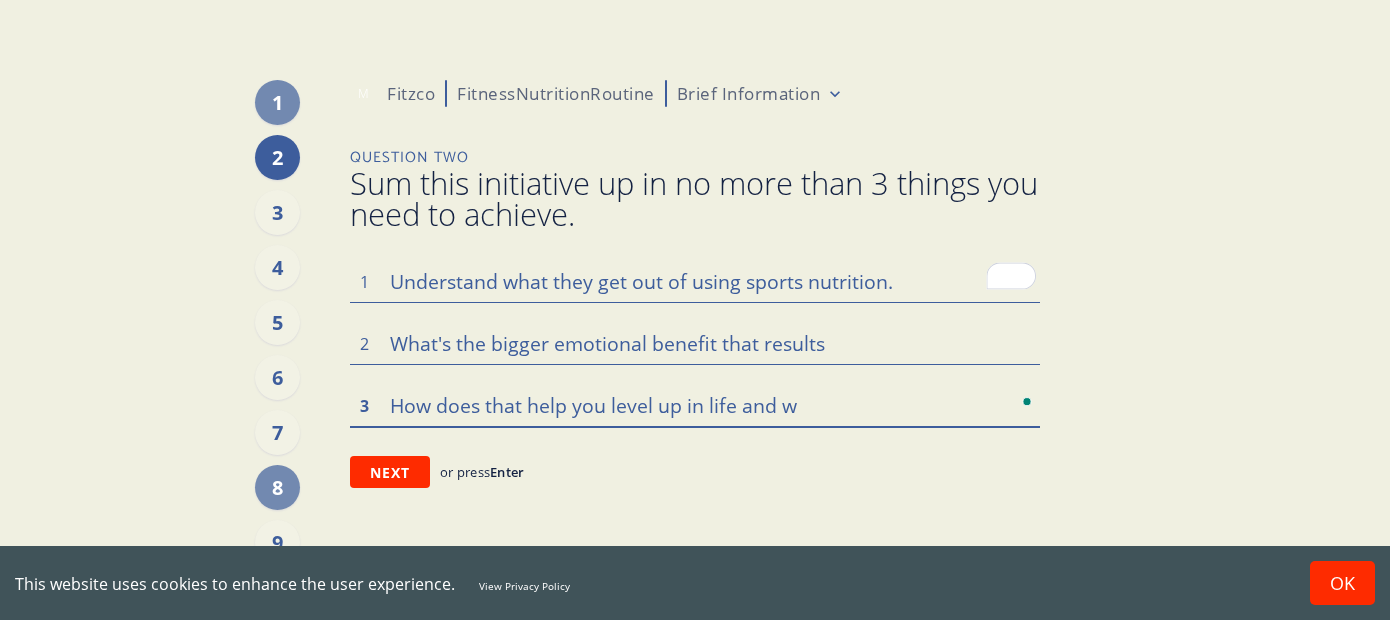 type on "x" 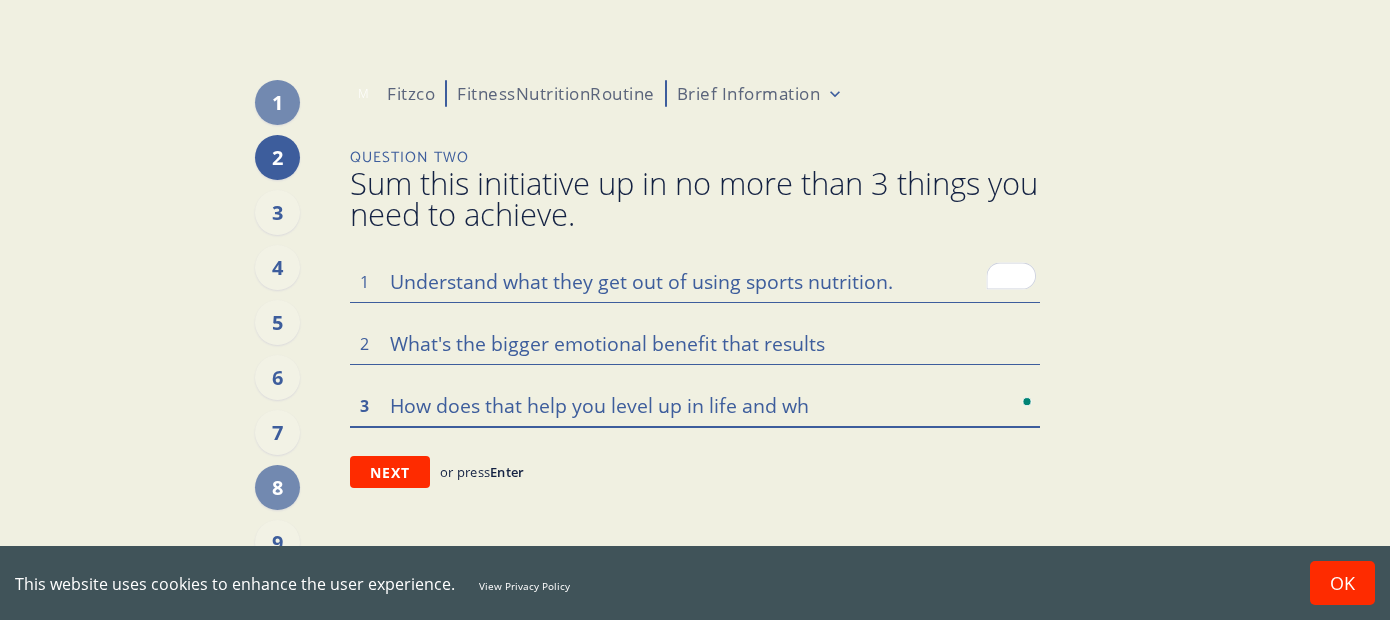type on "x" 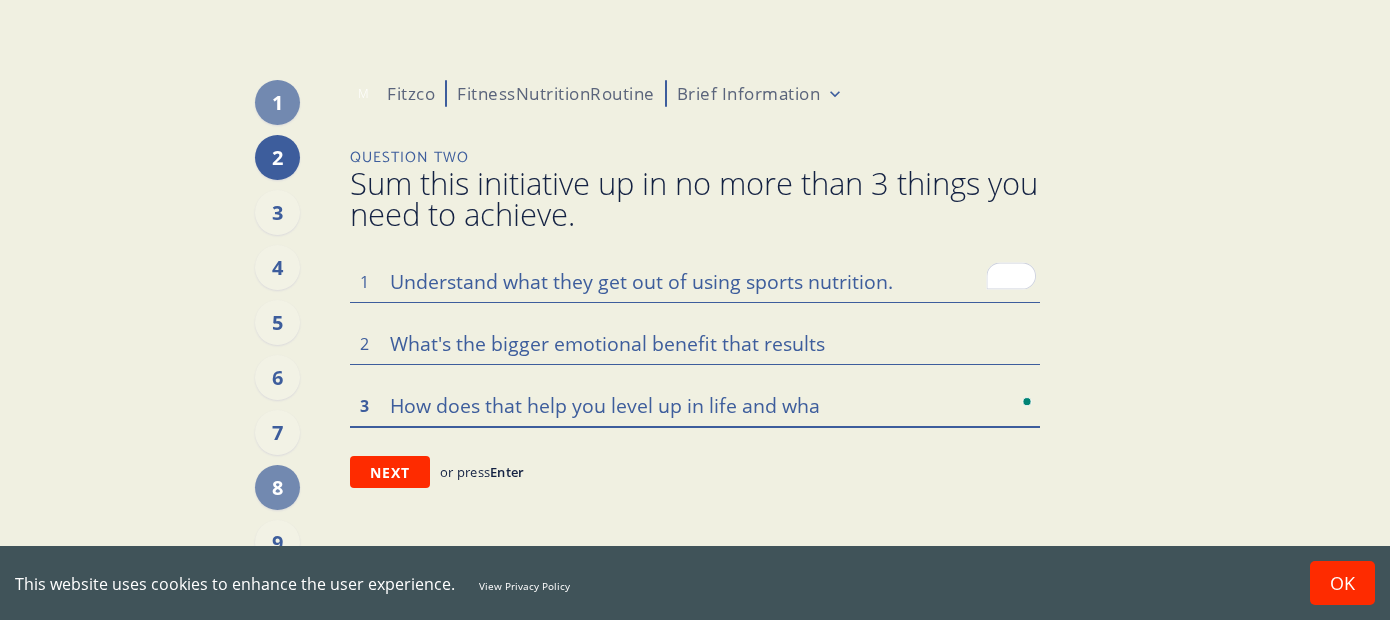 type on "x" 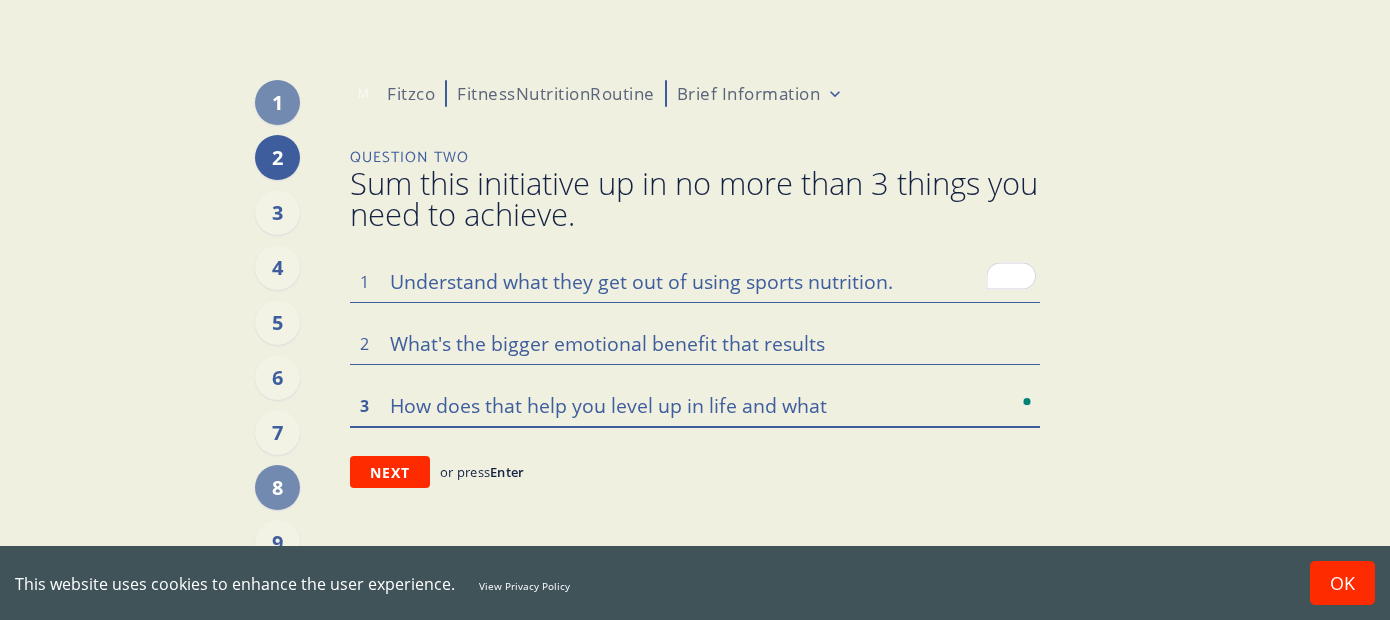 type on "x" 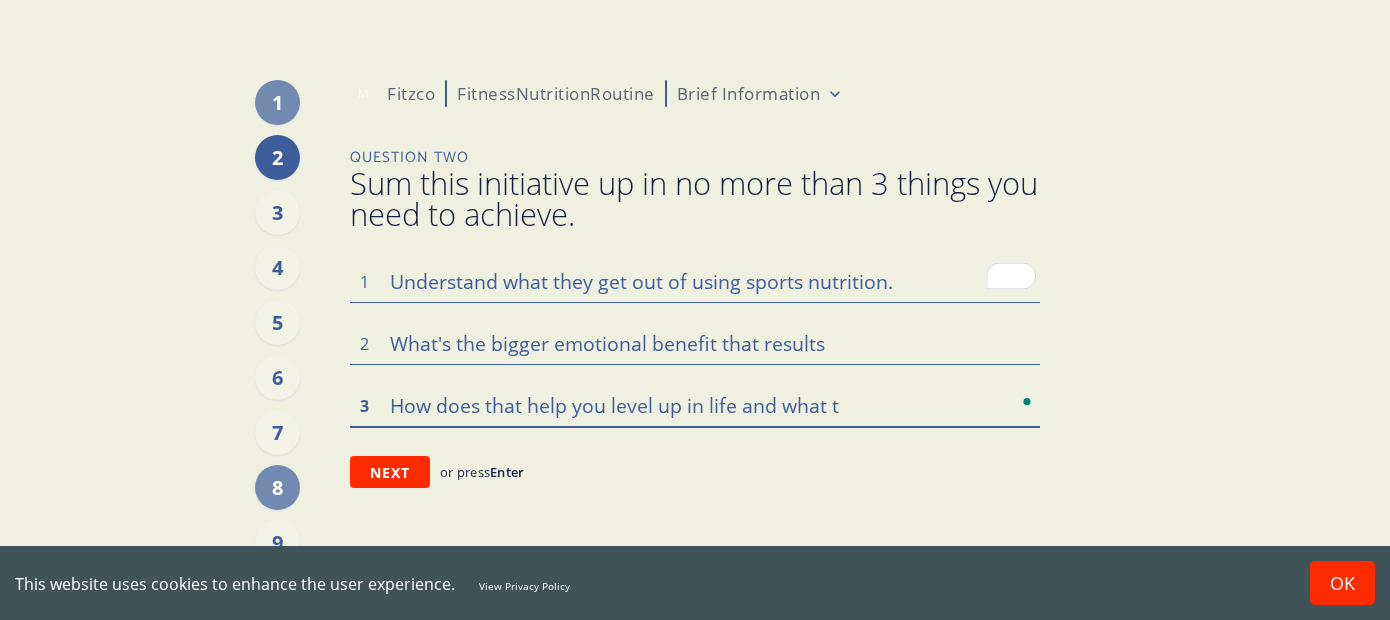 type on "x" 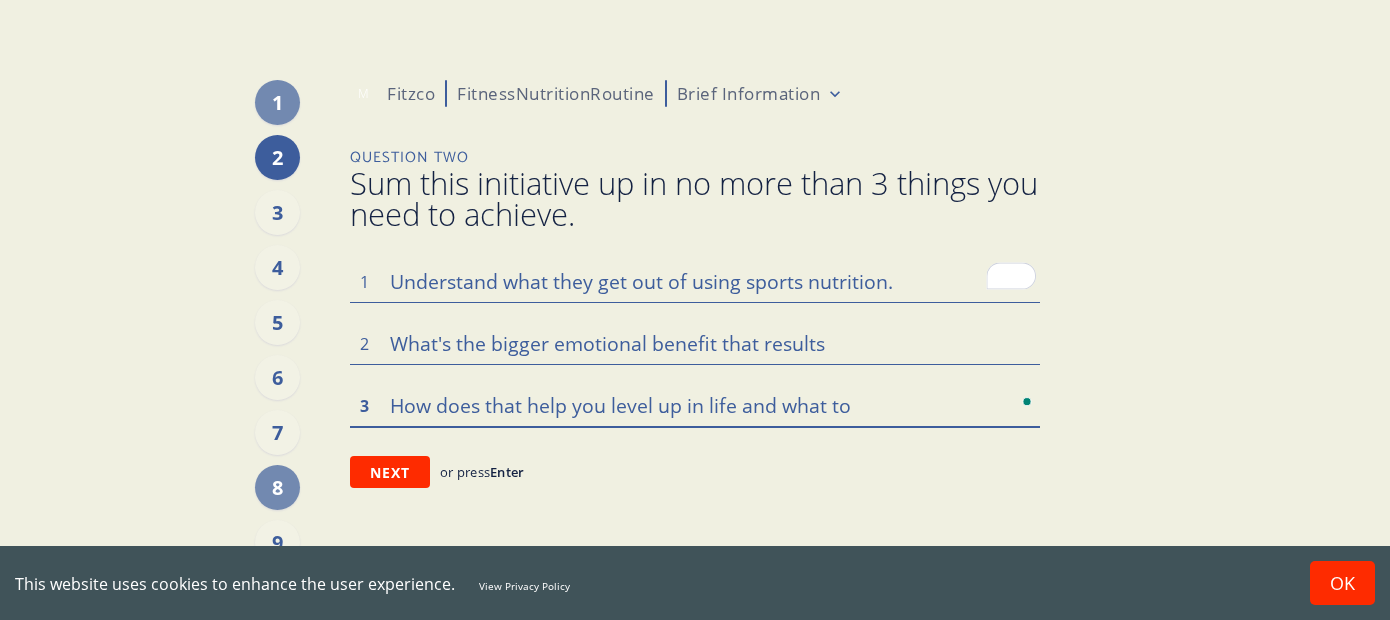 type on "x" 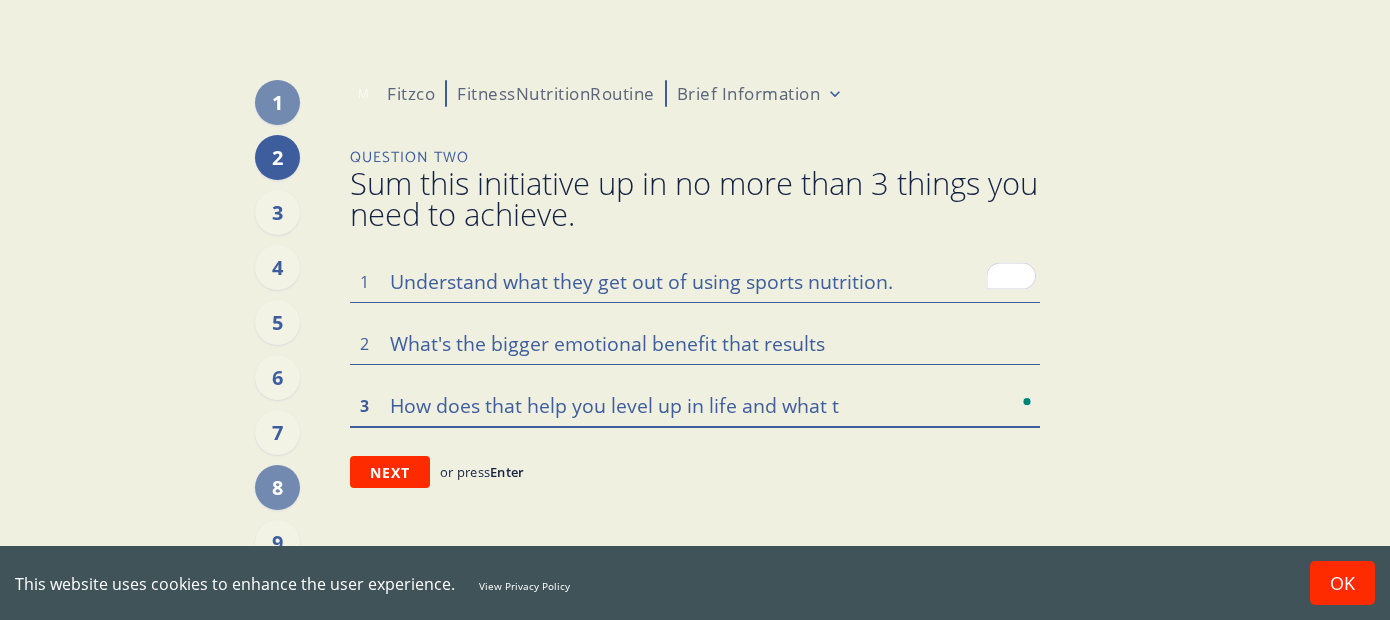 type on "x" 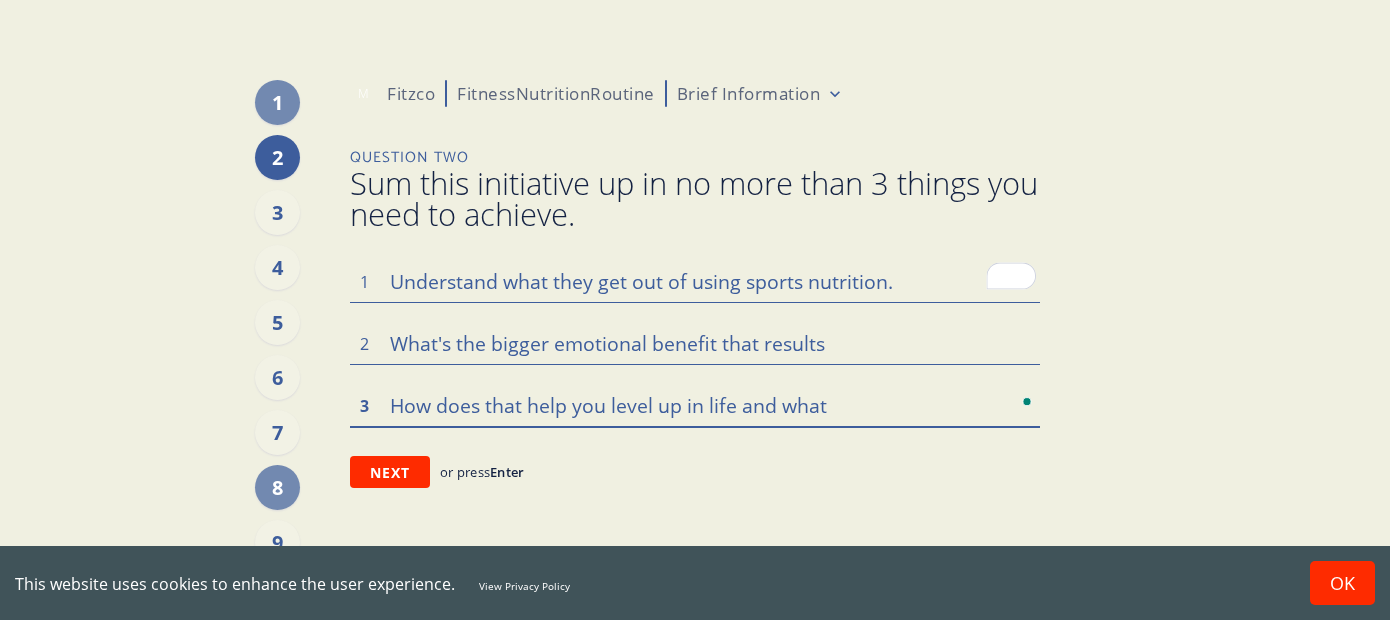 type on "x" 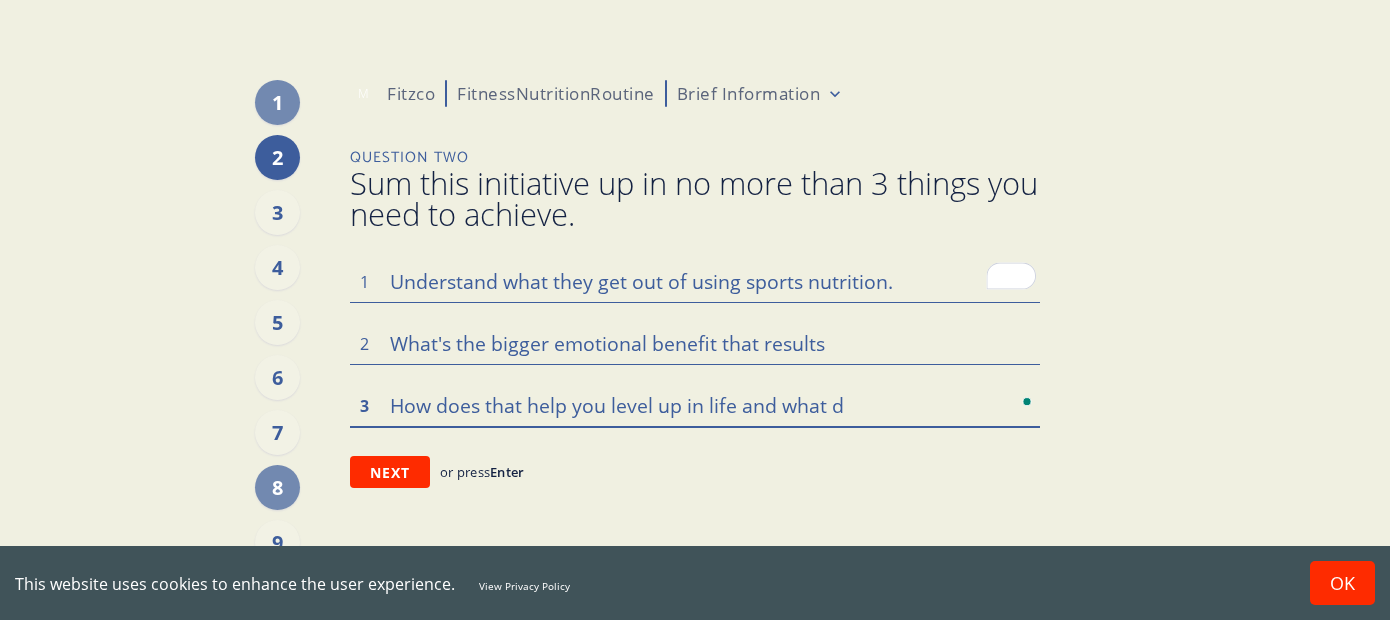type on "x" 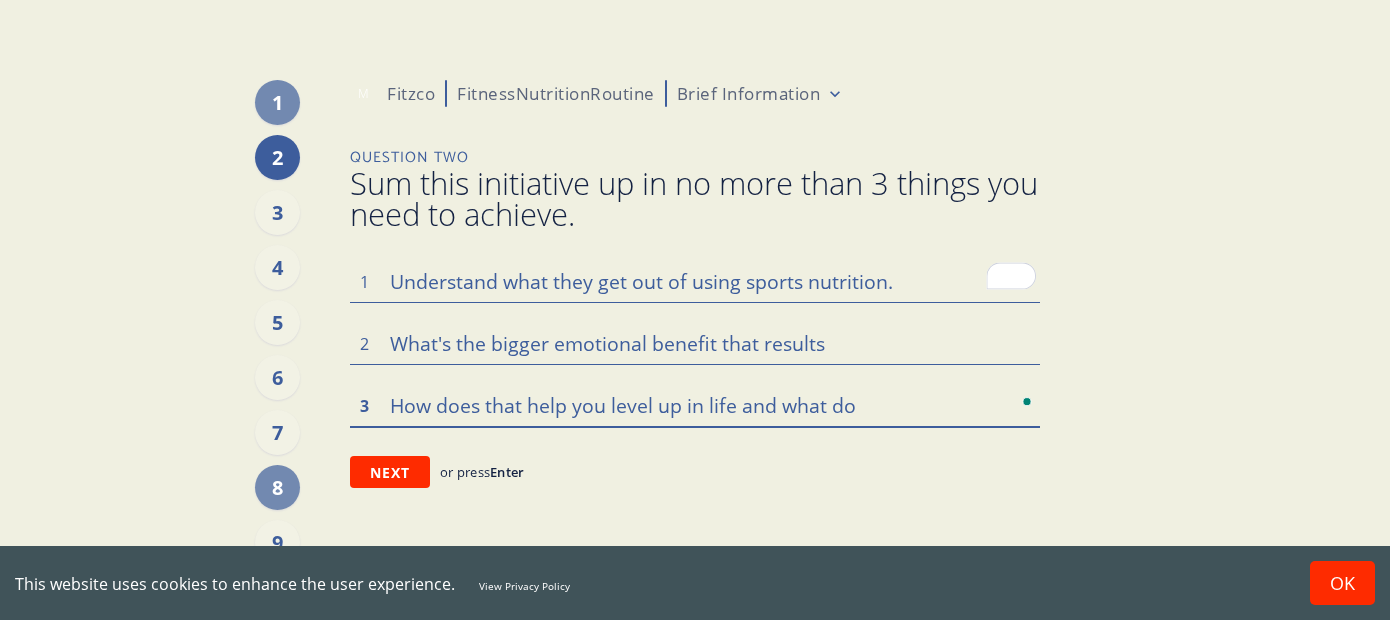type on "x" 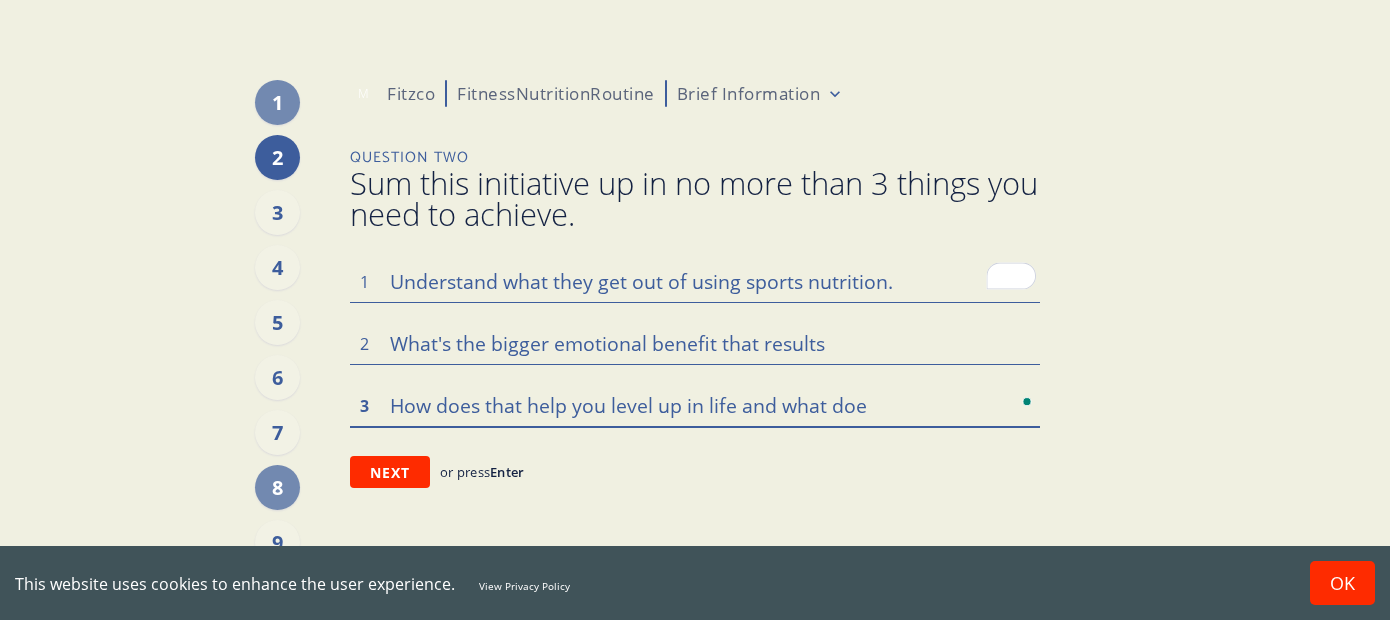 type on "x" 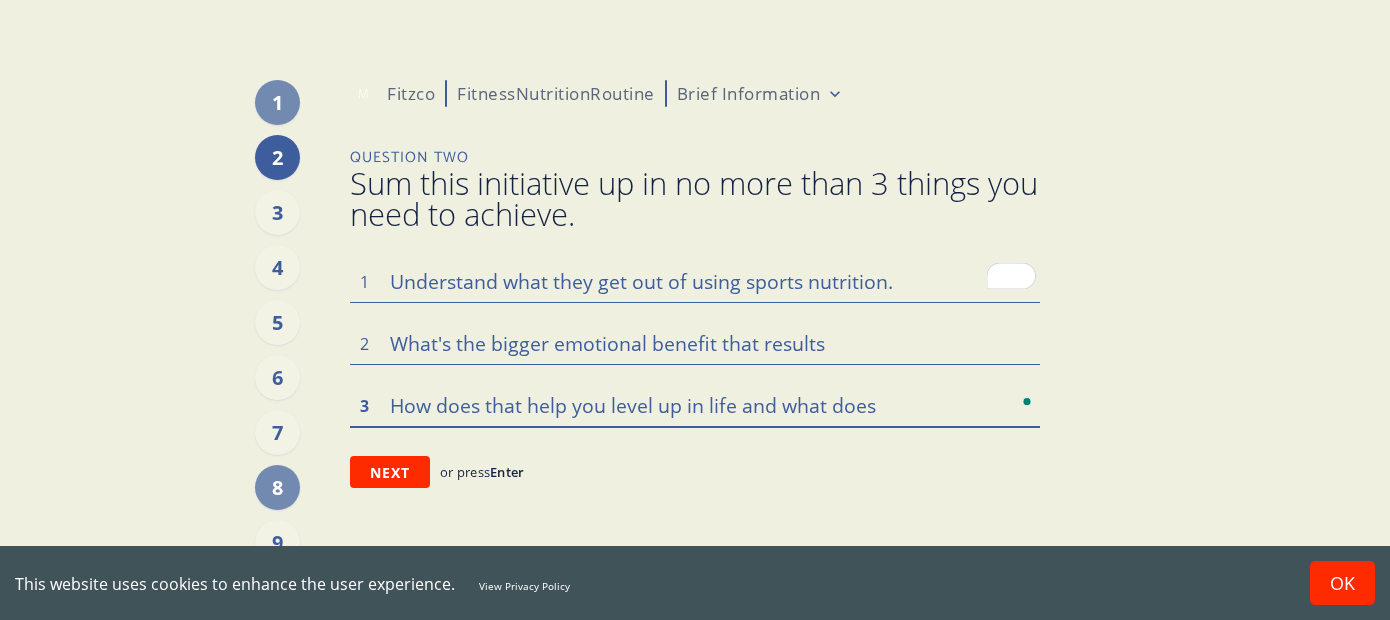 type on "x" 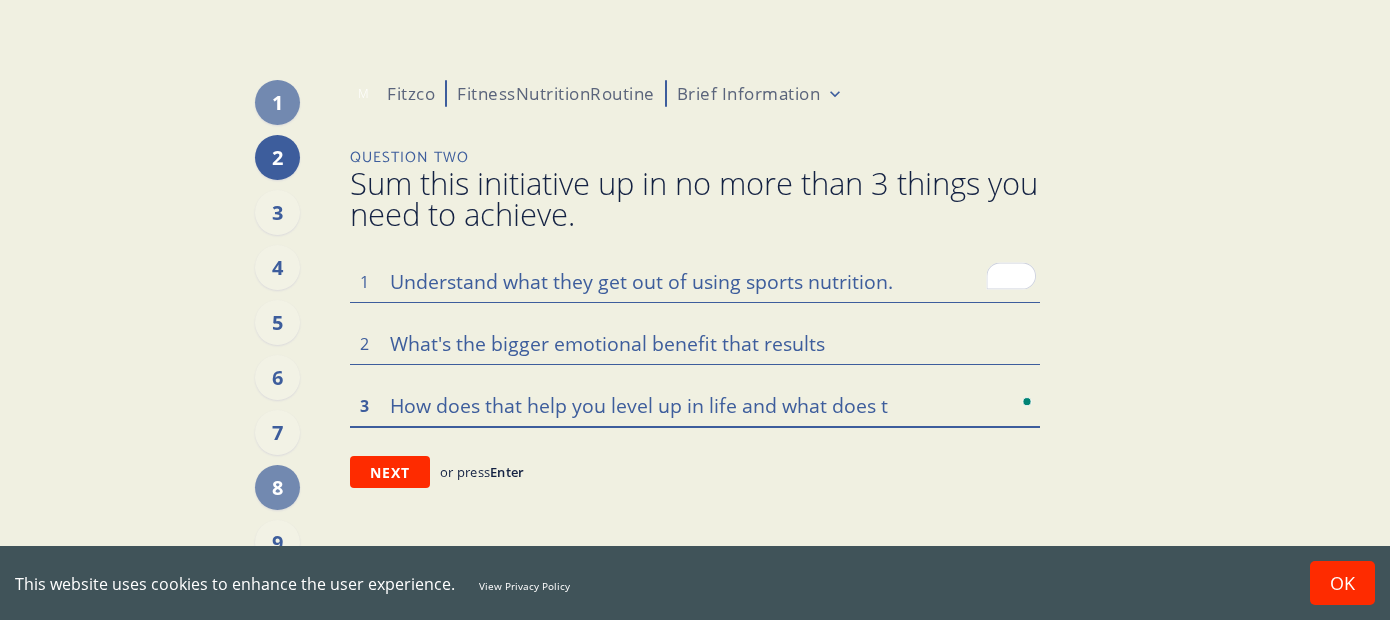 type on "x" 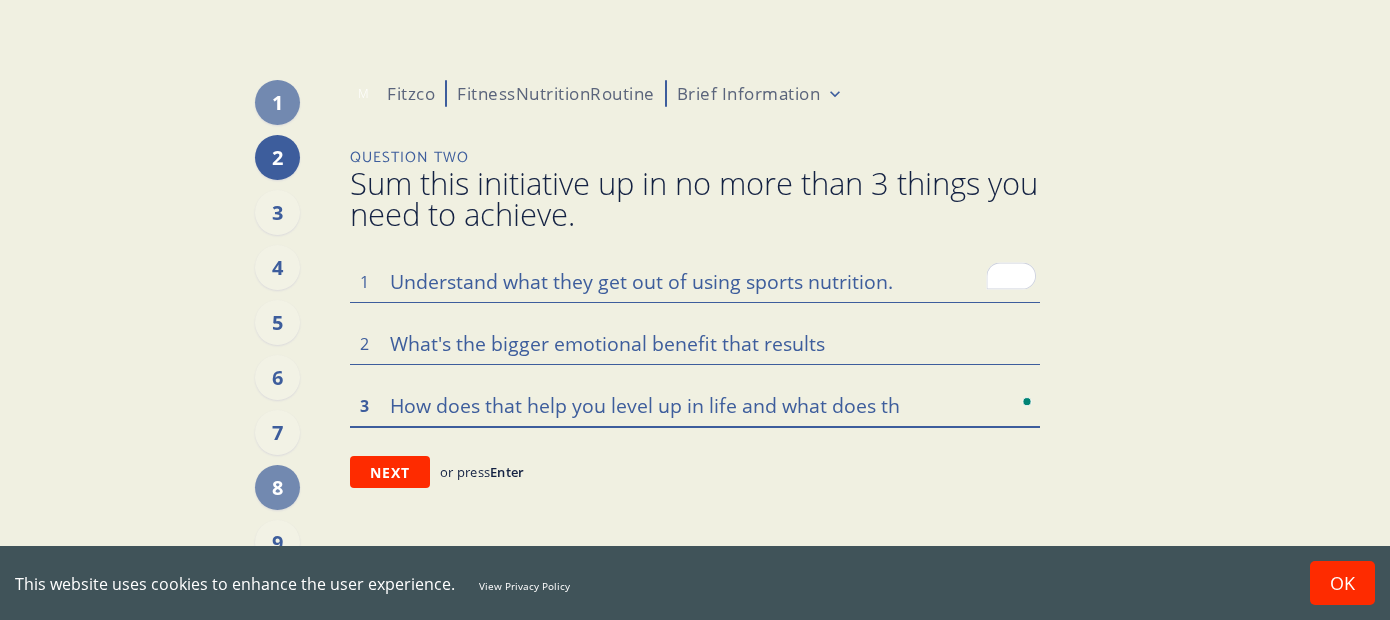 type on "x" 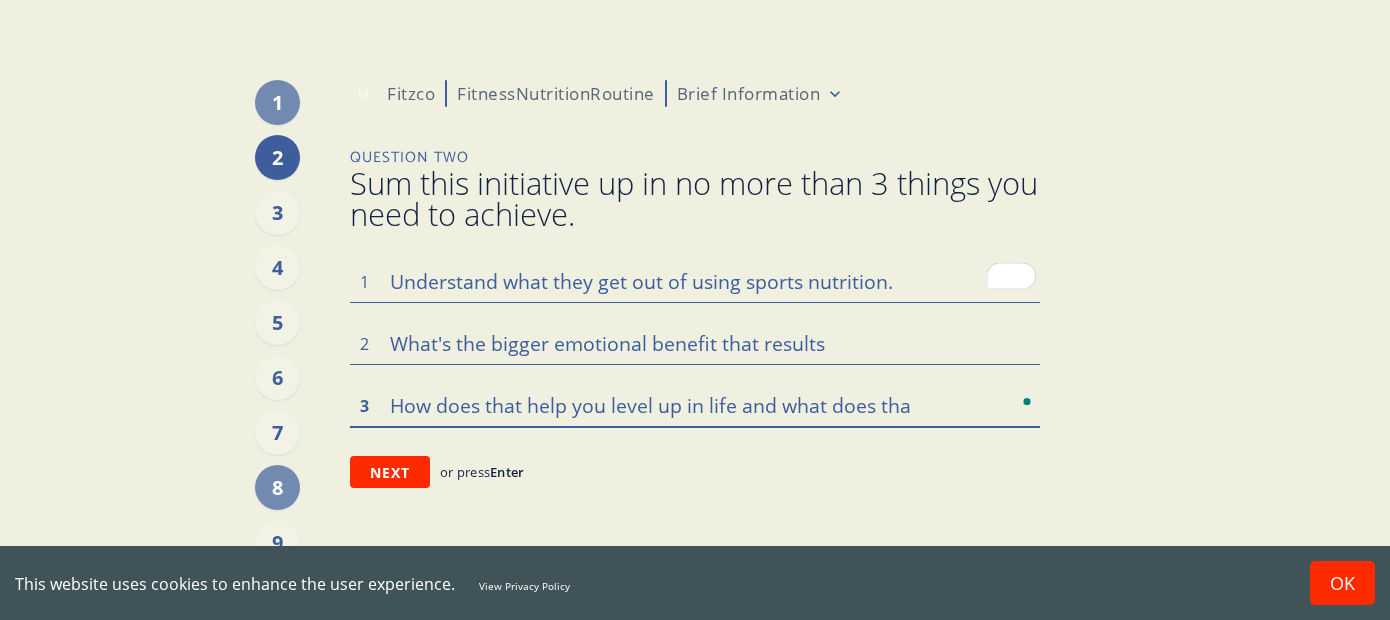 type on "x" 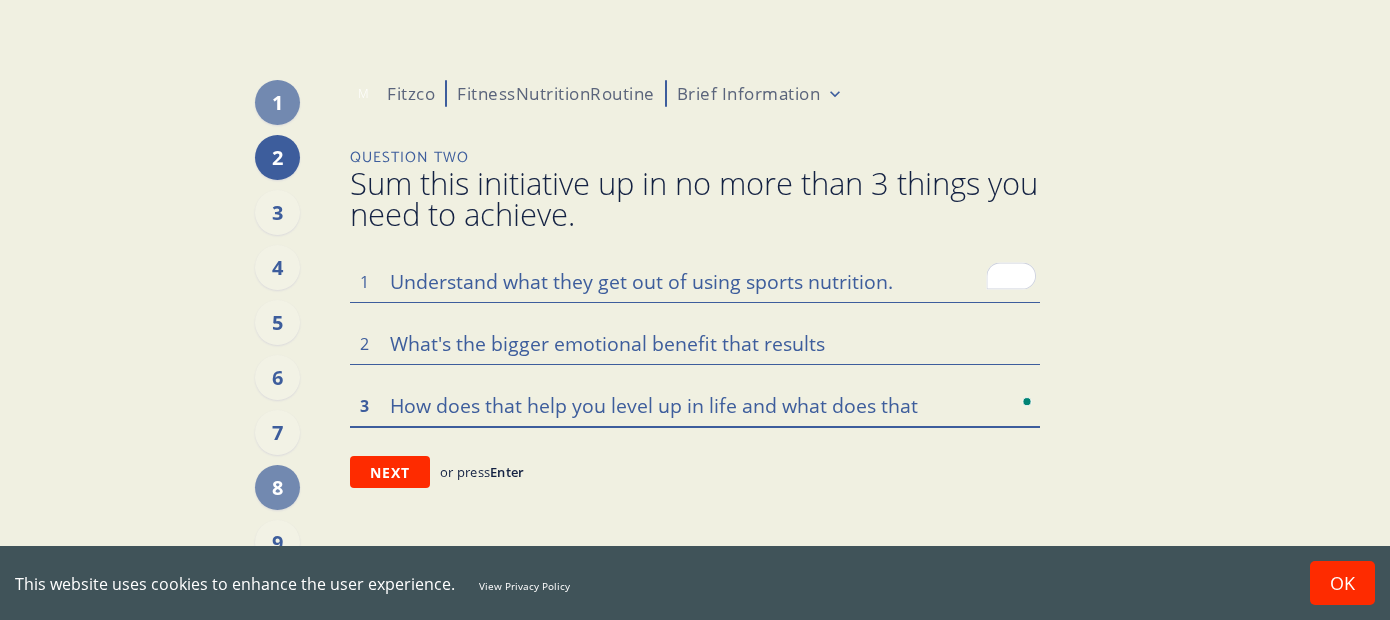 type on "x" 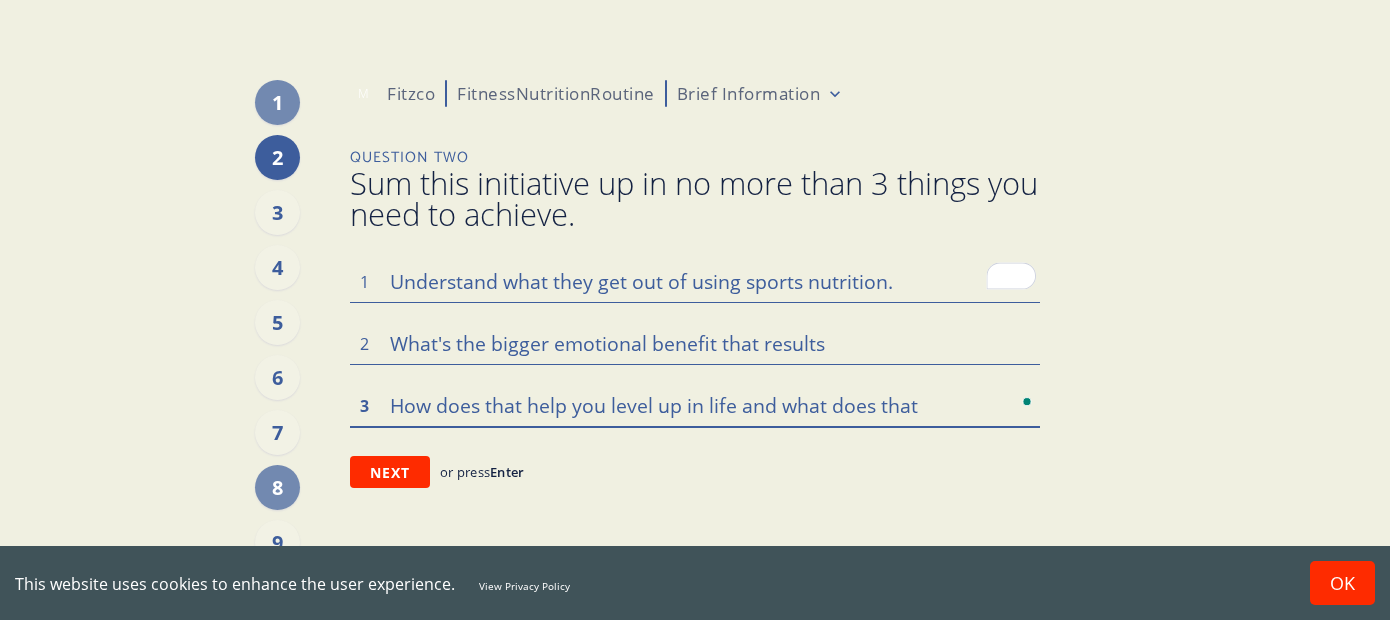 type on "How does that help you level up in life and what does that m" 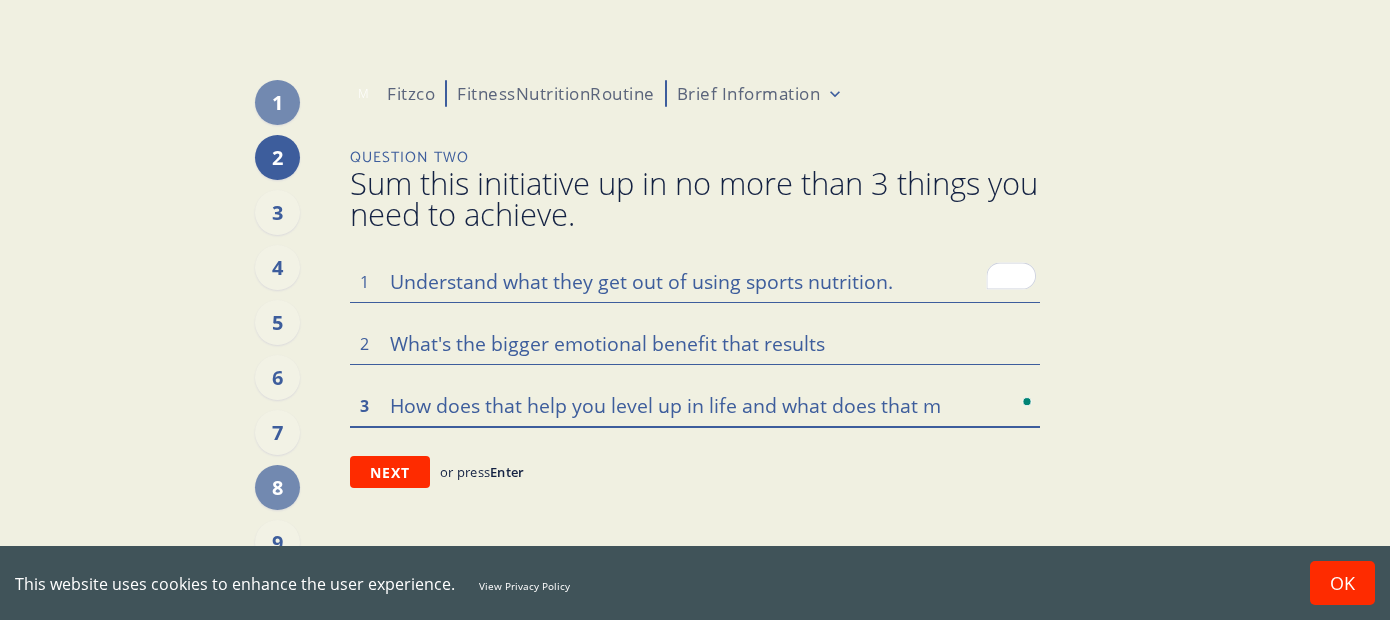 type on "x" 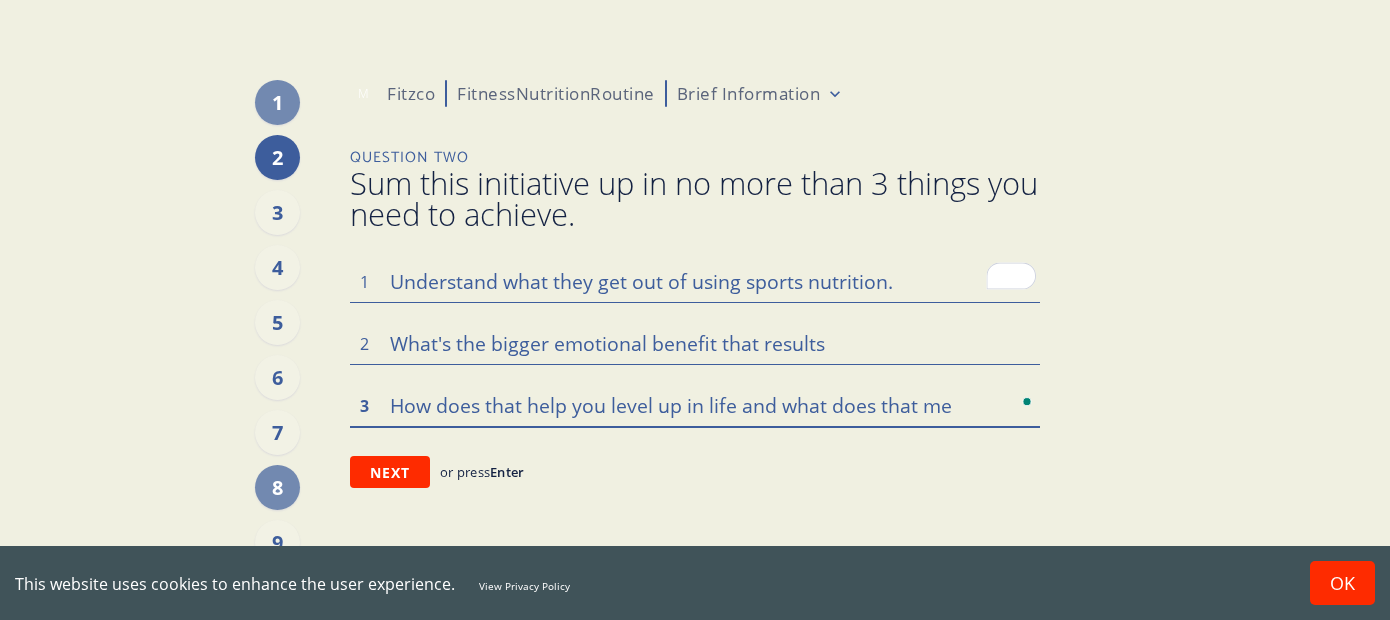 type on "x" 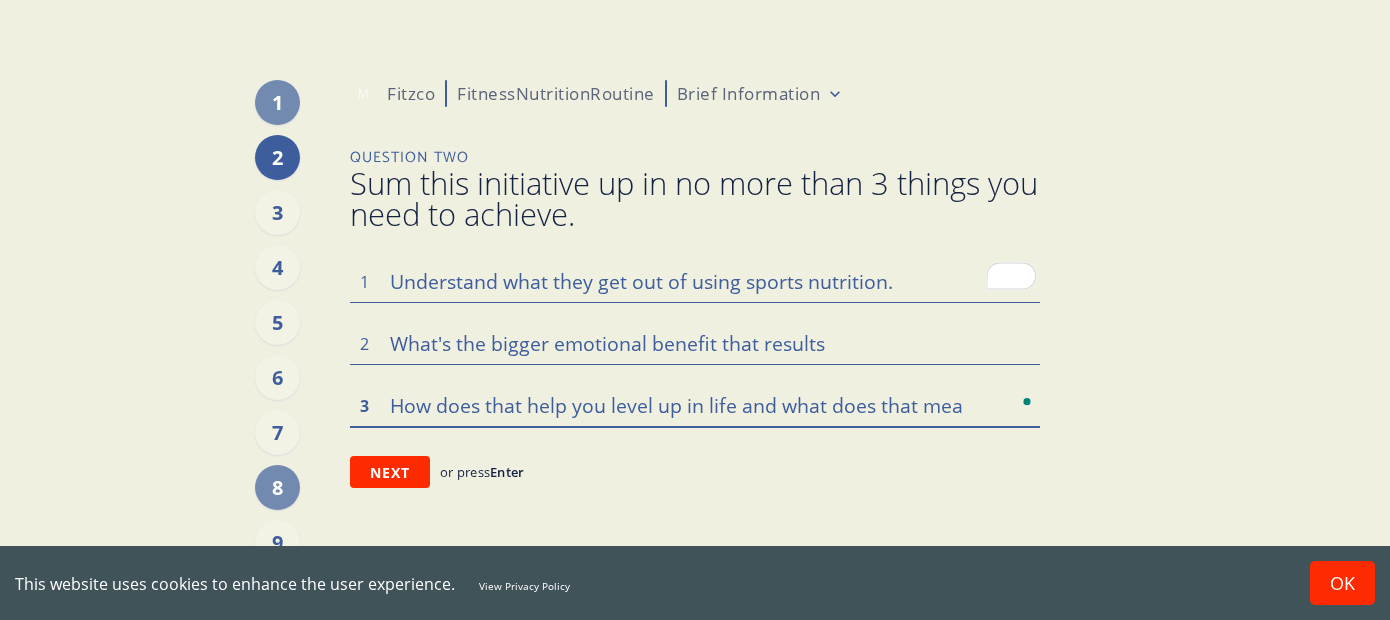 type on "x" 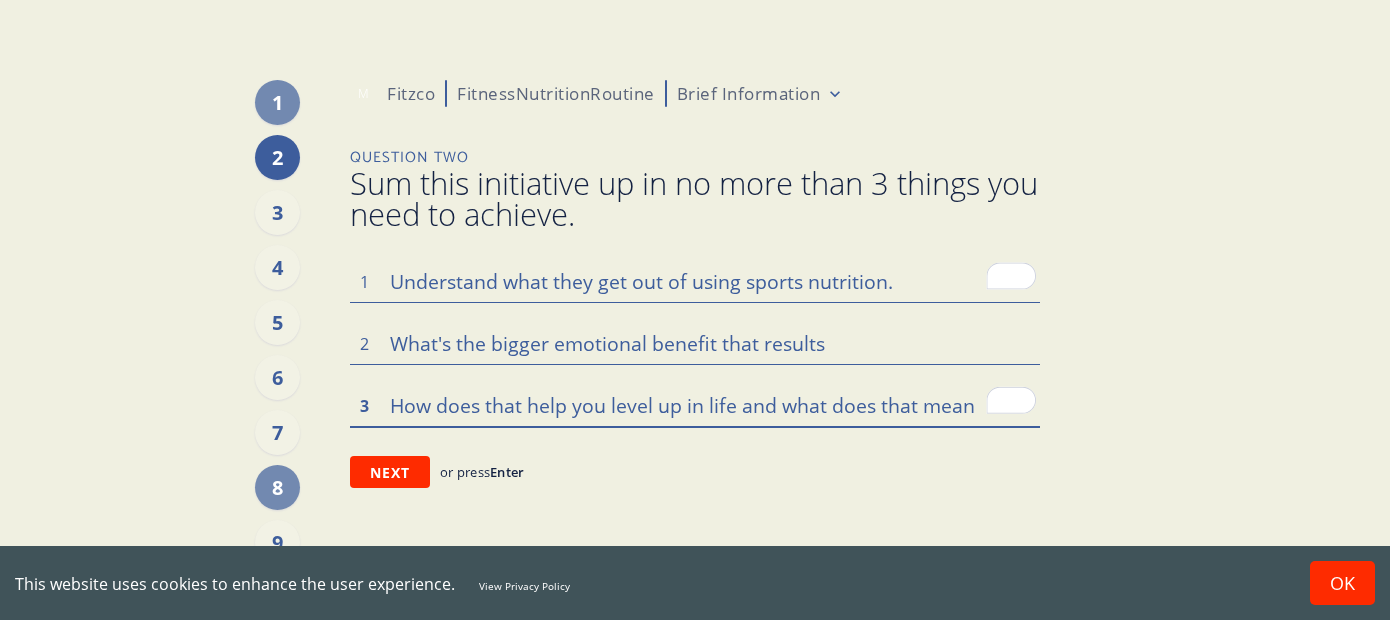 type on "x" 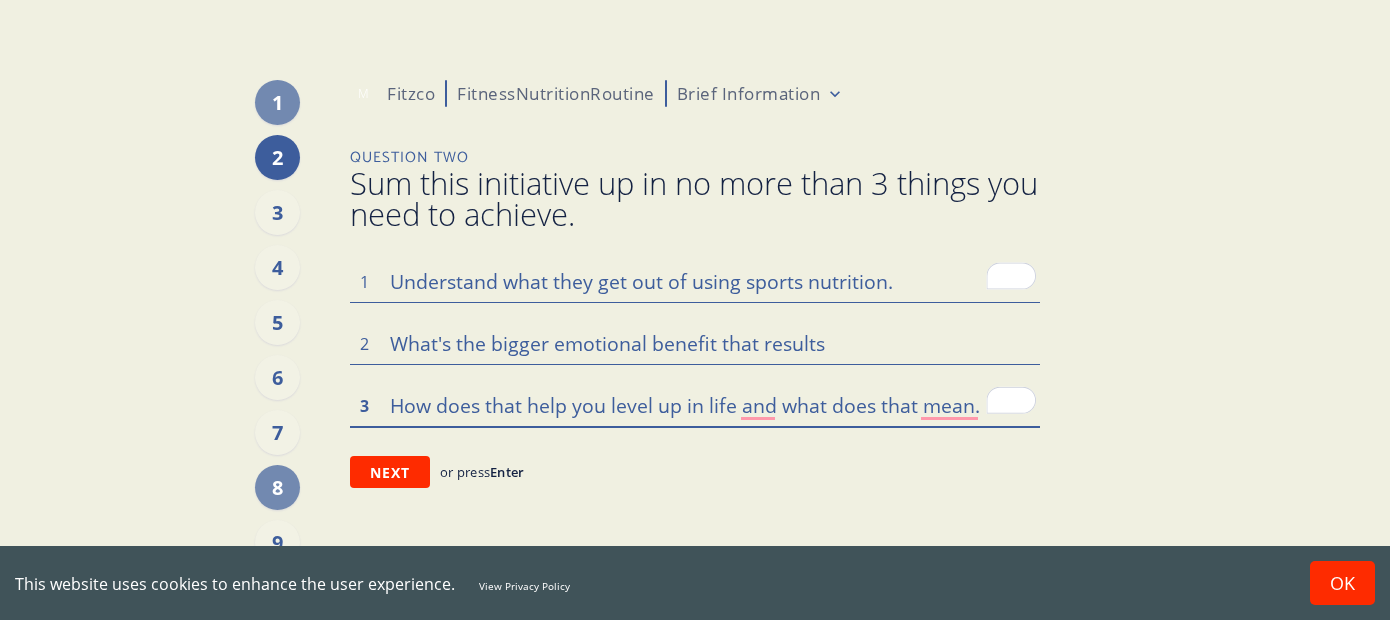 type on "How does that help you level up in life and what does that mean." 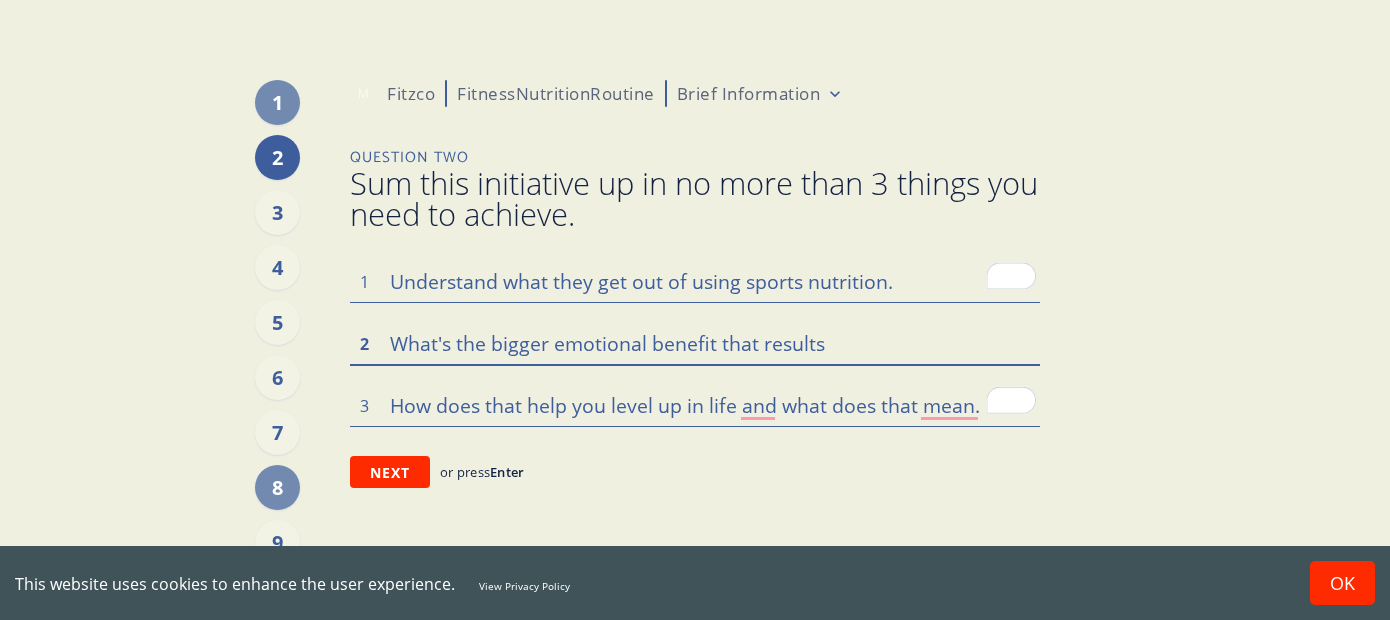 click on "What's the bigger emotional benefit that results" at bounding box center (695, 343) 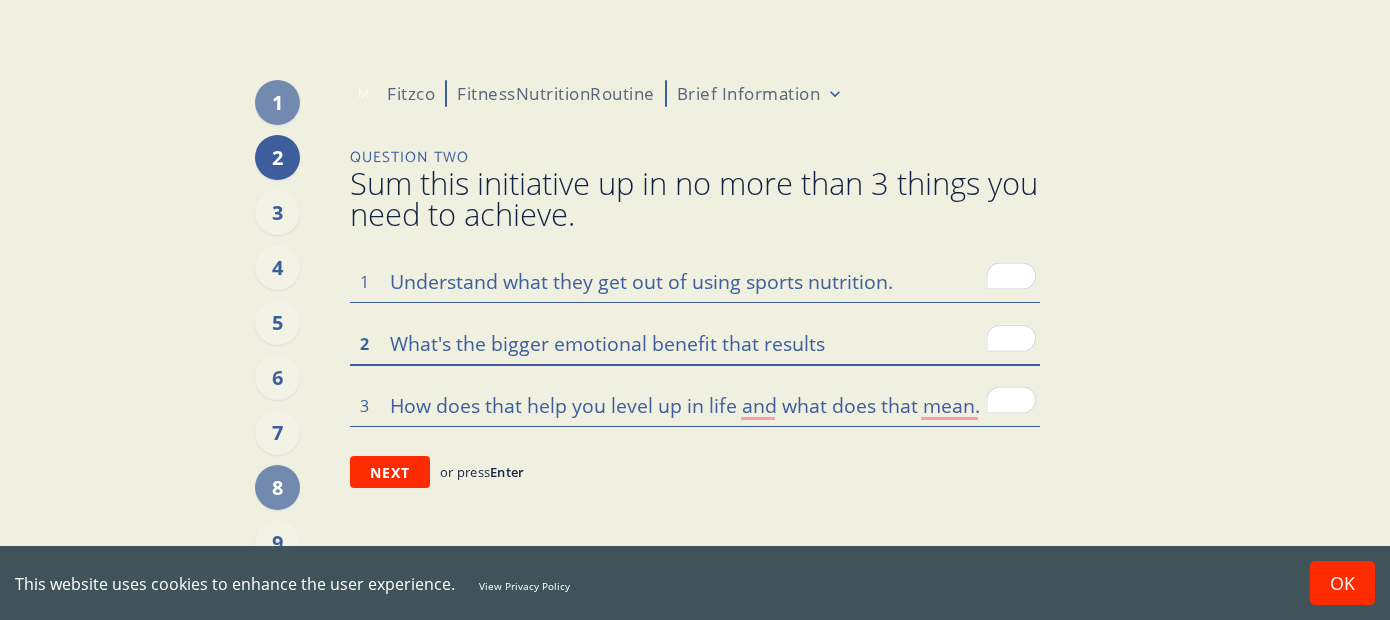 type on "x" 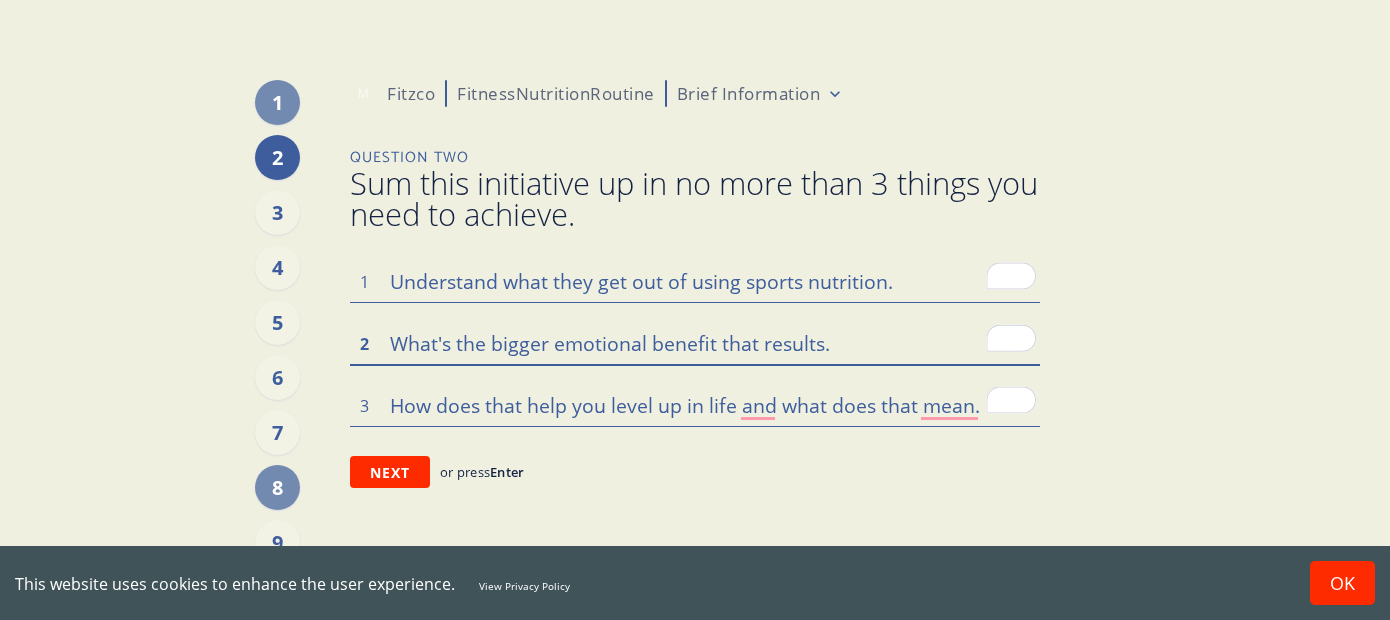 type on "What's the bigger emotional benefit that results." 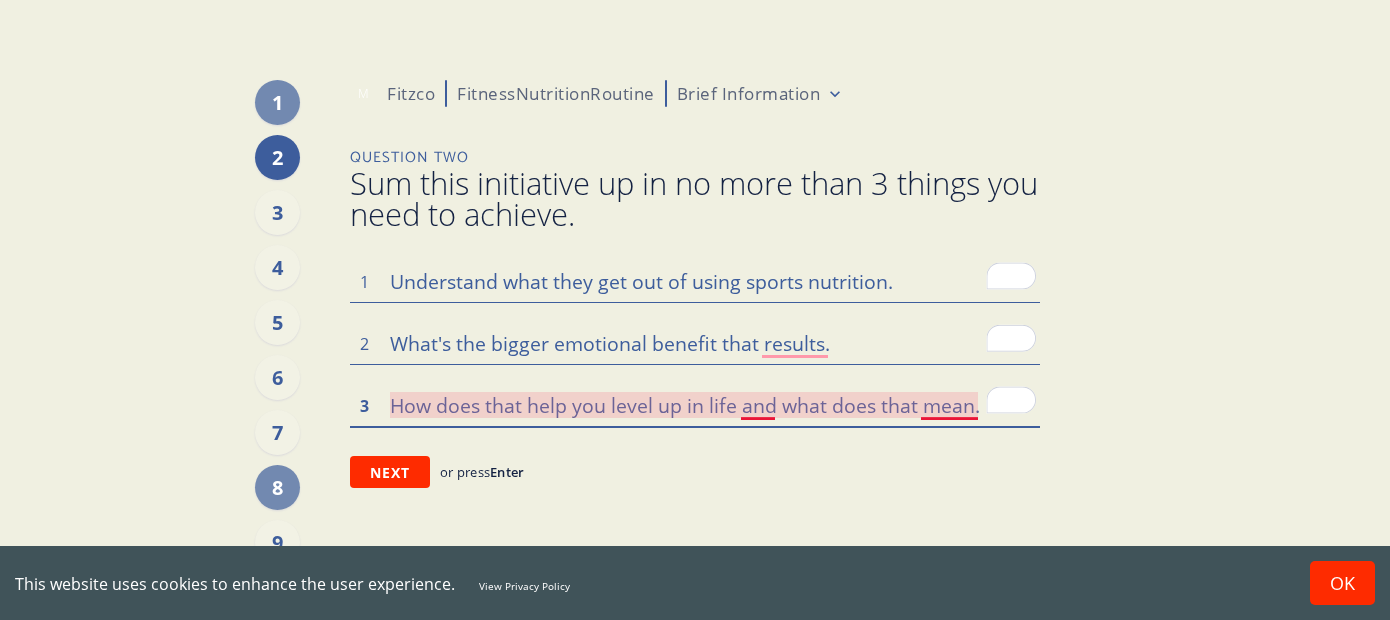 click on "How does that help you level up in life and what does that mean." at bounding box center [695, 405] 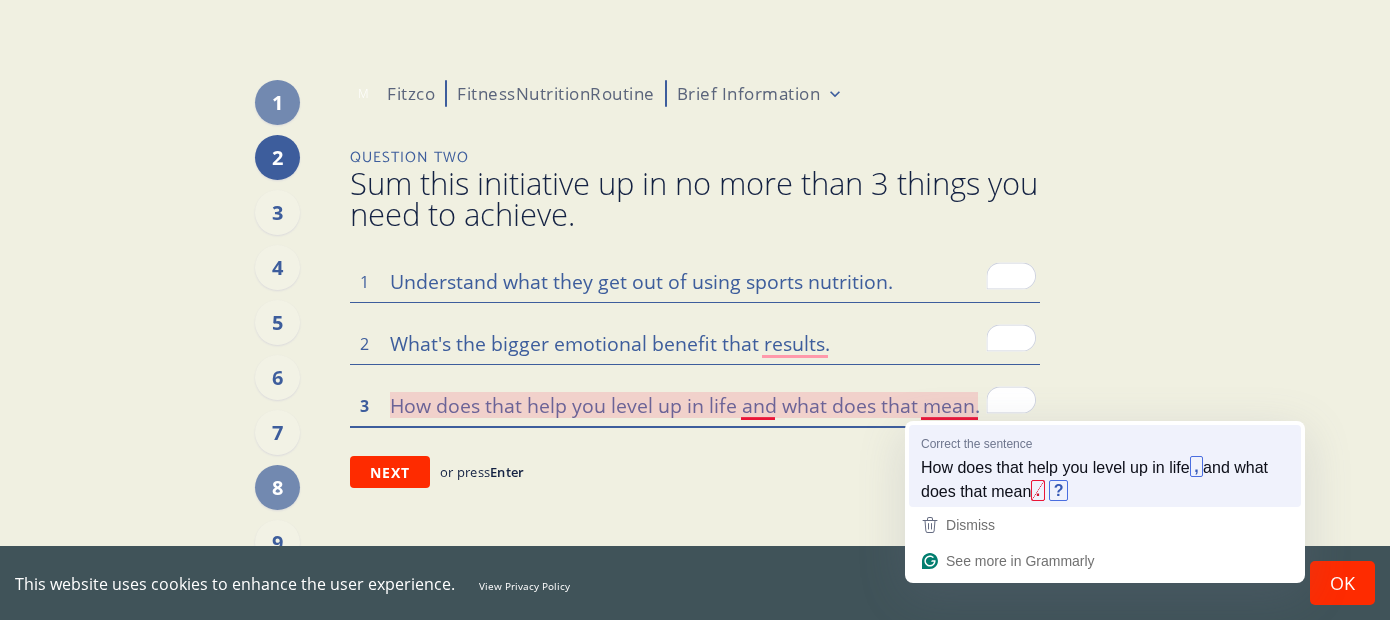 type on "x" 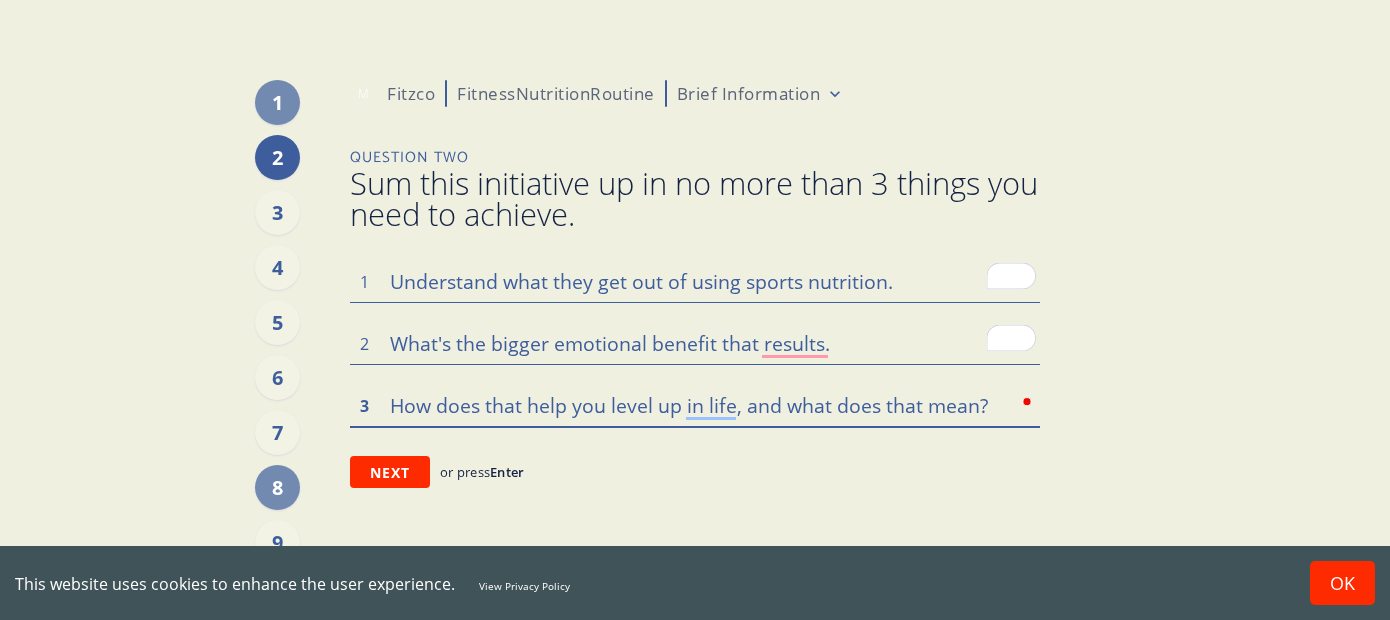type on "How does that help you level up in life, and what does that mean?" 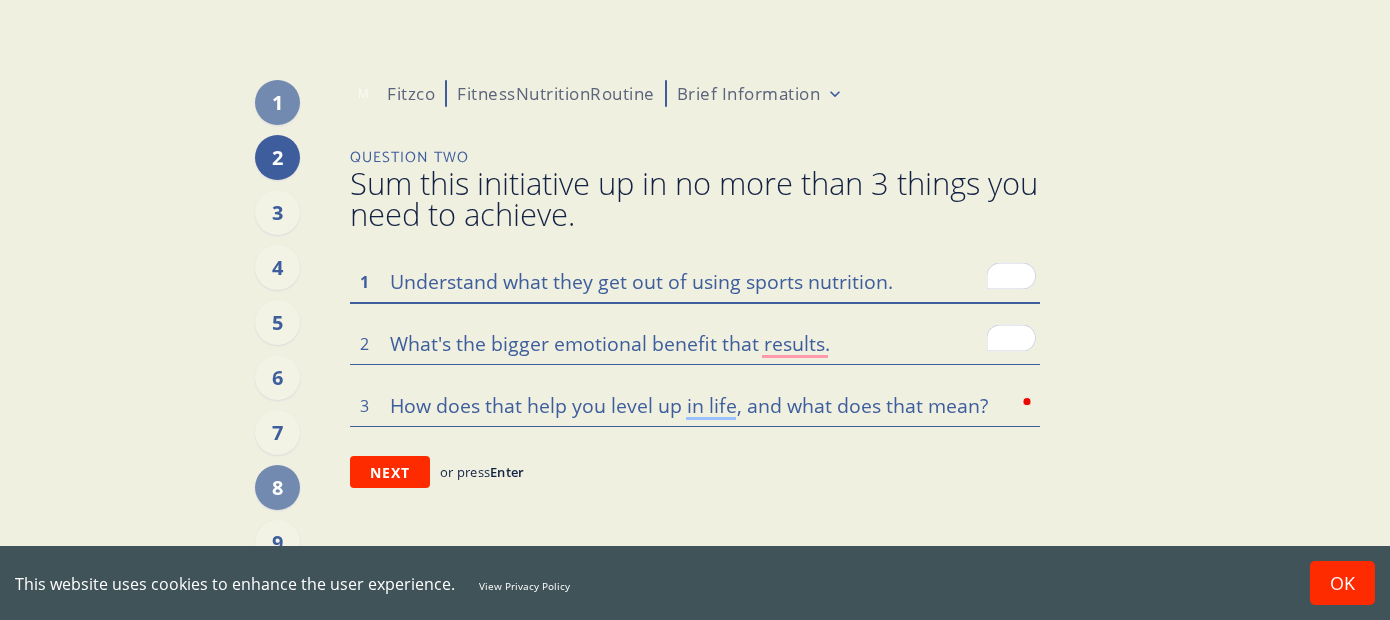 click on "Understand what they get out of using sports nutrition." at bounding box center [695, 281] 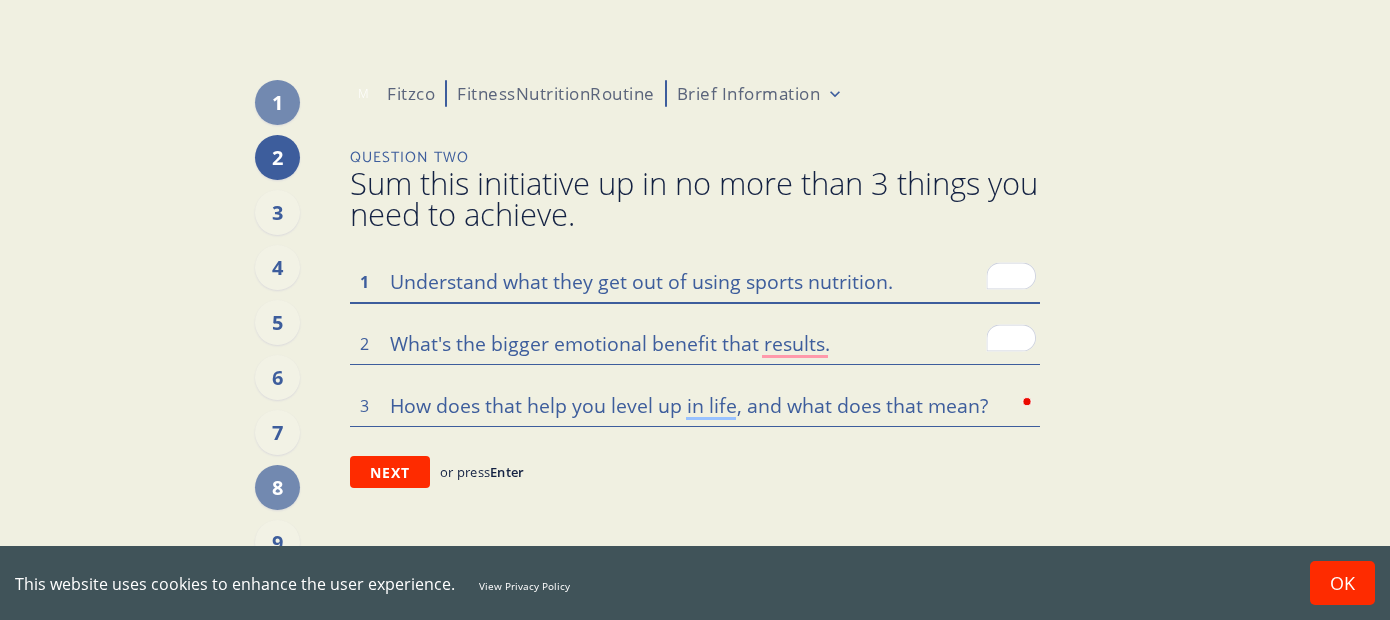 type on "x" 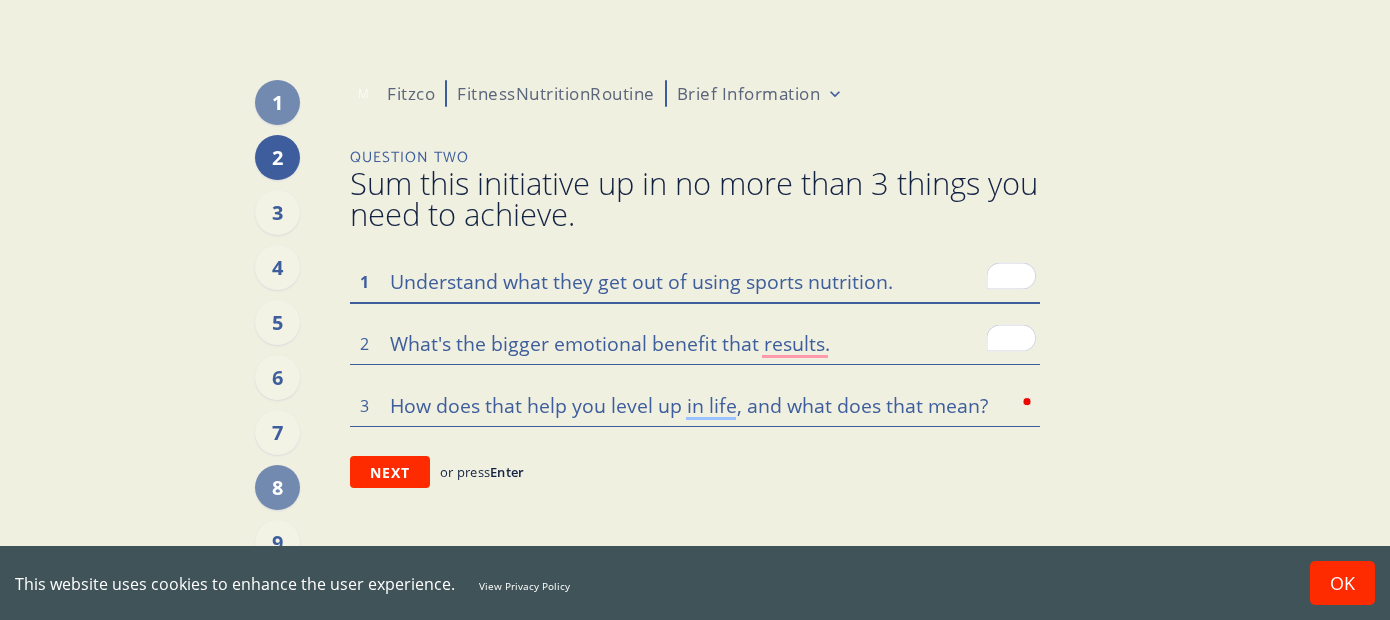 type on "Understand what they get out of using sports nutrition ." 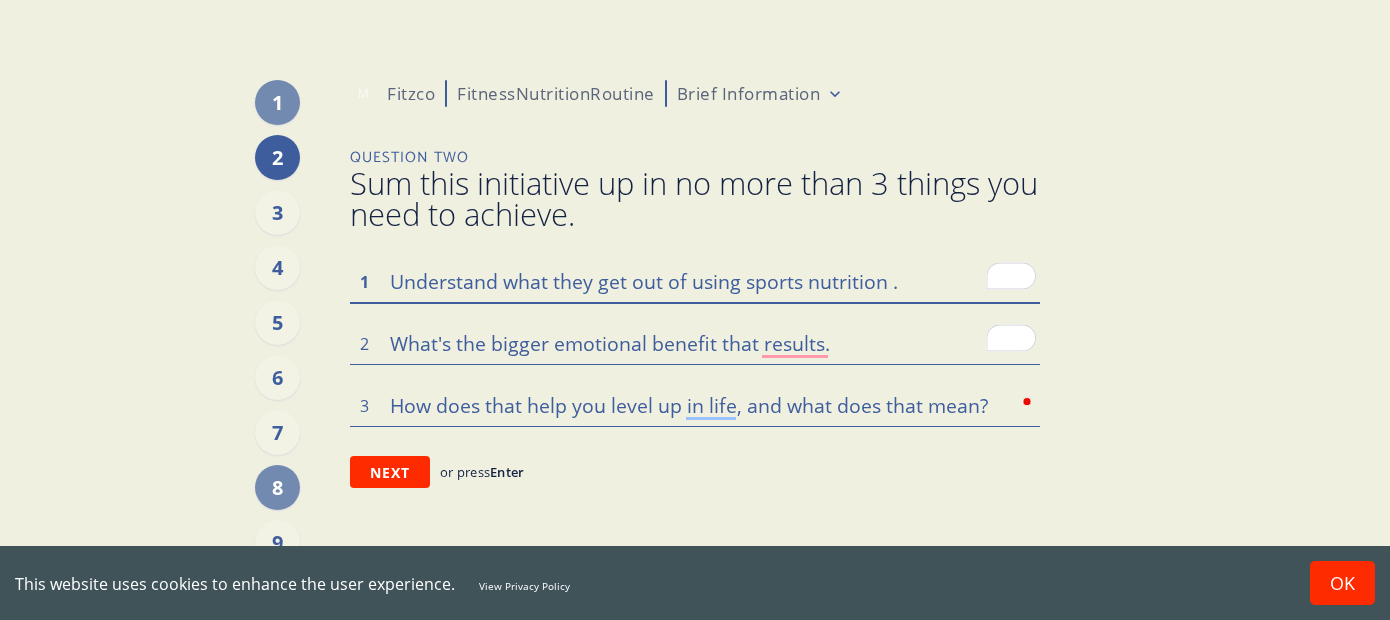 type on "x" 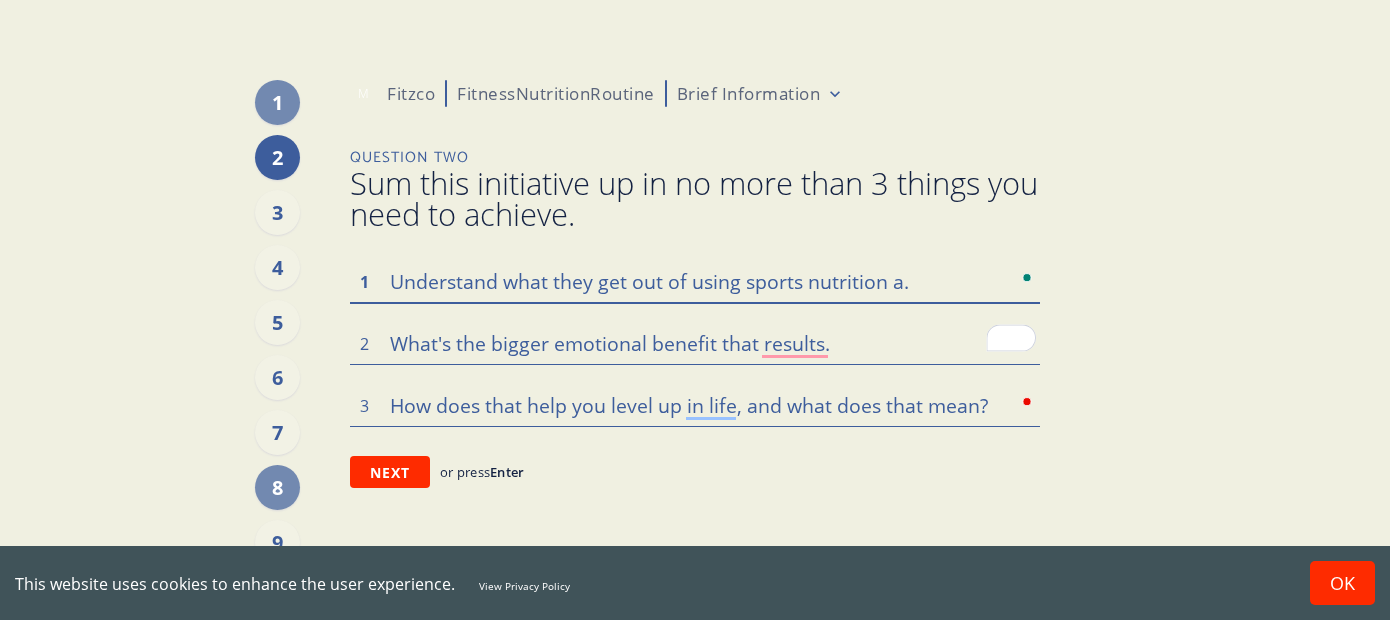 type on "x" 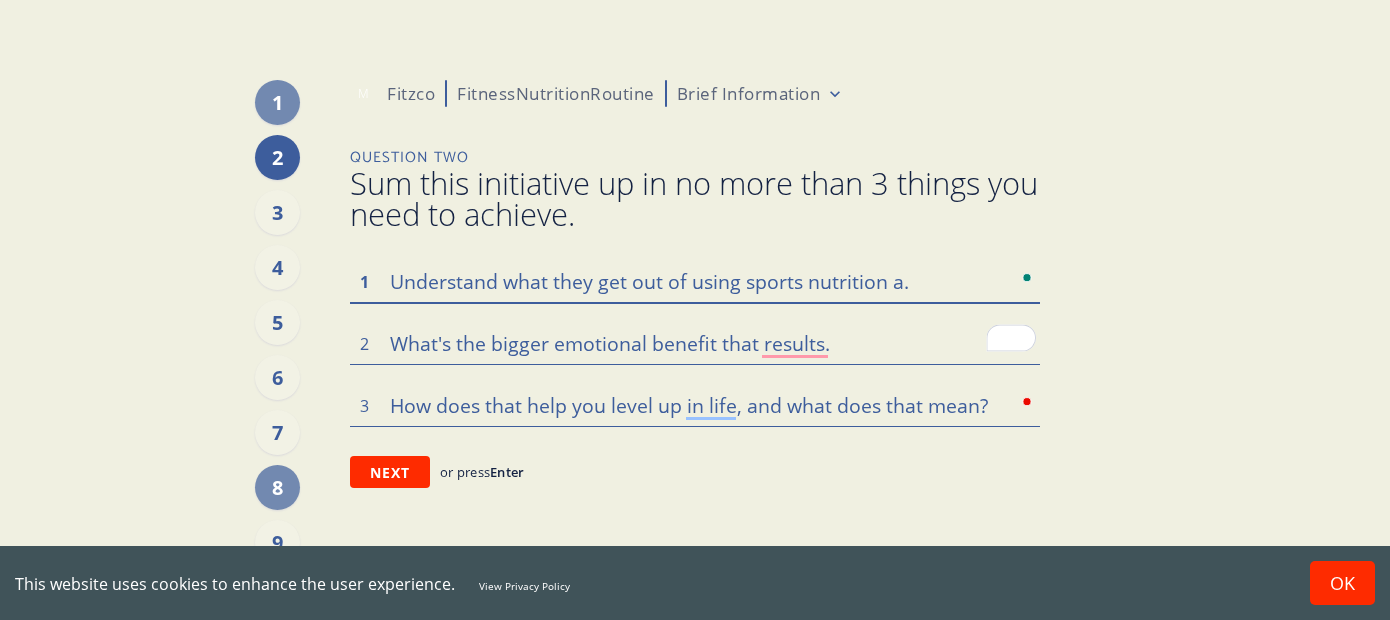 type on "Understand what they get out of using sports nutrition an." 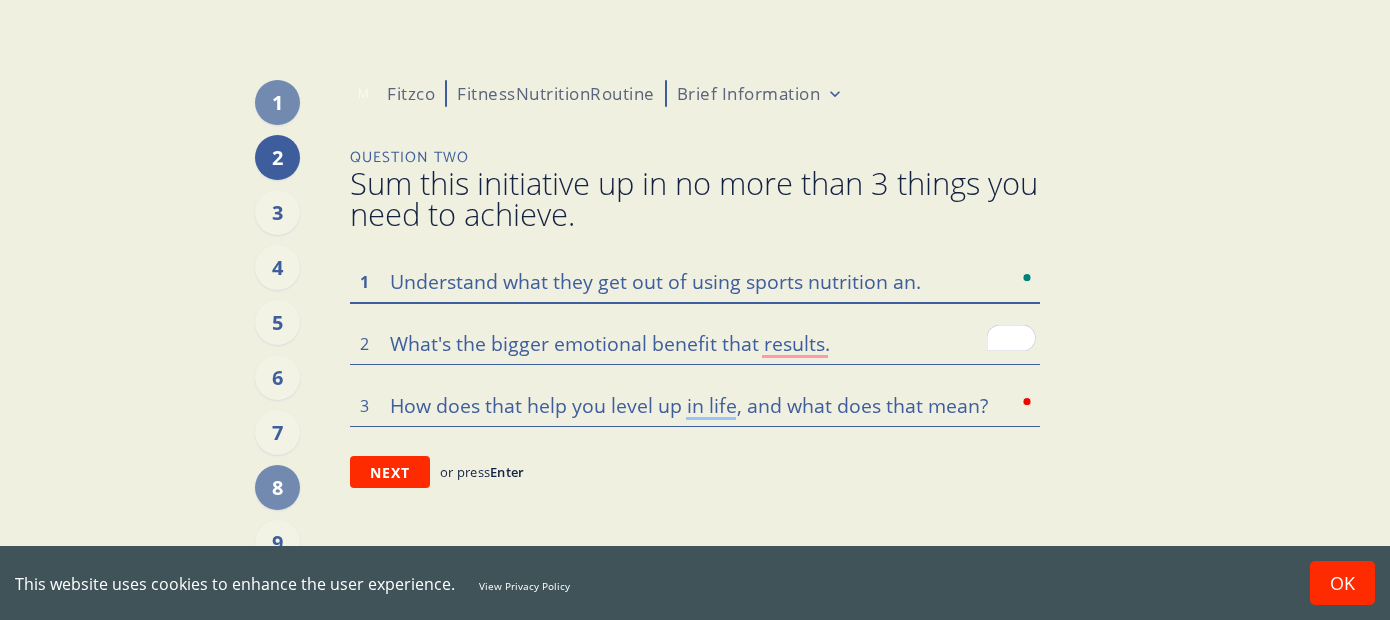 type on "x" 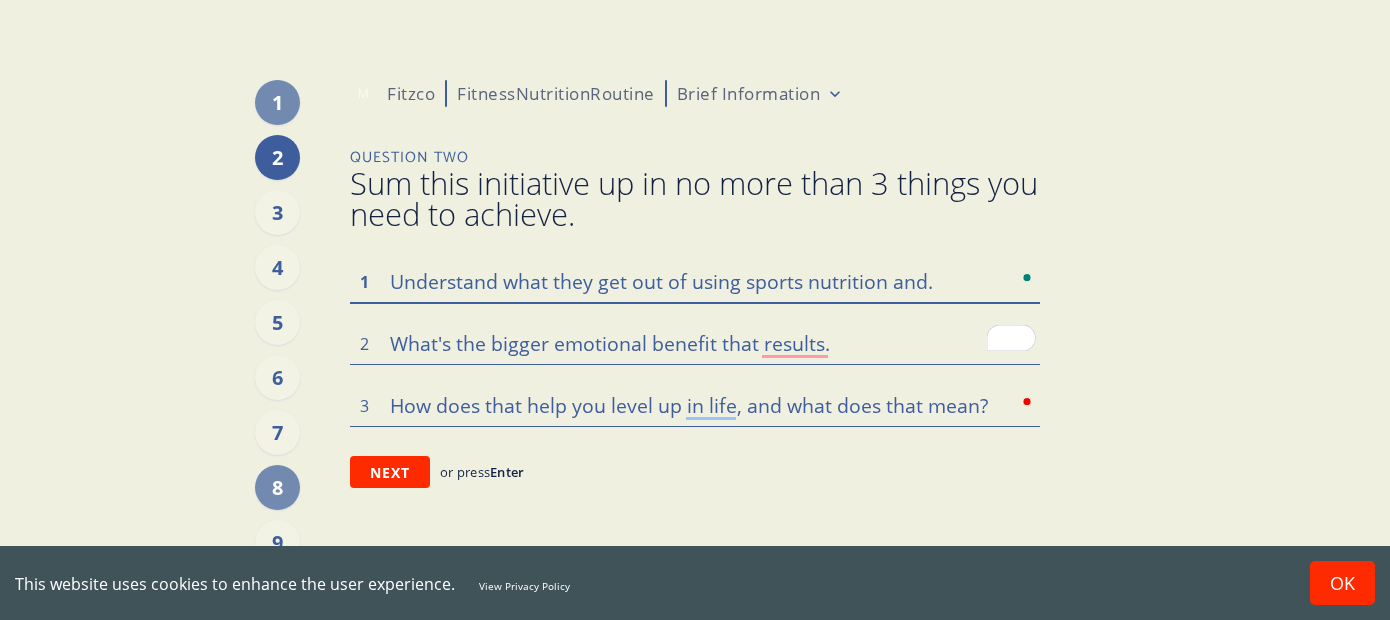 type on "x" 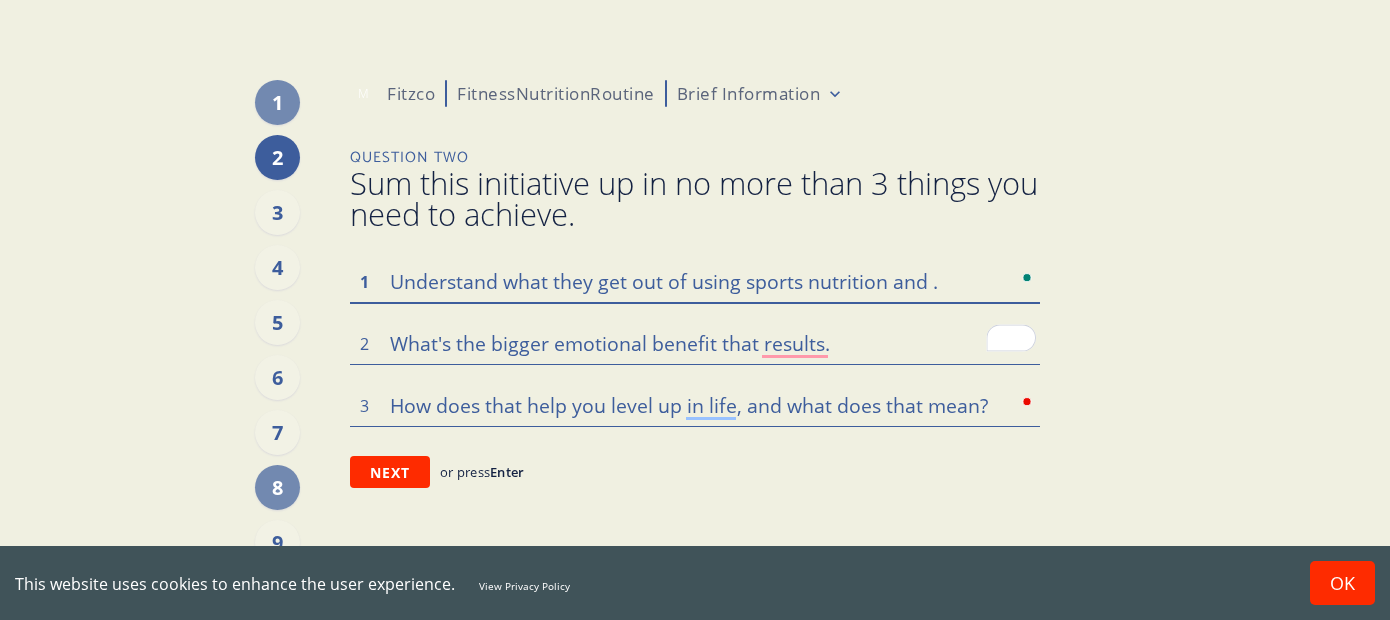 type on "x" 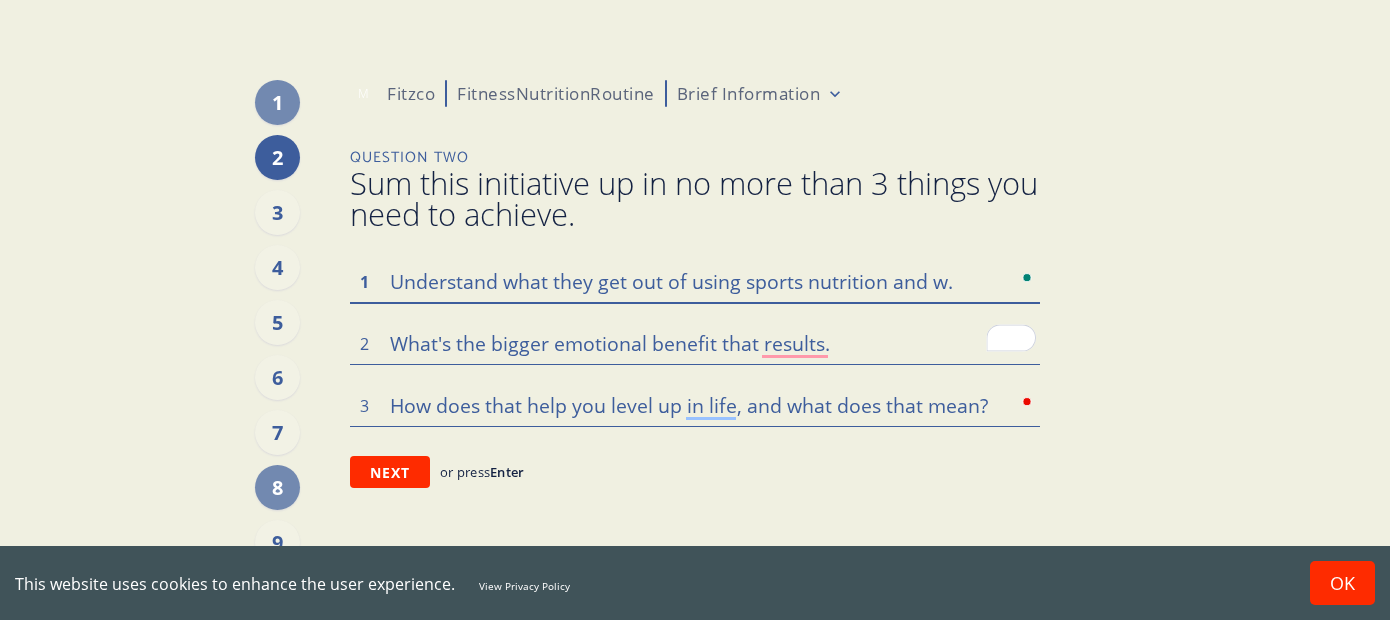 type on "x" 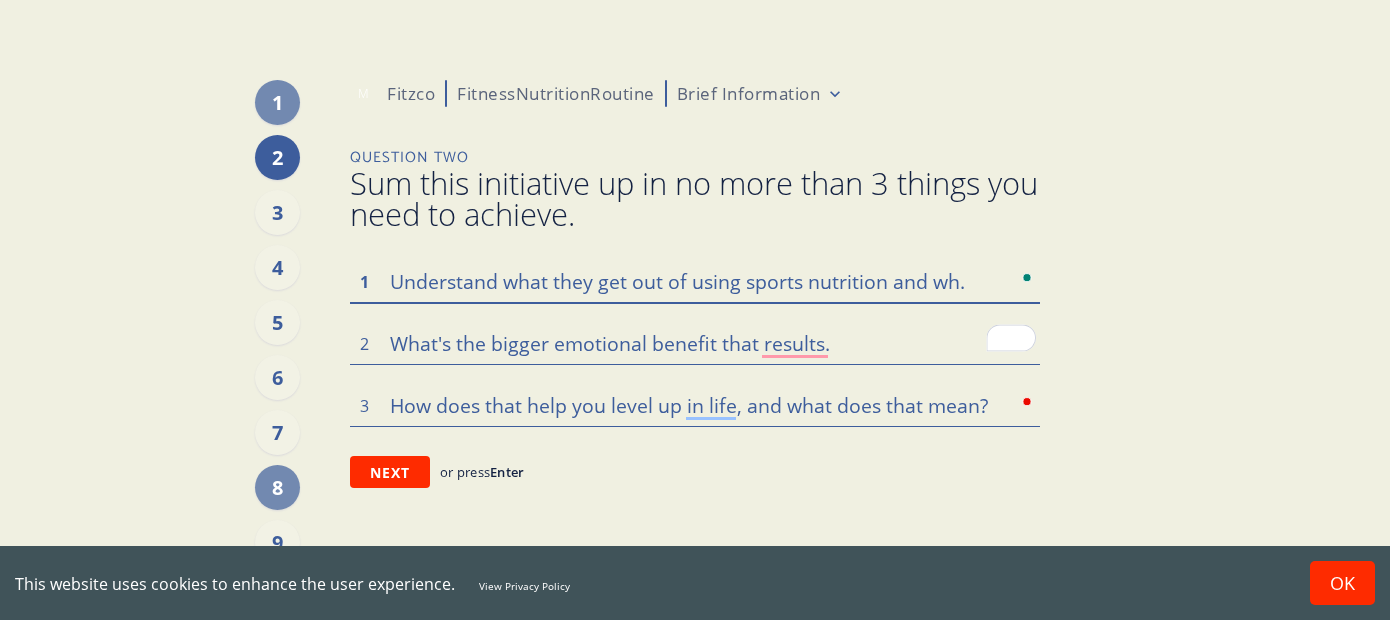 type on "x" 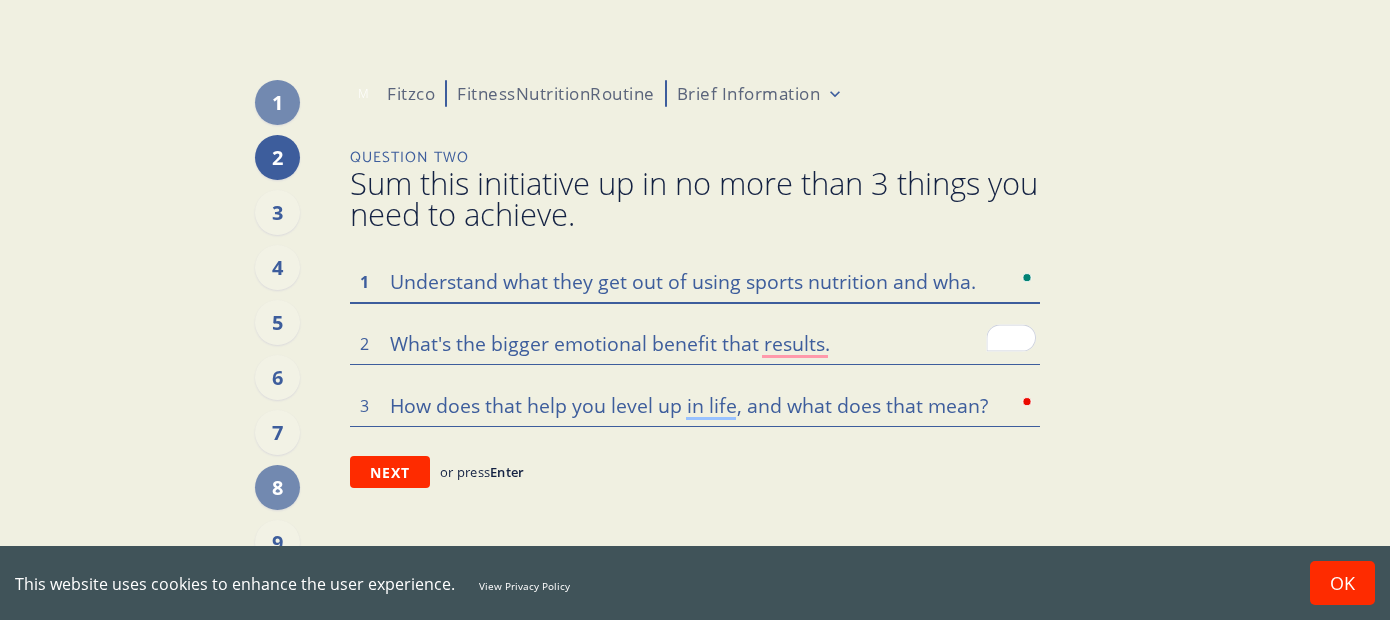 type on "x" 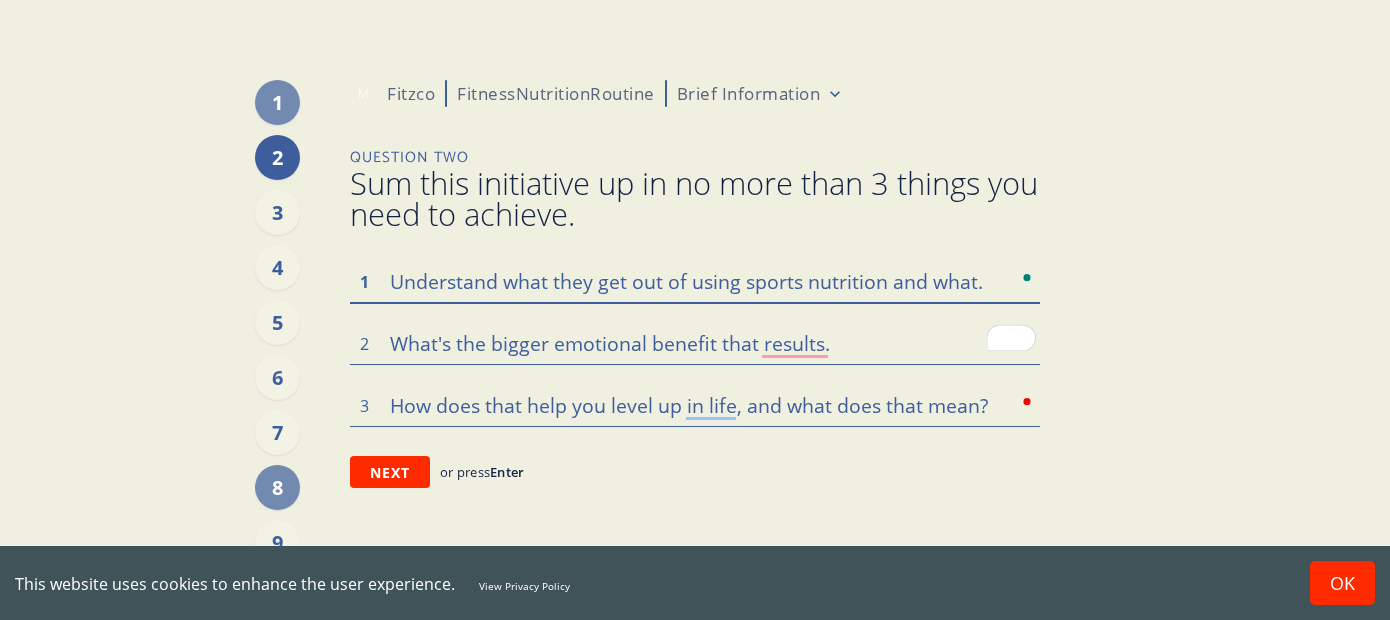 type on "x" 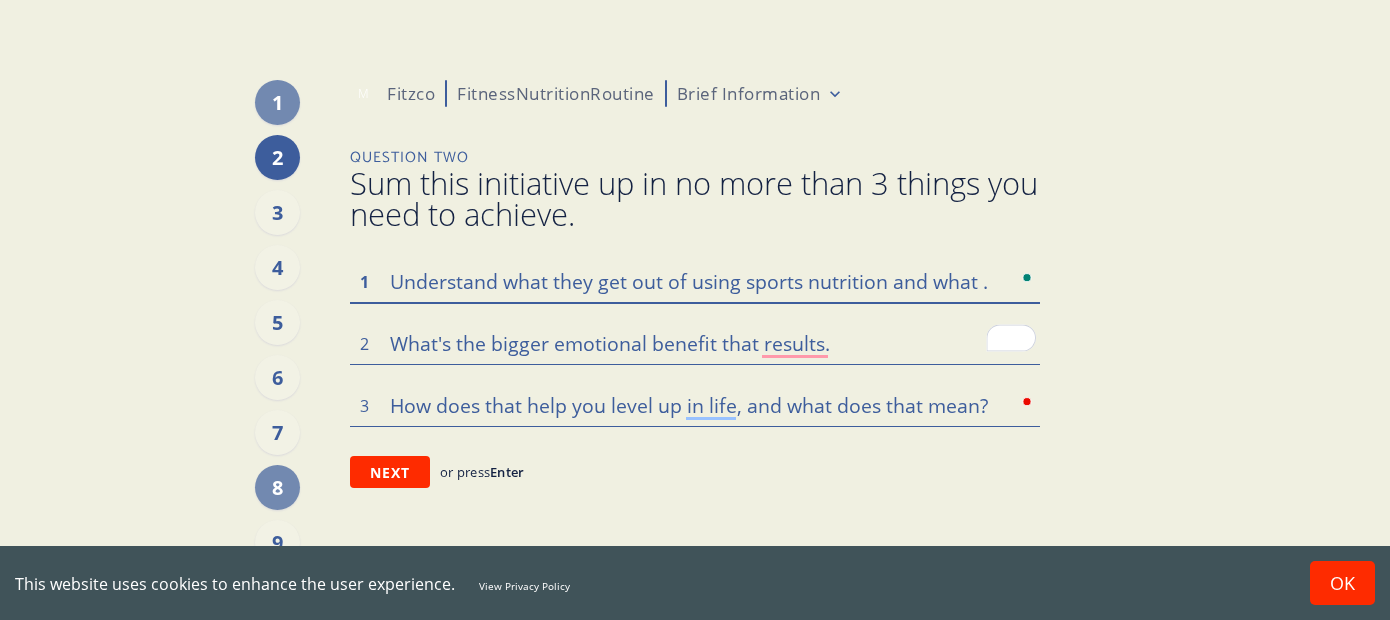 type on "x" 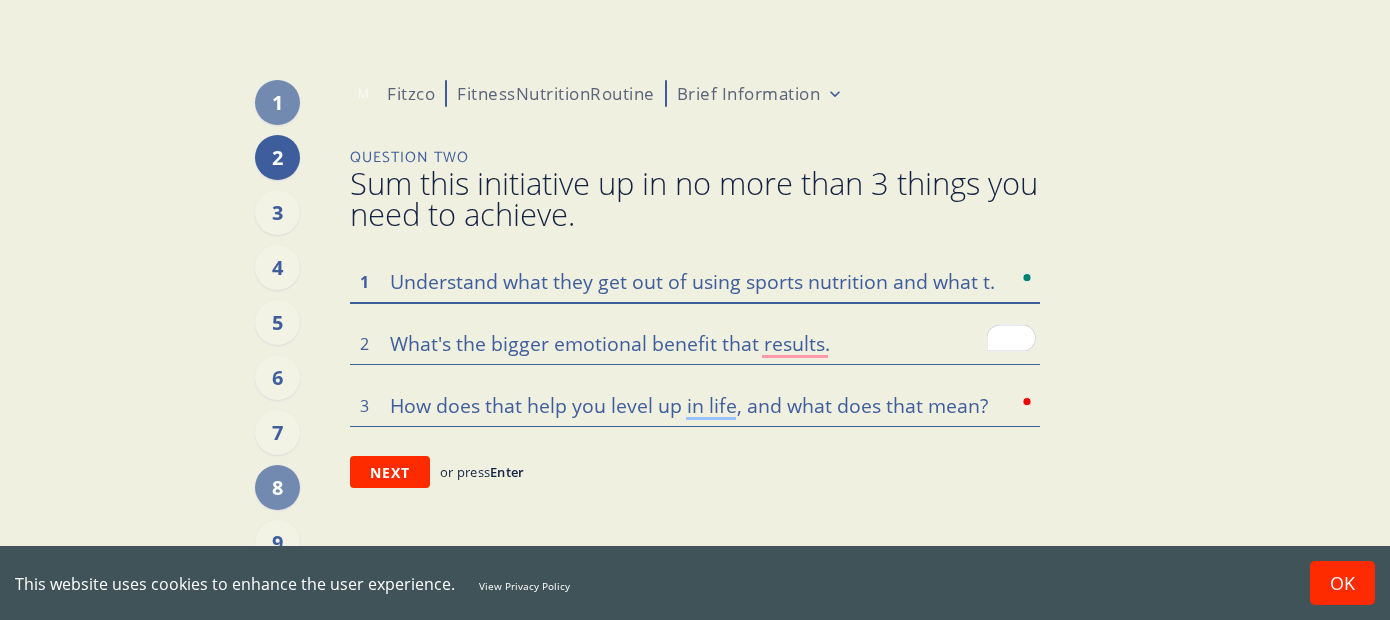 type on "x" 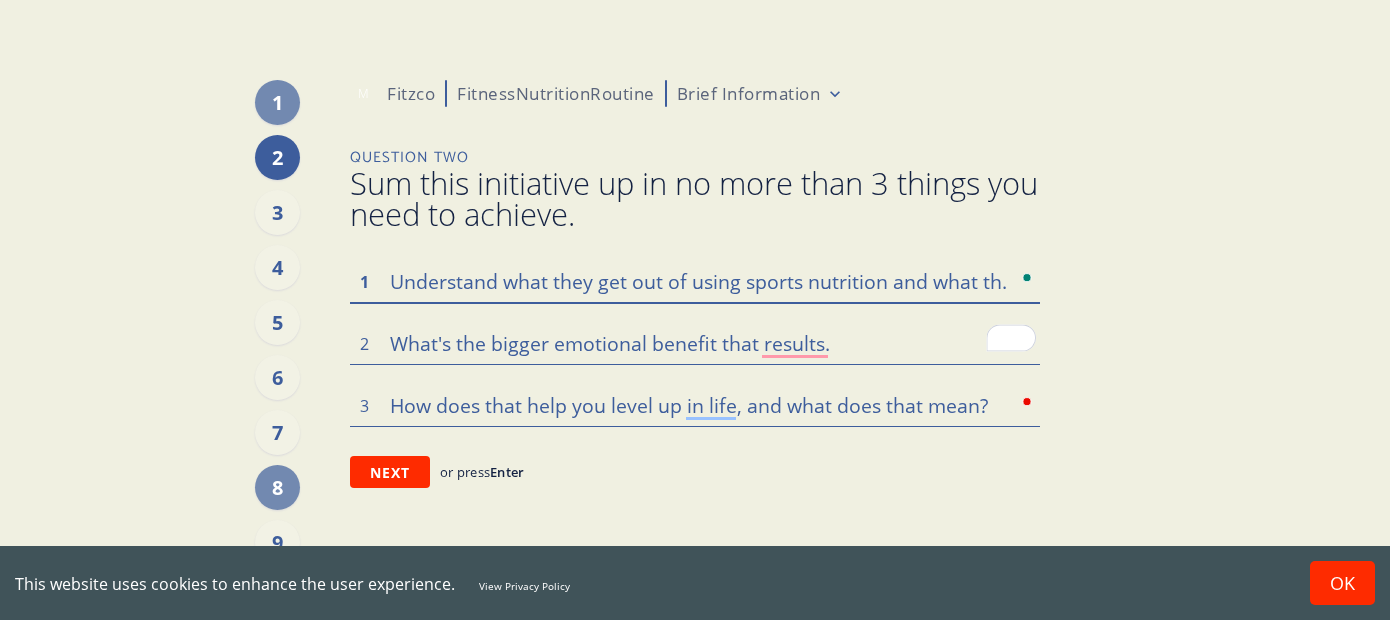 type on "x" 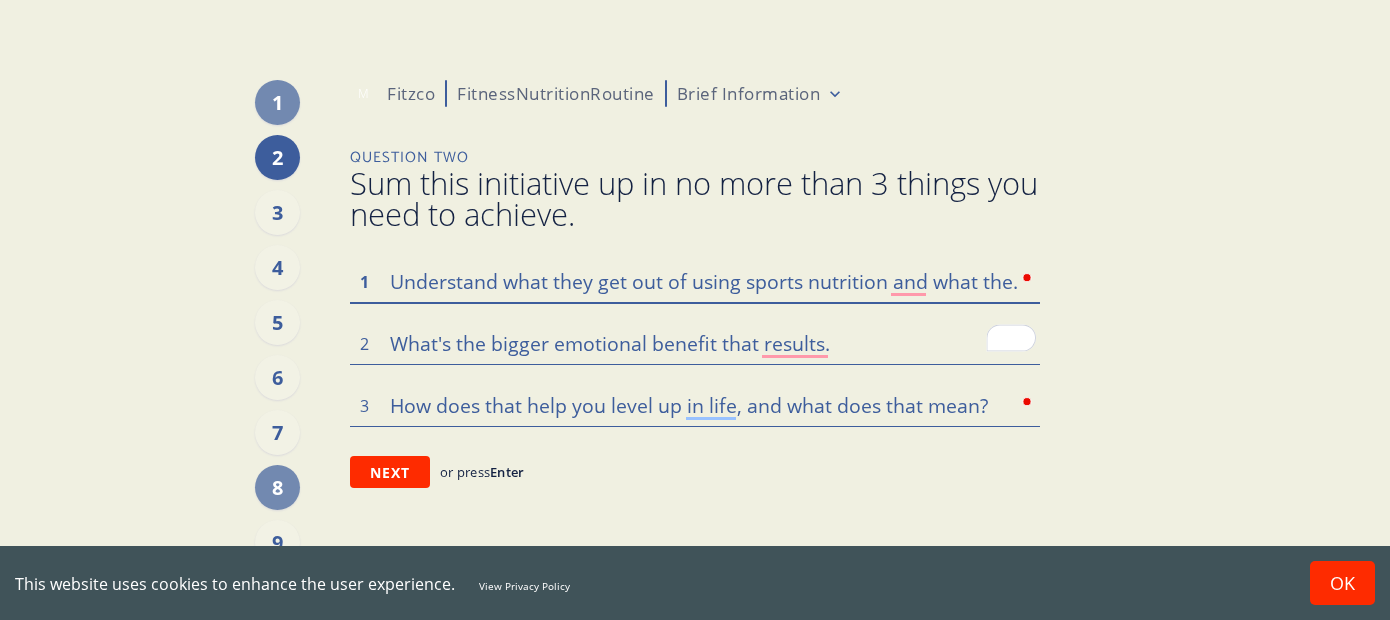 type on "x" 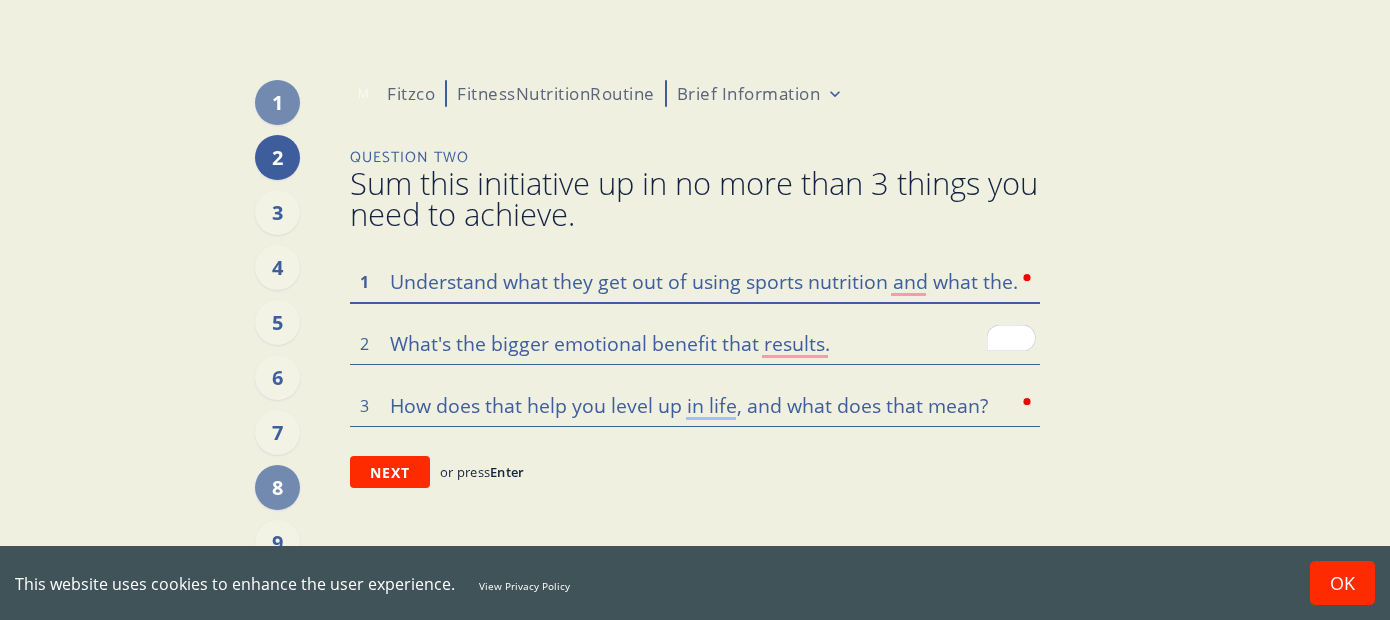 type on "Understand what they get out of using sports nutrition and what they." 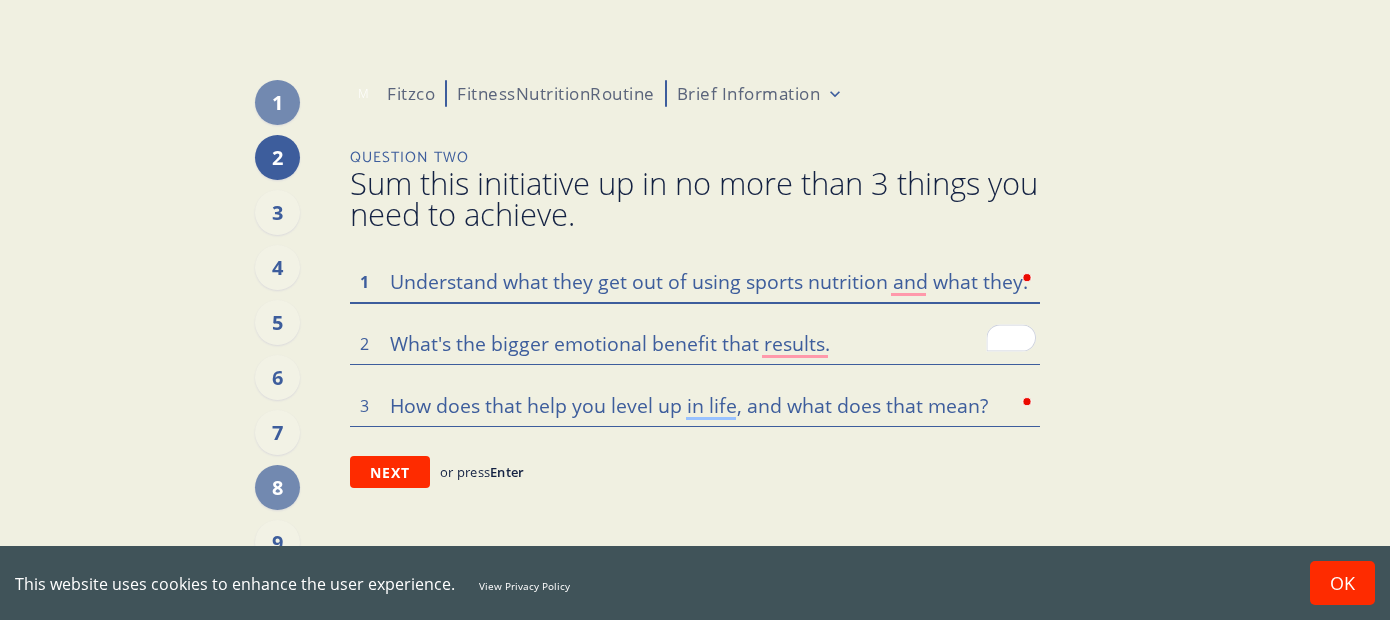 type on "x" 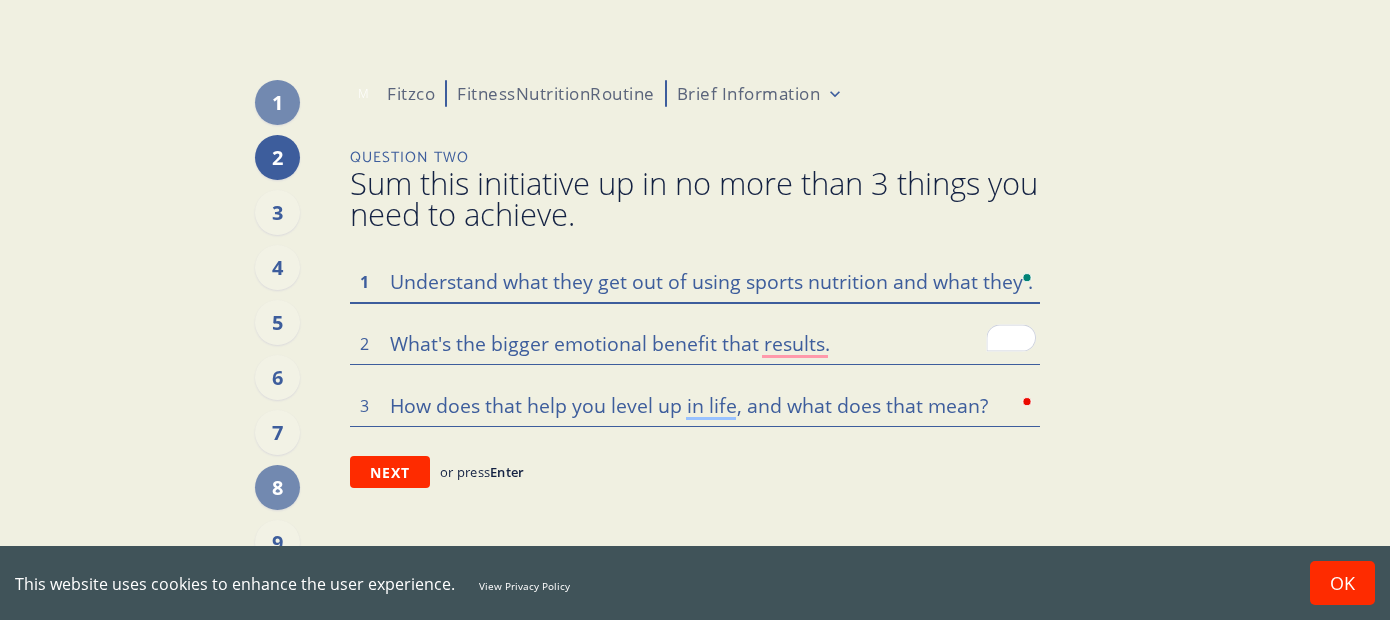 type on "x" 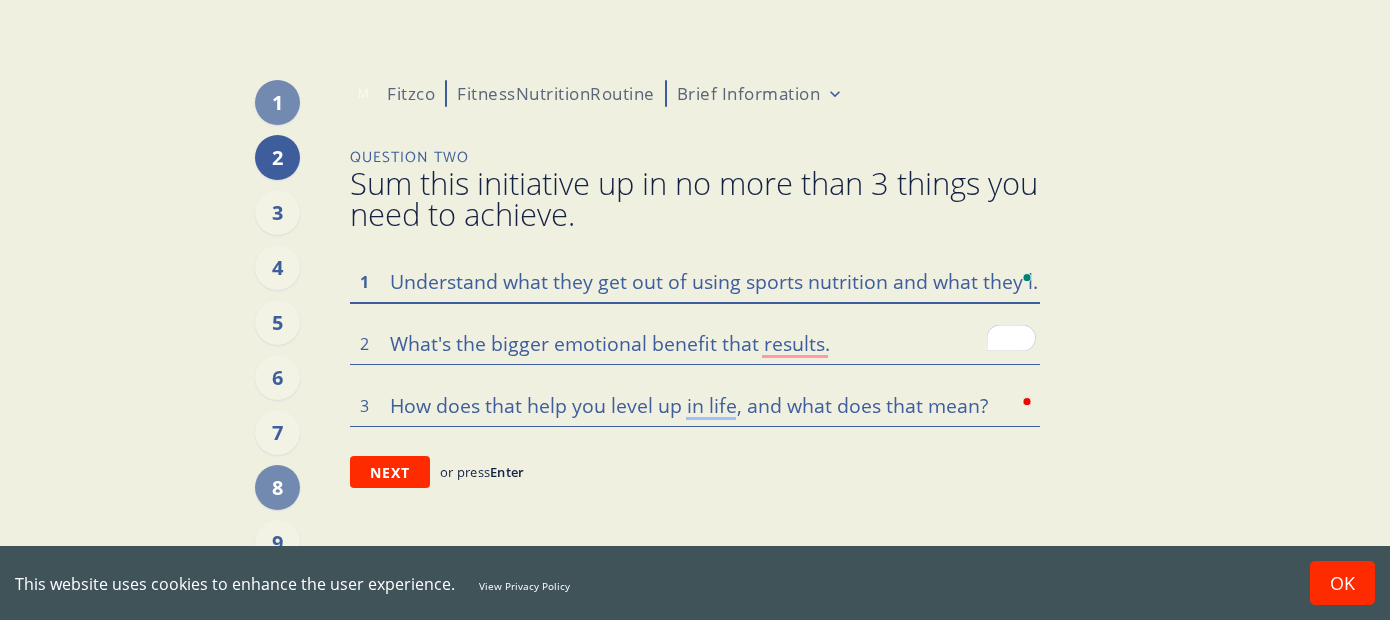 type on "x" 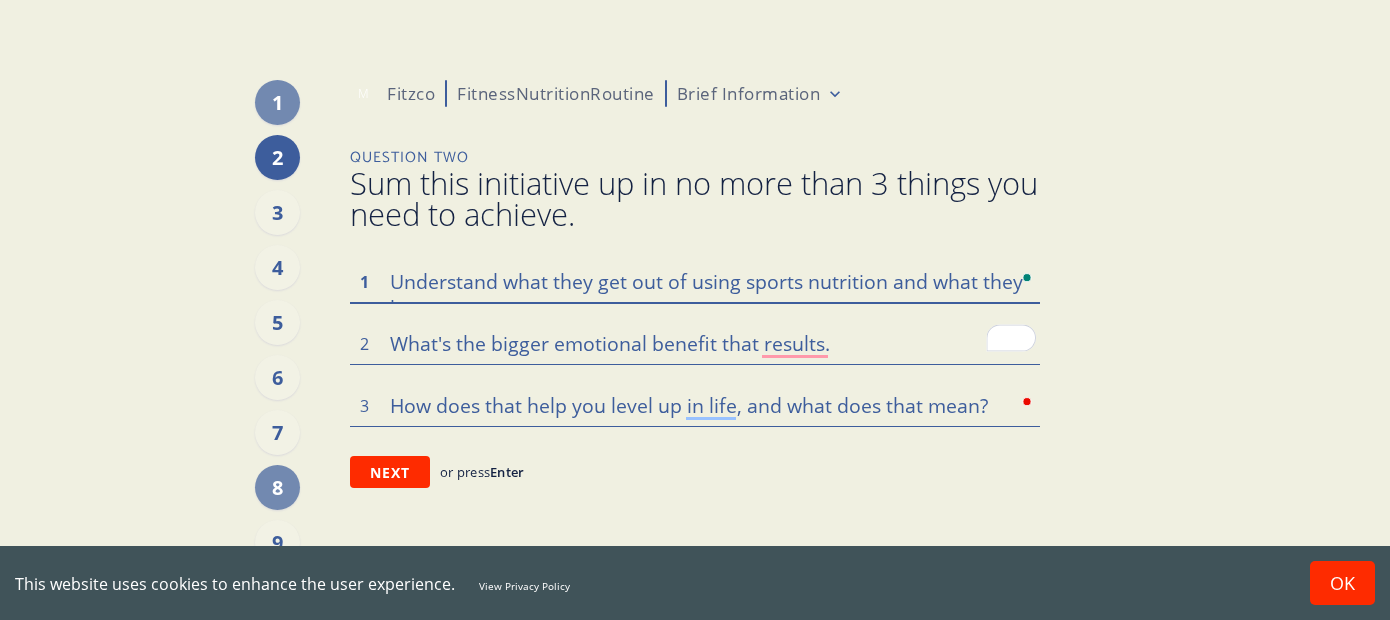 type on "x" 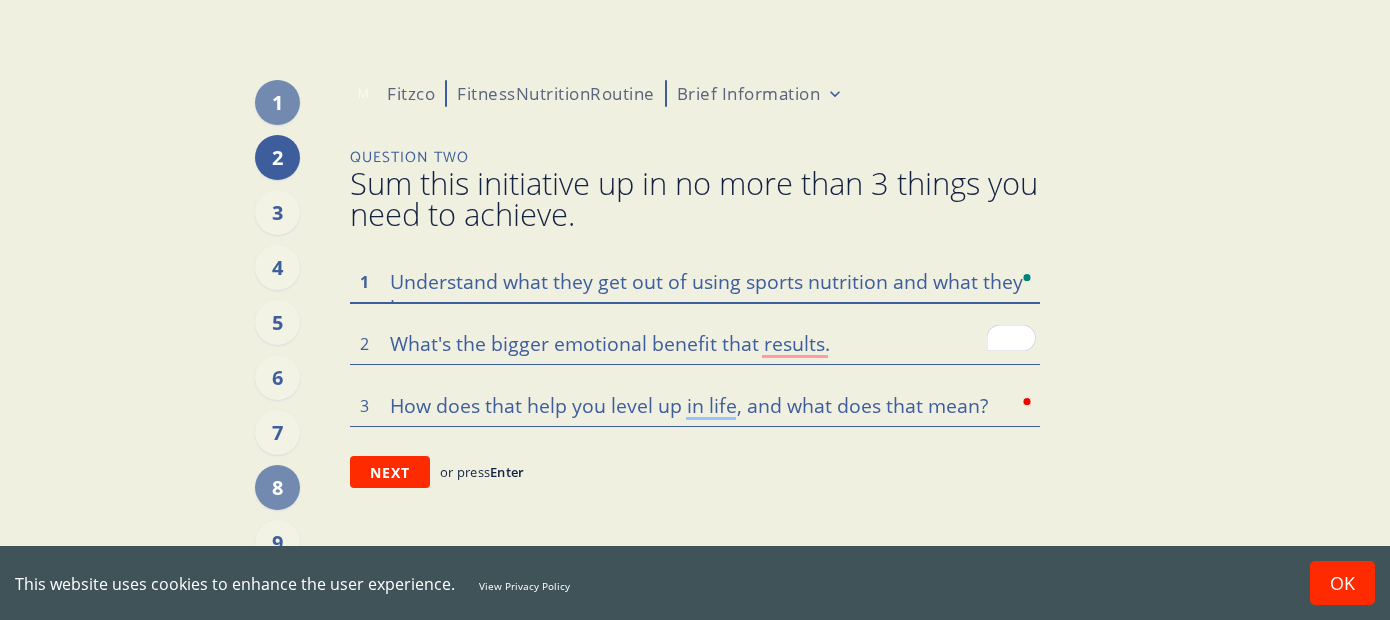type on "Understand what they get out of using sports nutrition and what they loo." 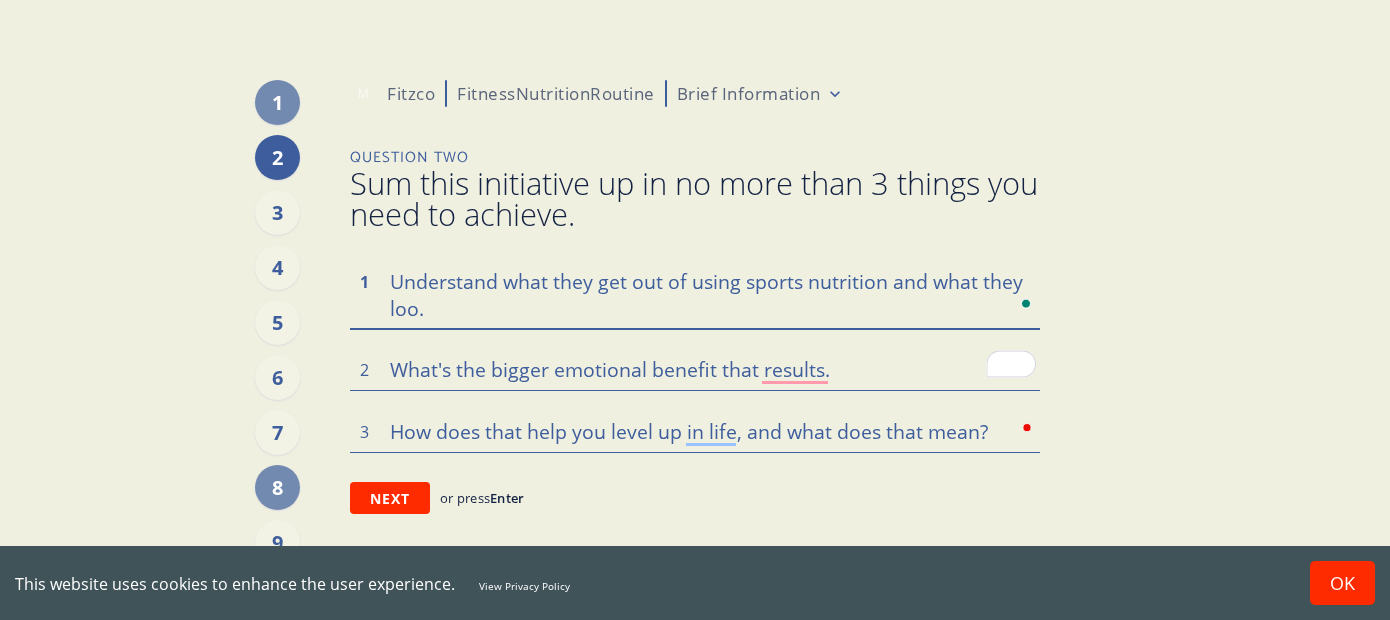 type on "x" 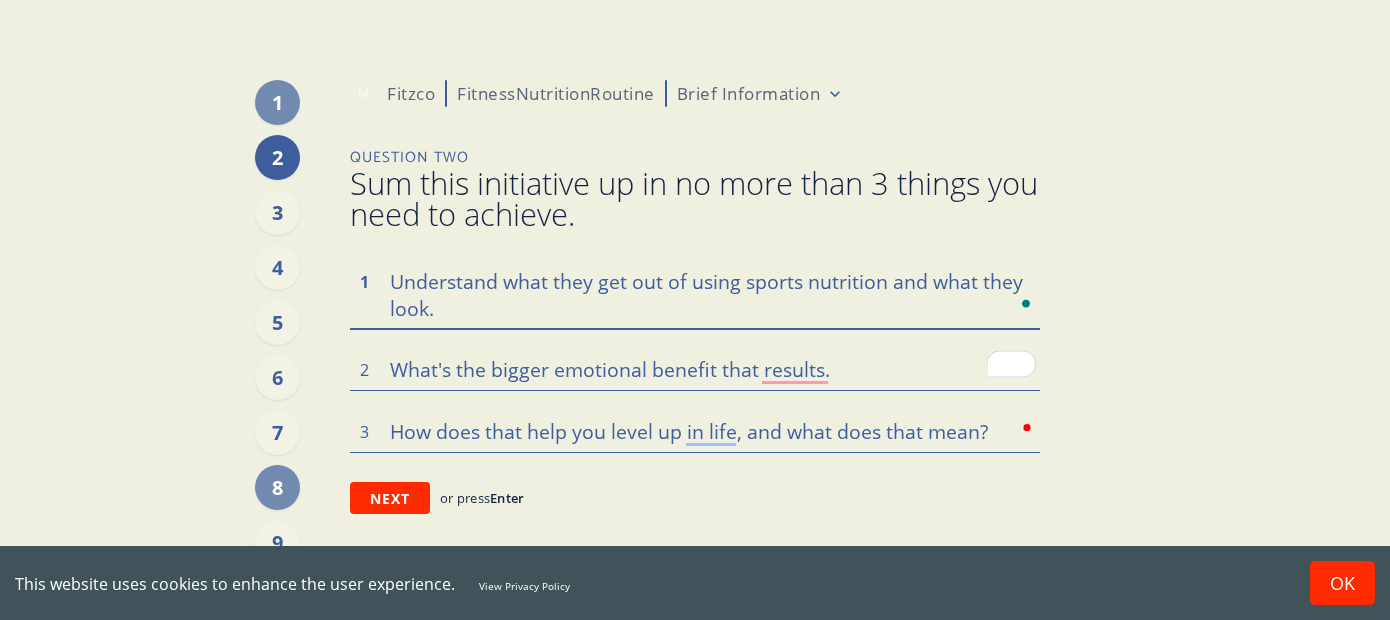 type on "Understand what they get out of using sports nutrition and what they look ." 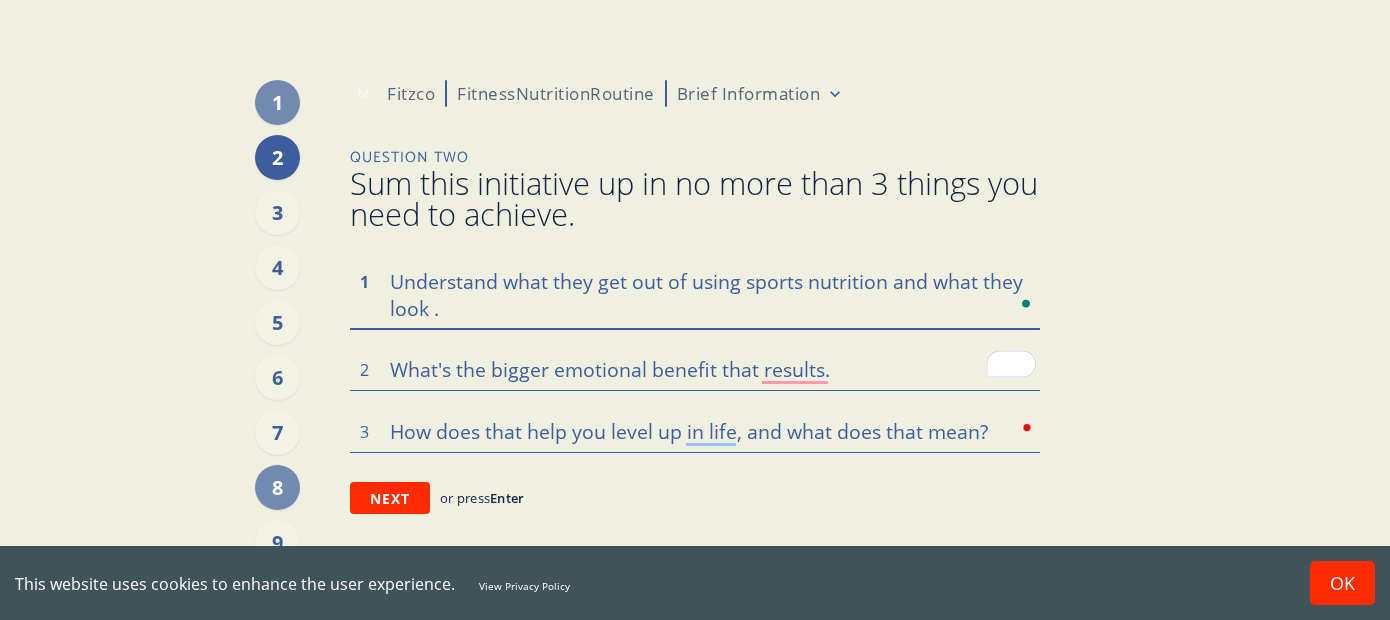 type on "x" 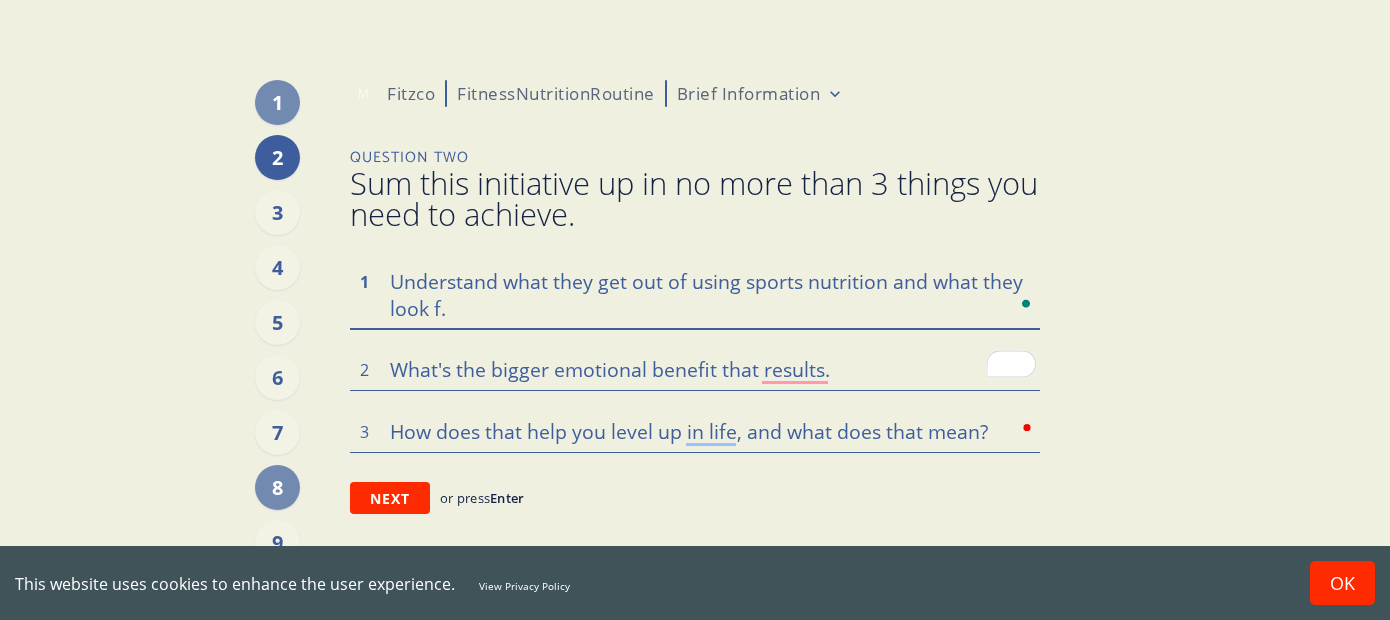 type on "x" 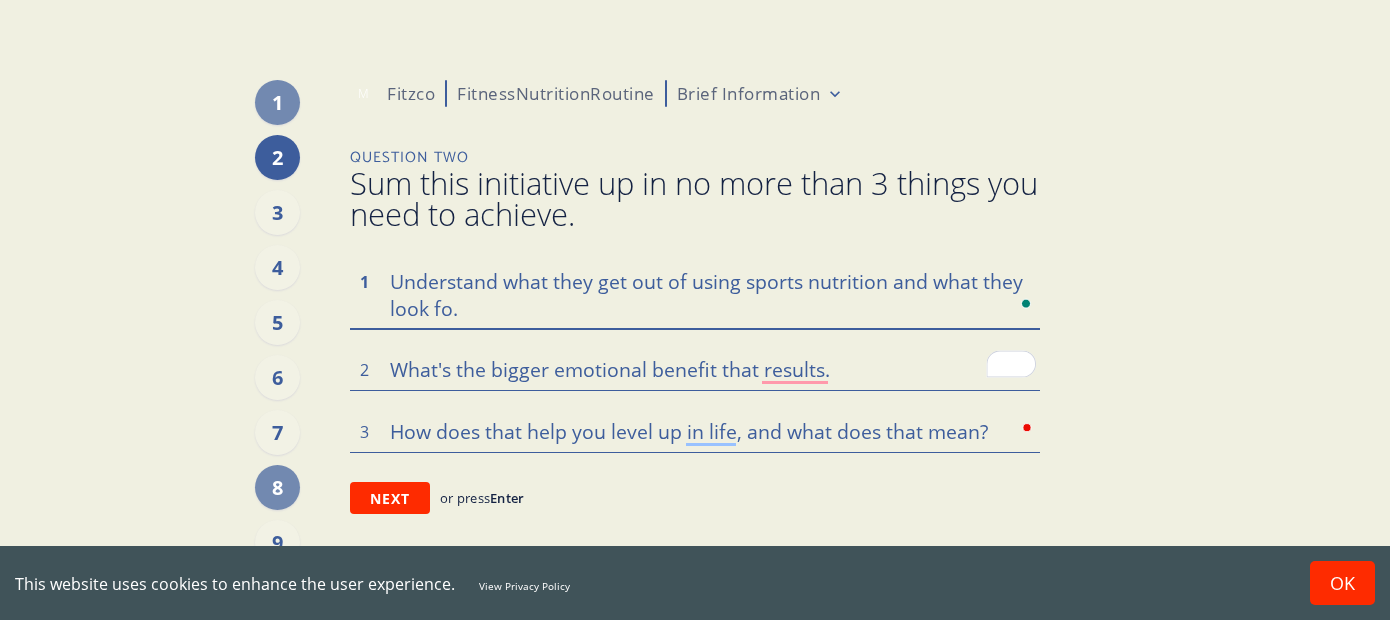 type on "Understand what they get out of using sports nutrition and what they look for." 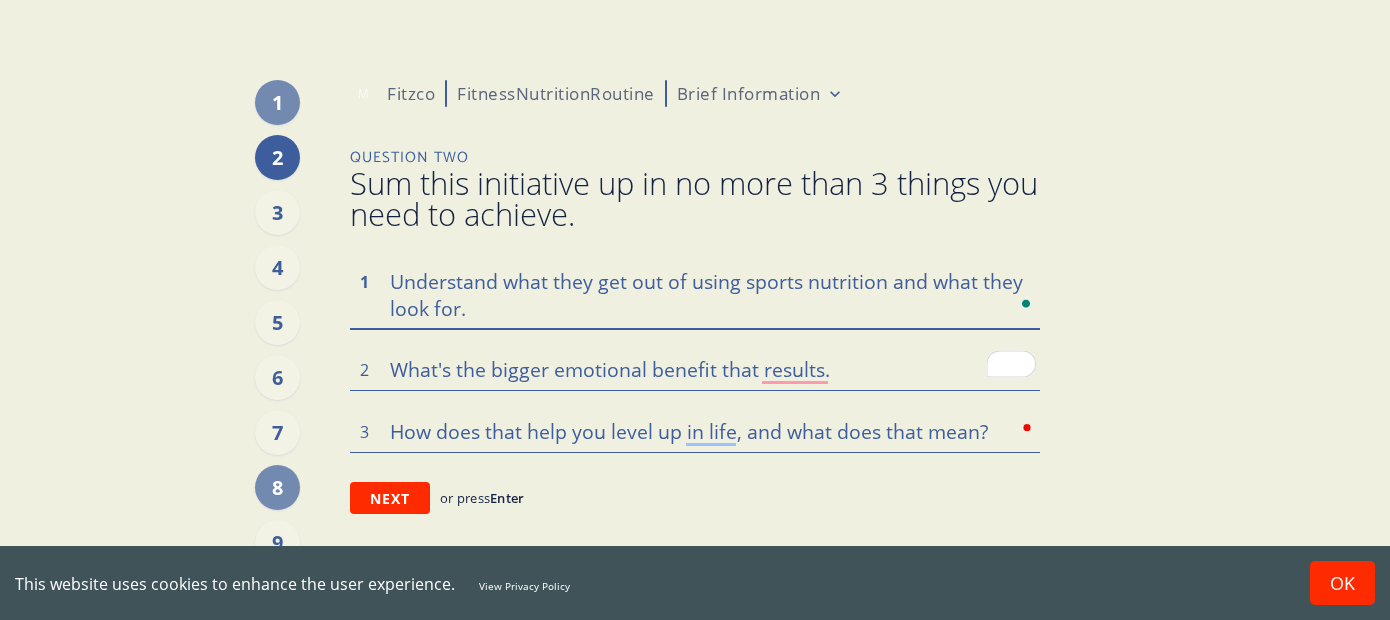 type on "x" 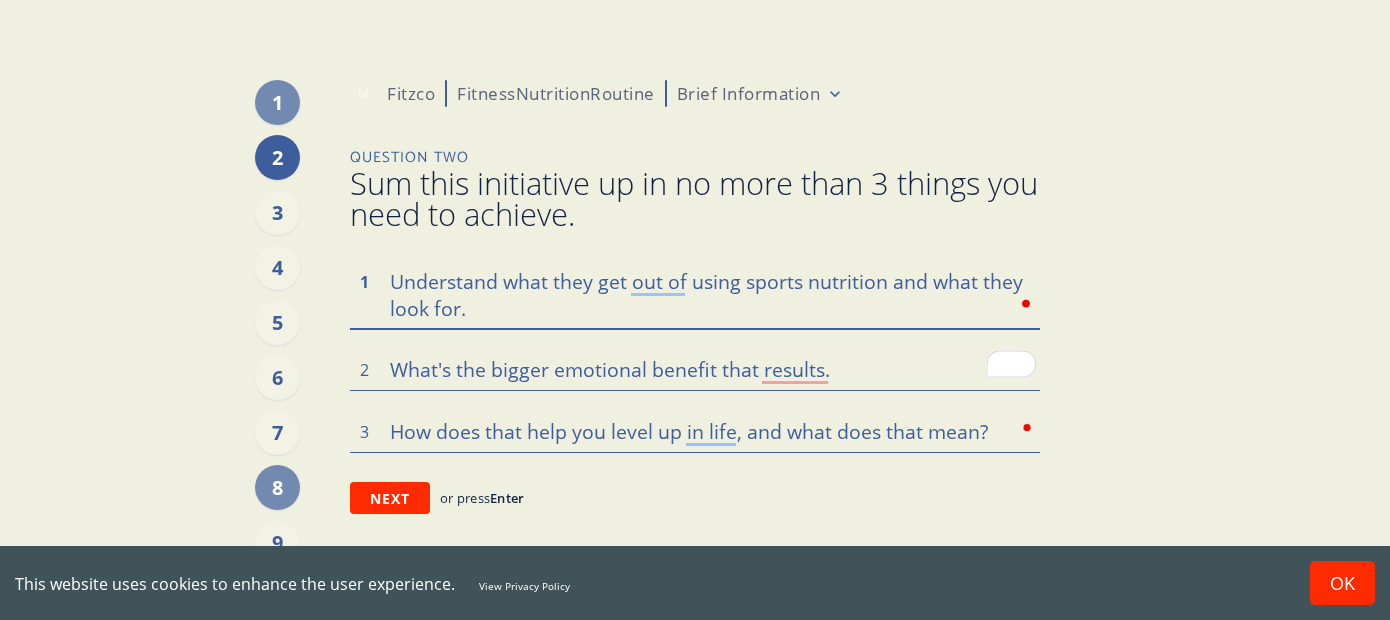 drag, startPoint x: 545, startPoint y: 301, endPoint x: 580, endPoint y: 288, distance: 37.336308 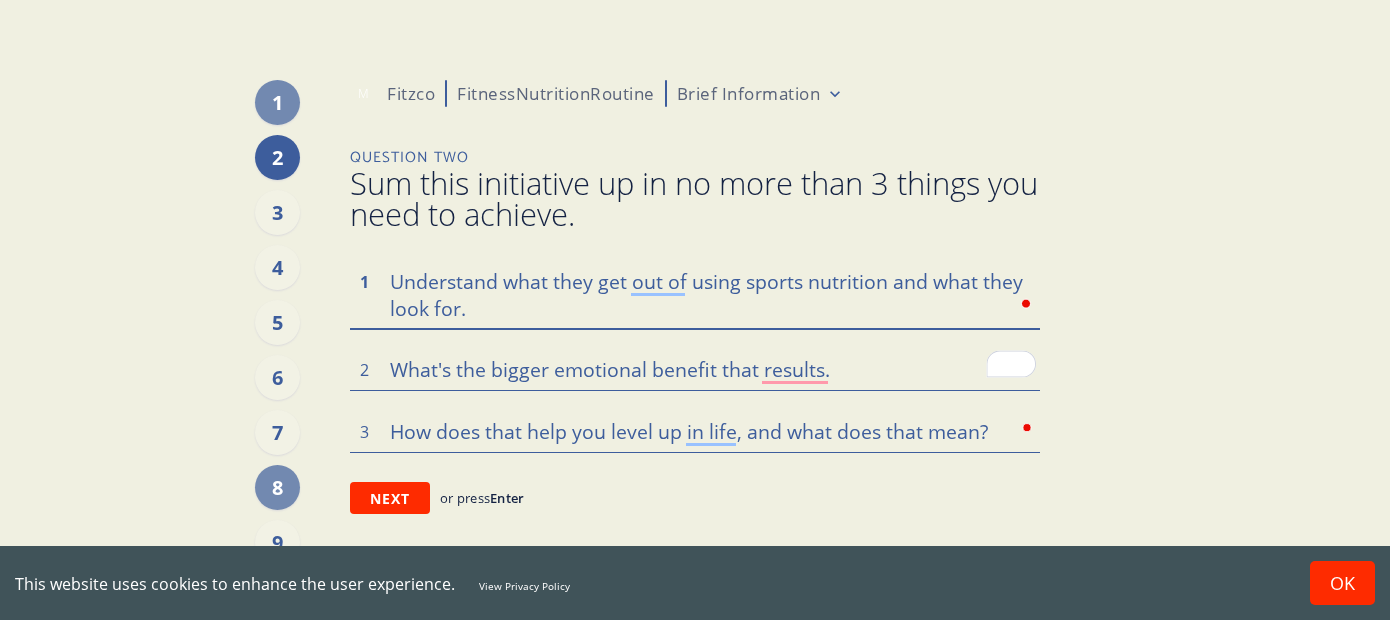 click on "Understand what they get out of using sports nutrition and what they look for." at bounding box center [695, 294] 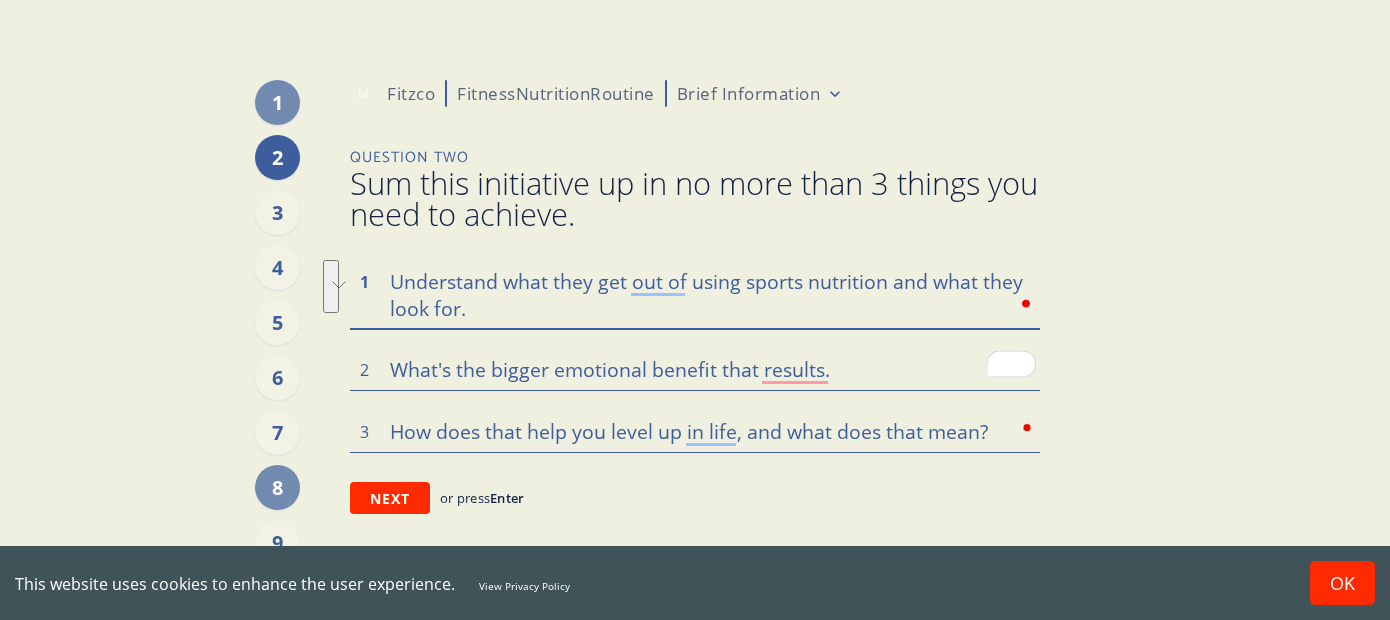 type on "Understand what they get out of using sports nutrition and what they look for." 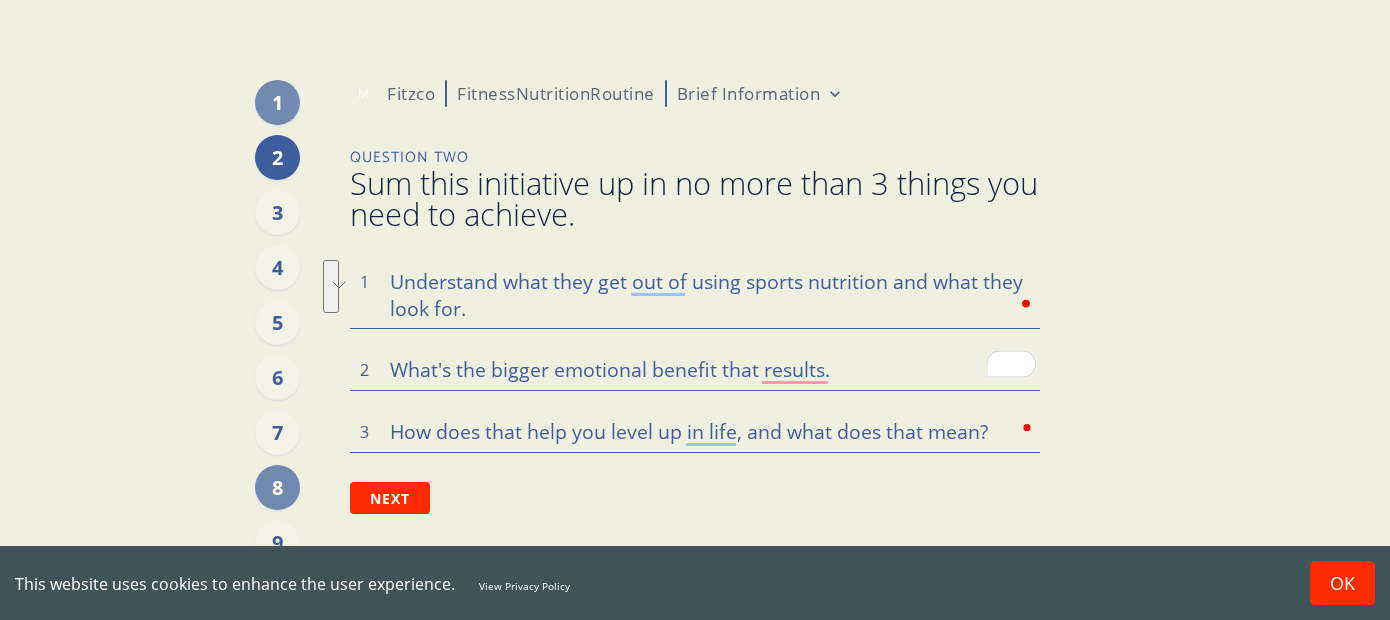 click on "Understand what they get out of using sports nutrition and what they look for.  1 What's the bigger emotional benefit that results. 2 How does that help you level up in life, and what does that mean? 3" at bounding box center [695, 356] 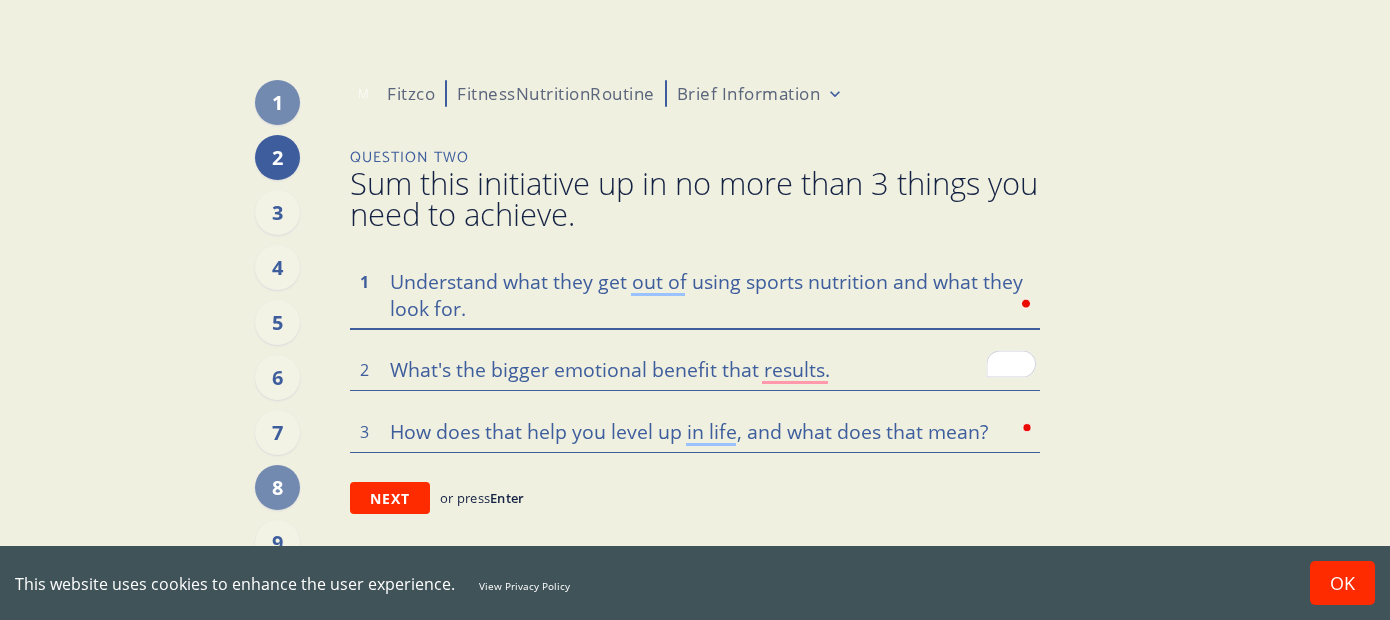 click on "Understand what they get out of using sports nutrition and what they look for." at bounding box center (695, 294) 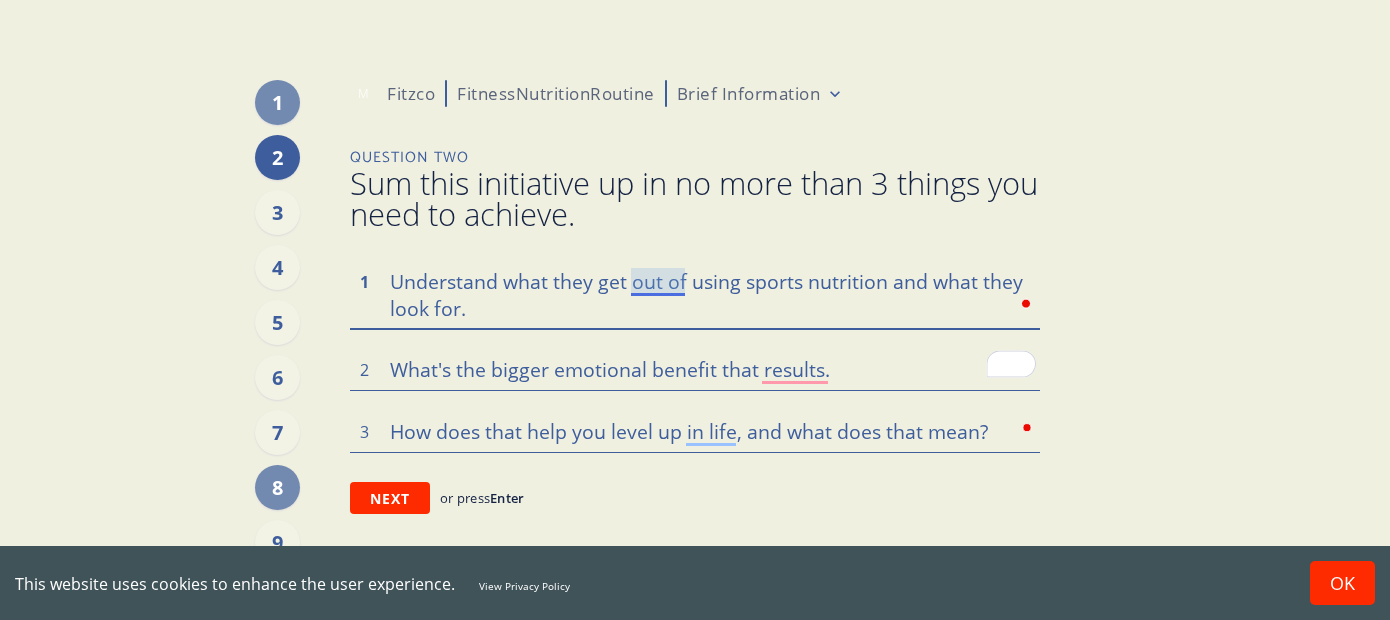 type on "x" 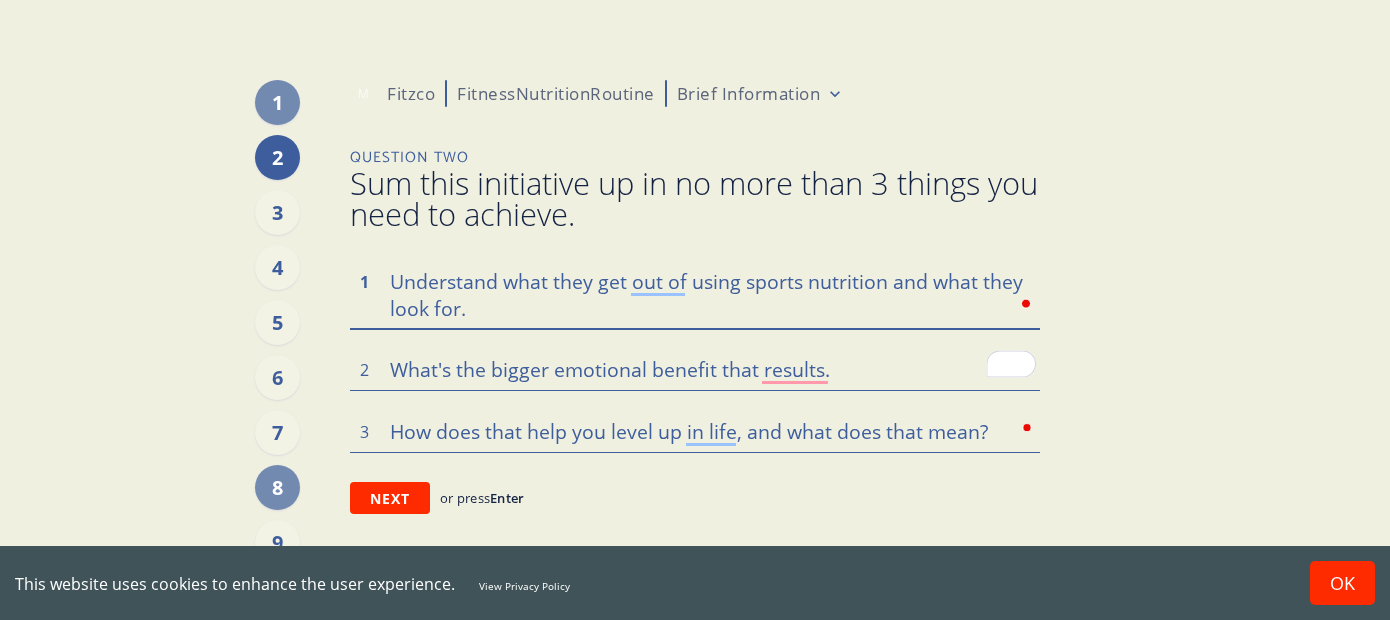 type on "x" 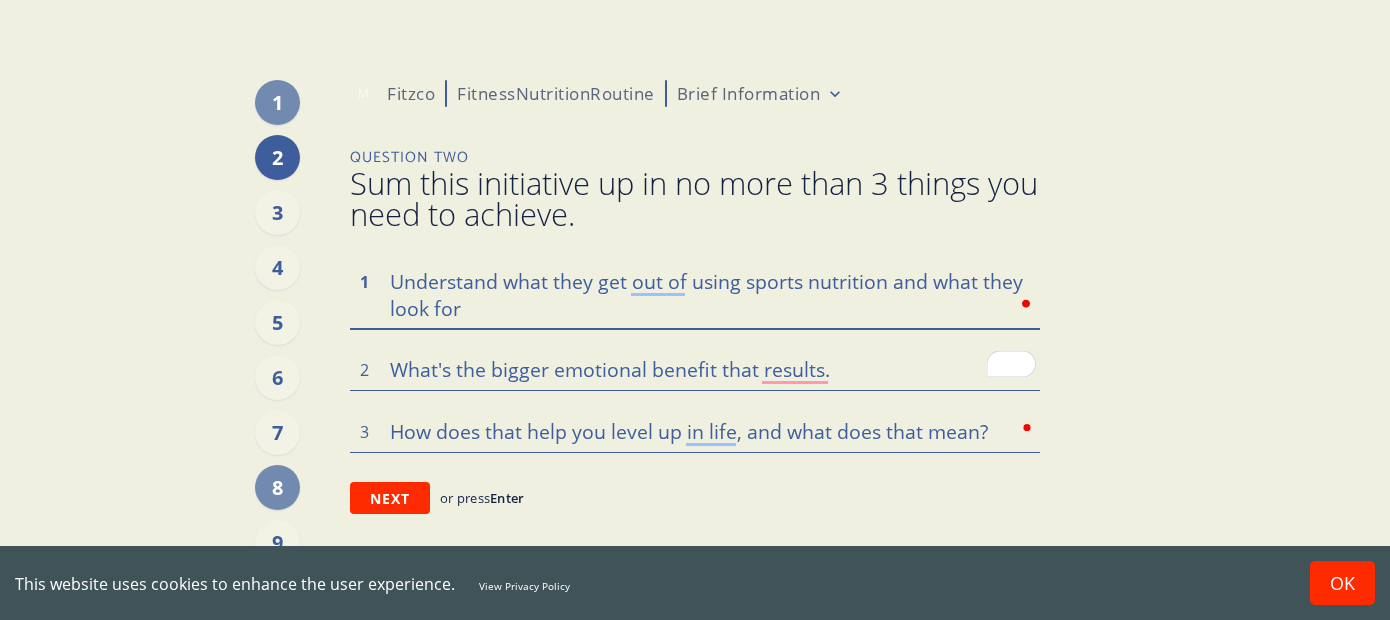 type on "x" 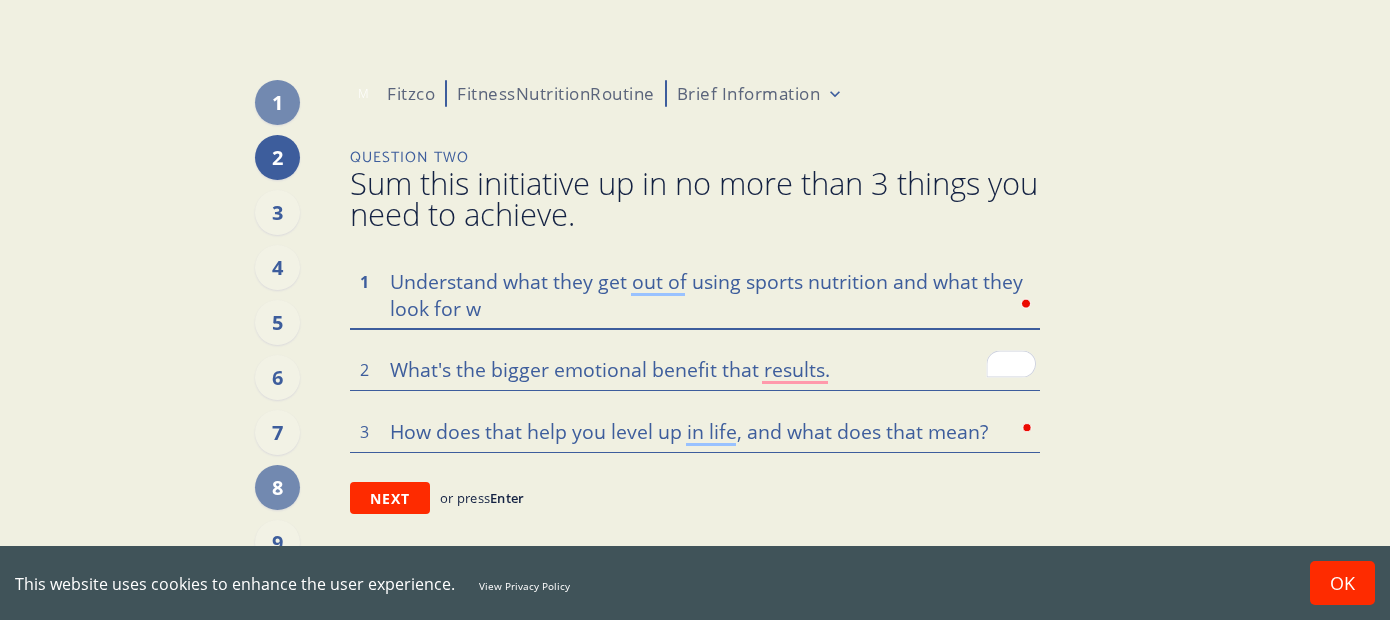type on "Understand what they get out of using sports nutrition and what they look for wh" 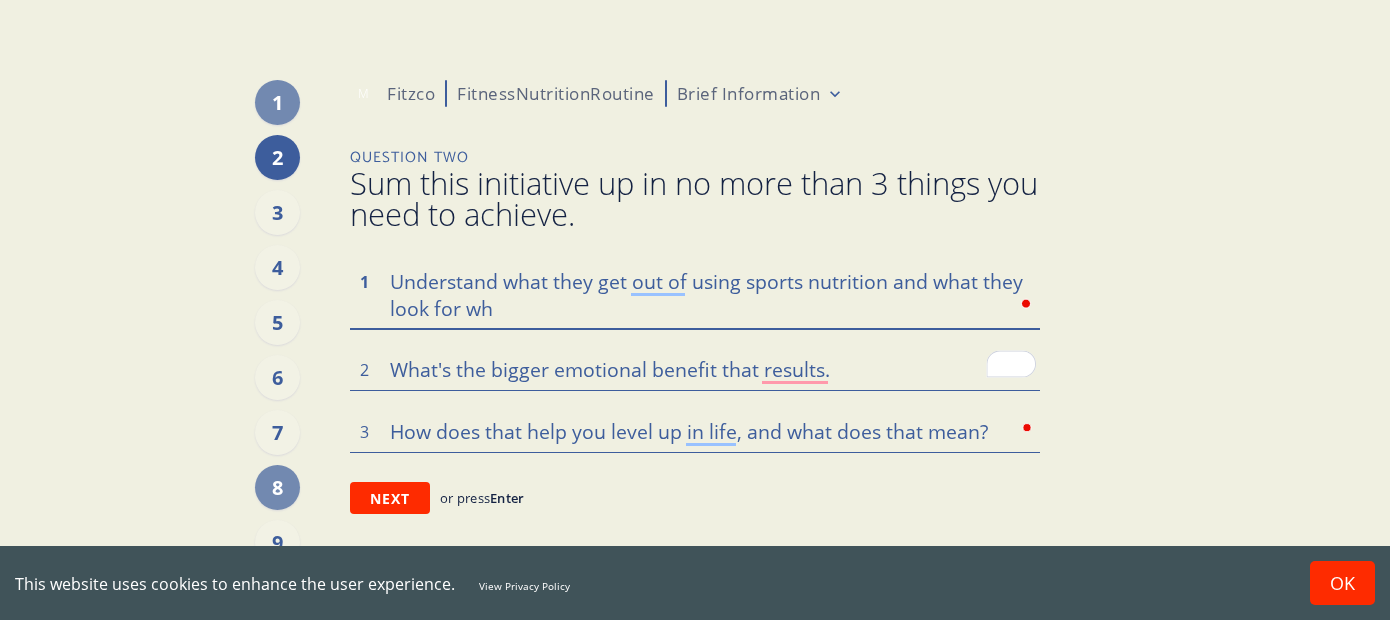 type on "x" 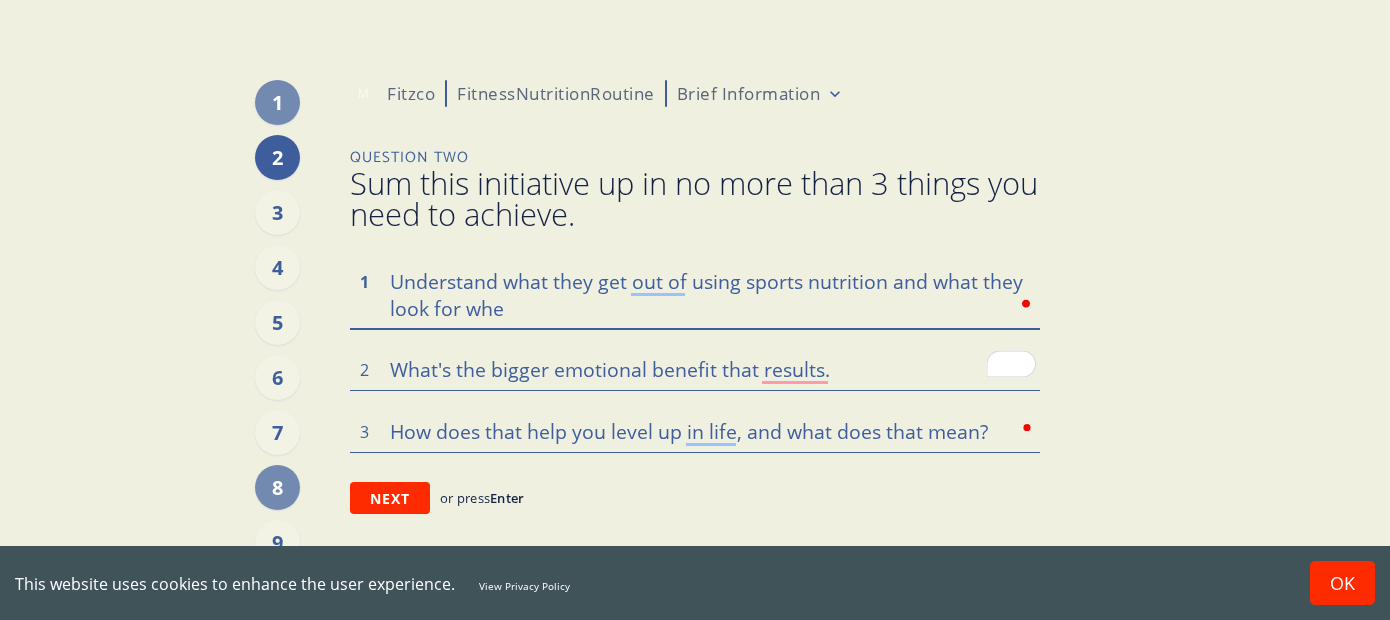 type on "x" 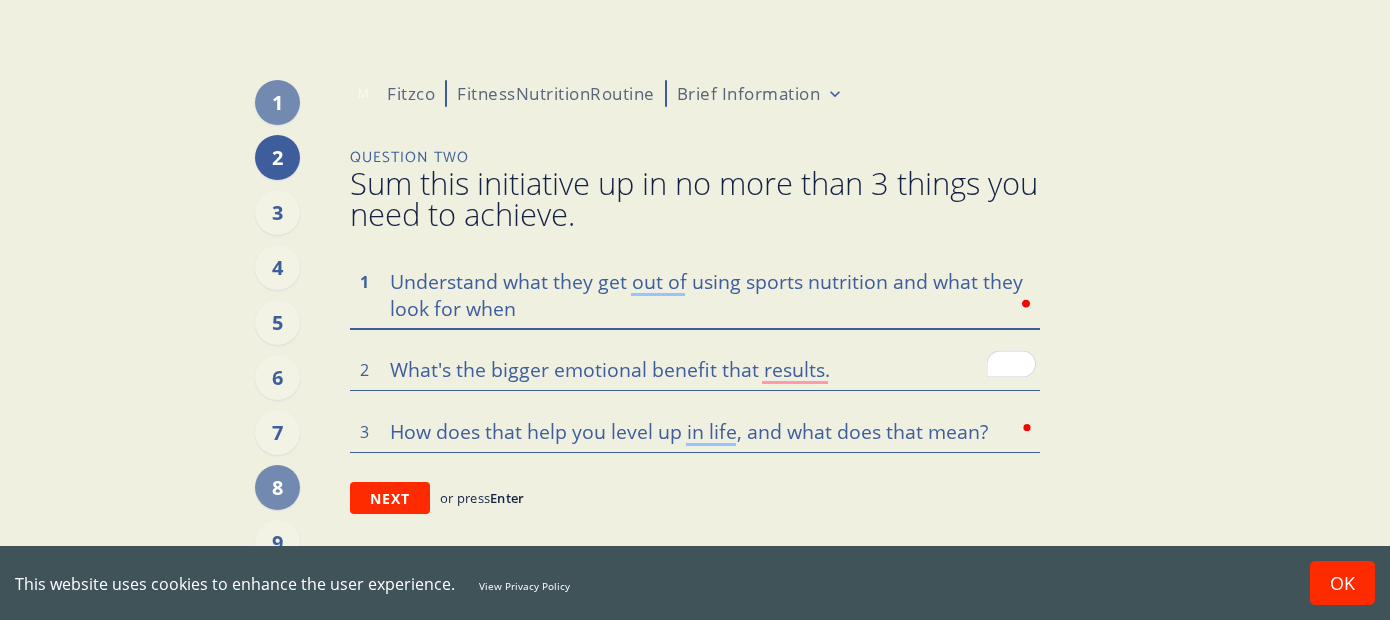 type on "x" 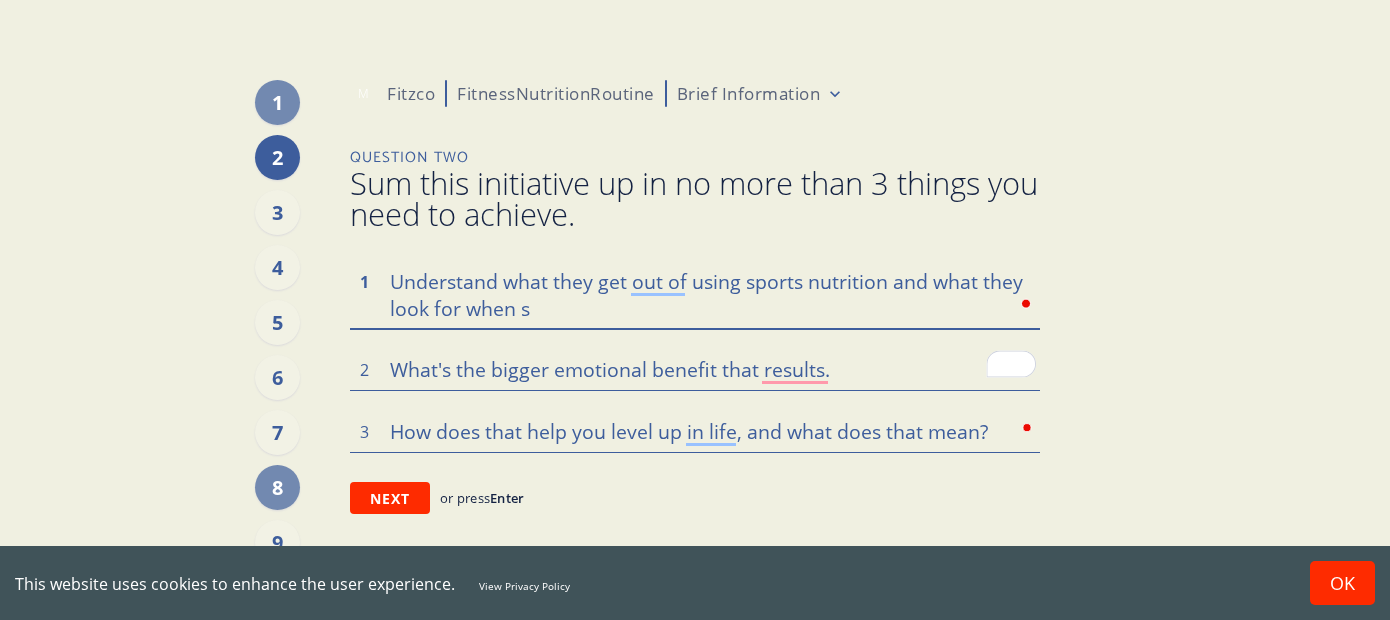 type on "x" 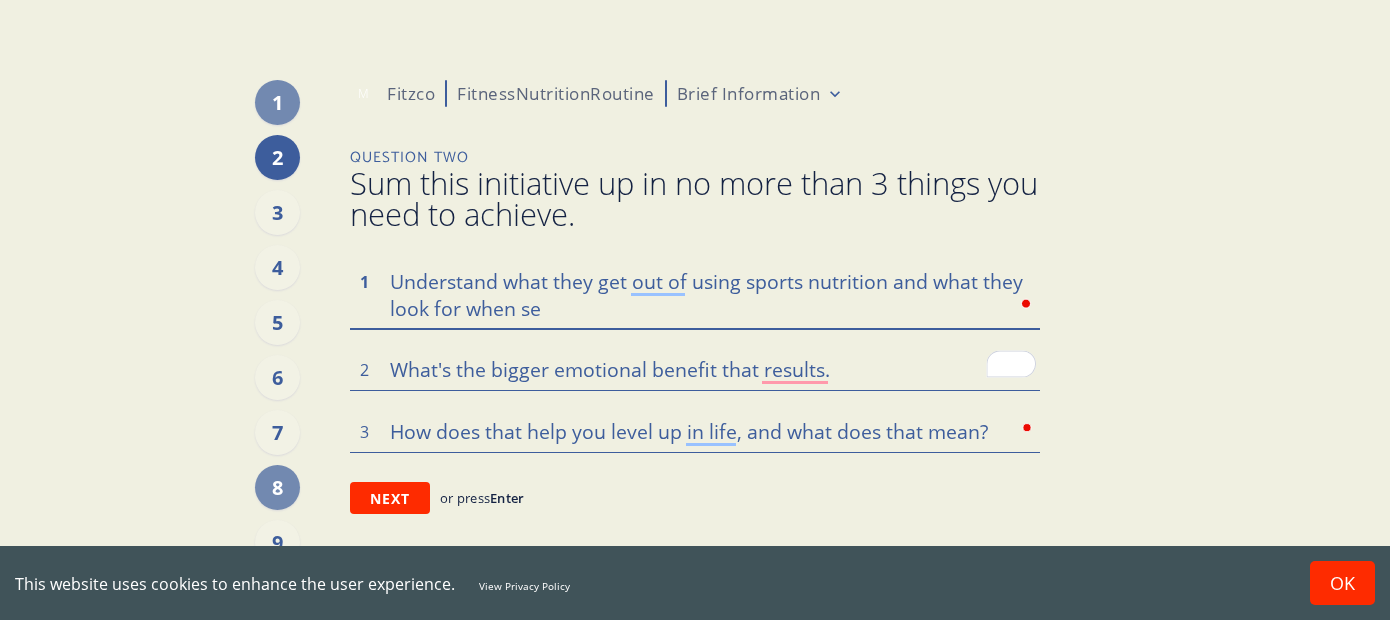 type on "x" 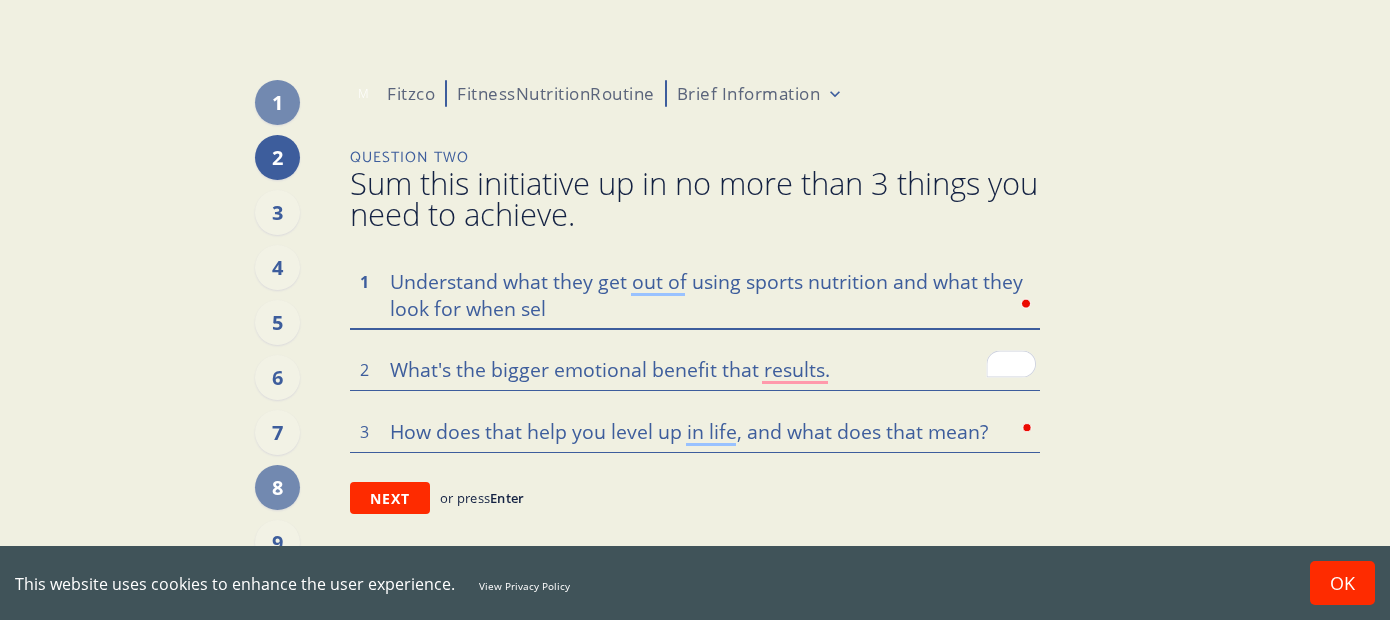 type on "x" 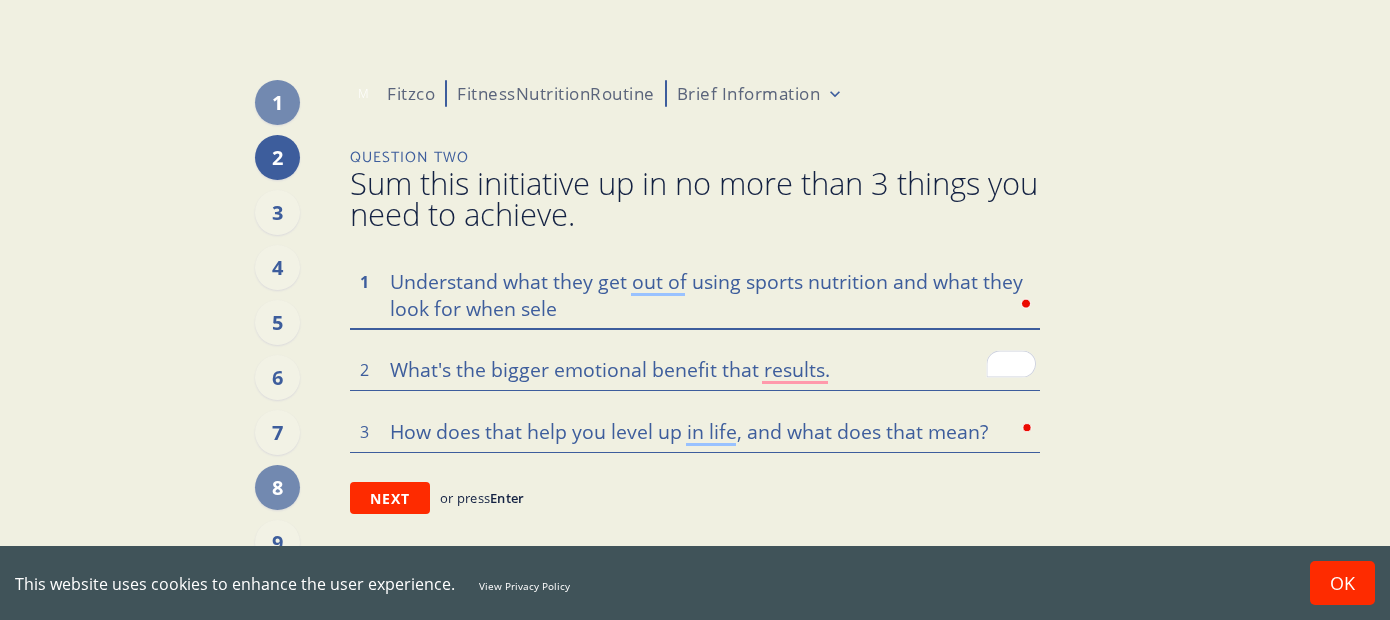 type on "x" 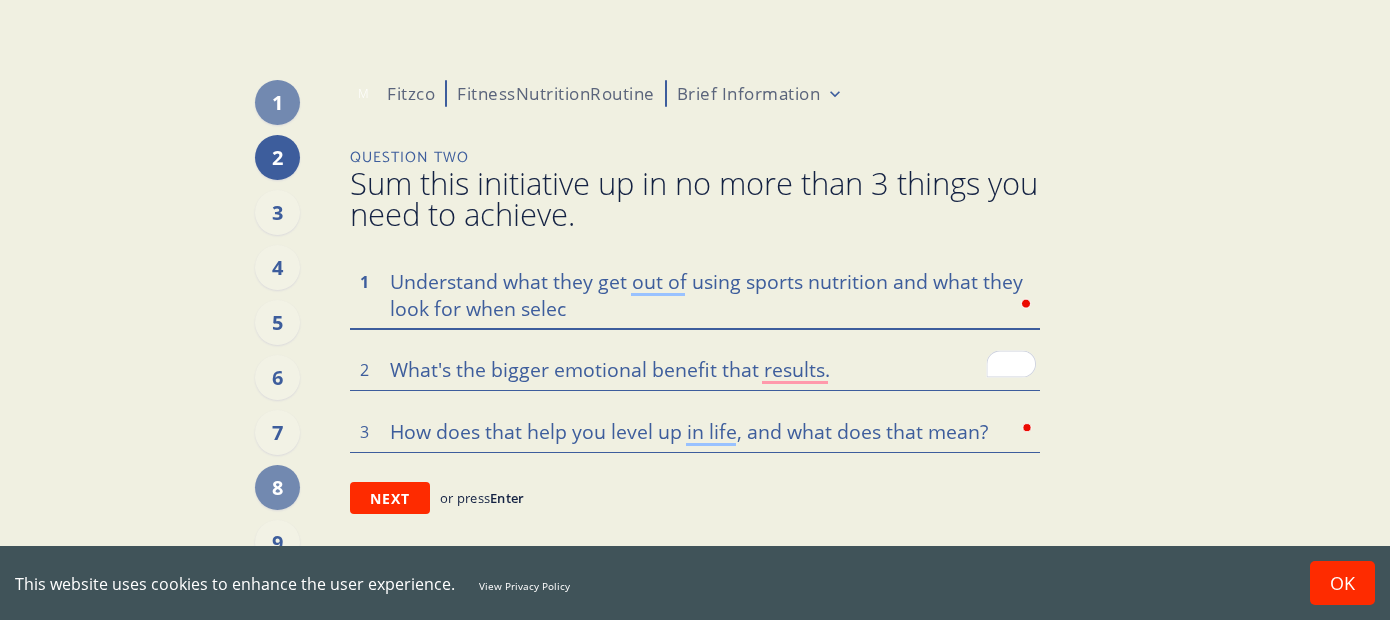 type on "x" 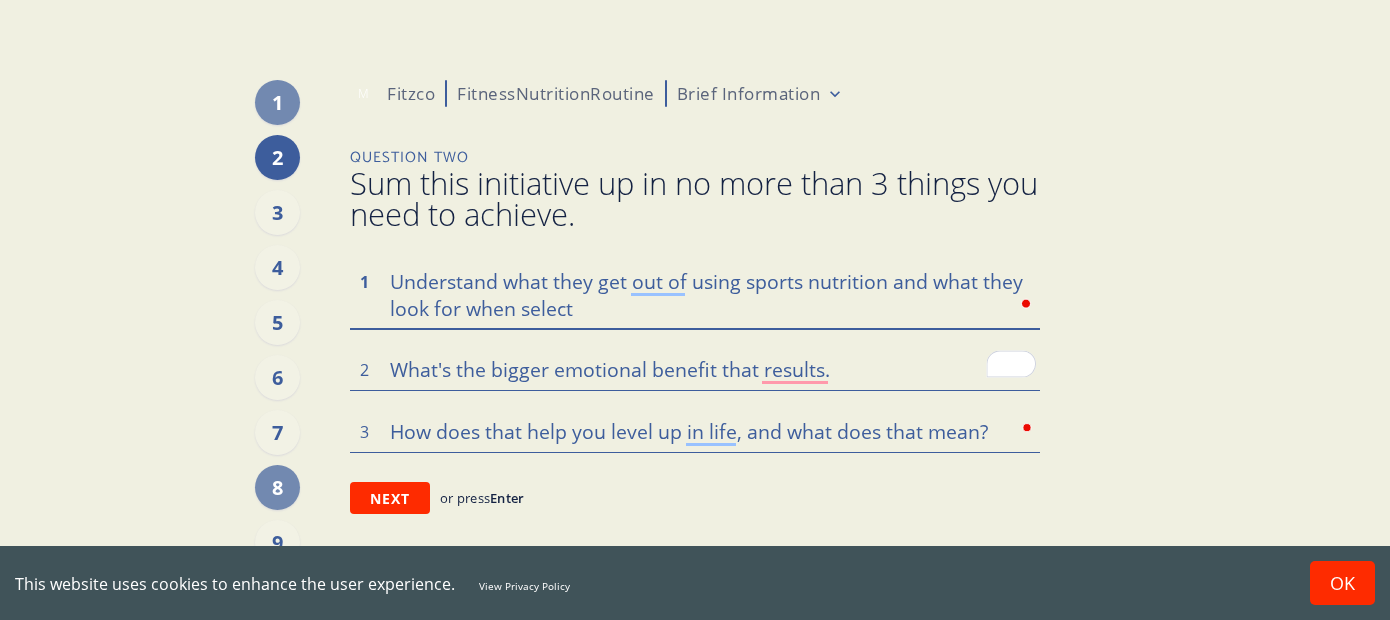 type on "x" 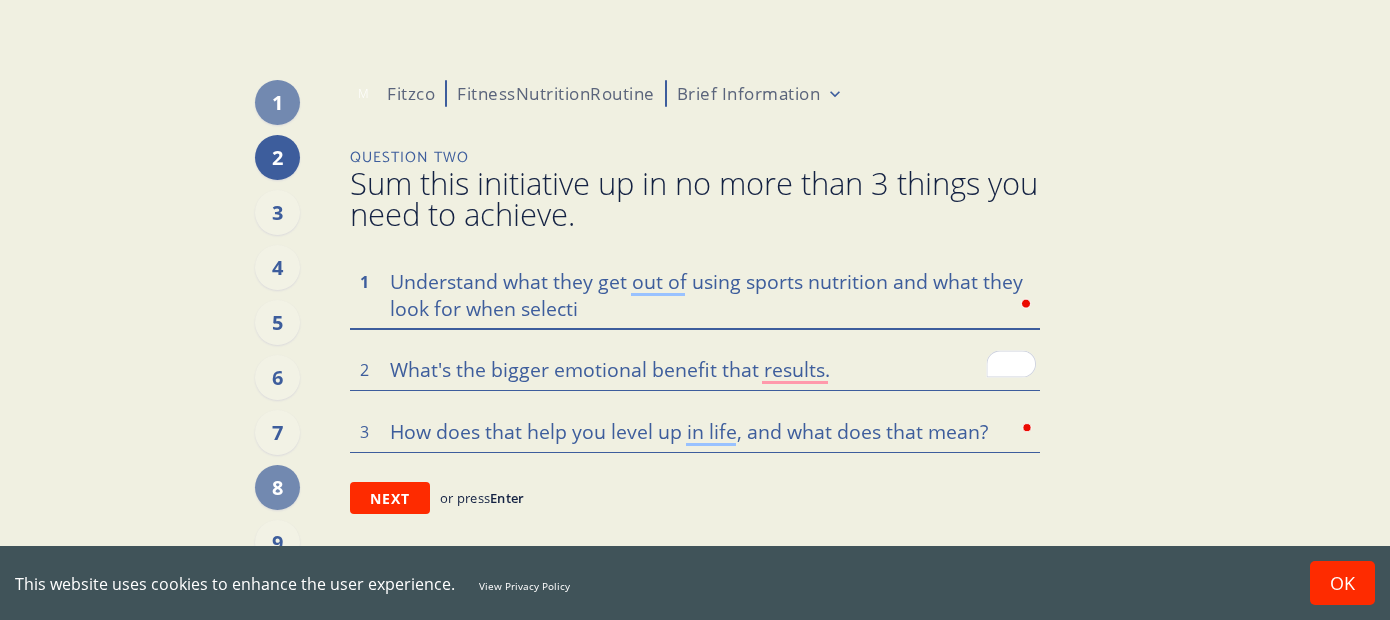 type on "x" 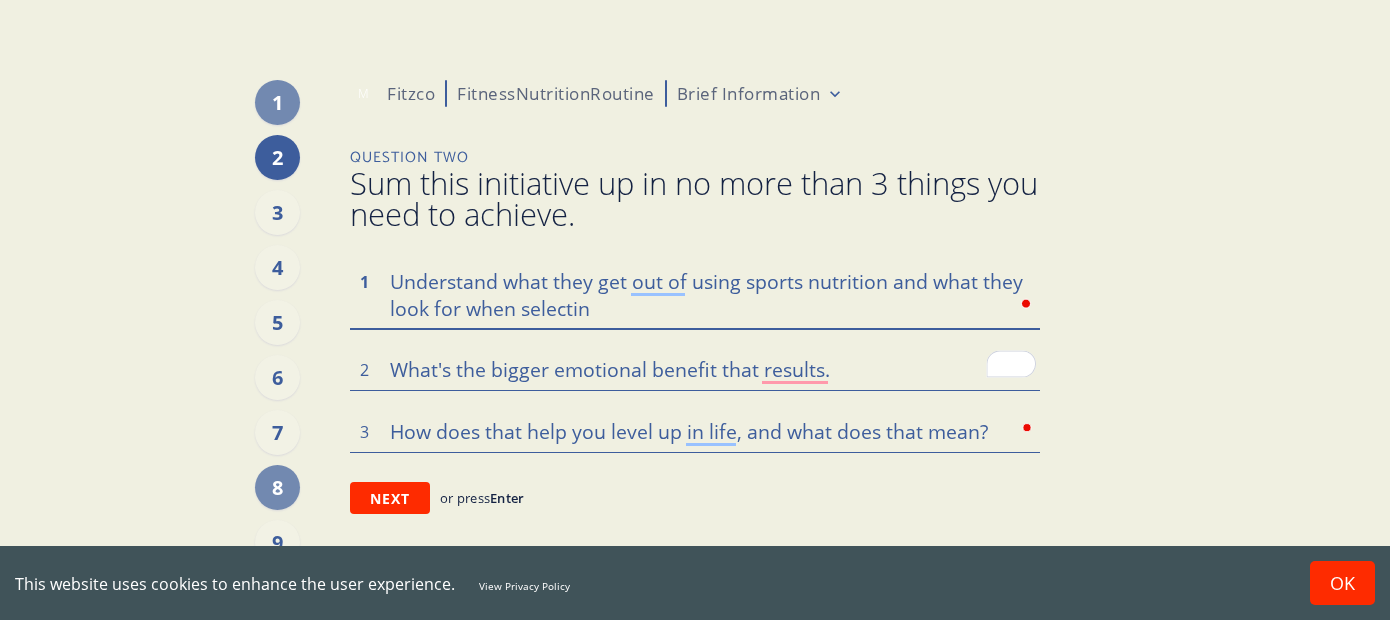 type on "x" 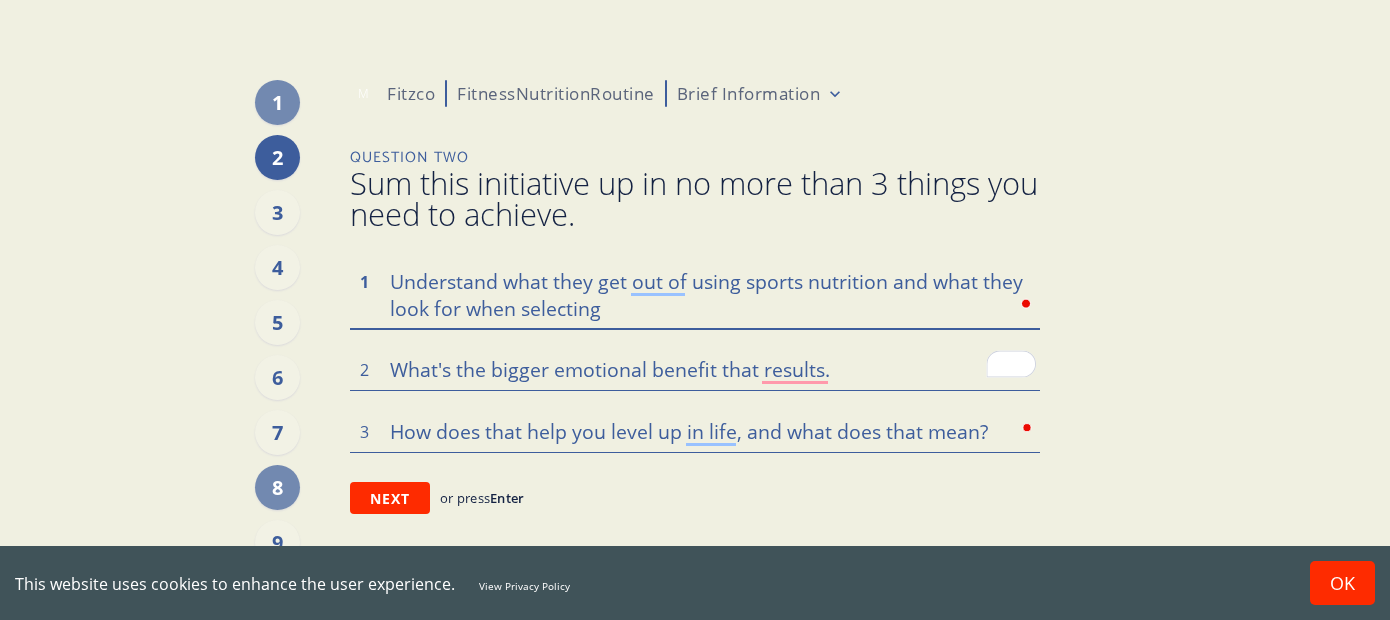 type on "Understand what they get out of using sports nutrition and what they look for when selecting" 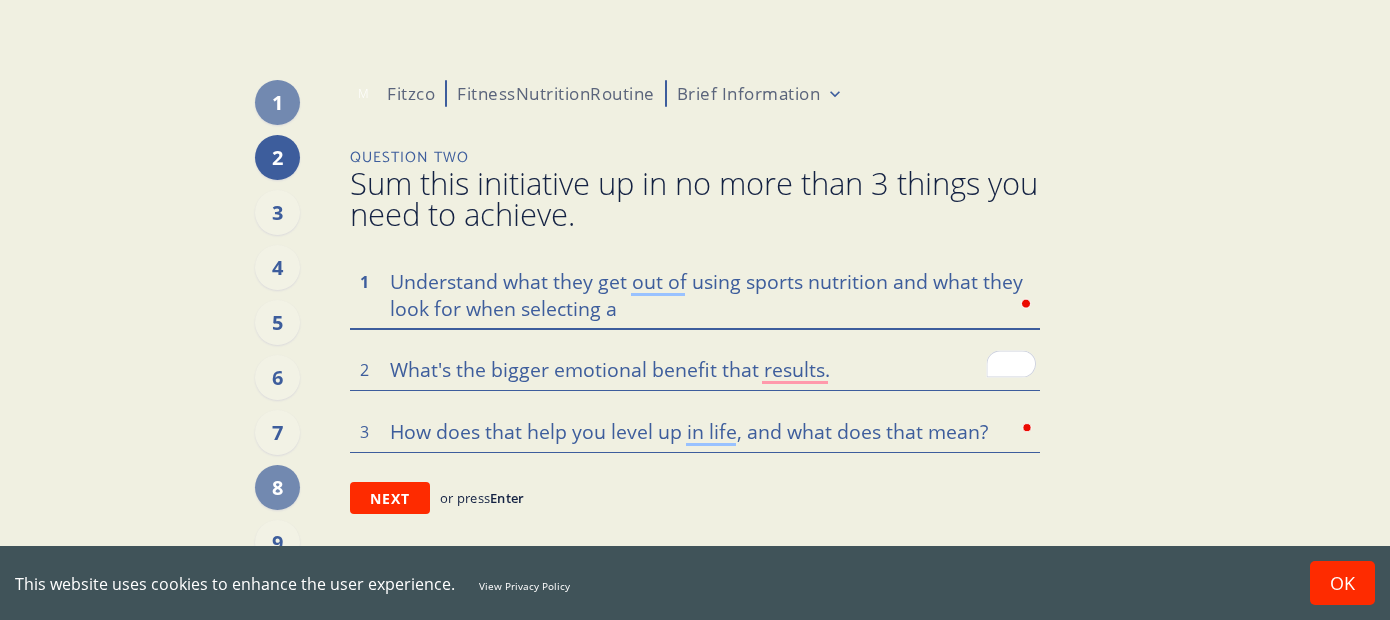 type on "x" 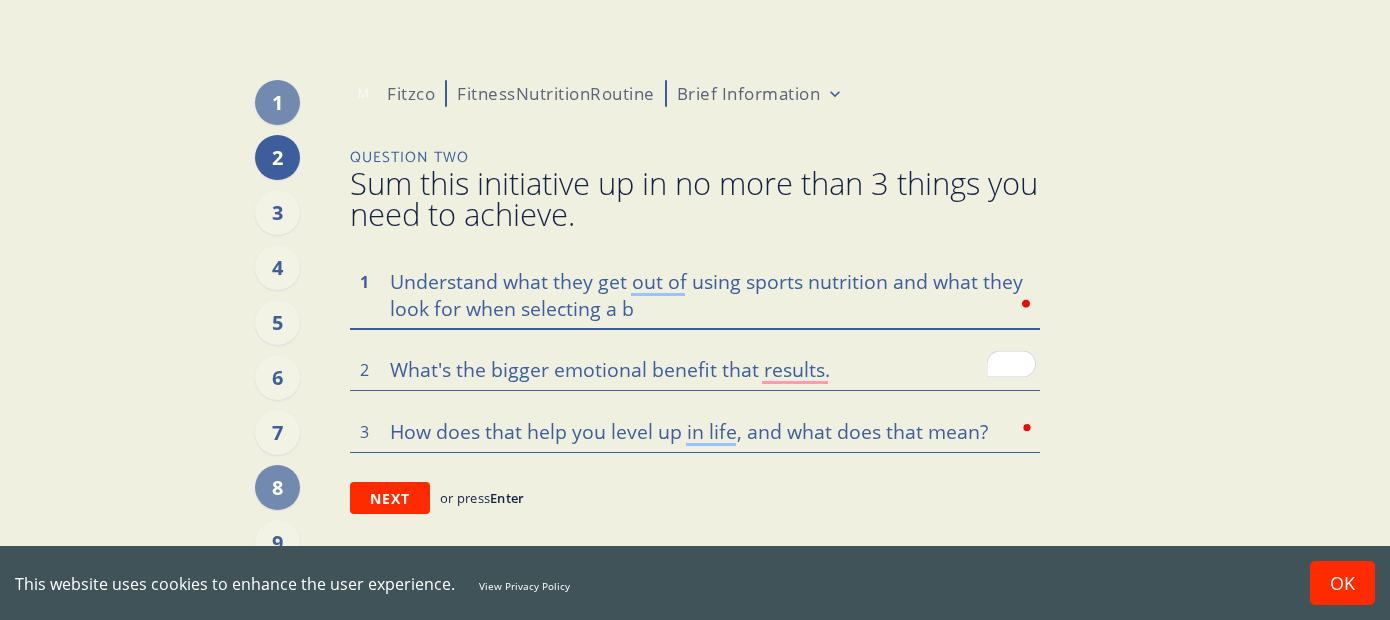 type on "x" 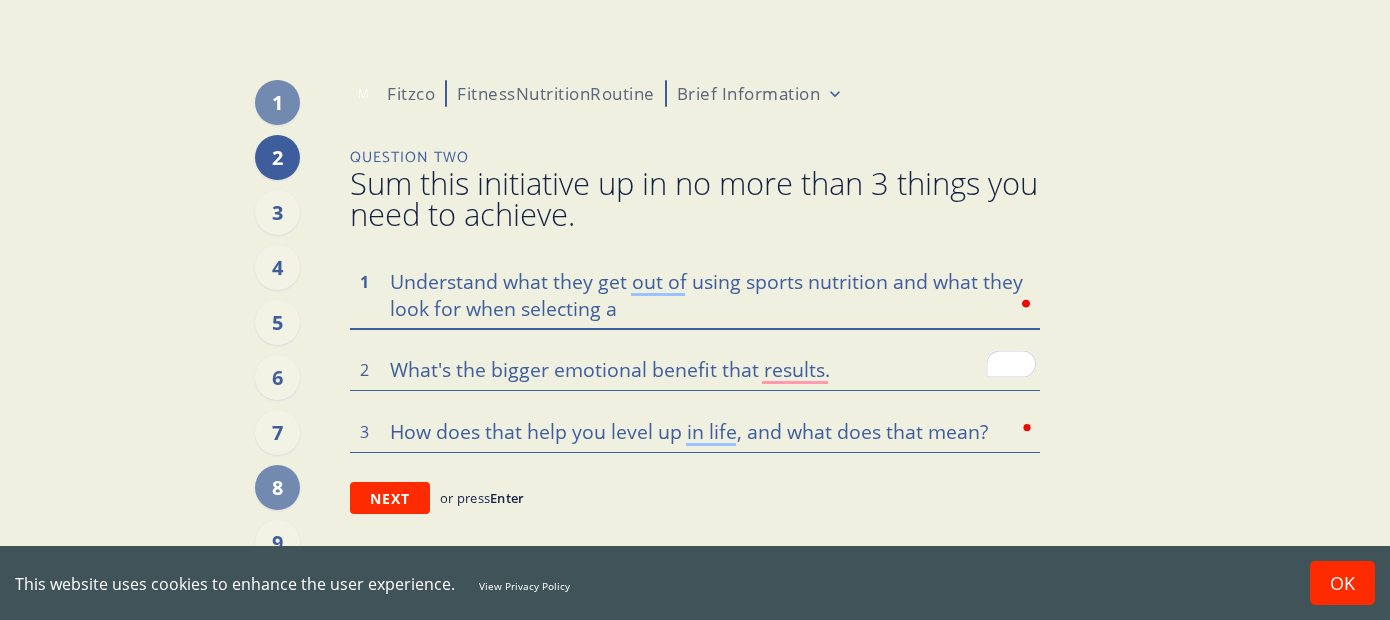 type on "x" 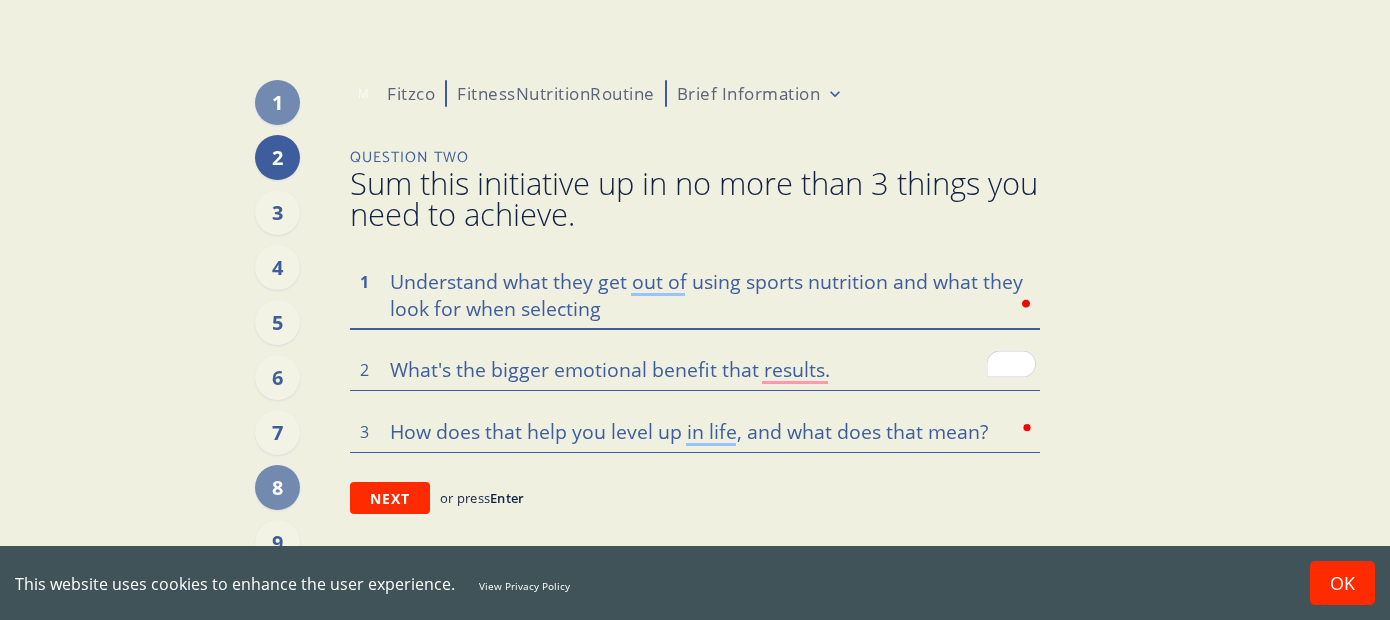 type on "x" 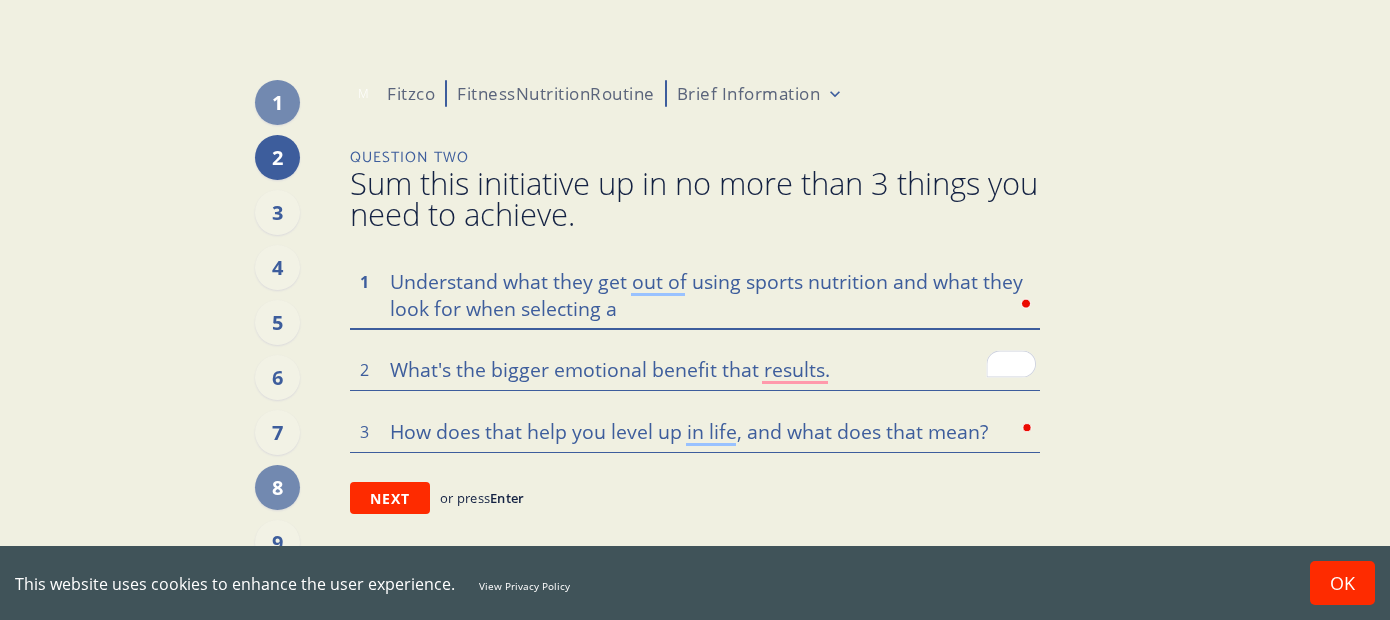 type on "x" 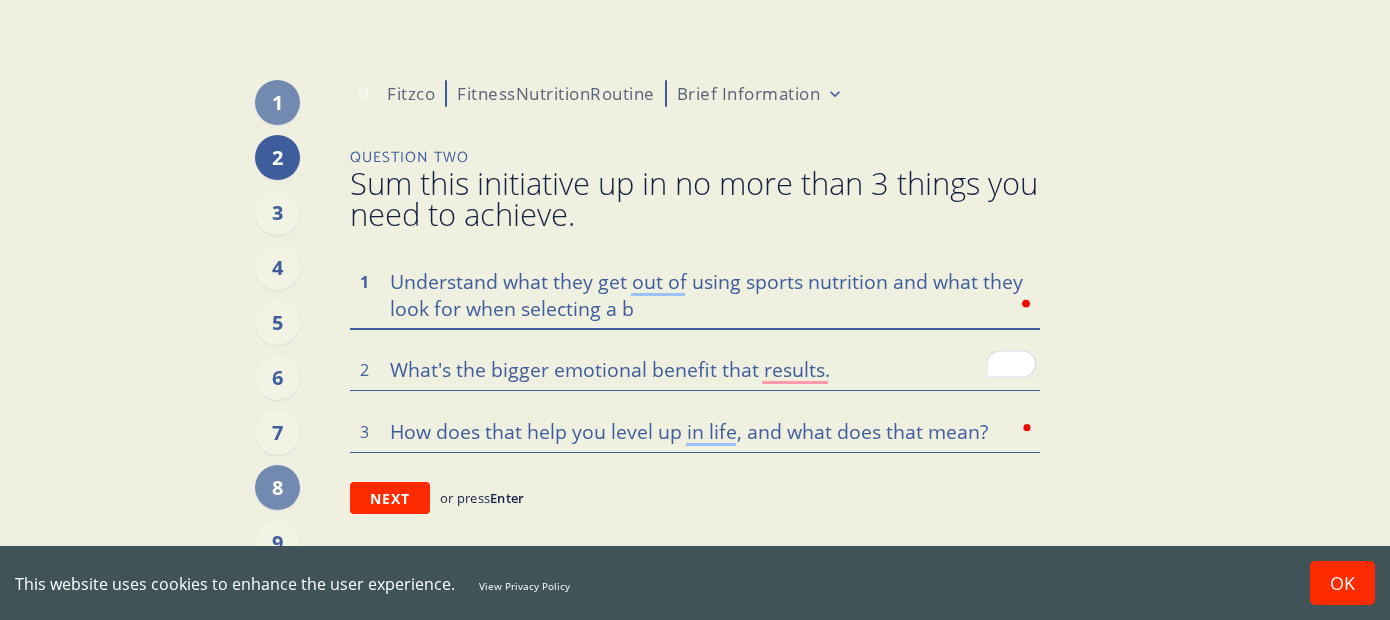type on "Understand what they get out of using sports nutrition and what they look for when selecting a br" 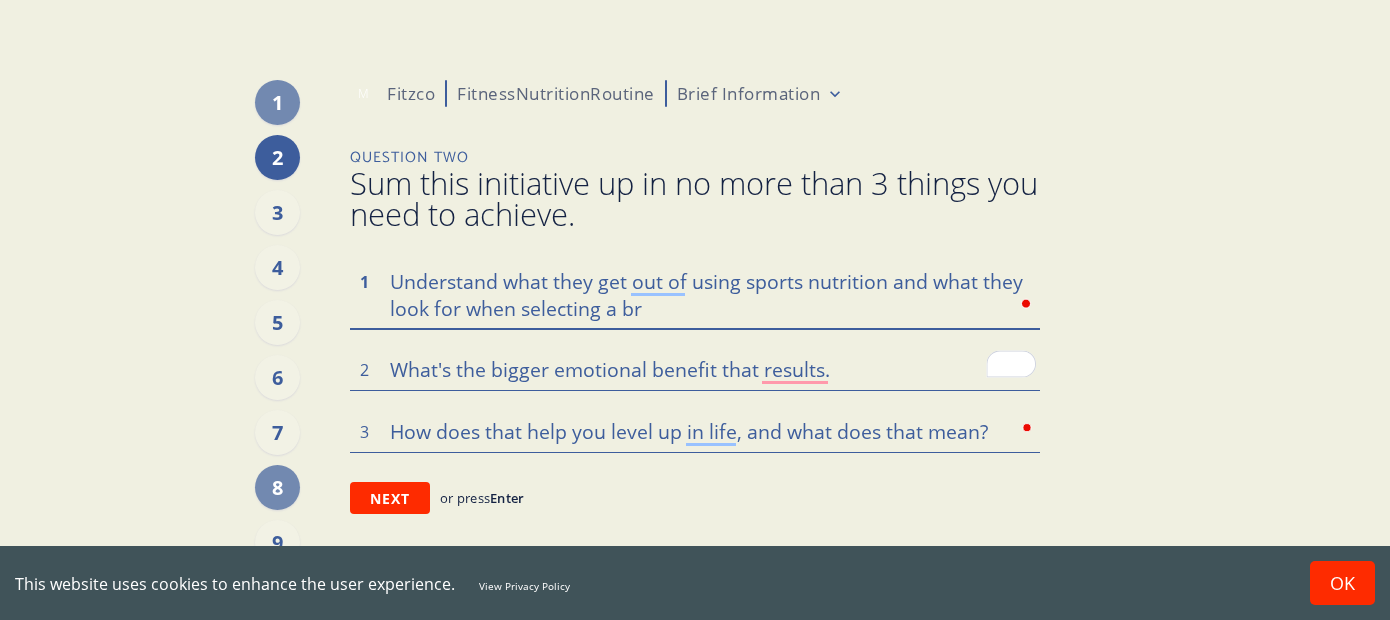 type on "x" 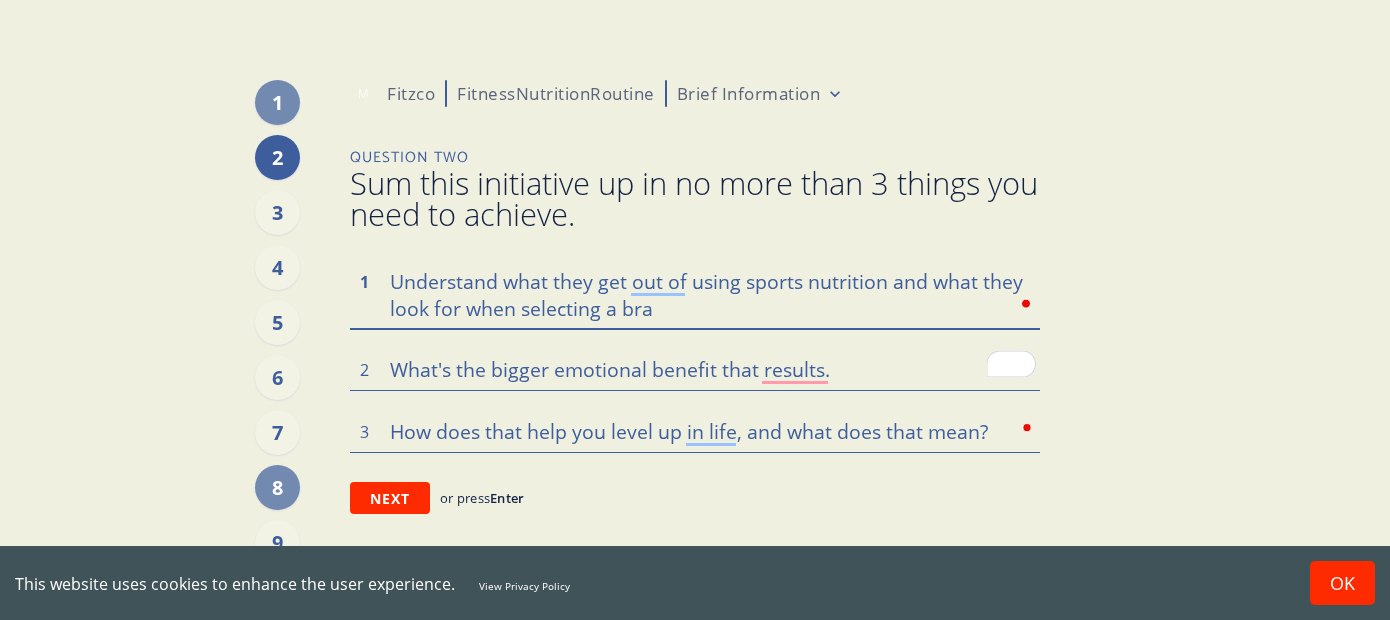 type on "x" 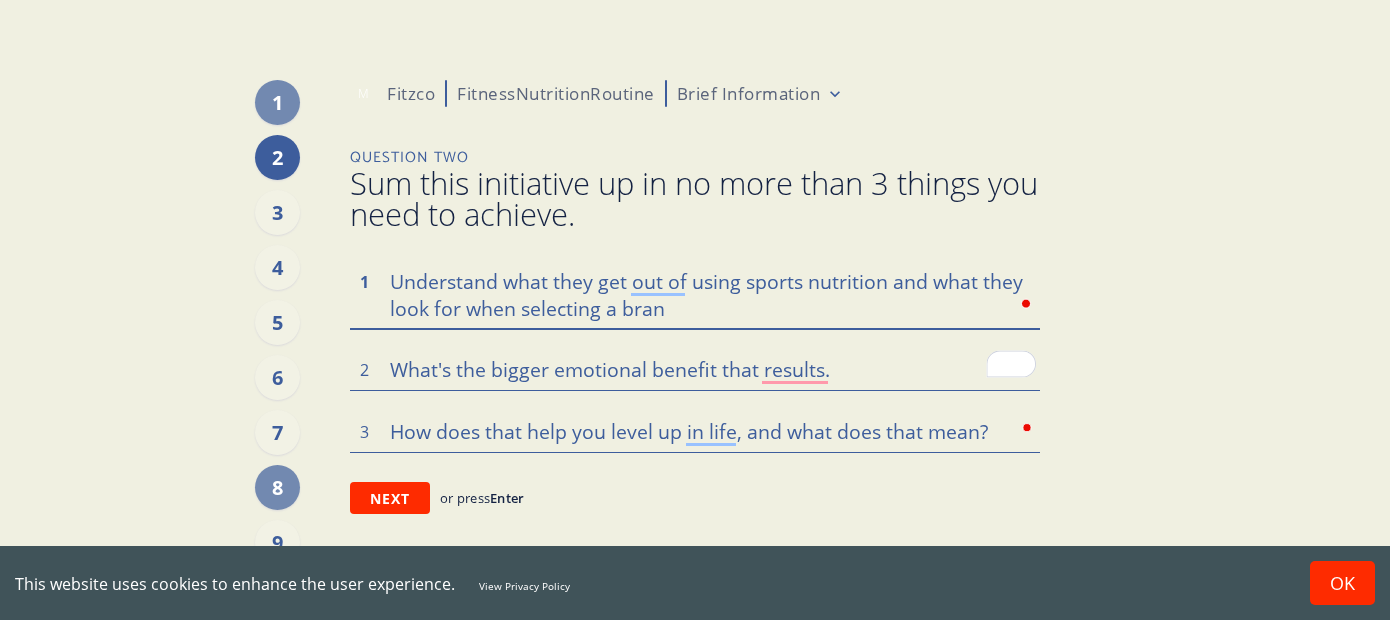 type on "x" 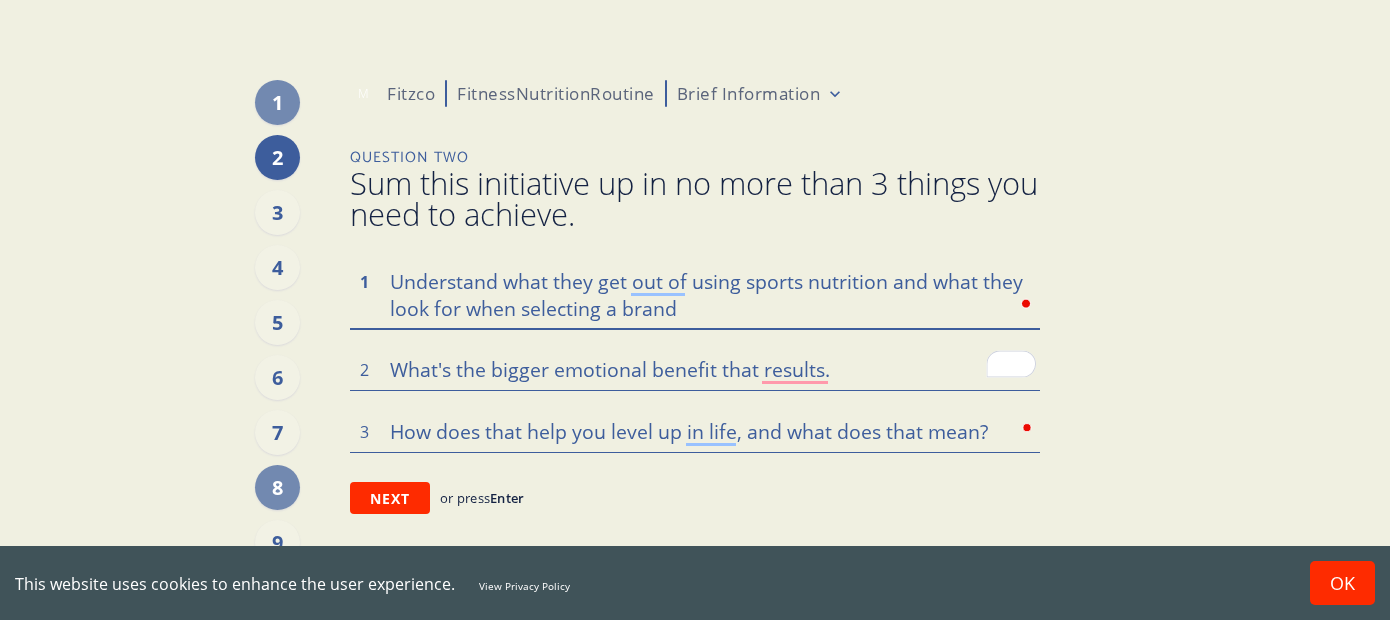 type on "x" 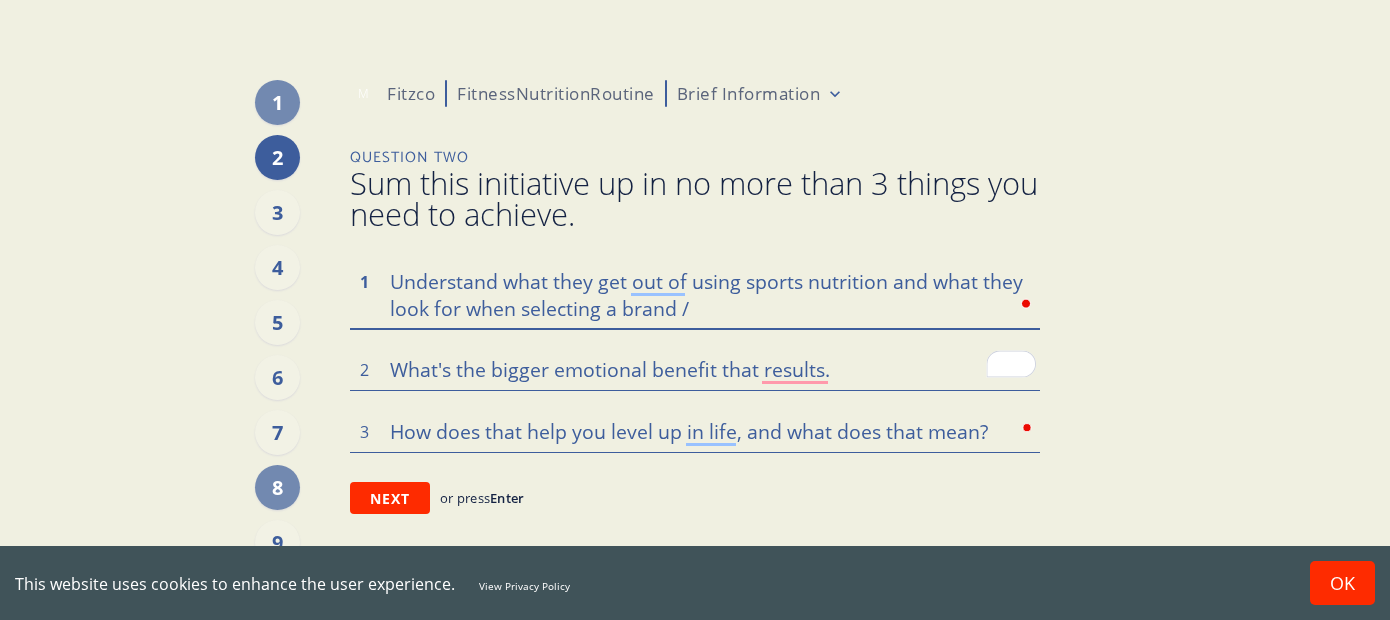 type on "x" 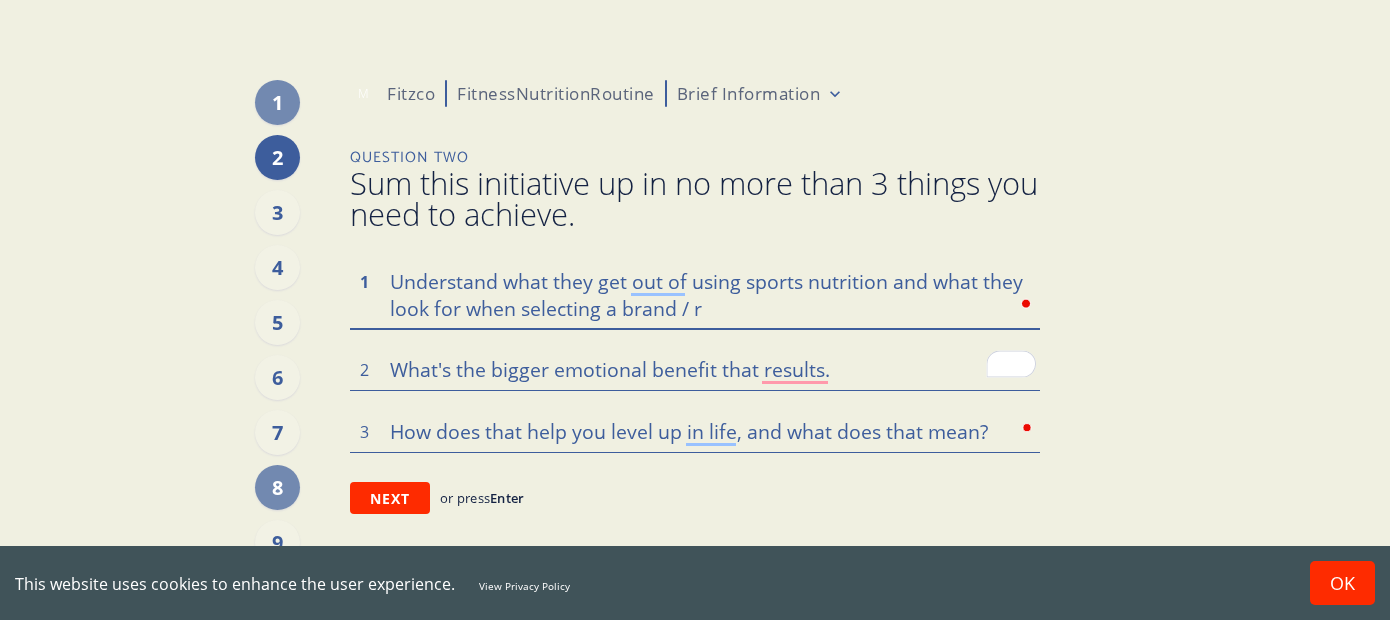 type on "x" 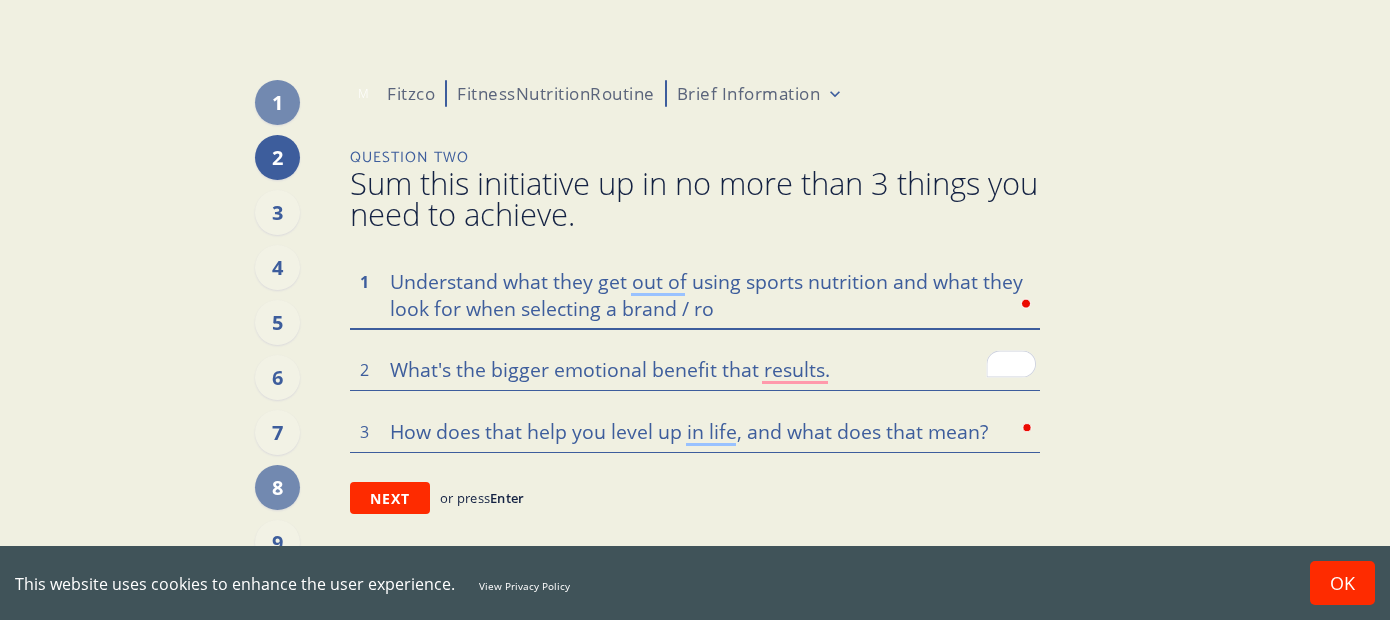 type on "x" 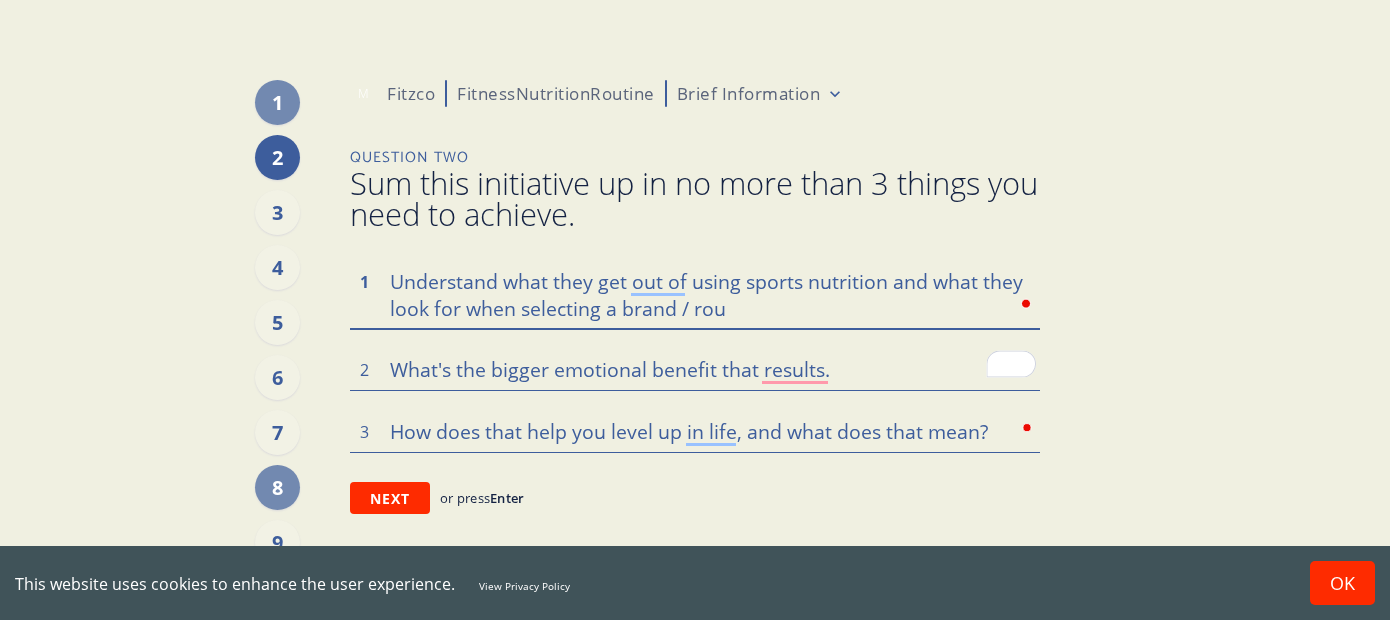 type on "Understand what they get out of using sports nutrition and what they look for when selecting a brand / rout" 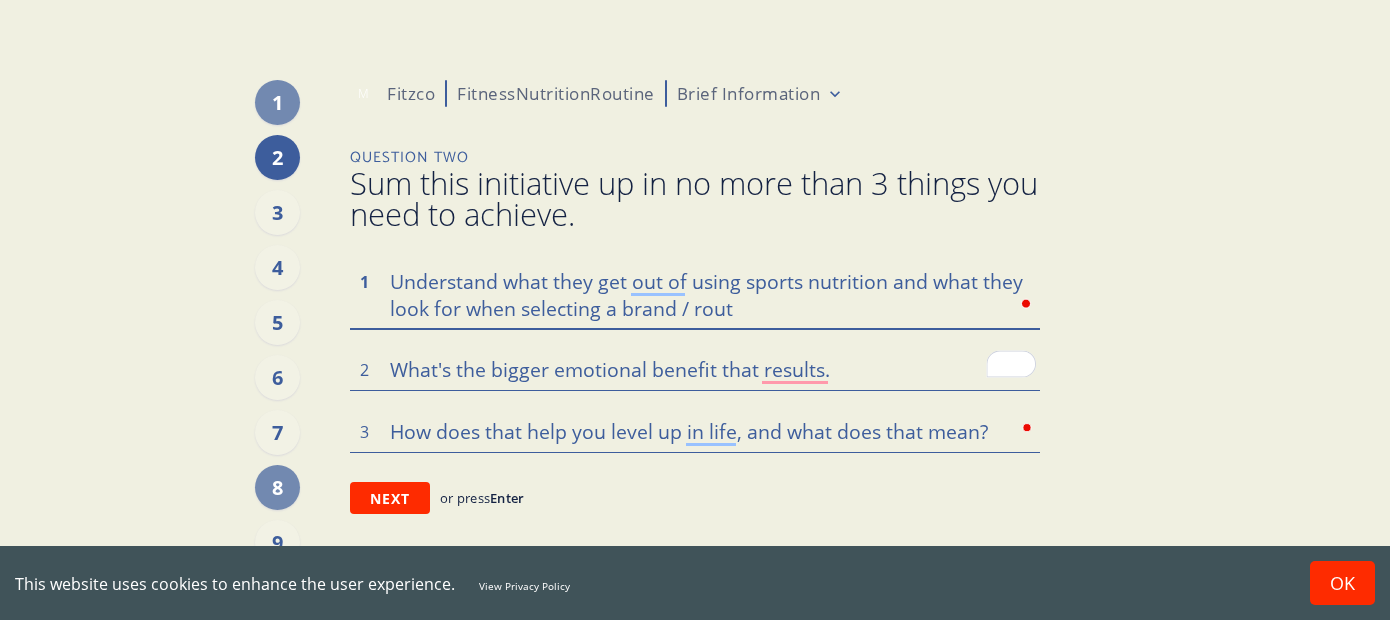type on "x" 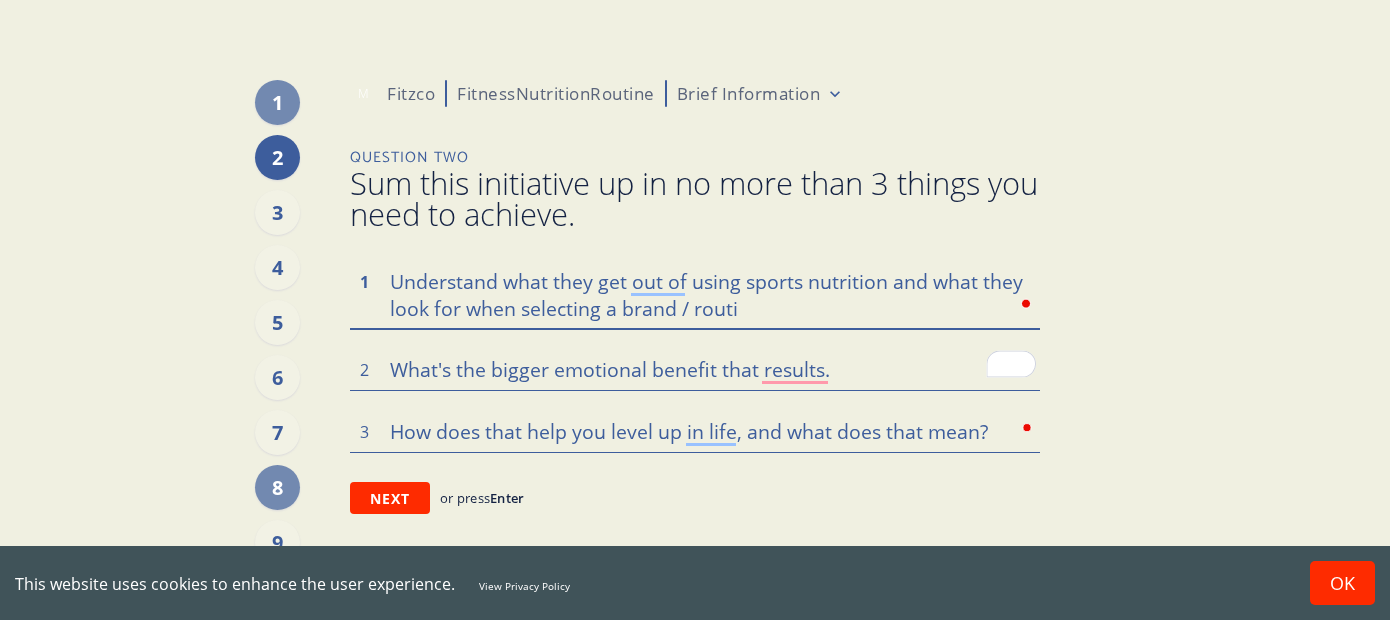 type on "x" 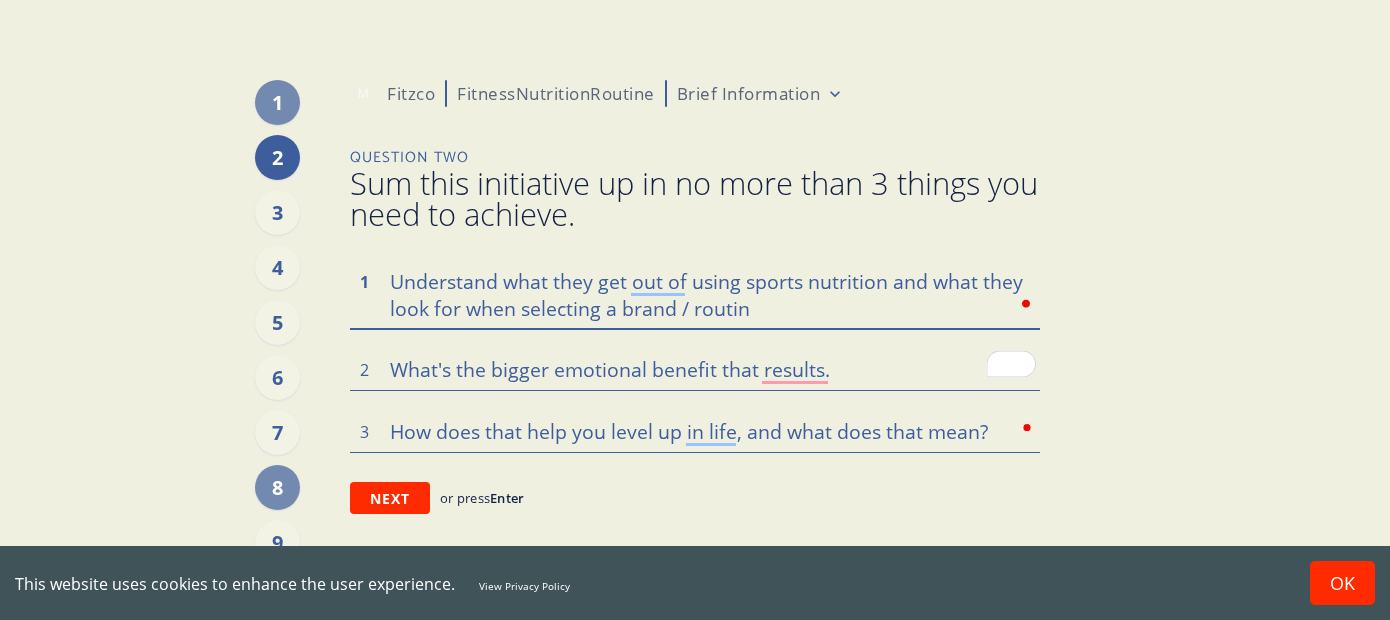 type on "x" 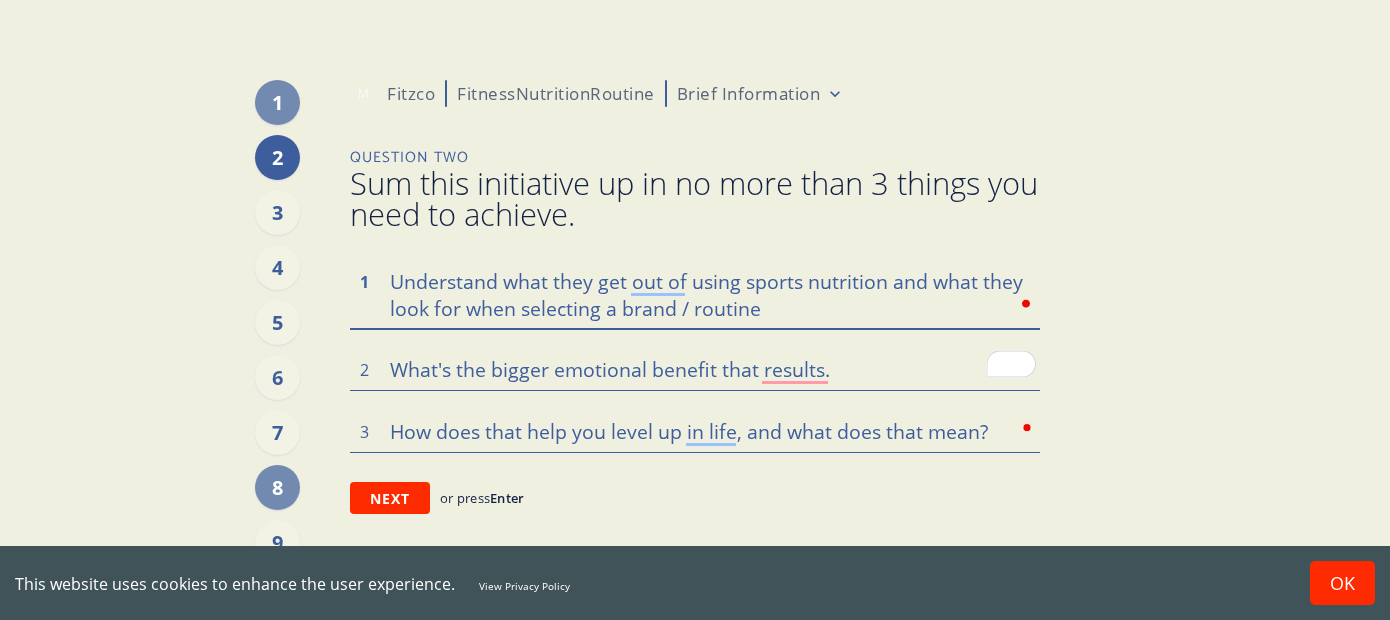 type on "x" 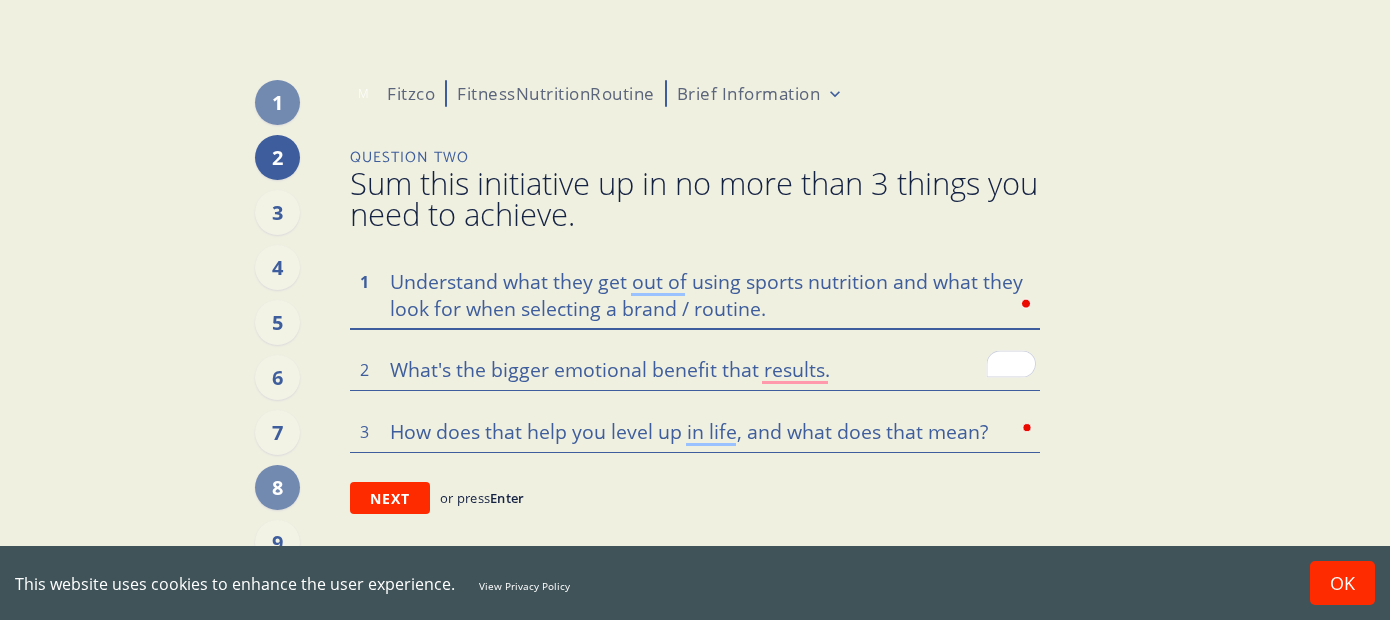 type on "x" 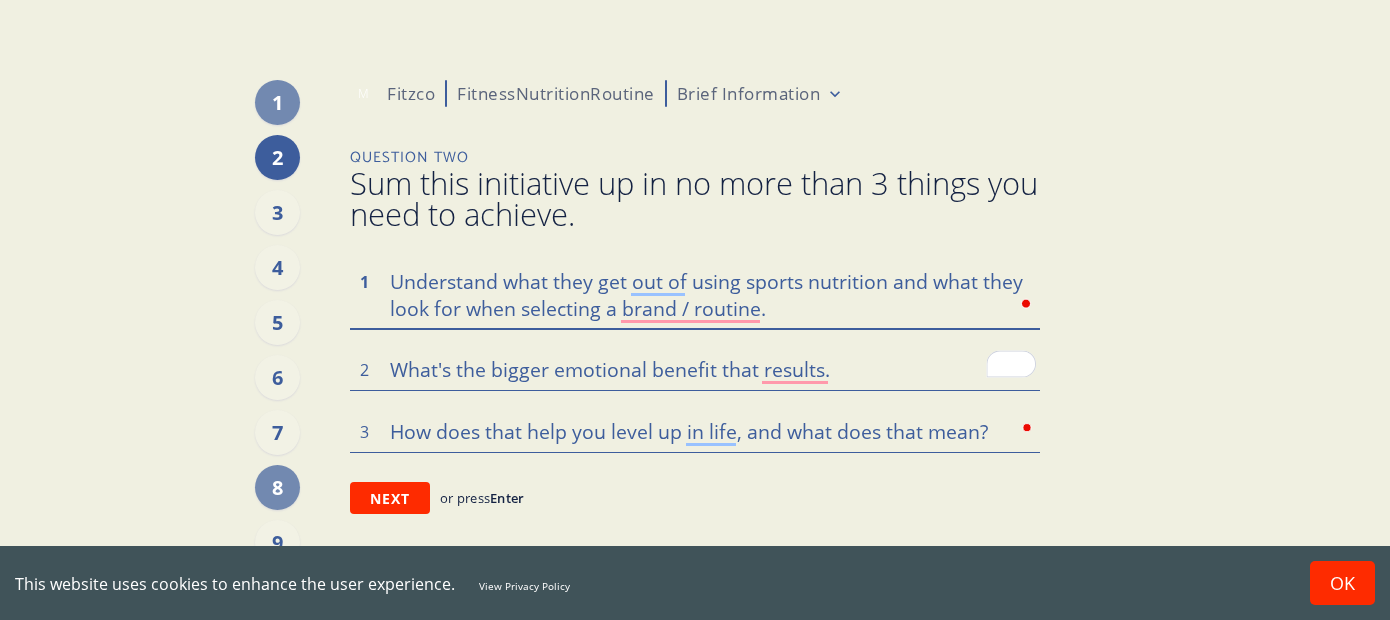 click on "Understand what they get out of using sports nutrition and what they look for when selecting a brand / routine." at bounding box center [695, 294] 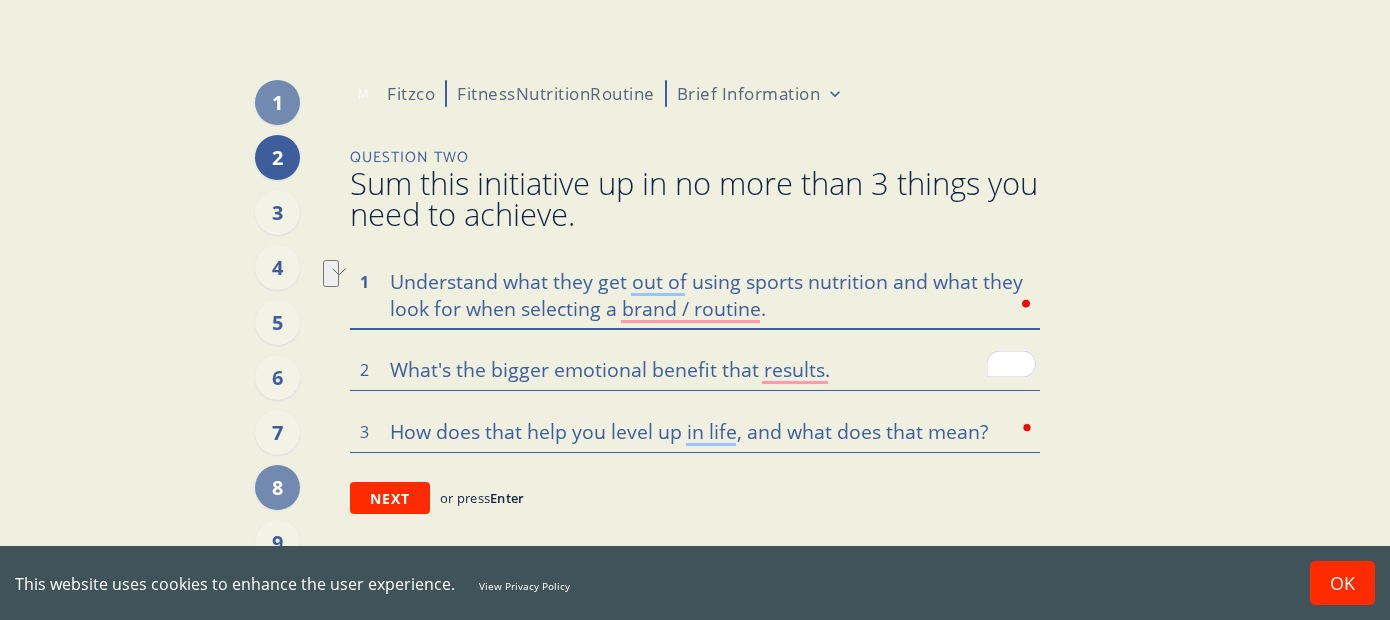 drag, startPoint x: 977, startPoint y: 283, endPoint x: 397, endPoint y: 273, distance: 580.0862 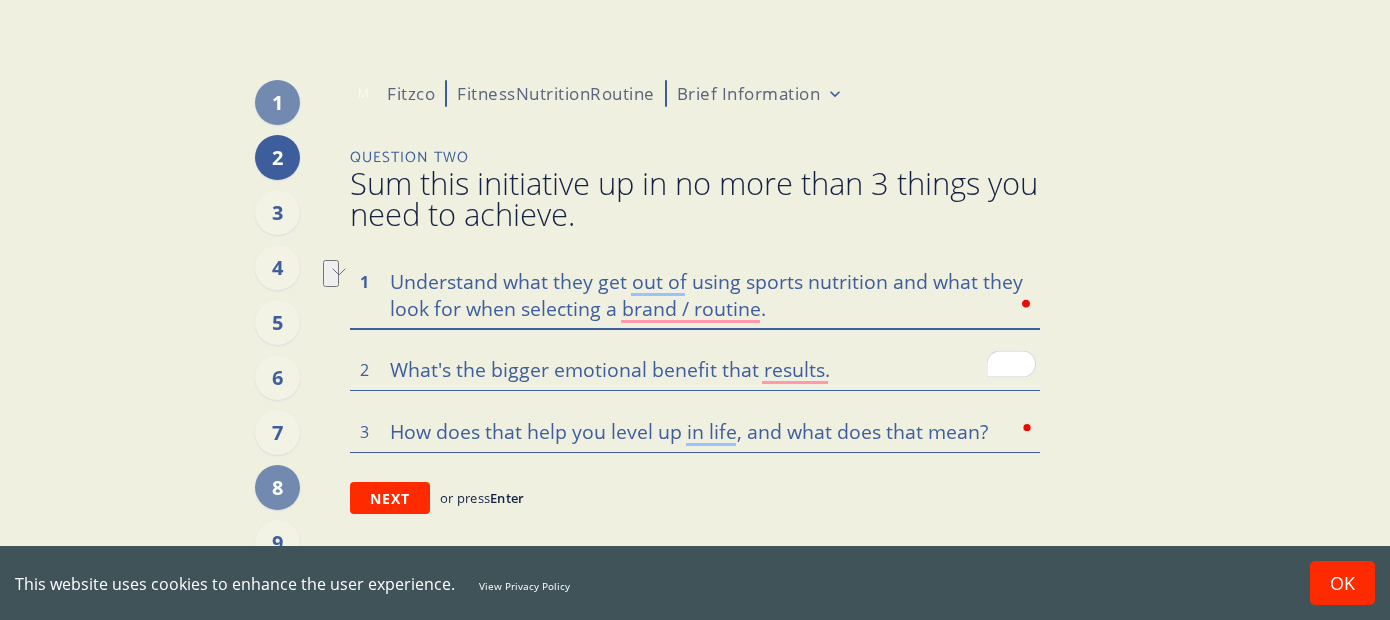 click on "Understand what they get out of using sports nutrition and what they look for when selecting a brand / routine." at bounding box center (695, 294) 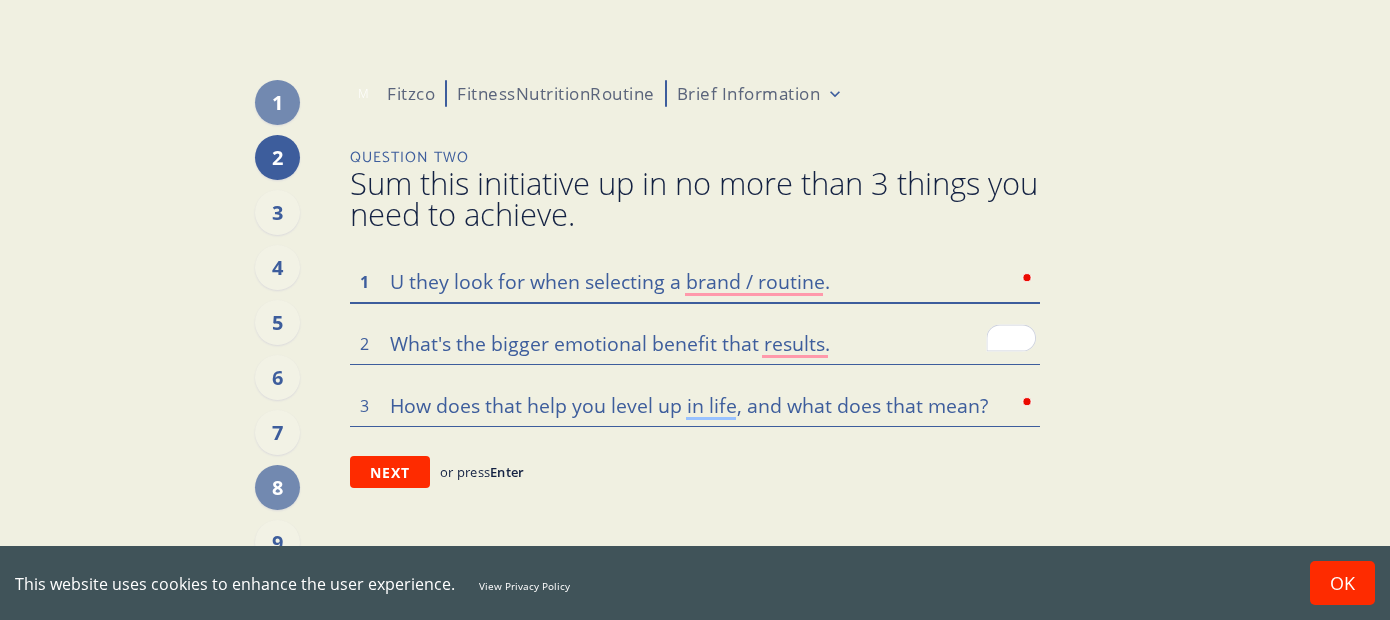 type 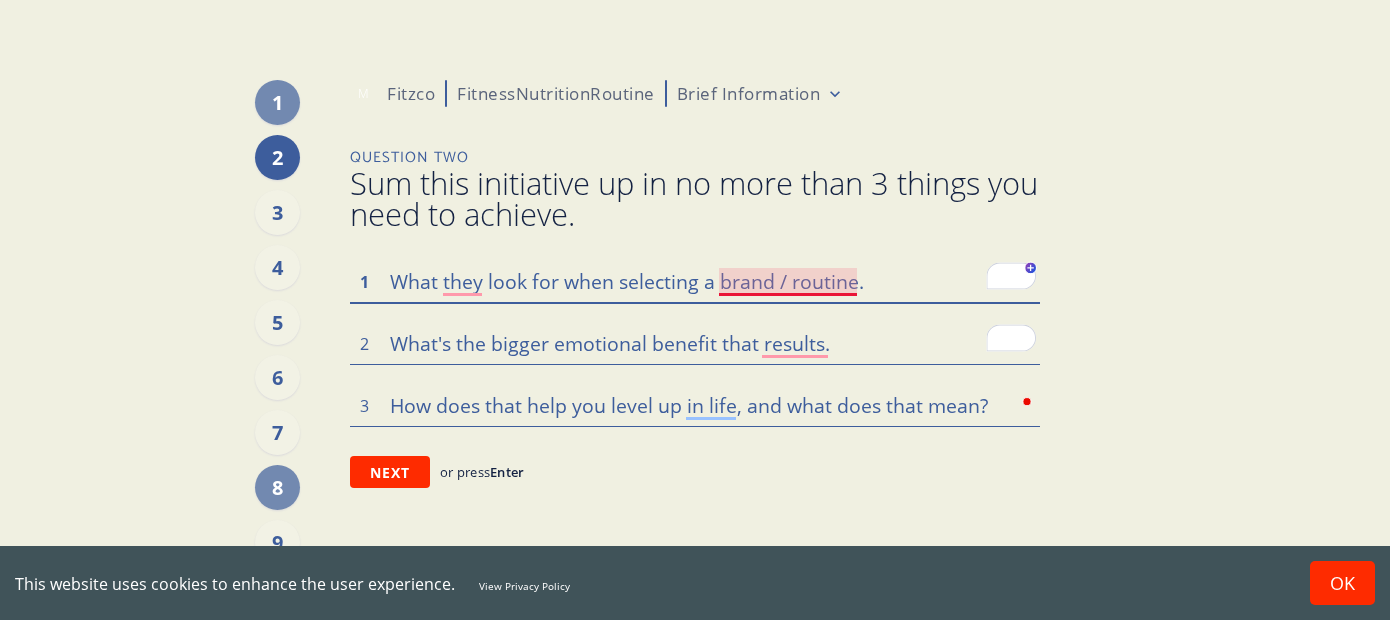 click on "What they look for when selecting a brand / routine." at bounding box center [695, 281] 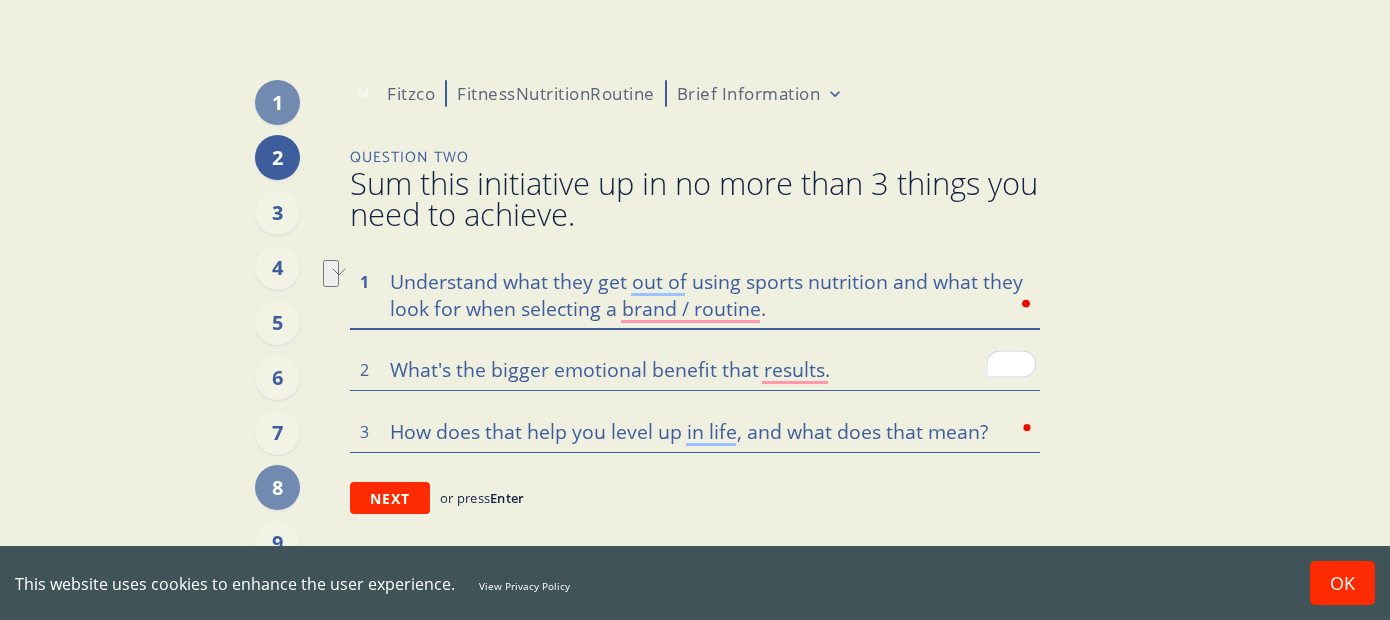 click on "Understand what they get out of using sports nutrition and what they look for when selecting a brand / routine." at bounding box center (695, 294) 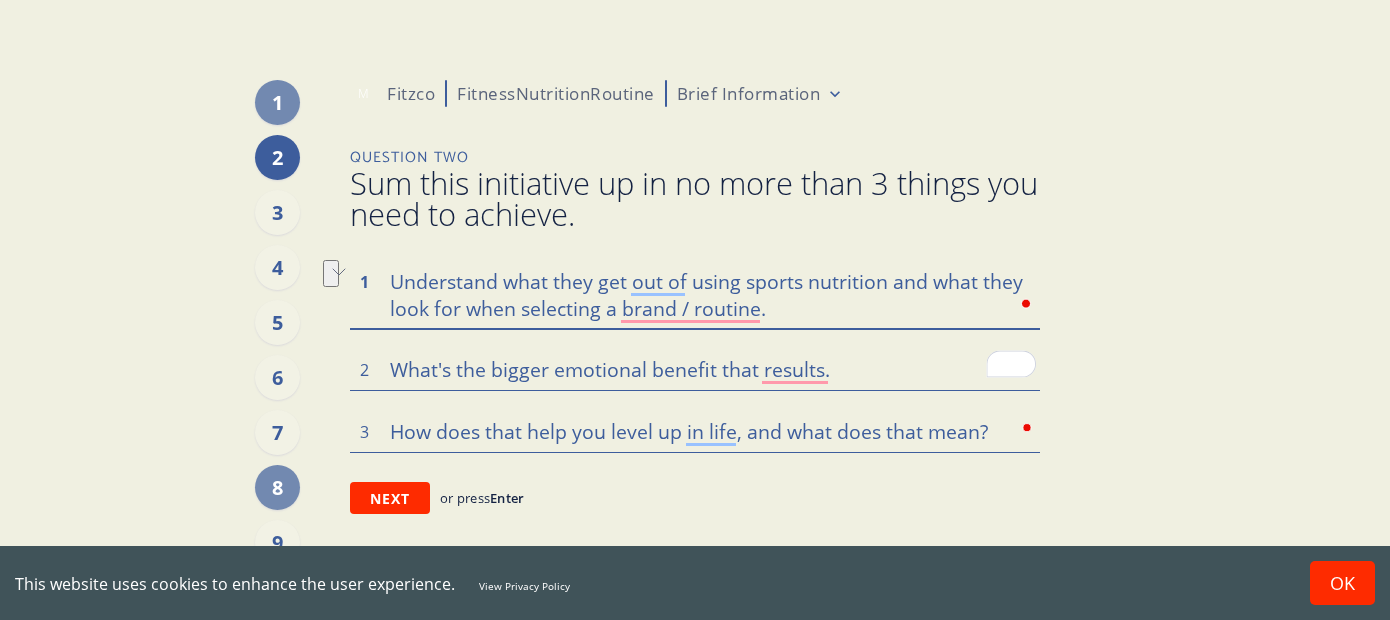 drag, startPoint x: 502, startPoint y: 278, endPoint x: 888, endPoint y: 279, distance: 386.00128 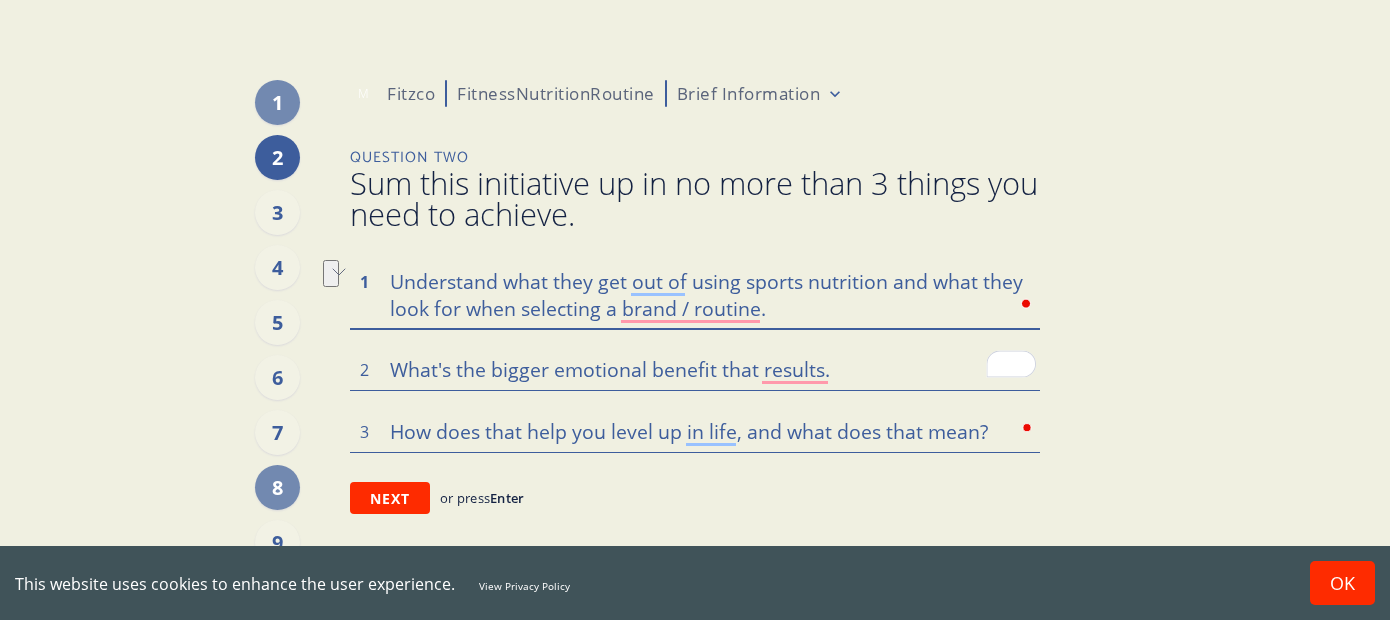 click on "Understand what they get out of using sports nutrition and what they look for when selecting a brand / routine." at bounding box center (695, 294) 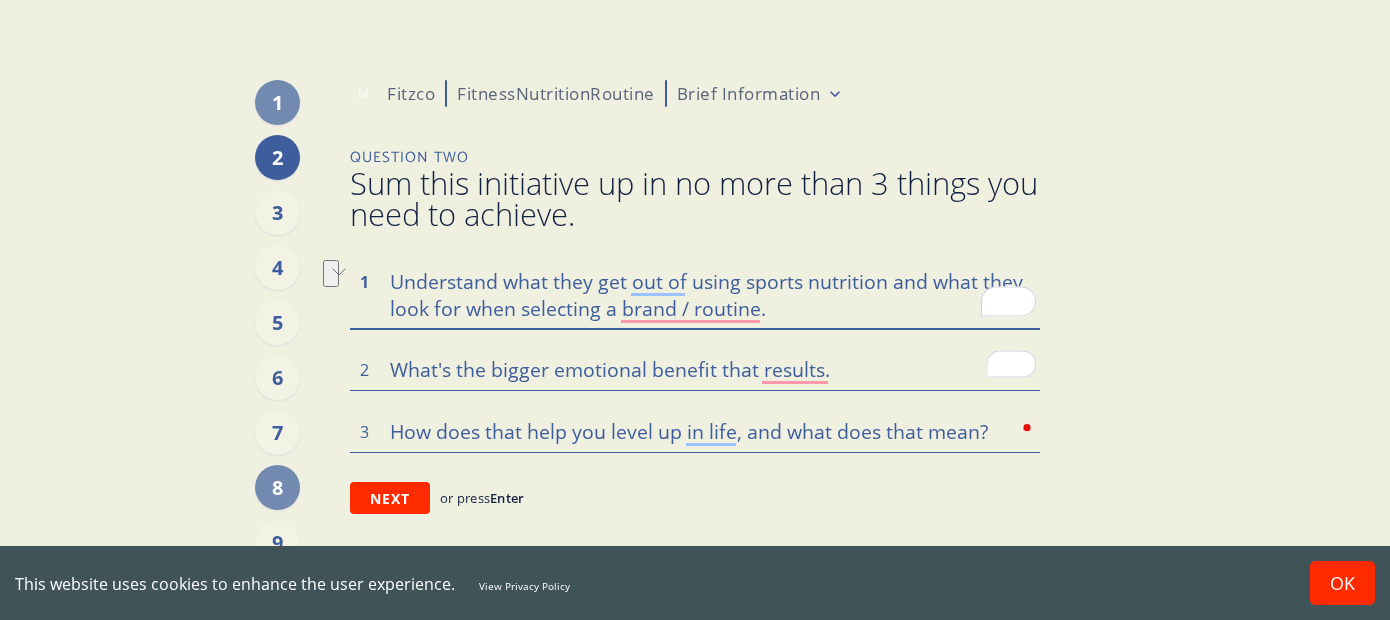 click on "Understand what they get out of using sports nutrition and what they look for when selecting a brand / routine." at bounding box center (695, 294) 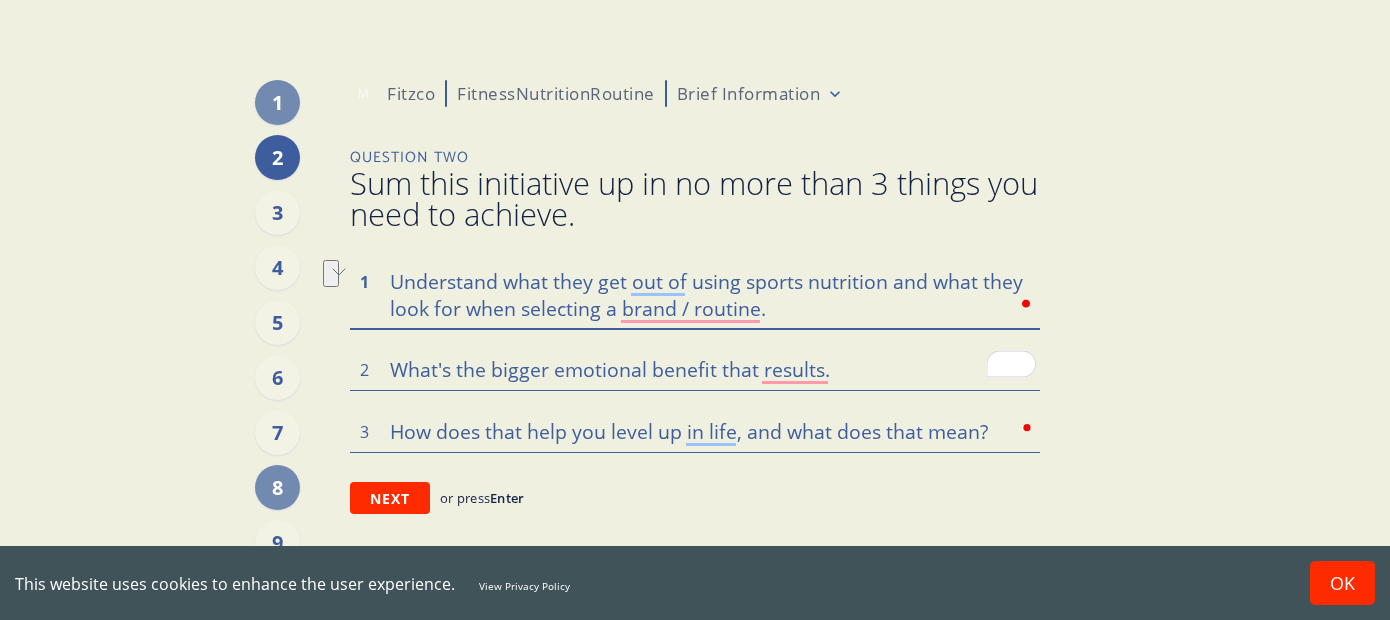 drag, startPoint x: 885, startPoint y: 286, endPoint x: 504, endPoint y: 282, distance: 381.021 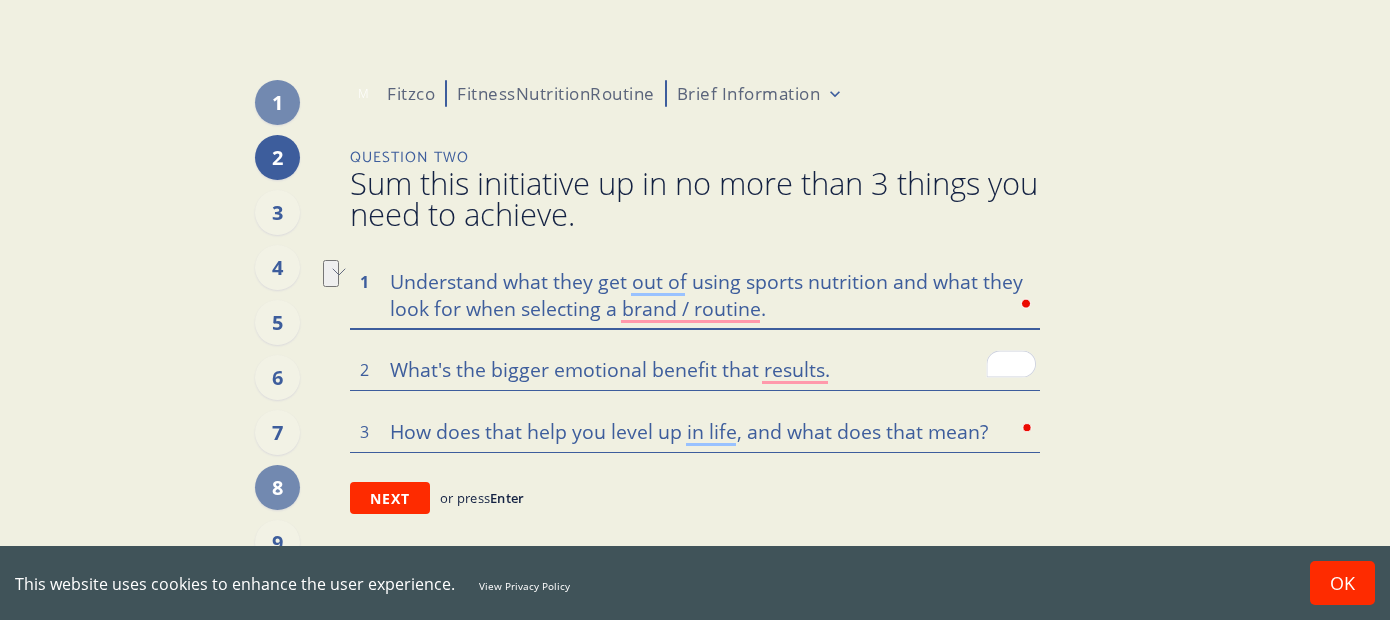click on "Understand what they get out of using sports nutrition and what they look for when selecting a brand / routine." at bounding box center [695, 294] 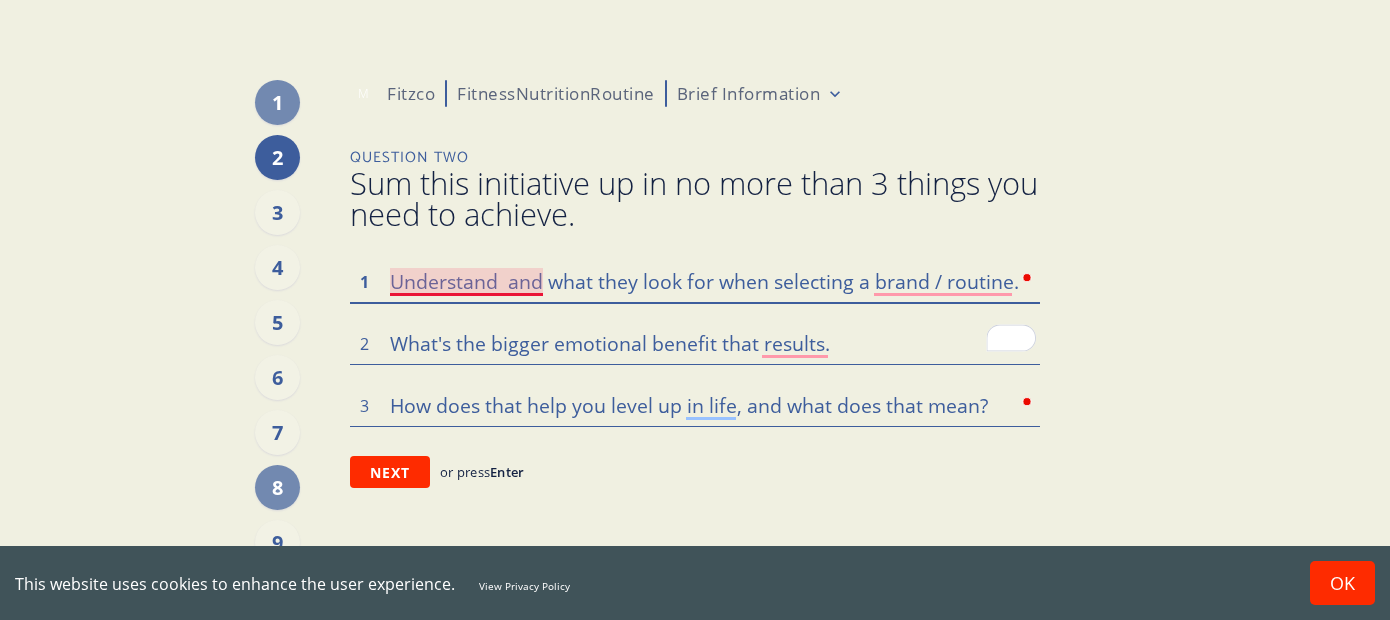 drag, startPoint x: 595, startPoint y: 281, endPoint x: 380, endPoint y: 279, distance: 215.00931 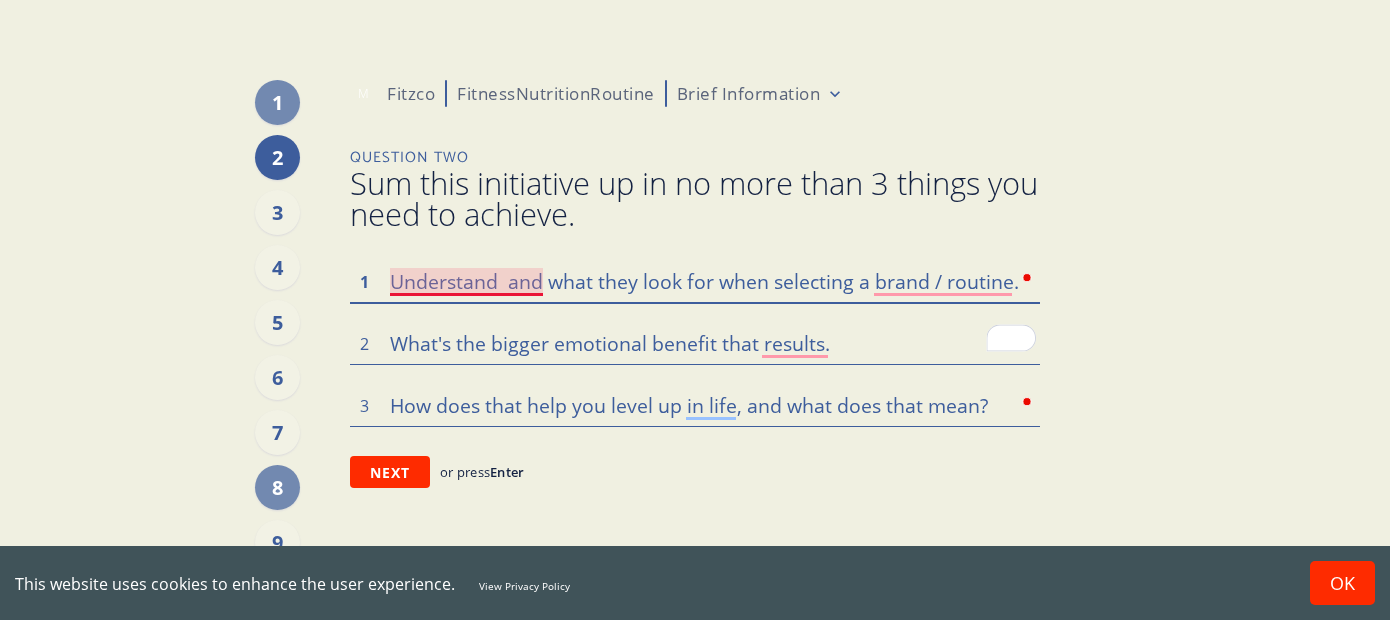 click on "Understand  and what they look for when selecting a brand / routine." at bounding box center [695, 281] 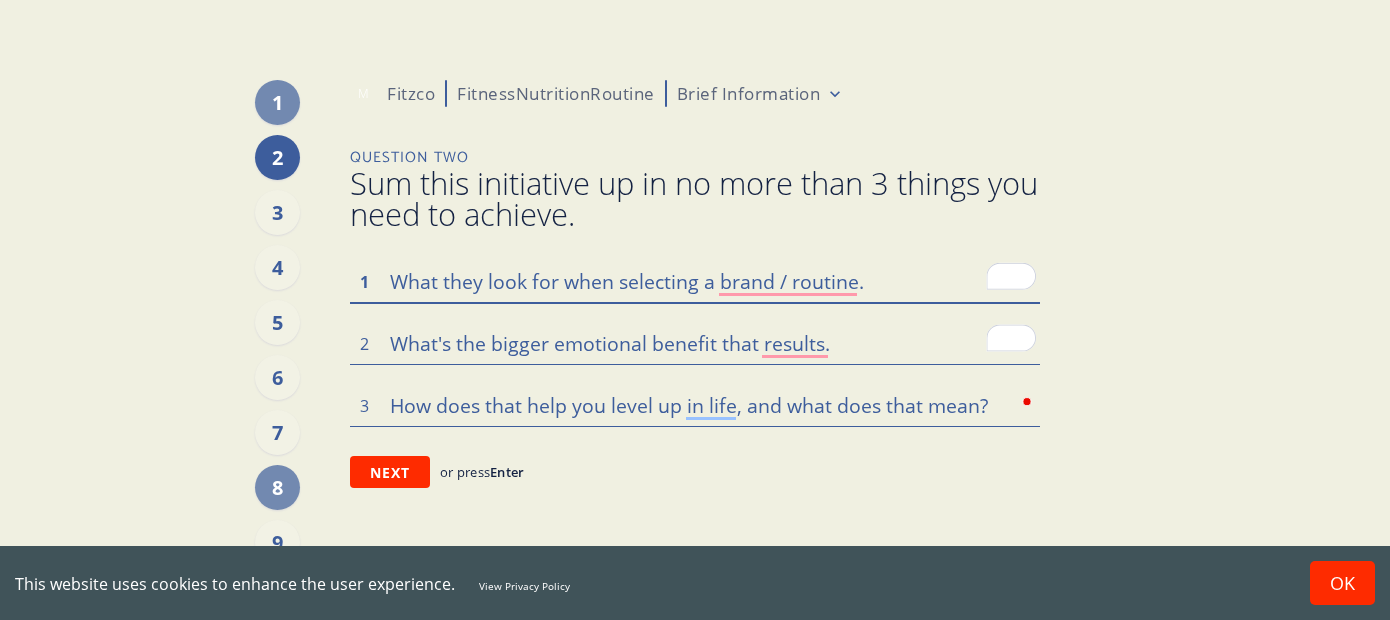 click on "What they look for when selecting a brand / routine." at bounding box center (695, 281) 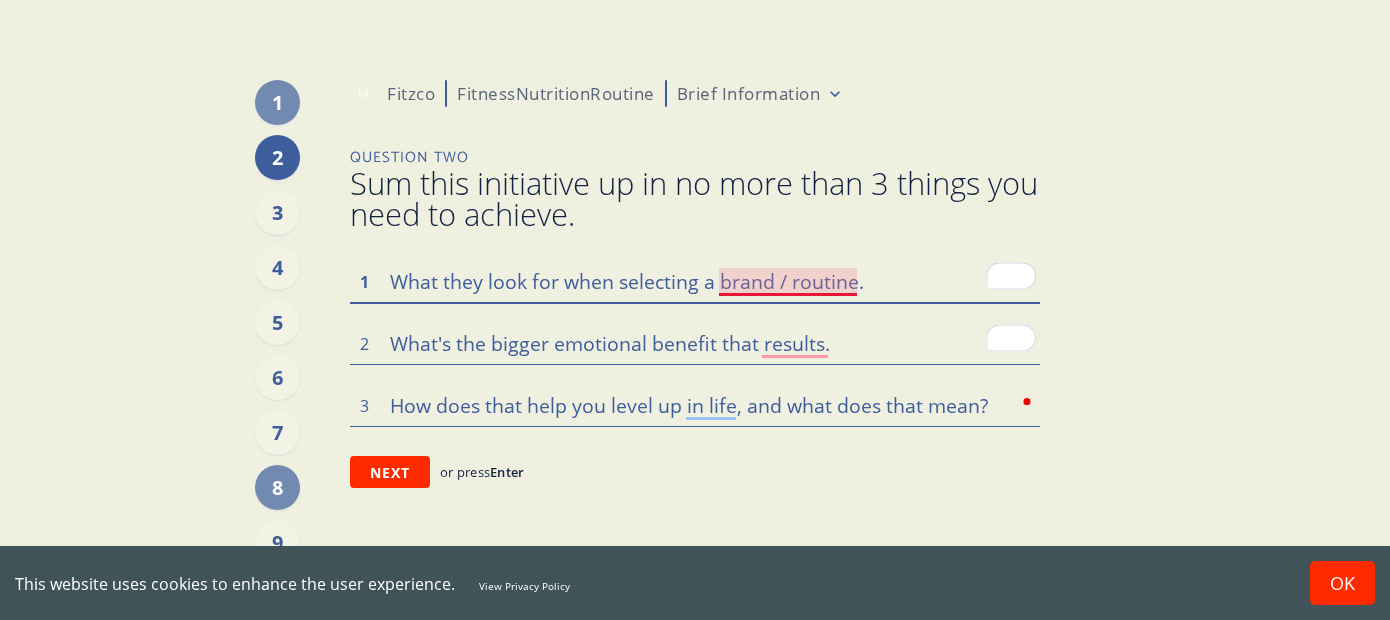 click on "What they look for when selecting a brand / routine." at bounding box center (695, 281) 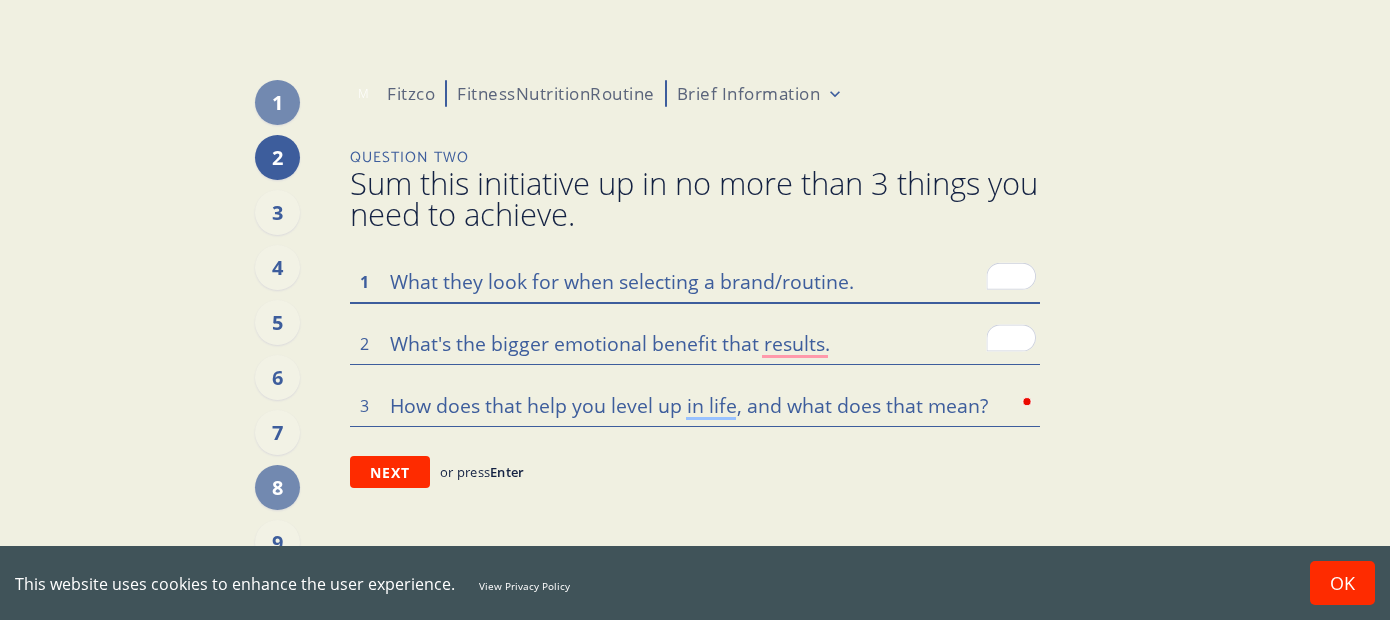 click on "What they look for when selecting a brand/routine." at bounding box center [695, 281] 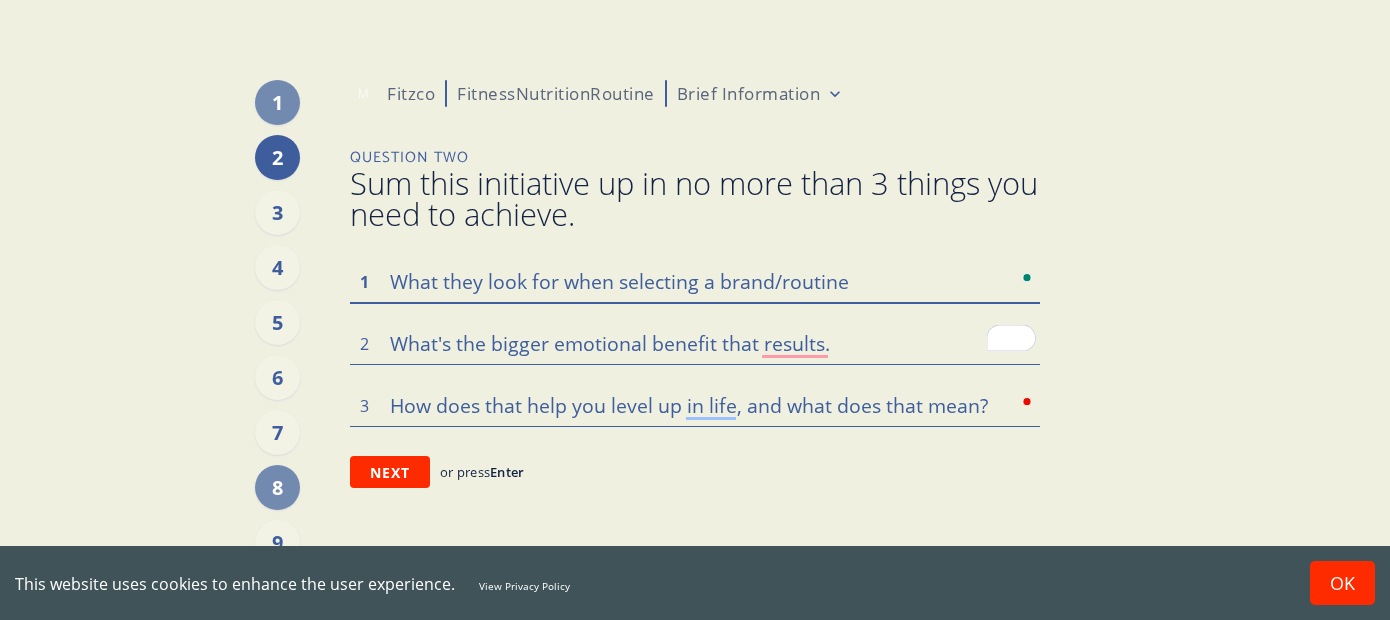 paste on "what they get out of using sports nutrition" 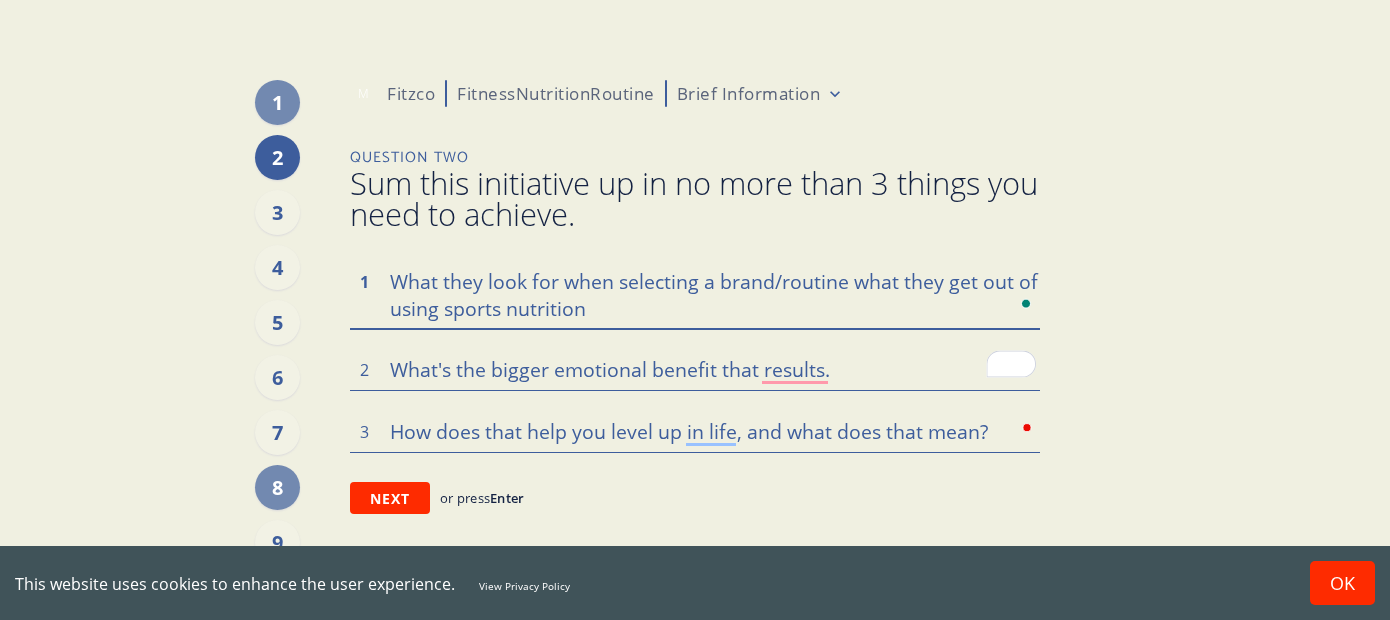click on "What they look for when selecting a brand/routine what they get out of using sports nutrition" at bounding box center [695, 294] 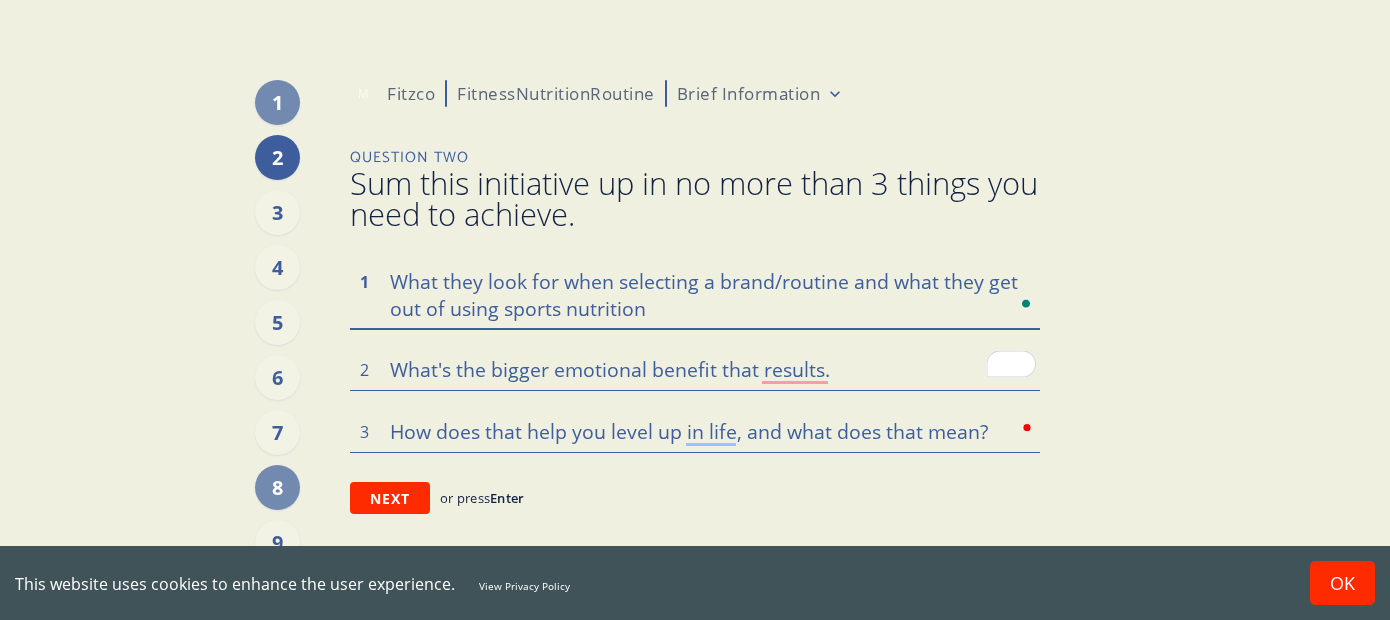 click on "What they look for when selecting a brand/routine and what they get out of using sports nutrition" at bounding box center [695, 294] 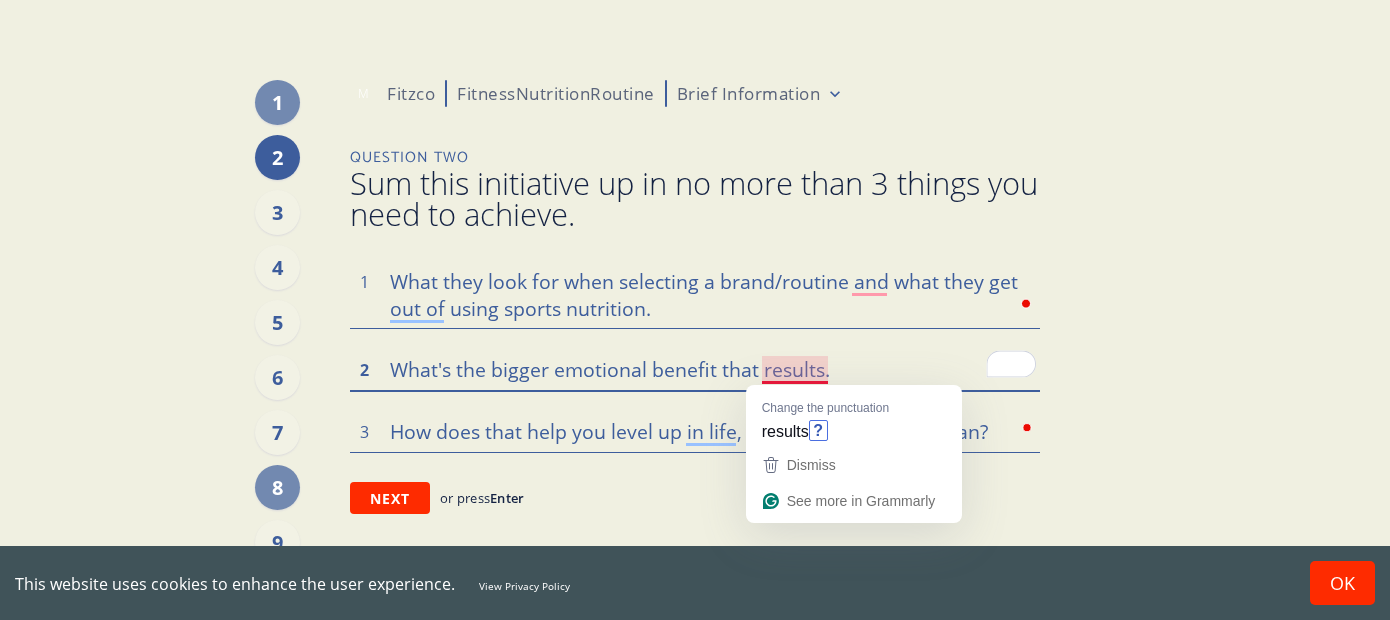 click on "What's the bigger emotional benefit that results." at bounding box center [695, 369] 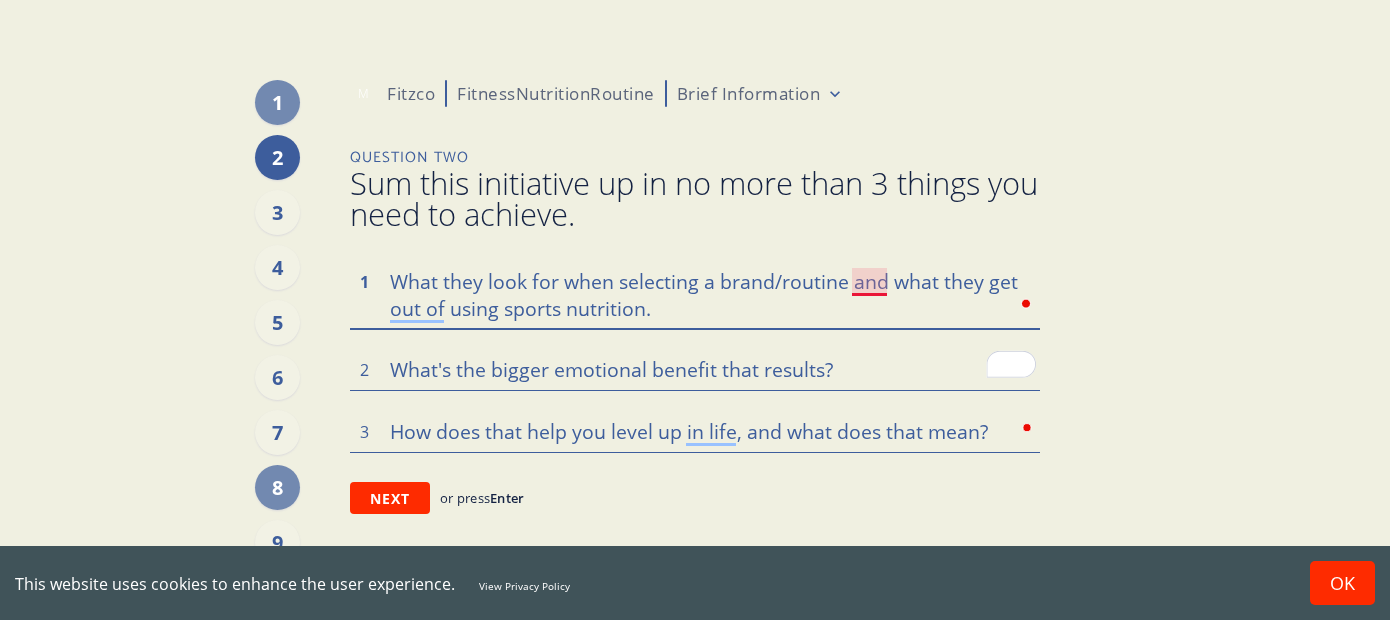 click on "What they look for when selecting a brand/routine and what they get out of using sports nutrition." at bounding box center [695, 294] 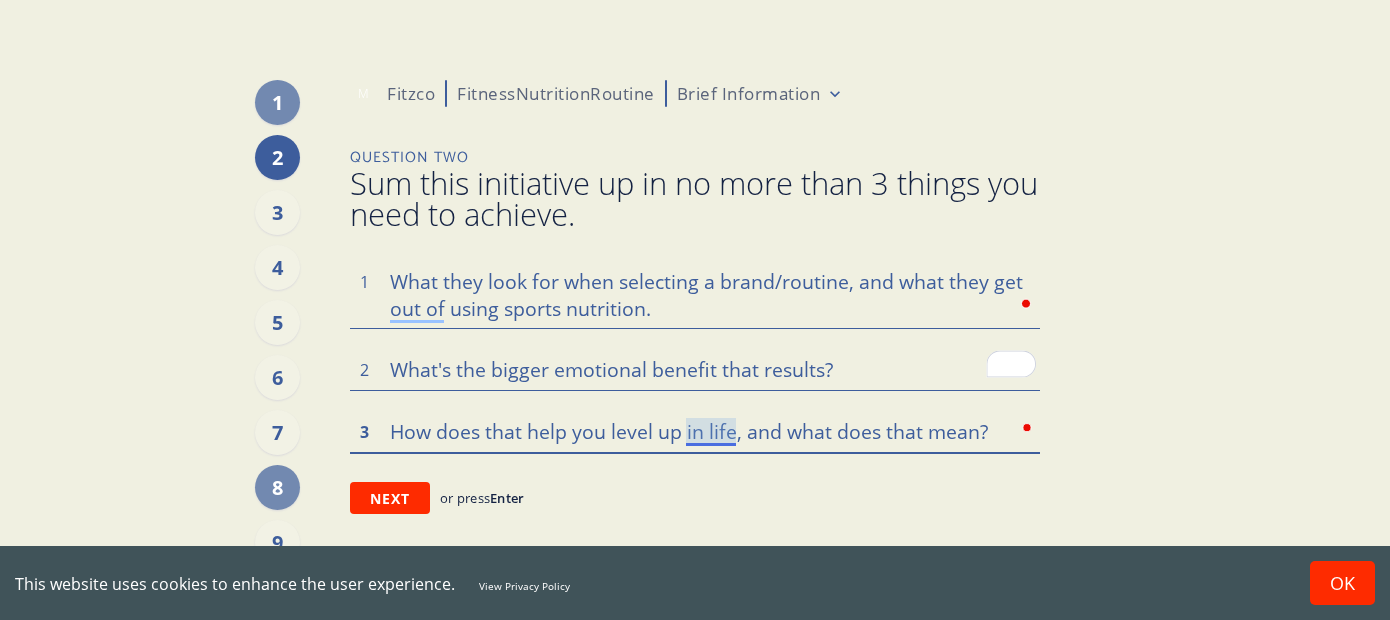 click on "How does that help you level up in life, and what does that mean?" at bounding box center [695, 431] 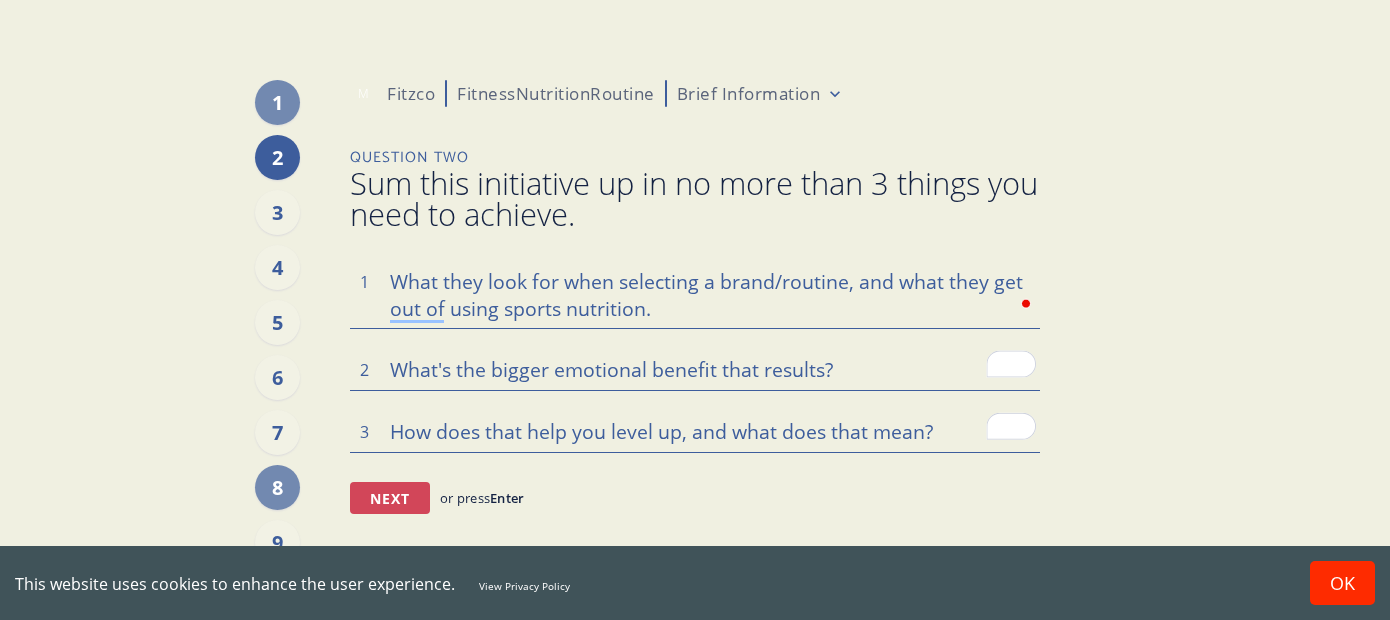 click on "Next" at bounding box center [390, 498] 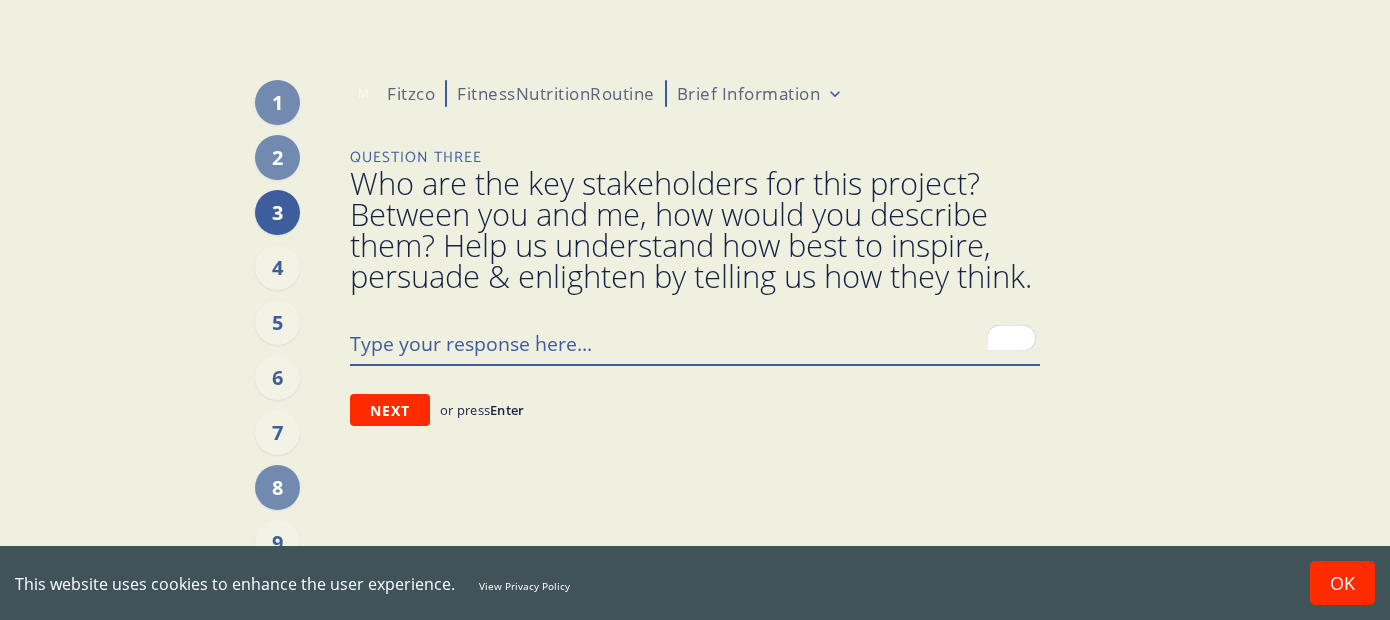 click at bounding box center [695, 343] 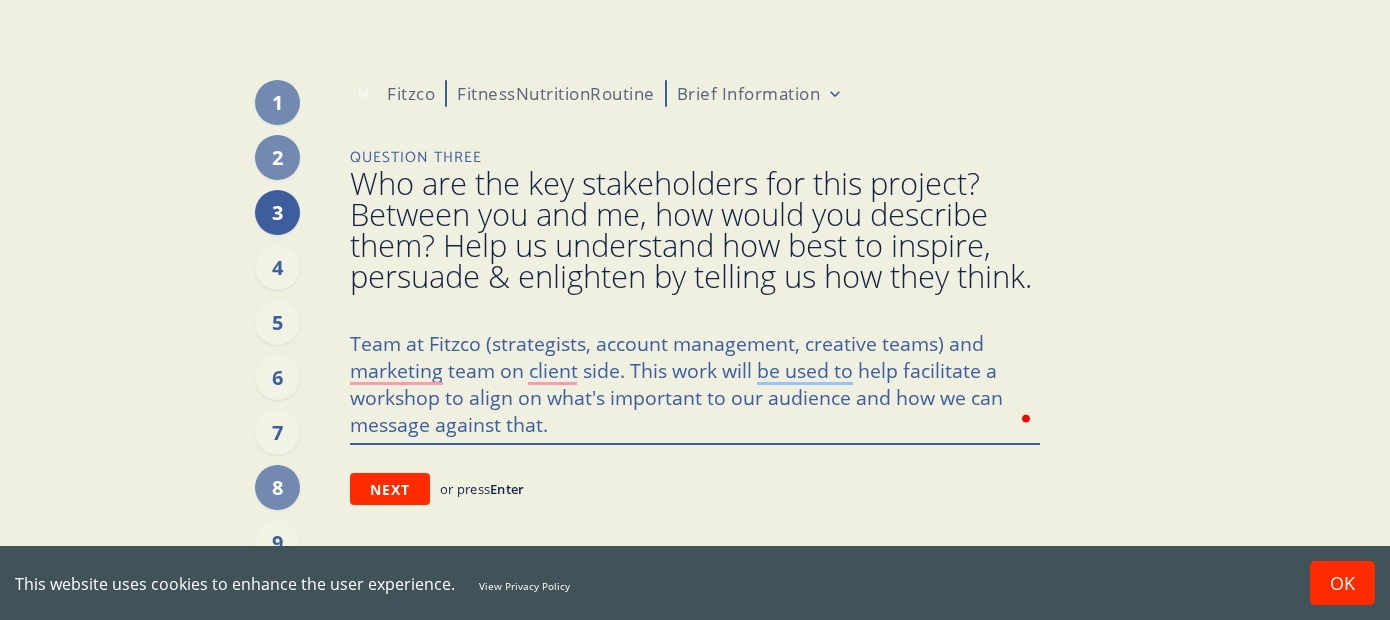 click on "Team at Fitzco (strategists, account management, creative teams) and marketing team on client side. This work will be used to help facilitate a workshop to align on what's important to our audience and how we can message against that." at bounding box center (695, 382) 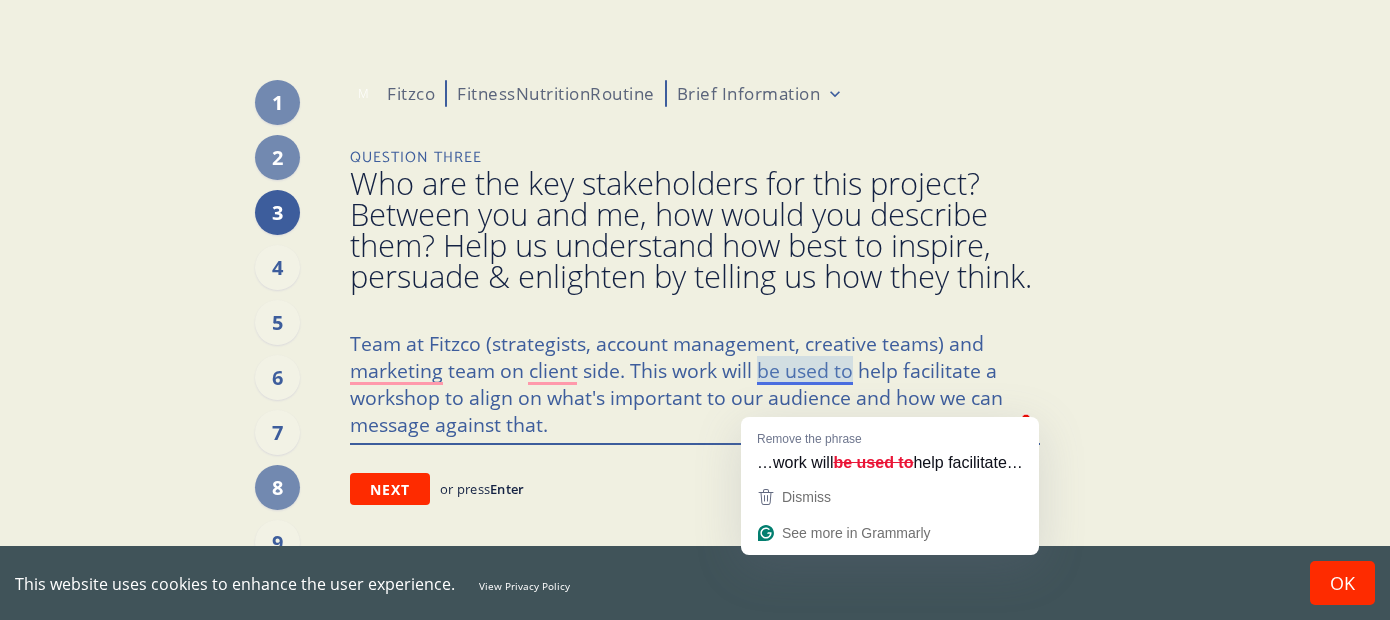 click on "Team at Fitzco (strategists, account management, creative teams) and marketing team on client side. This work will be used to help facilitate a workshop to align on what's important to our audience and how we can message against that." at bounding box center [695, 382] 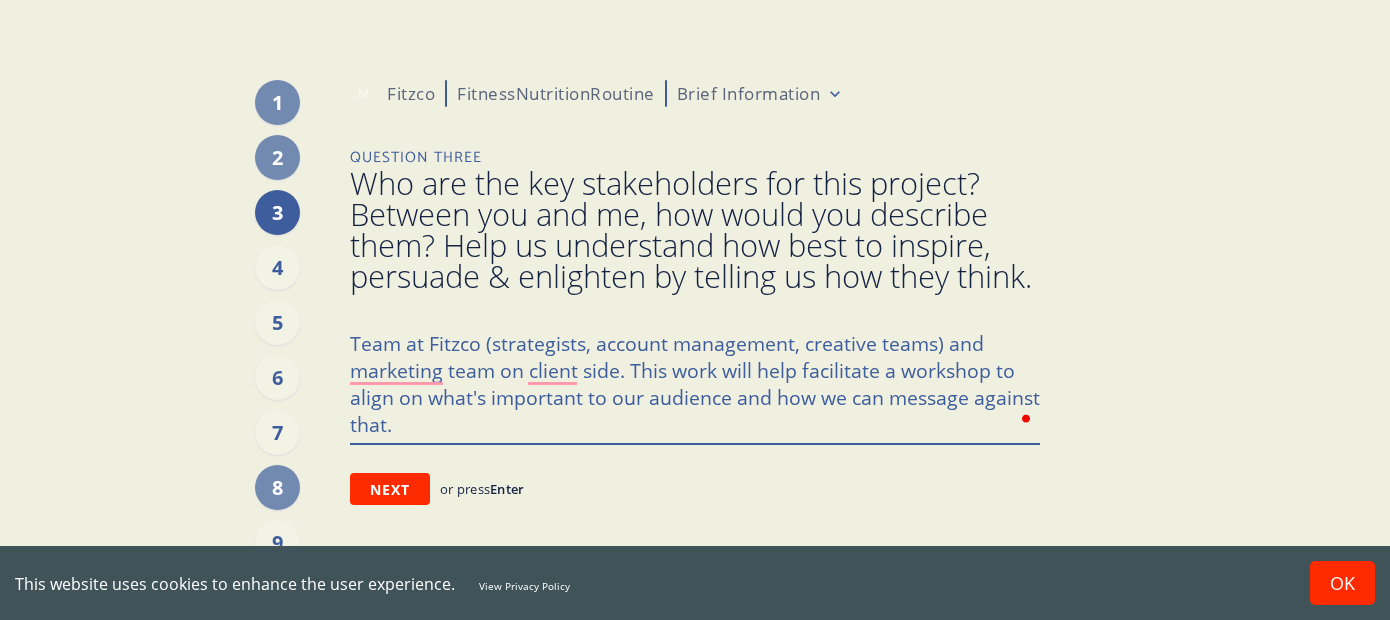 click on "Team at Fitzco (strategists, account management, creative teams) and marketing team on client side. This work will help facilitate a workshop to align on what's important to our audience and how we can message against that." at bounding box center [695, 382] 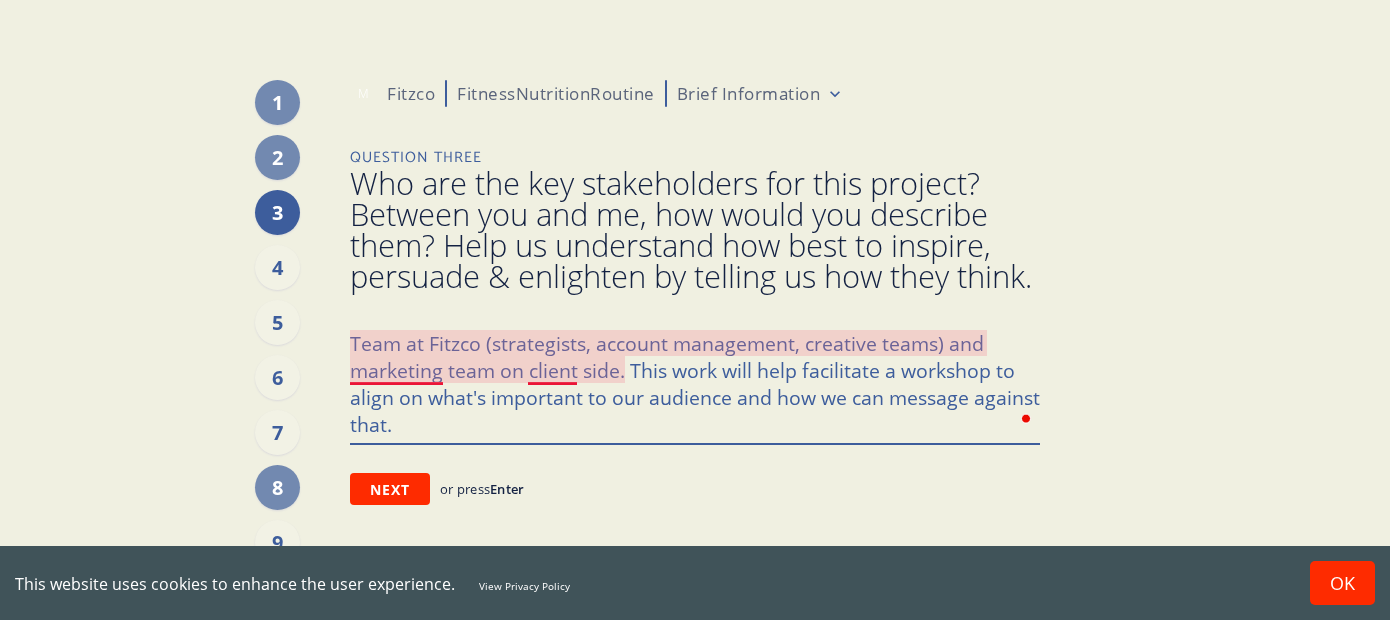click on "Team at Fitzco (strategists, account management, creative teams) and marketing team on client side. This work will help facilitate a workshop to align on what's important to our audience and how we can message against that." at bounding box center (695, 382) 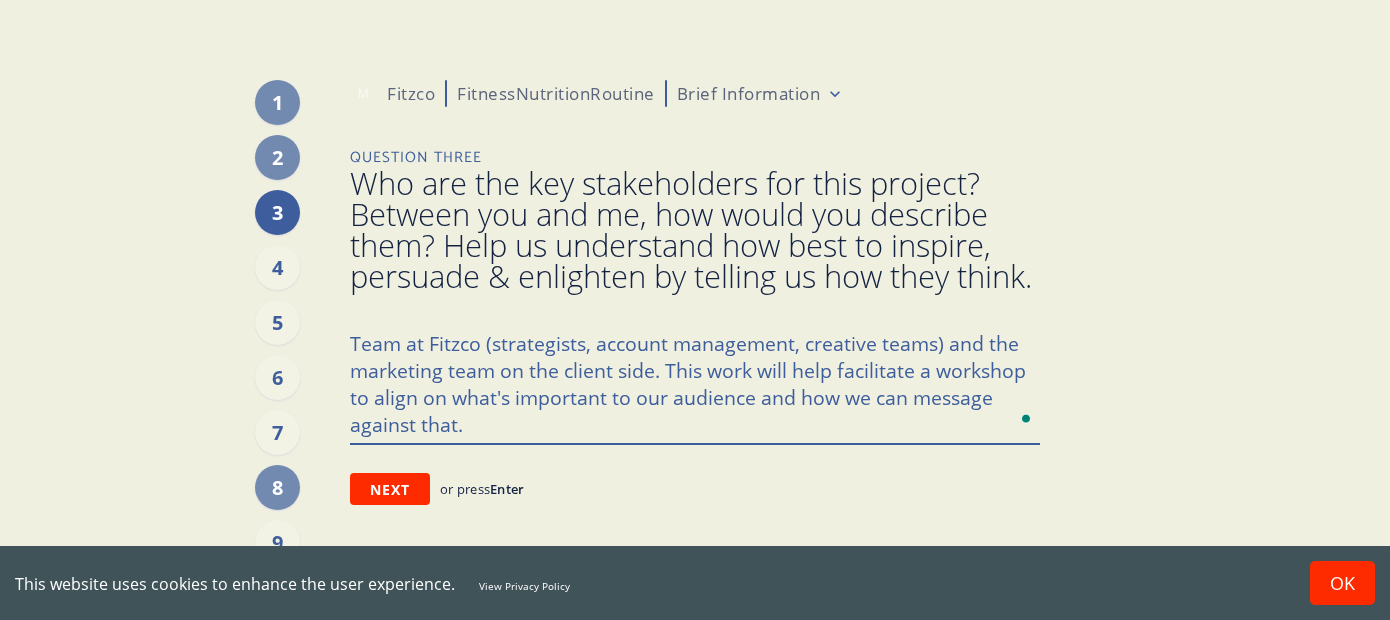 click on "Team at Fitzco (strategists, account management, creative teams) and the marketing team on the client side. This work will help facilitate a workshop to align on what's important to our audience and how we can message against that." at bounding box center [695, 382] 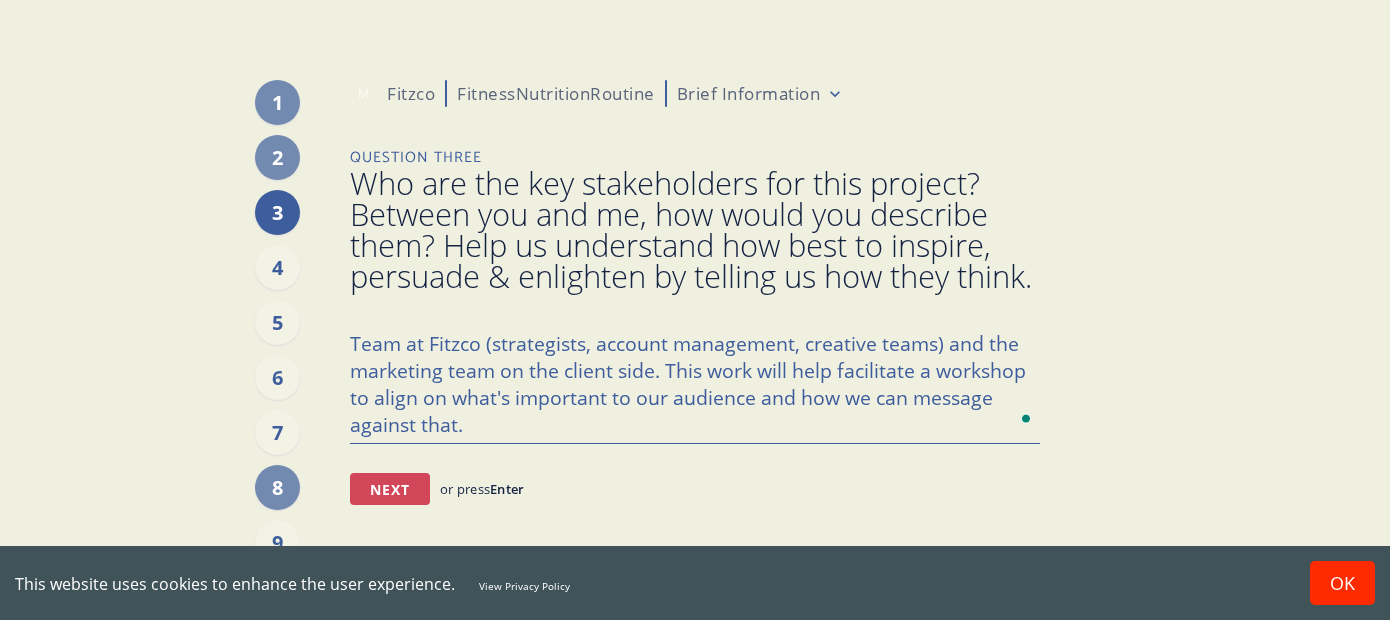 click on "Next" at bounding box center (390, 489) 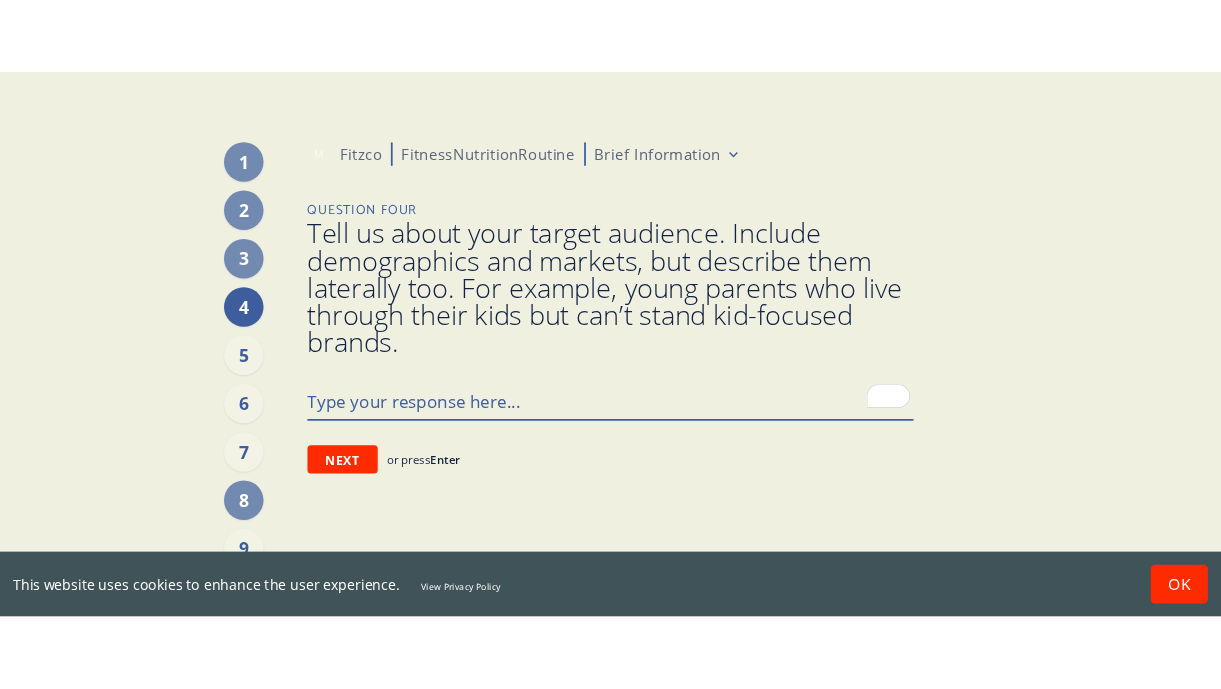 scroll, scrollTop: 0, scrollLeft: 0, axis: both 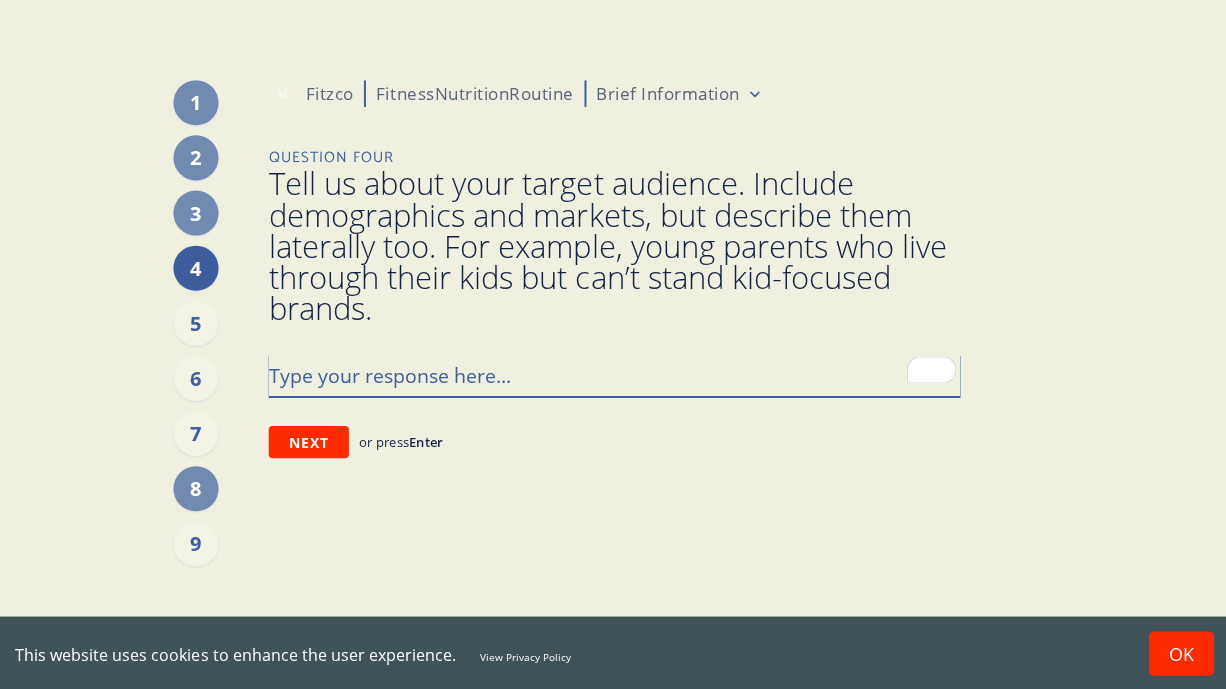 type on "x" 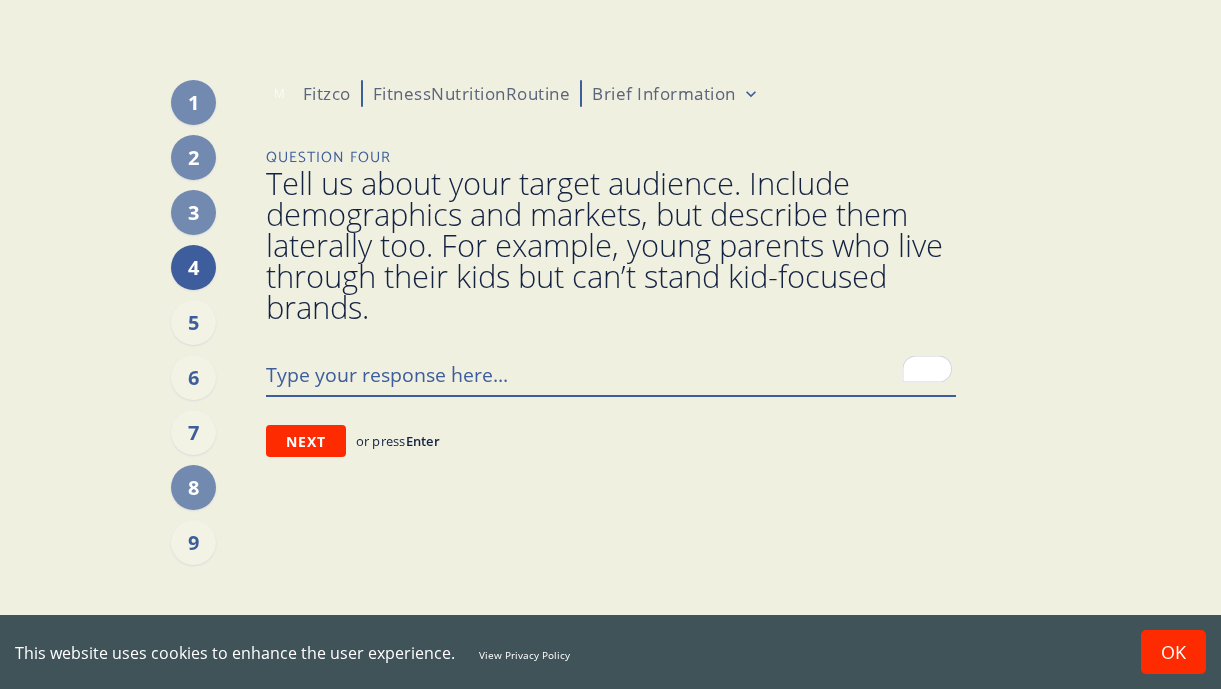 type on """ 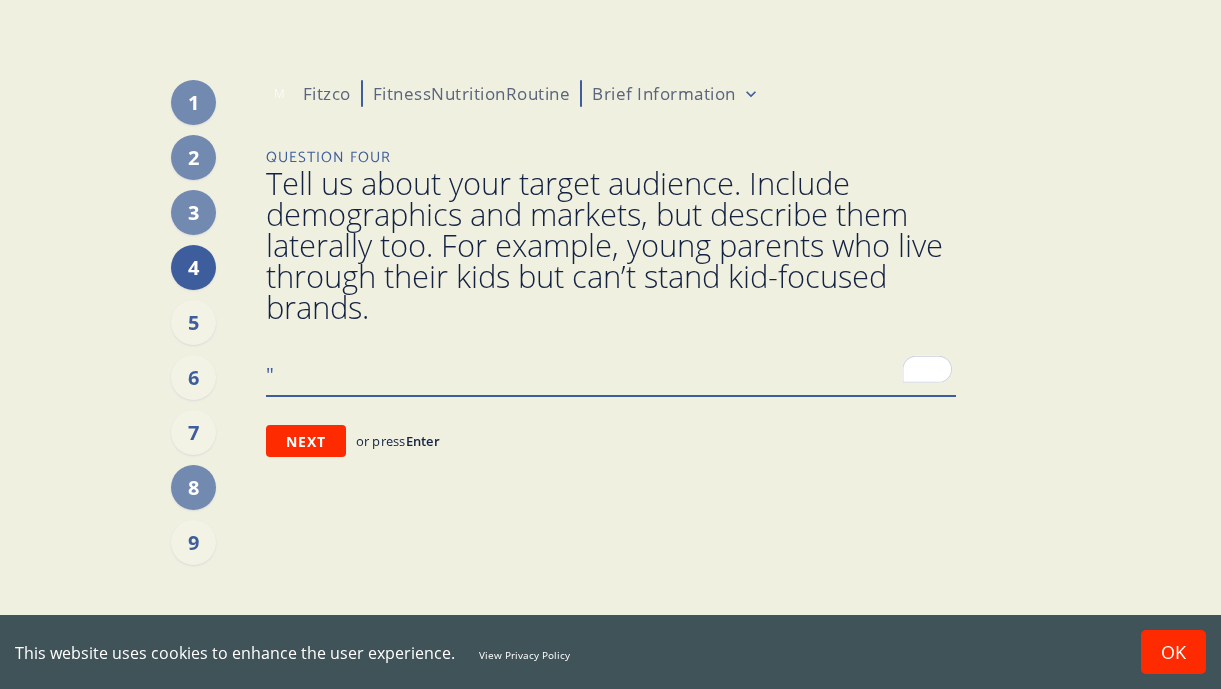 type on ""J" 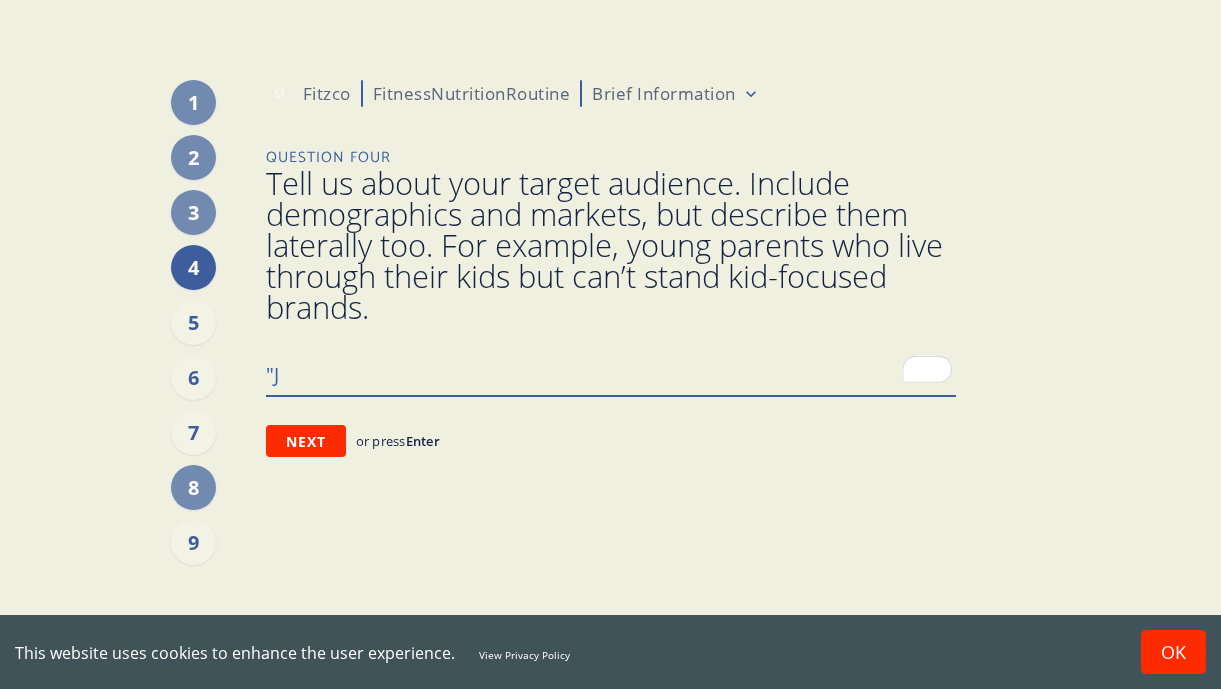type on ""Jo" 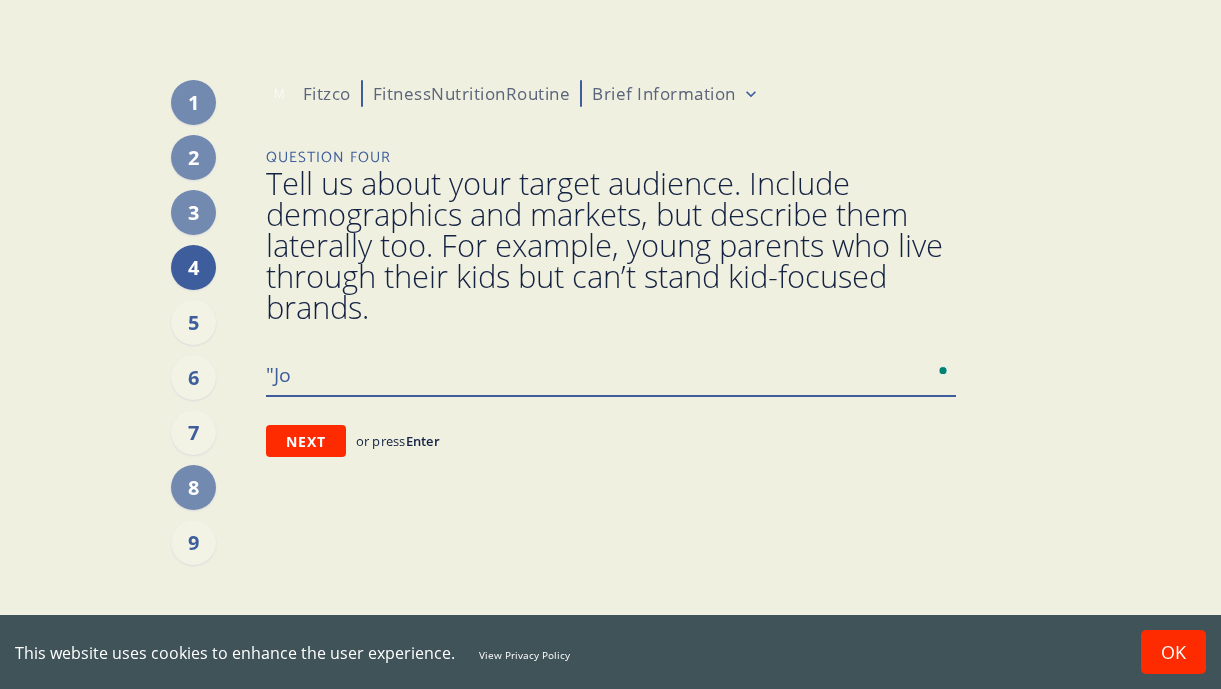 type on ""Jor" 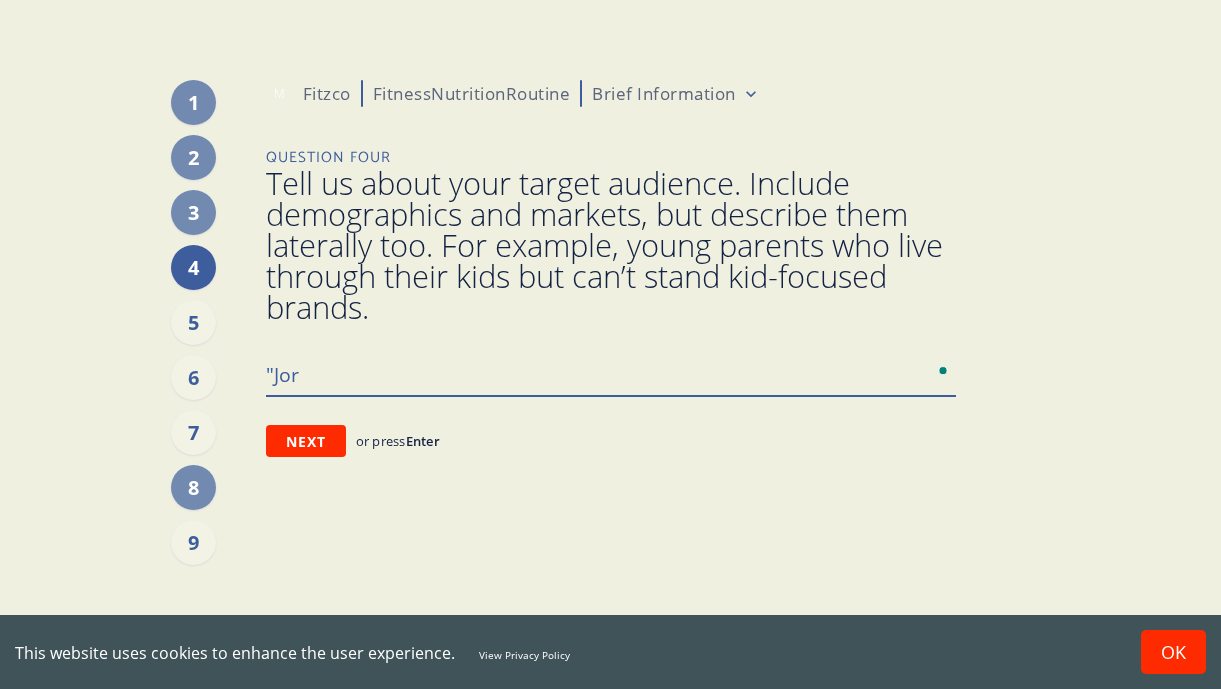 type on ""Jord" 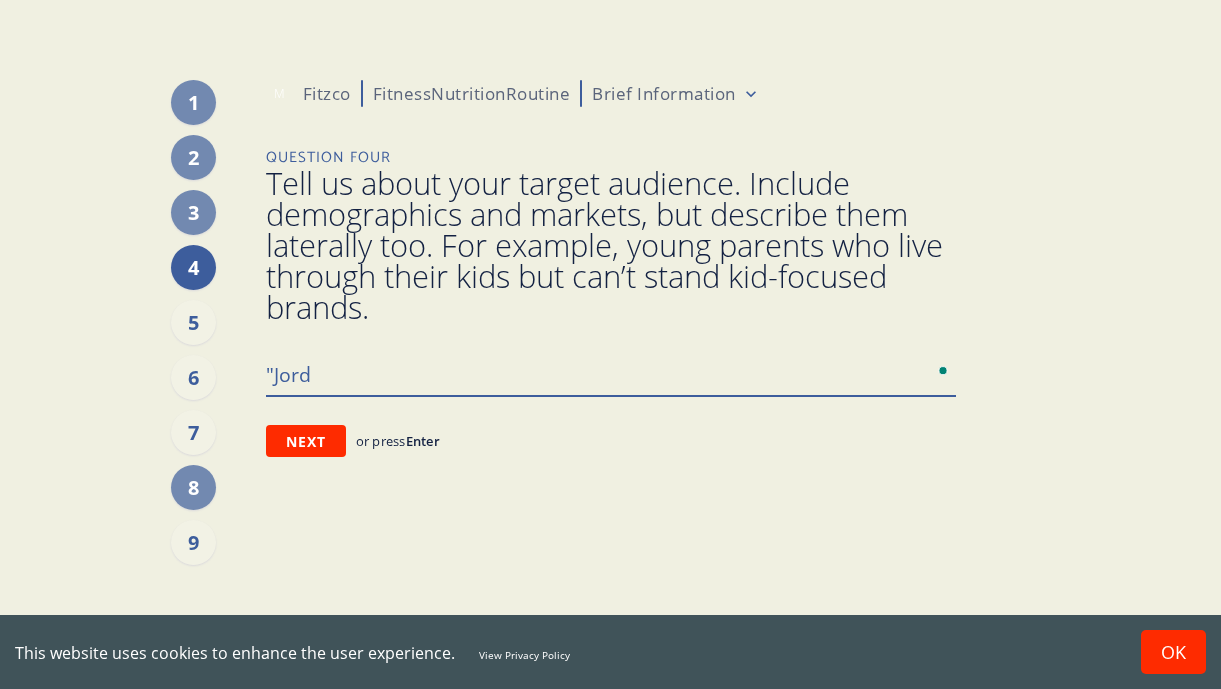 type on ""Jorda" 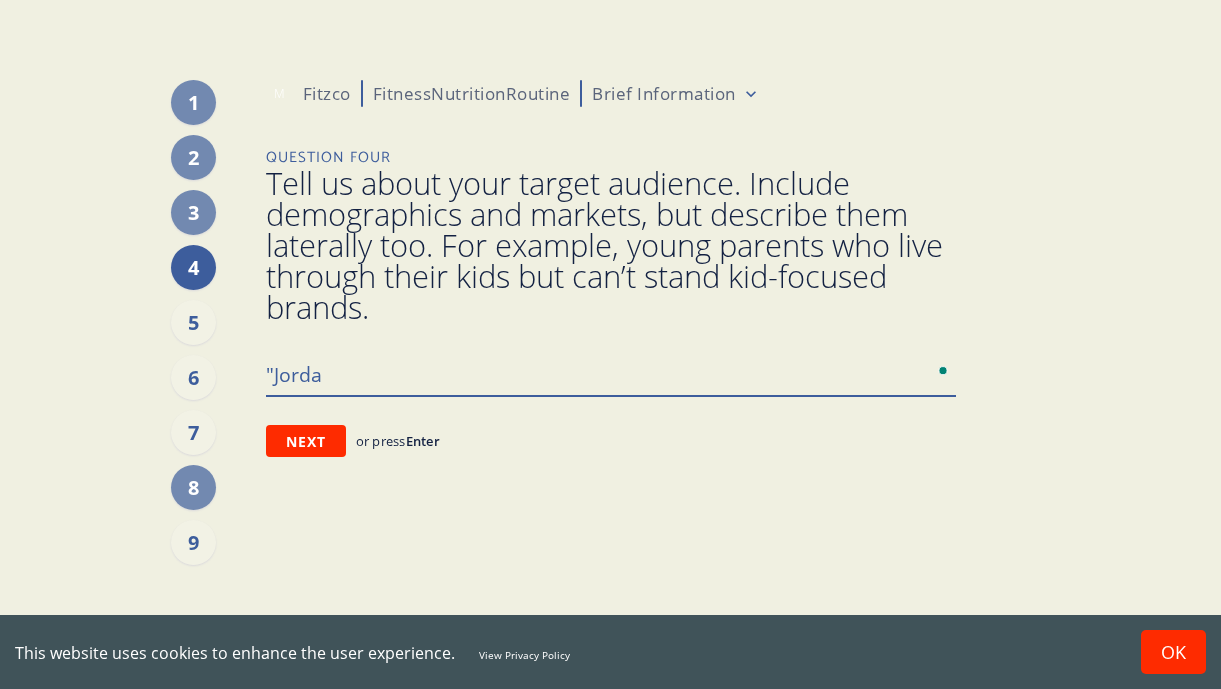 type on "x" 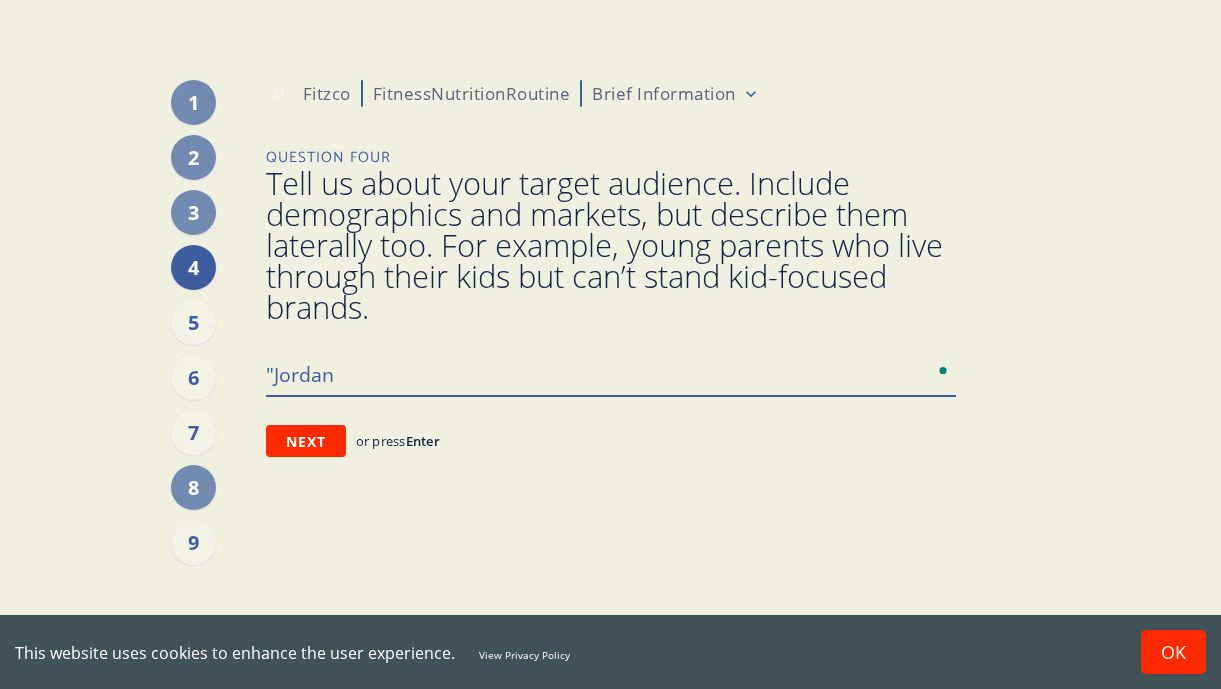 type on ""Jordan"" 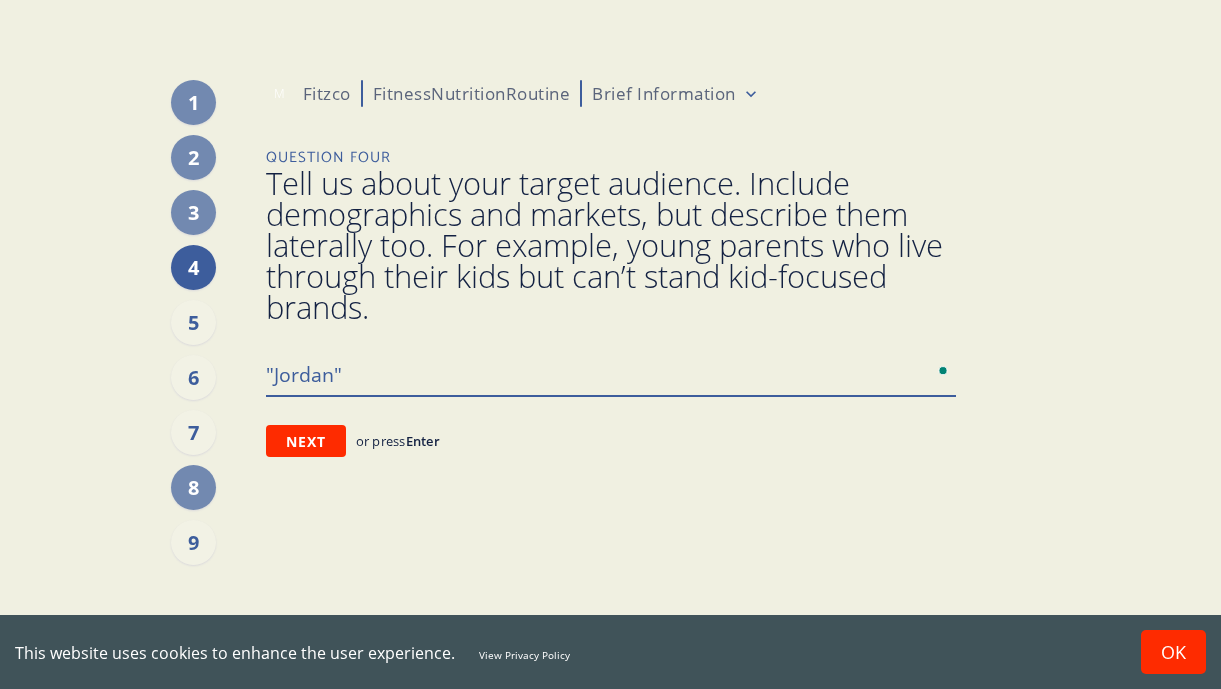 type on ""Jordan"" 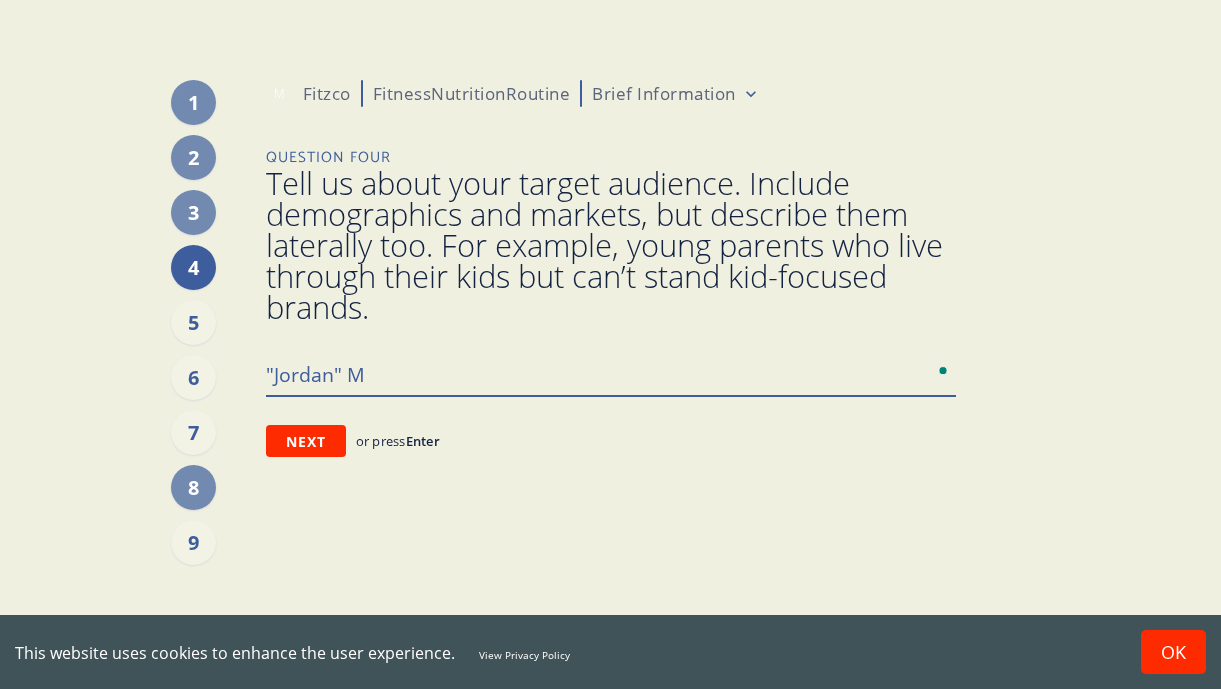 type on ""Jordan" Mi" 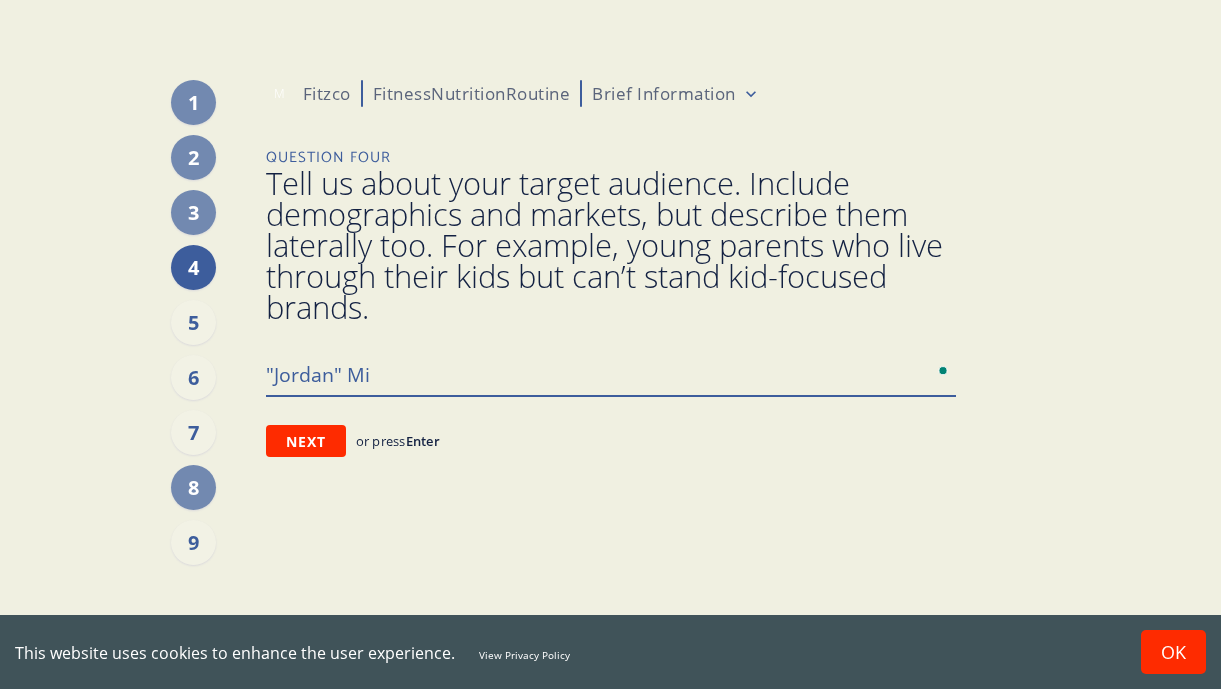 type on ""Jordan" M" 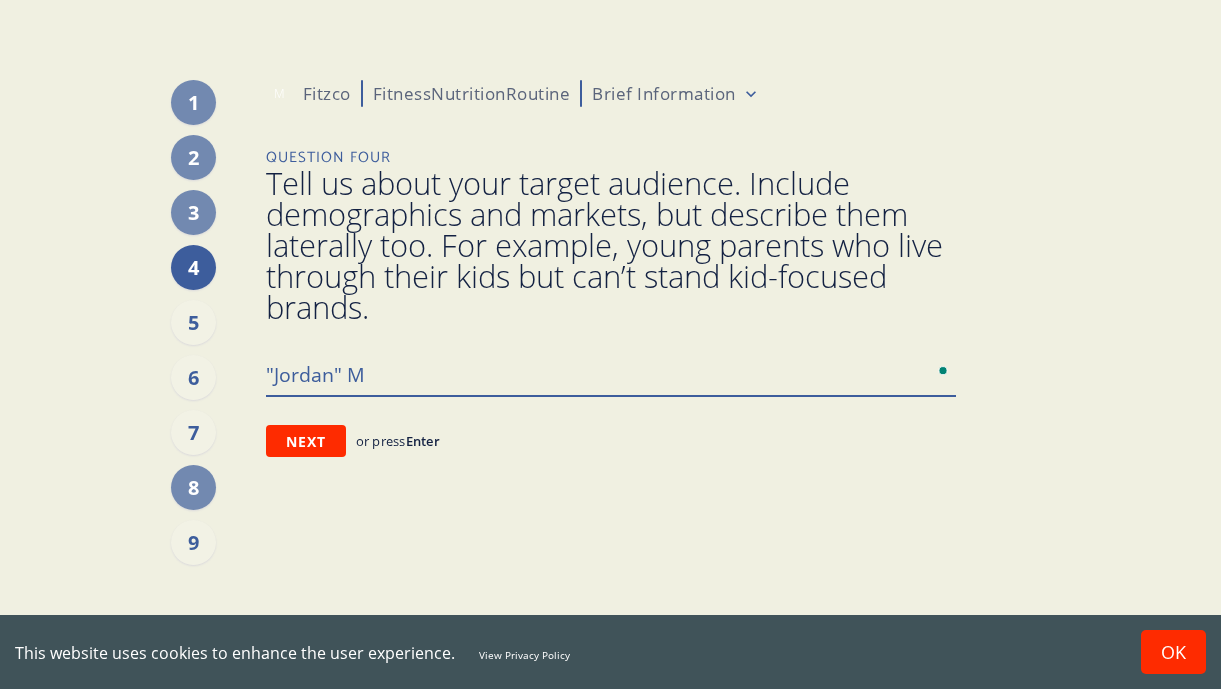 type on "x" 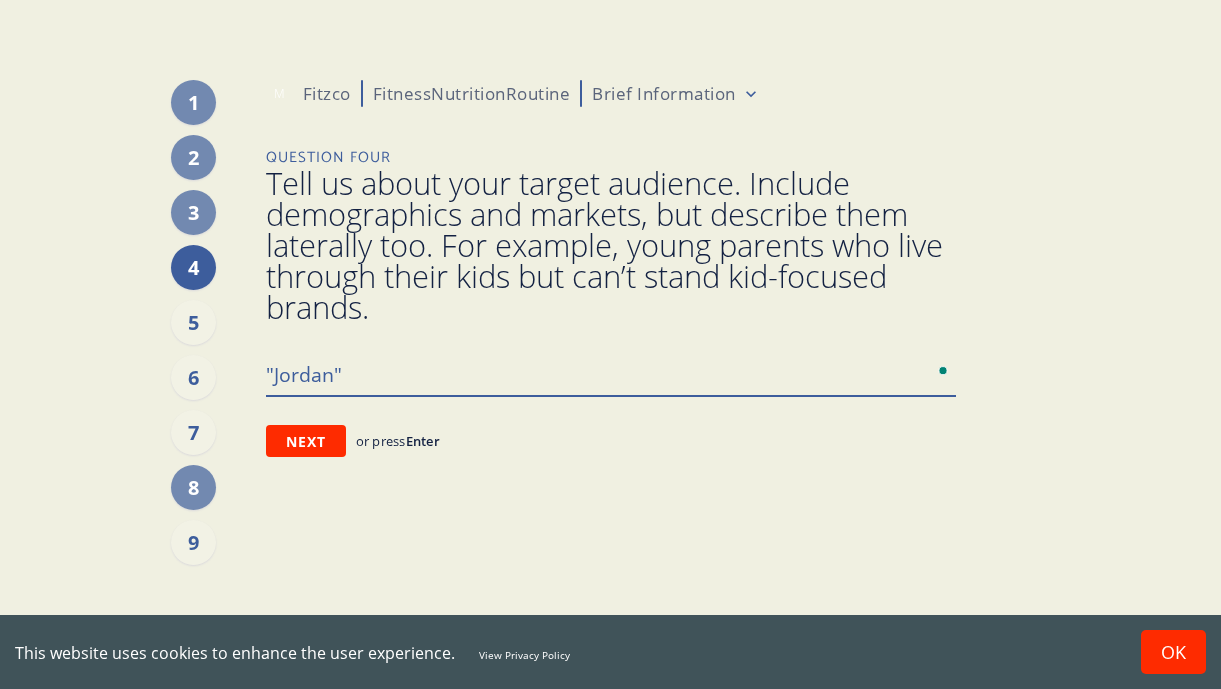 type on ""Jordan" m" 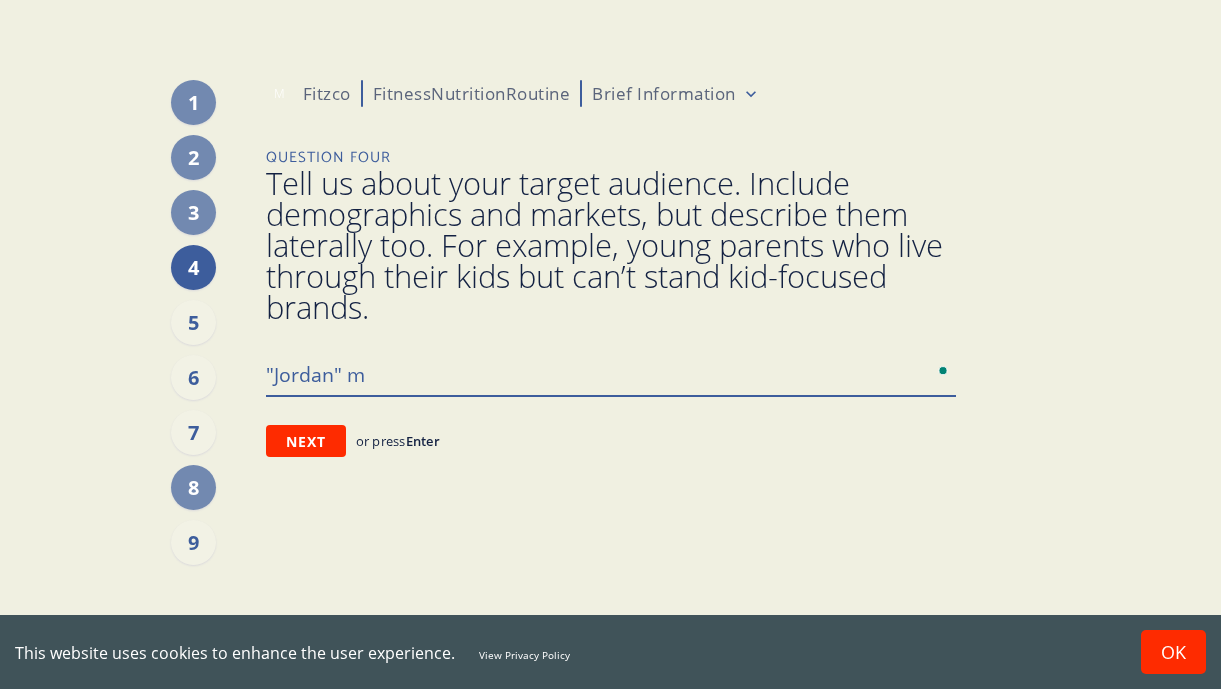 type on ""Jordan" mi" 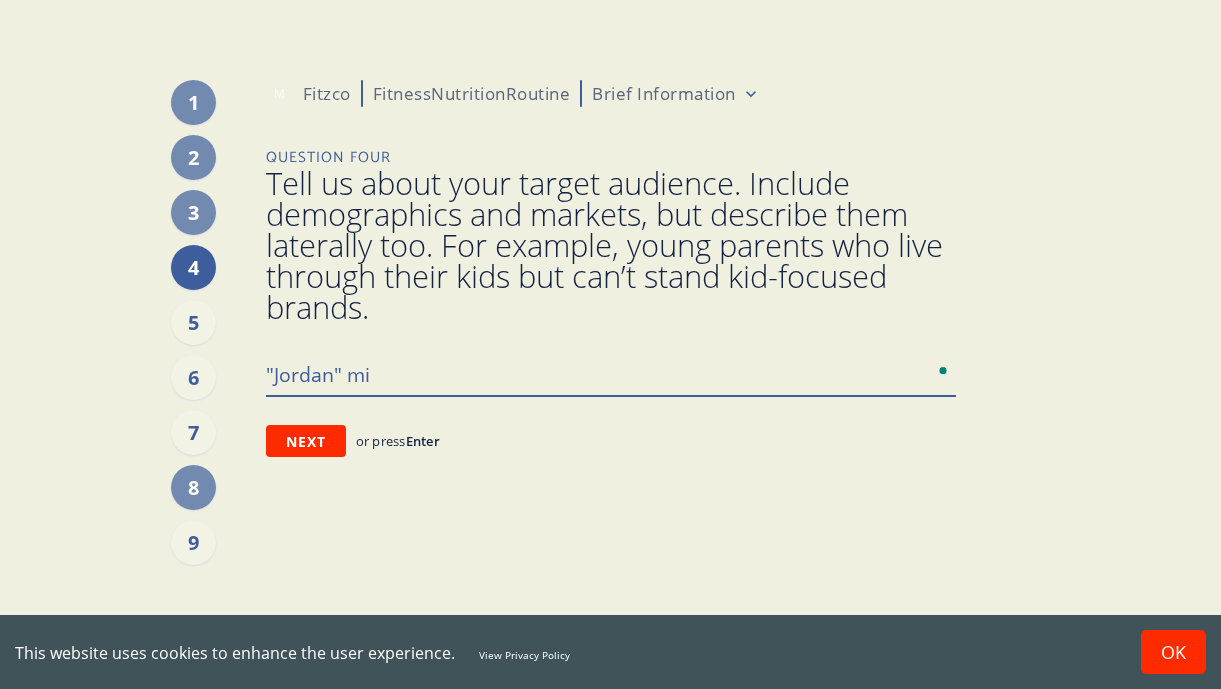 type on ""Jordan" mil" 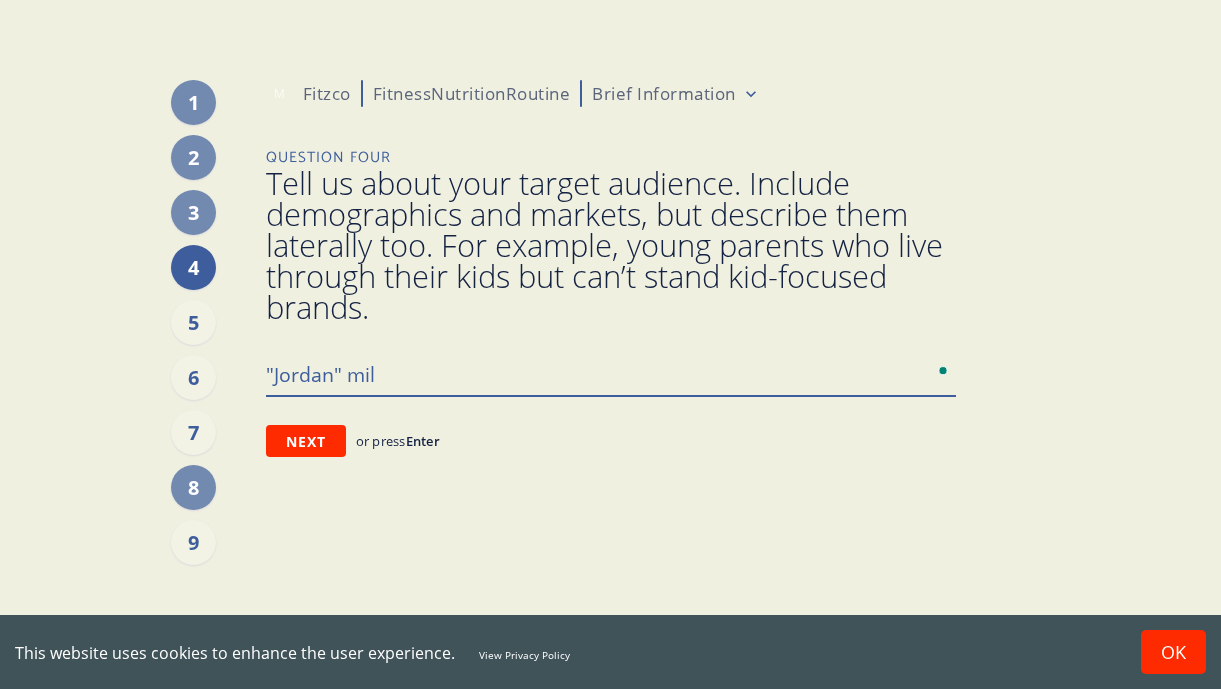 type on ""Jordan" mill" 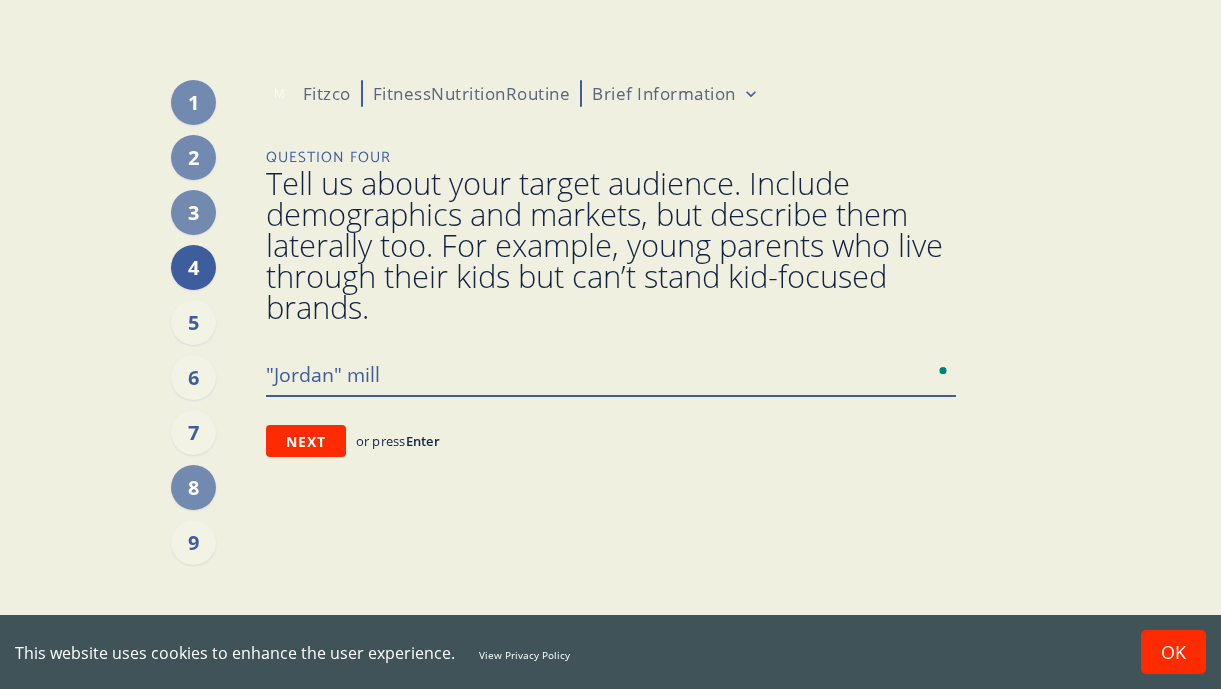 type on ""Jordan" mille" 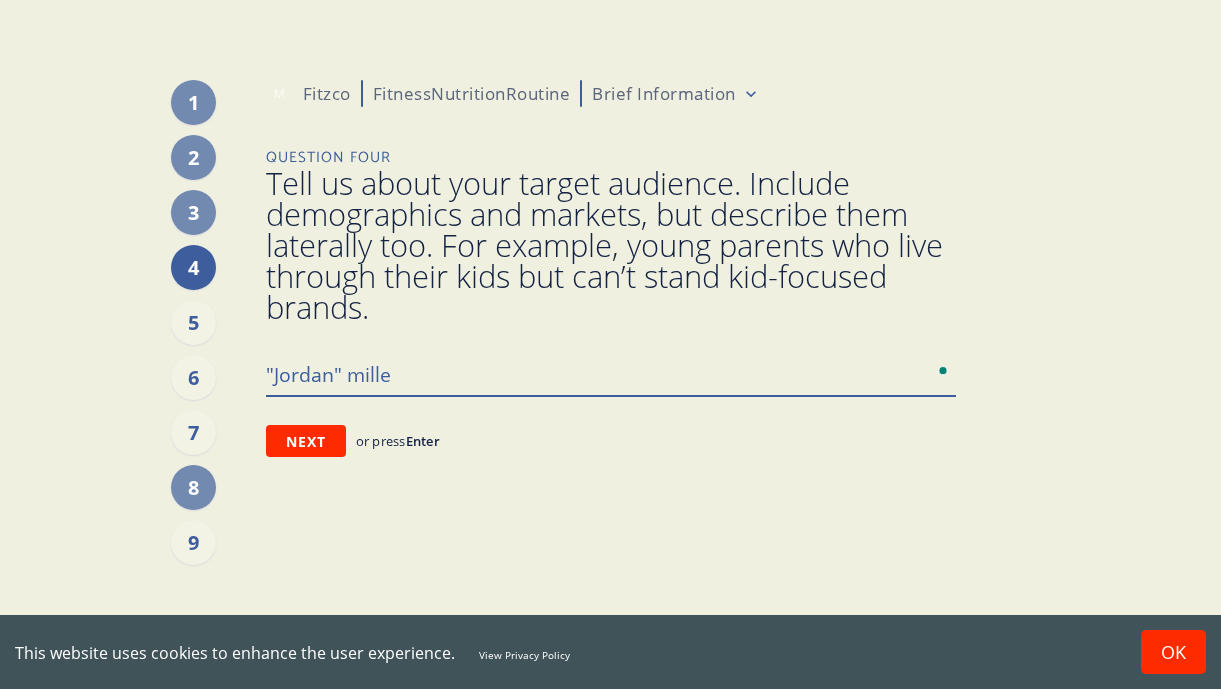 type on ""Jordan" millen" 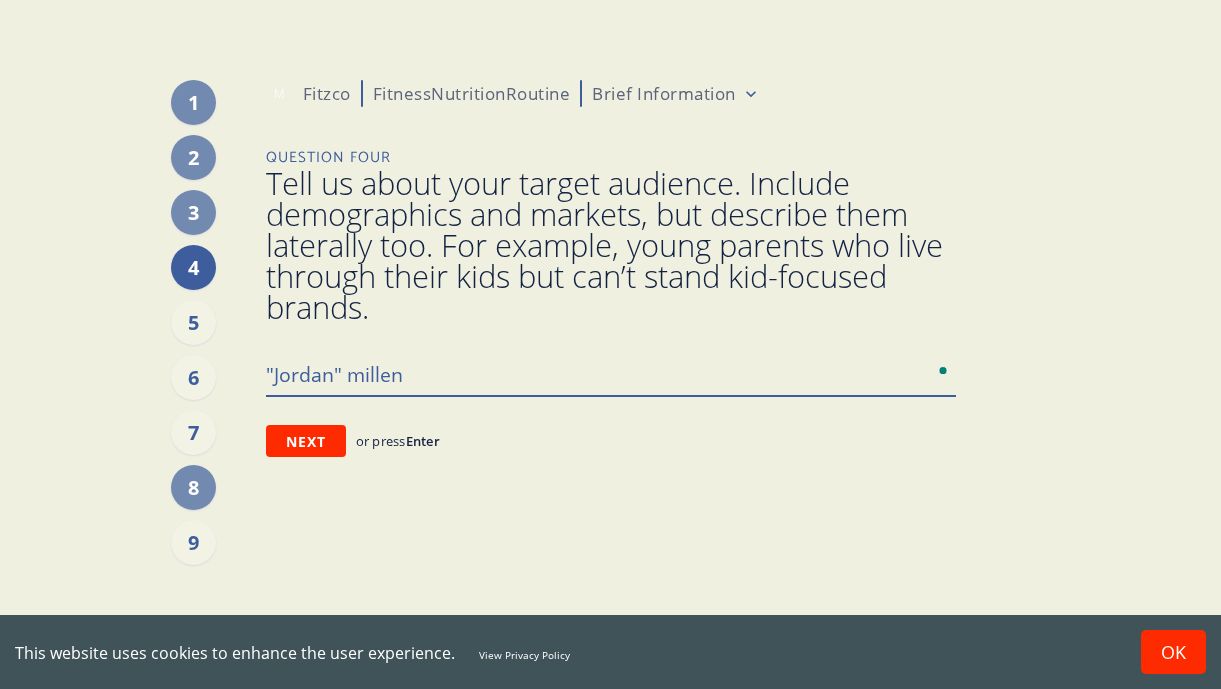 type on ""Jordan" millenn" 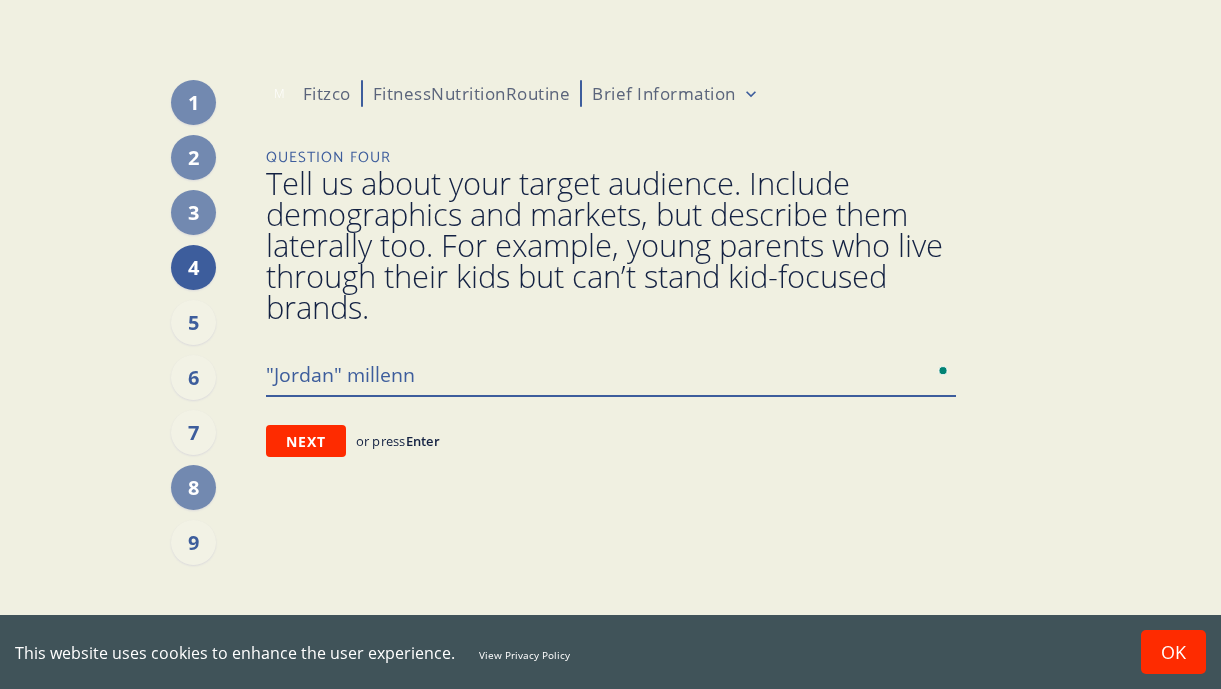 type on ""Jordan" millenni" 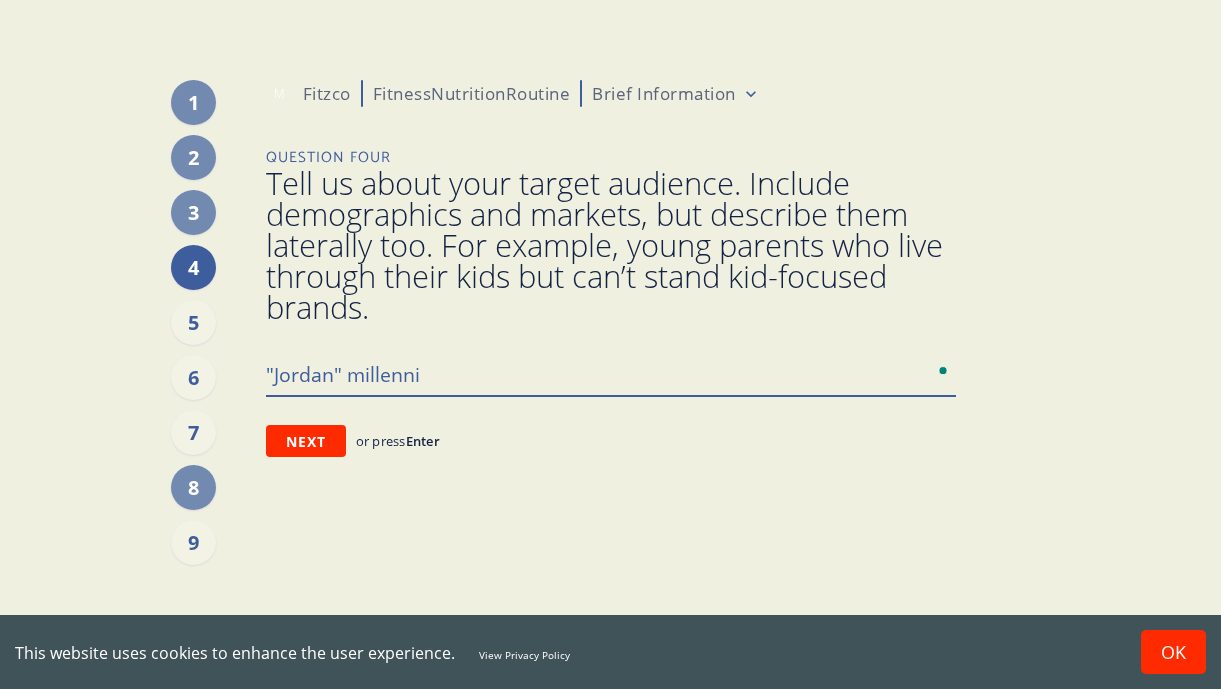 type on ""Jordan" millennia" 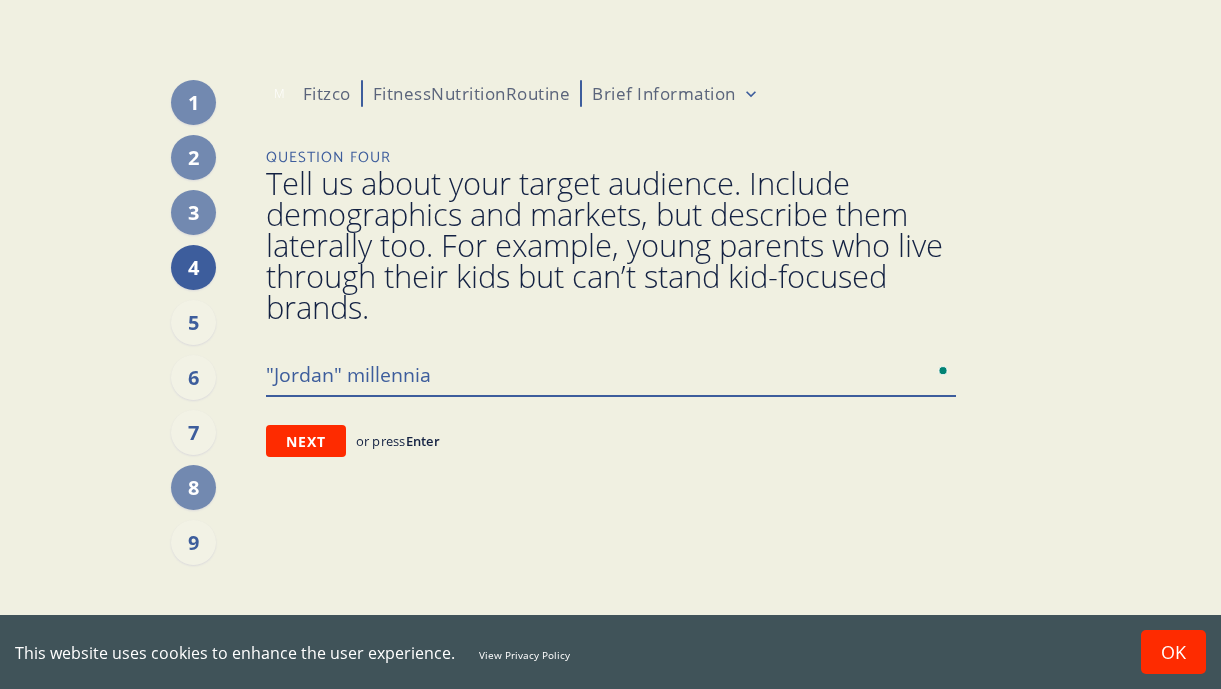 type on ""Jordan" millennial" 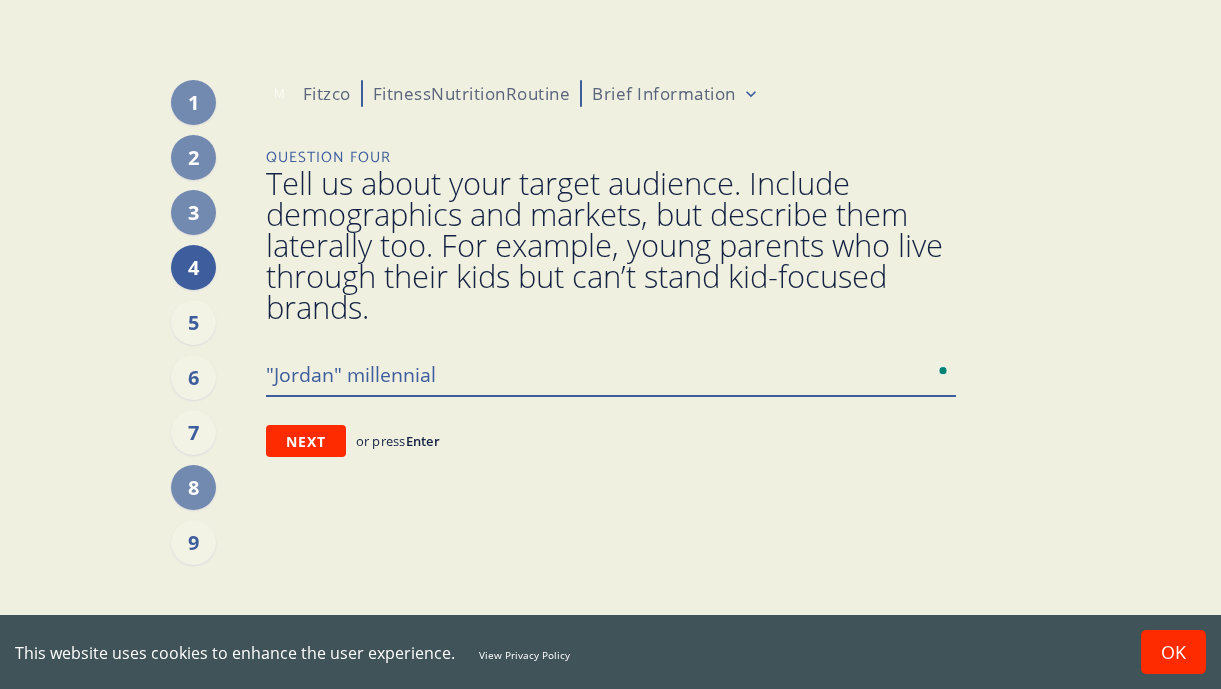 type on ""Jordan" millennial" 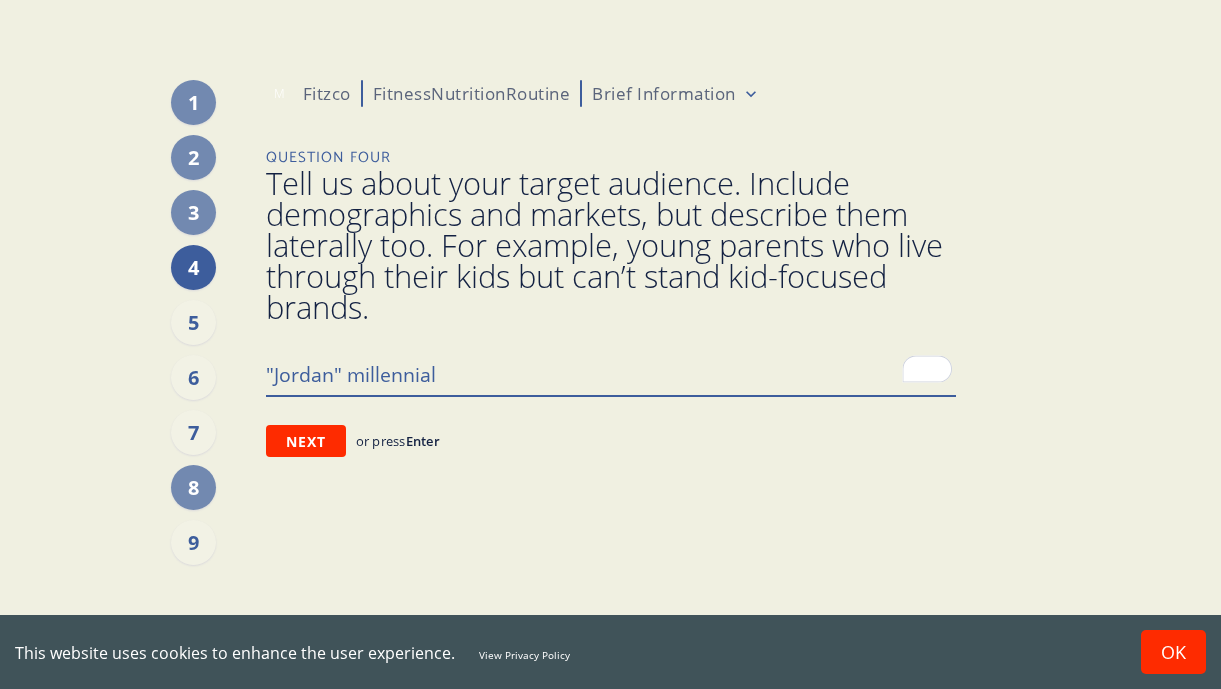 type on ""Jordan" millennial f" 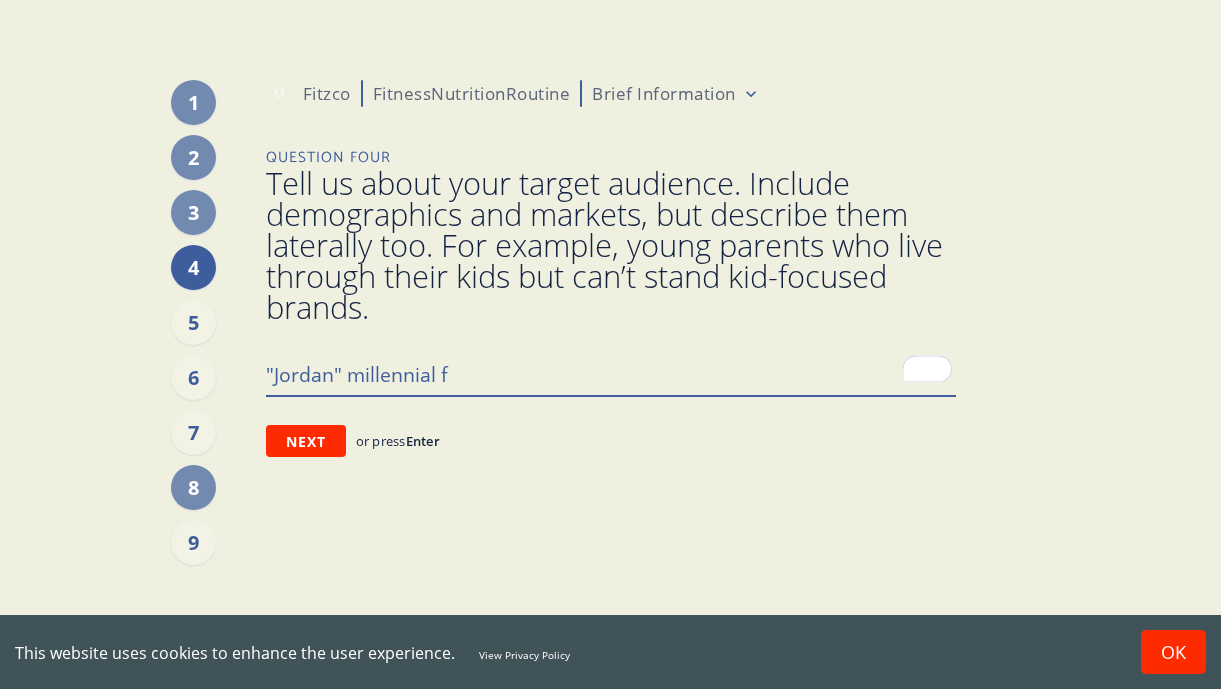 type on ""Jordan" millennial fo" 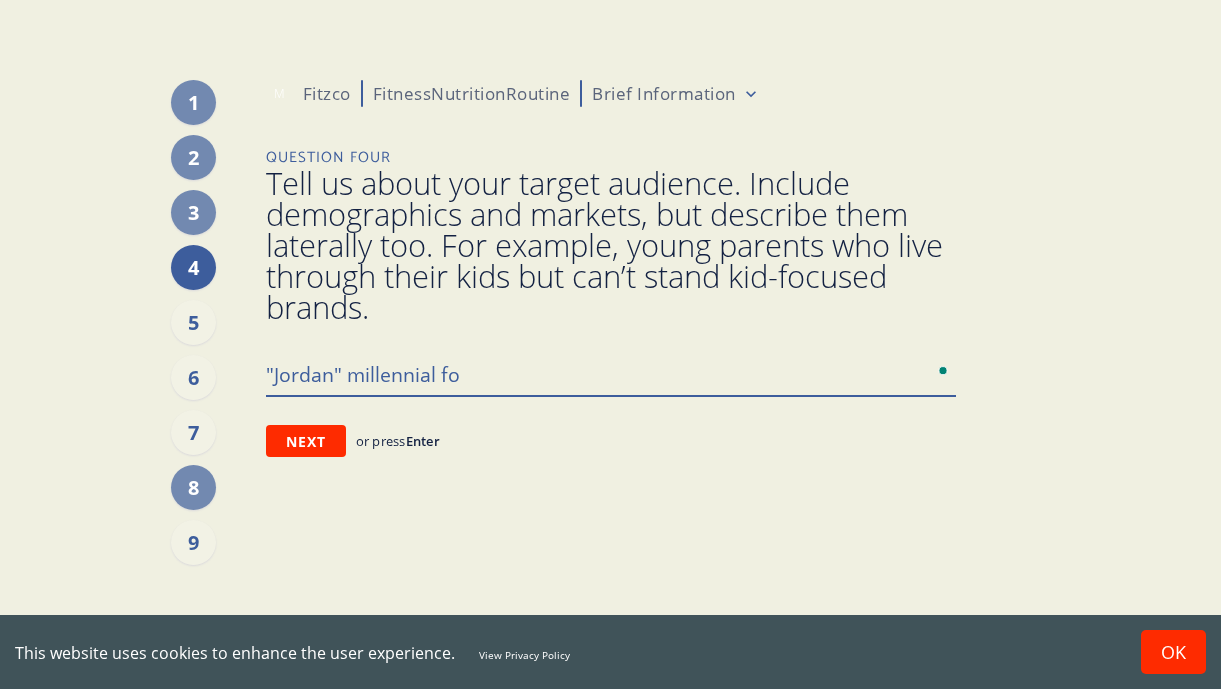 type on ""Jordan" millennial foc" 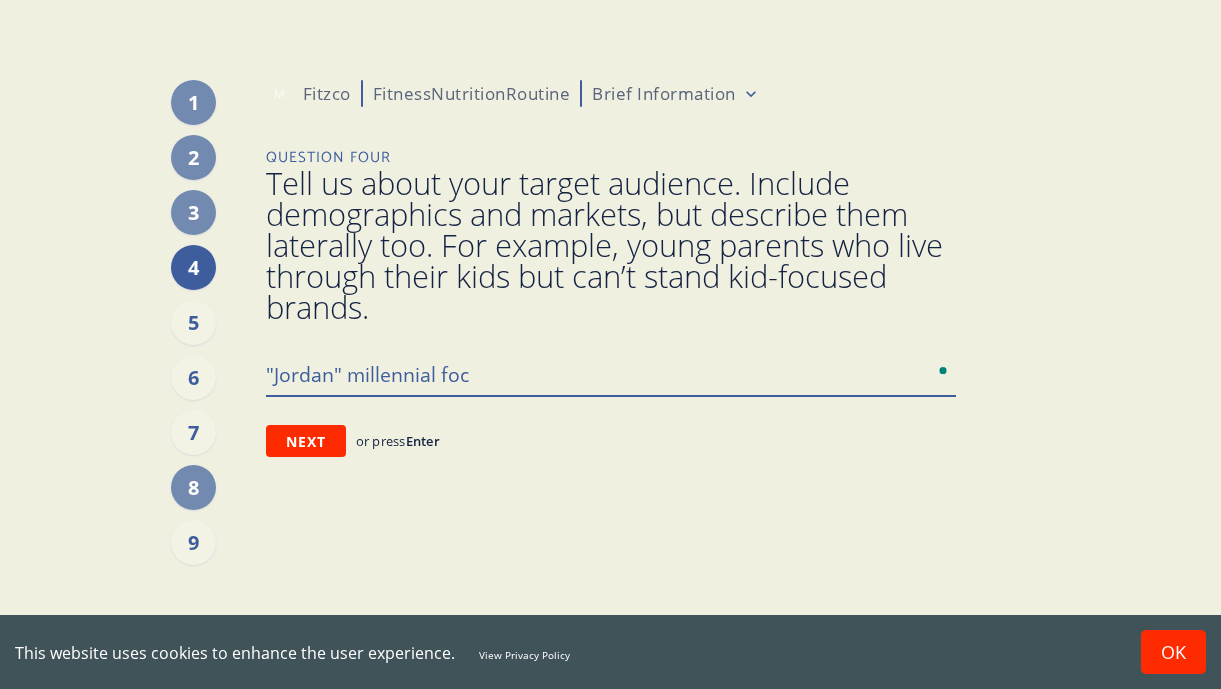 type on ""Jordan" millennial focu" 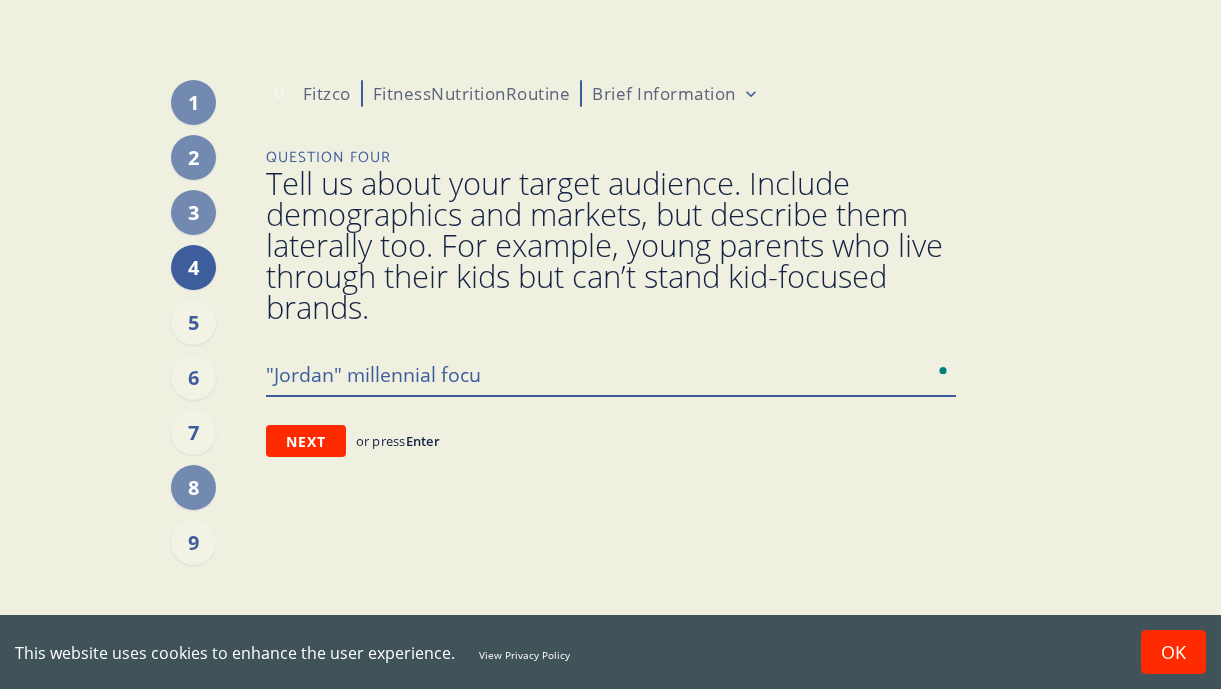 type on ""Jordan" millennial focus" 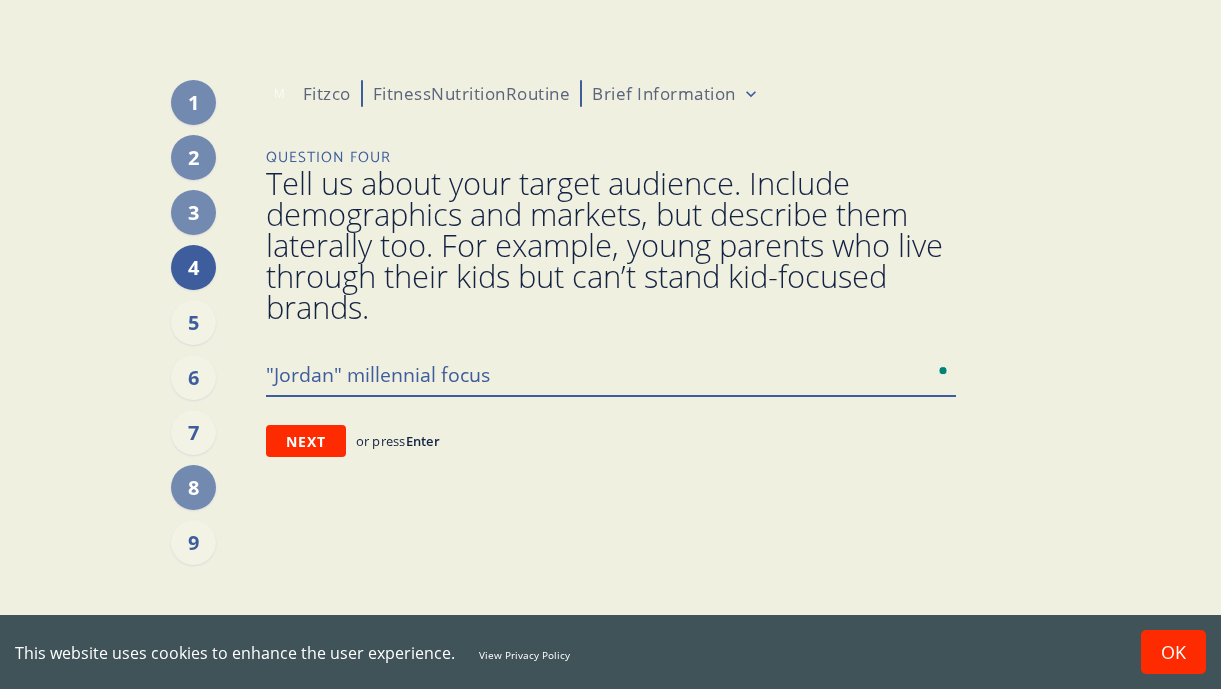 type on ""Jordan" millennial focus," 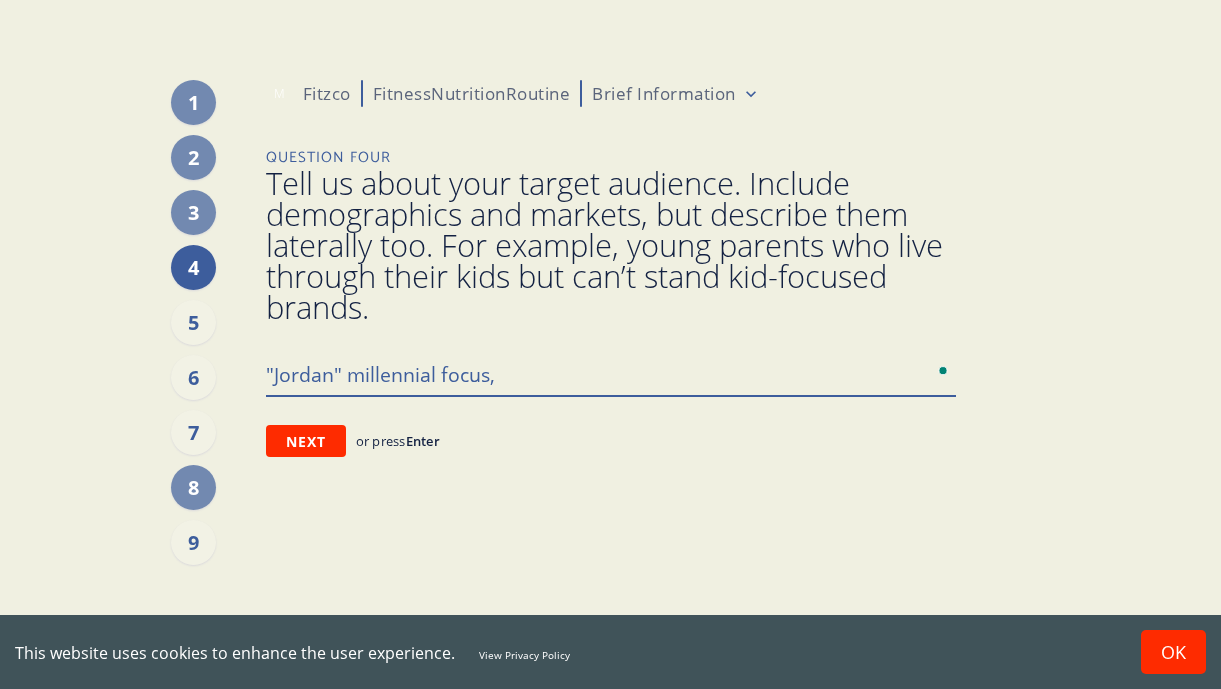 type on ""Jordan" millennial focus," 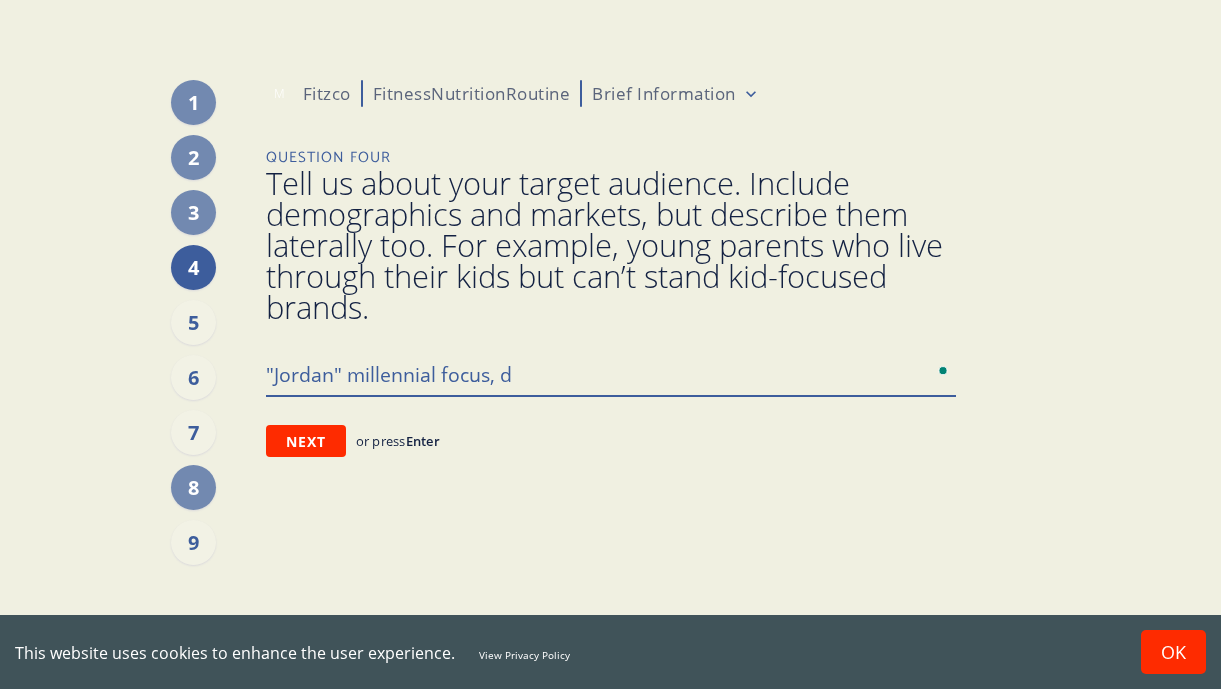 type on ""Jordan" millennial focus, dr" 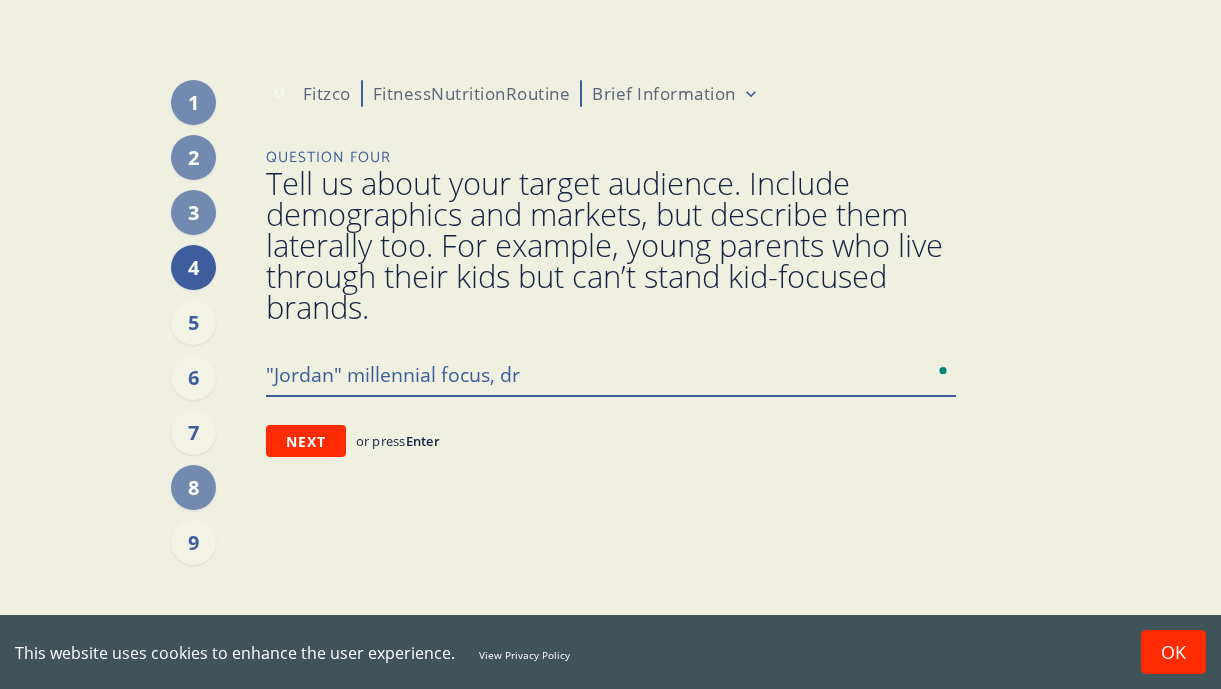 type on ""Jordan" millennial focus, dri" 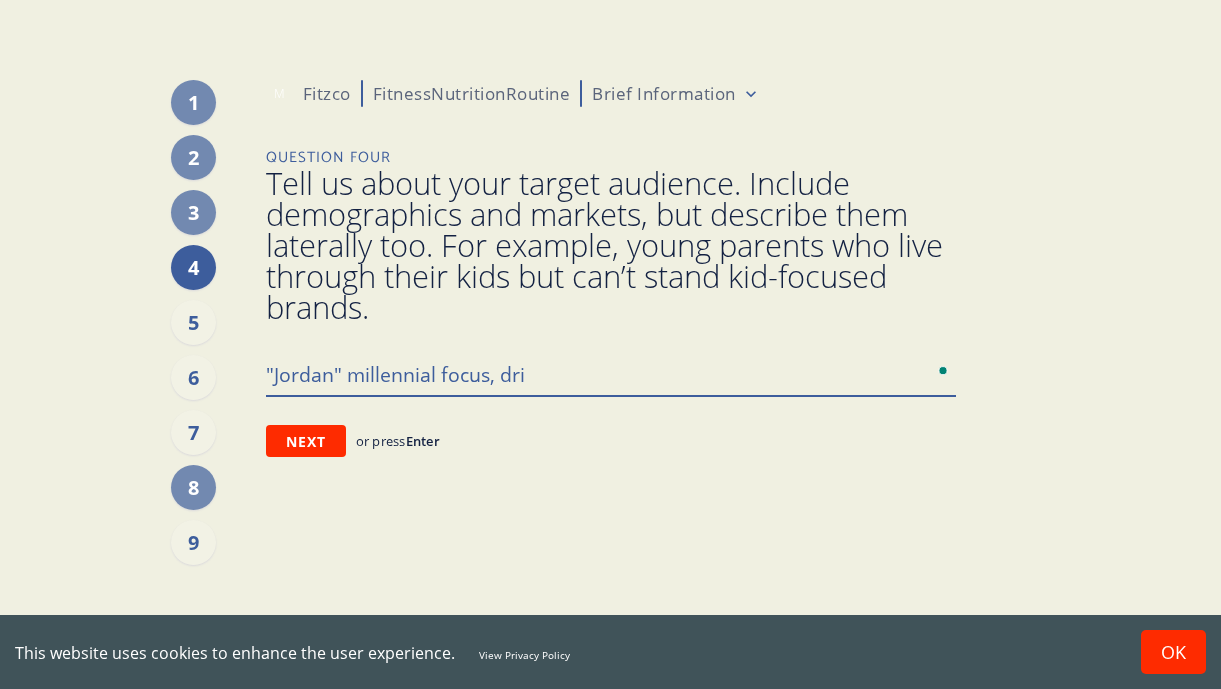type on ""Jordan" millennial focus, driv" 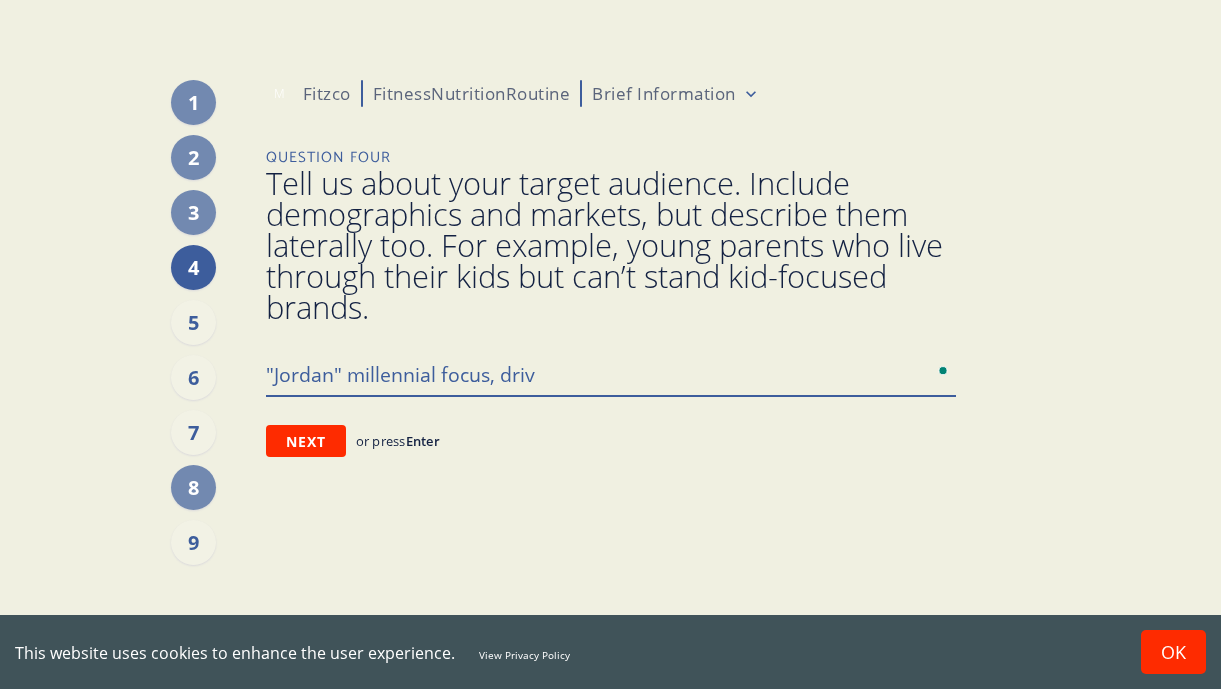 type on ""Jordan" millennial focus, drive" 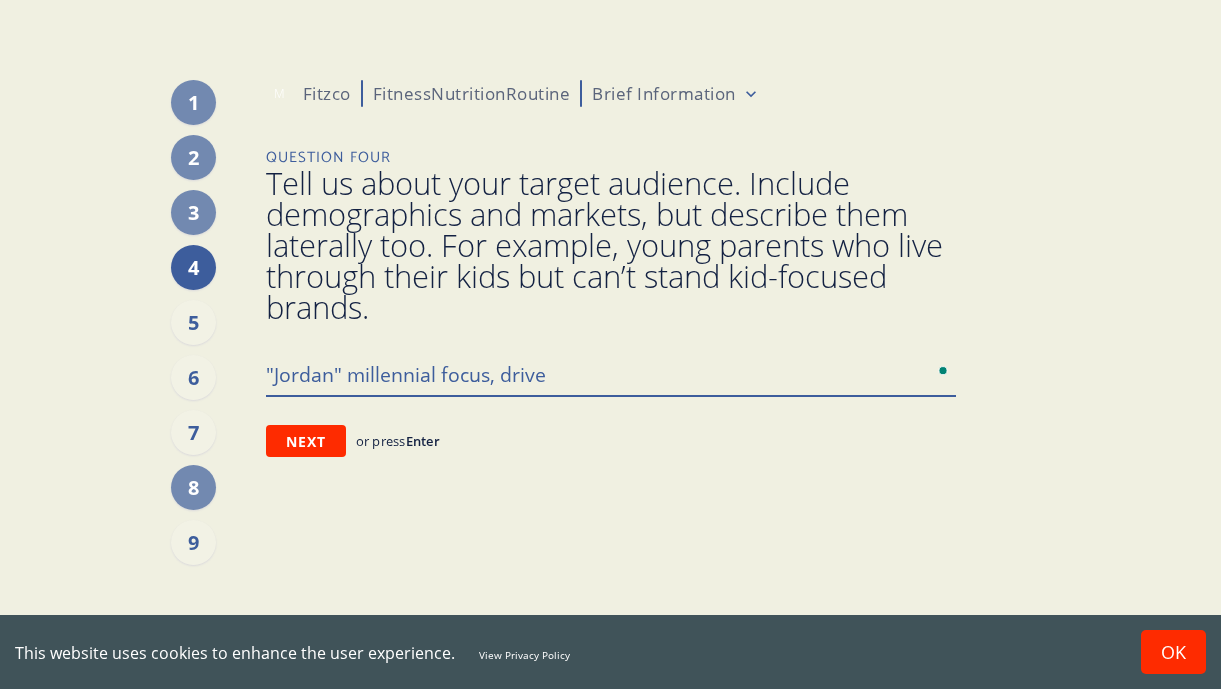 type on ""Jordan" millennial focus, driven" 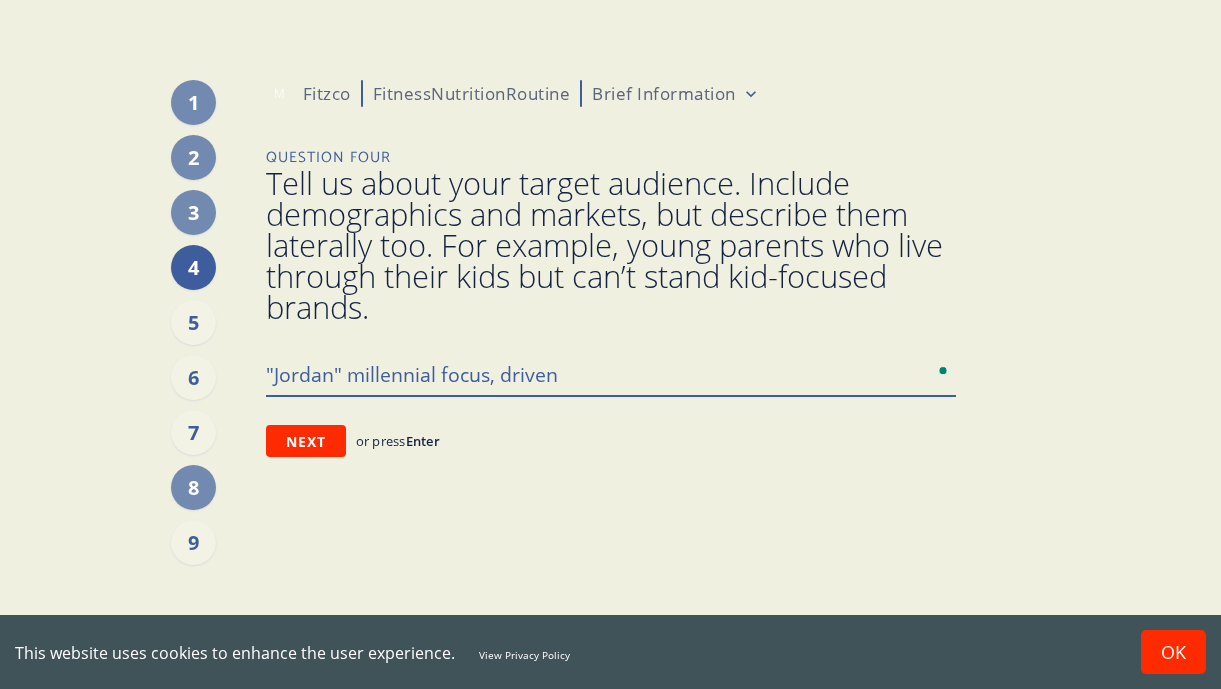 type on ""Jordan" millennial focus, driven" 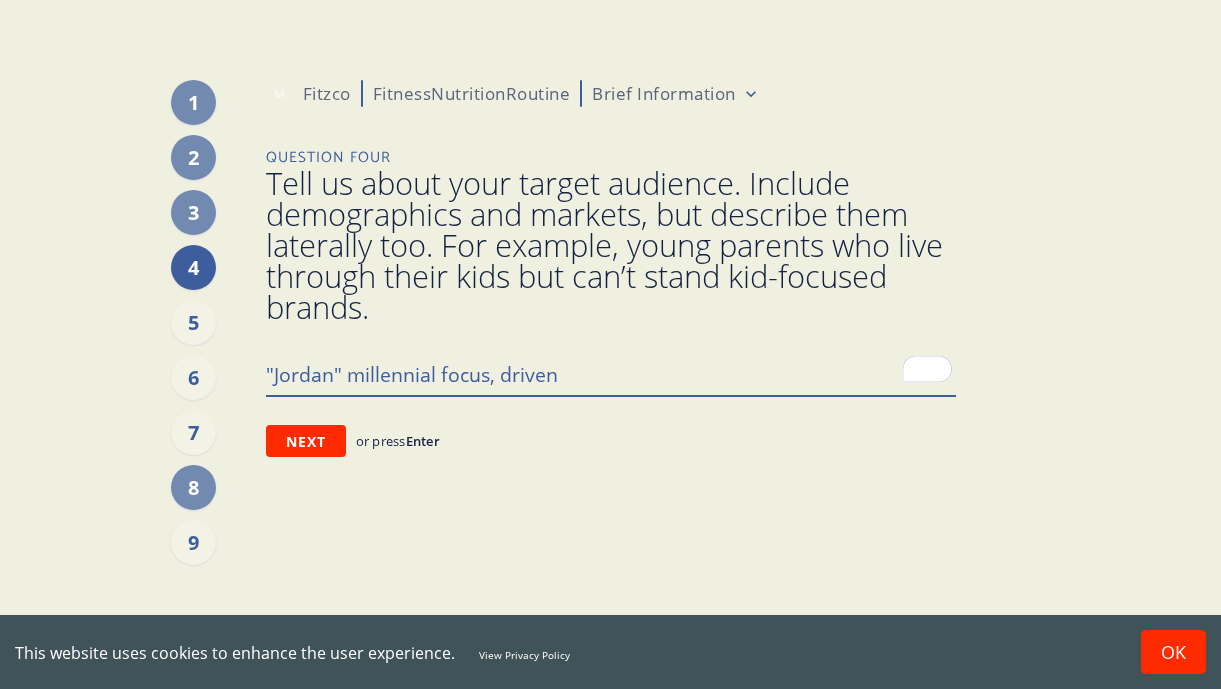 type on ""Jordan" millennial focus, driven w" 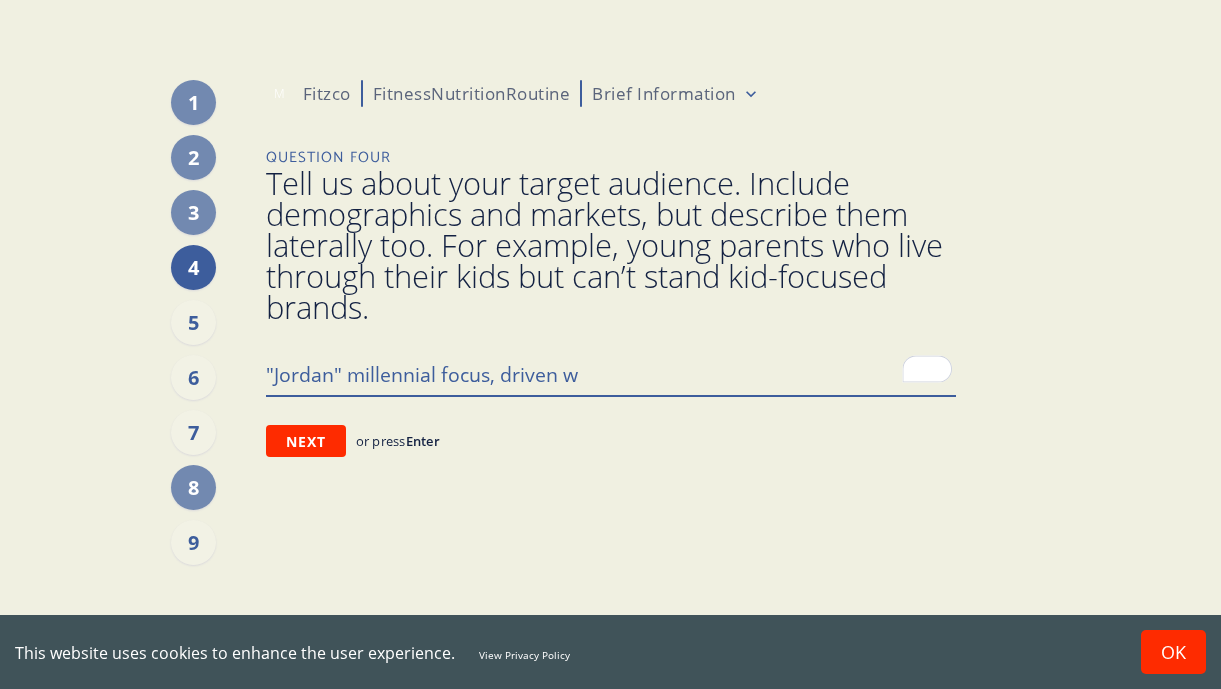 type on ""Jordan" millennial focus, driven wi" 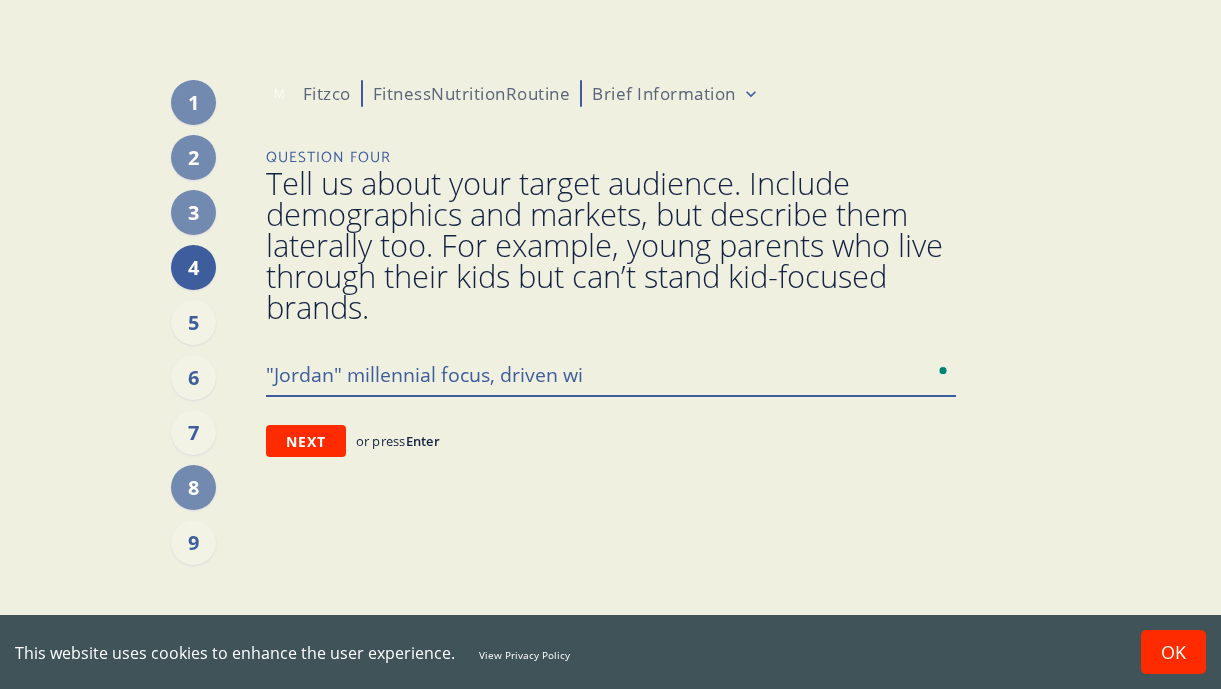 type on ""Jordan" millennial focus, driven w" 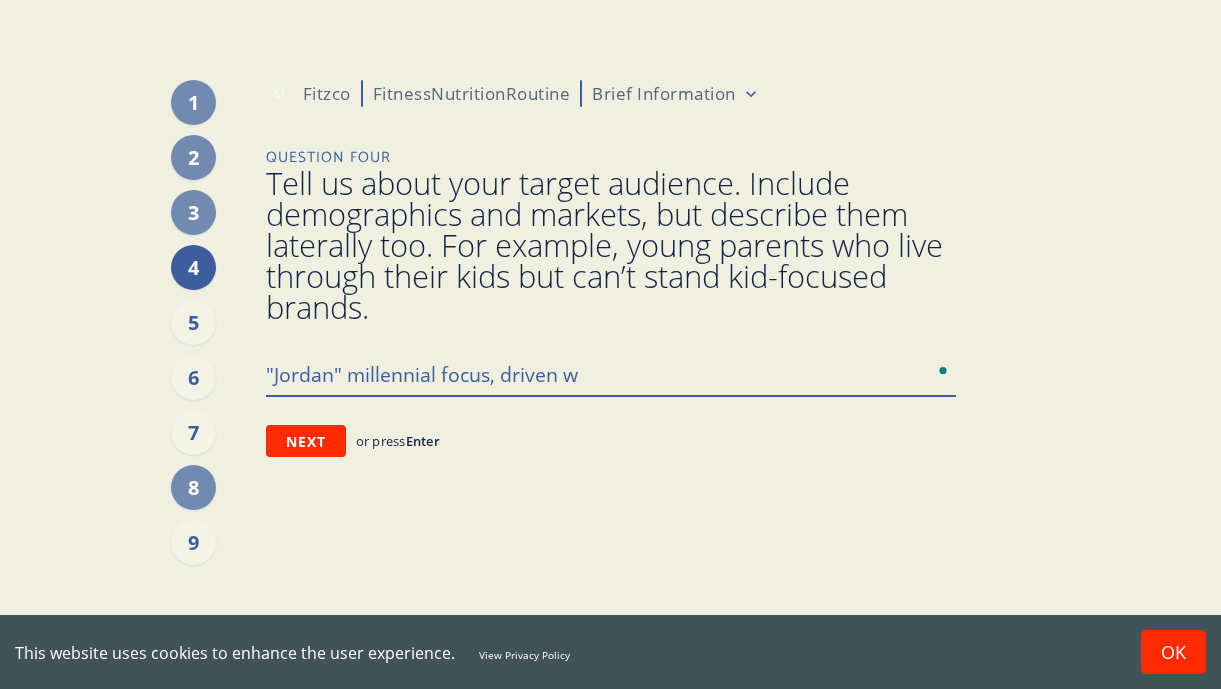 type on ""Jordan" millennial focus, driven" 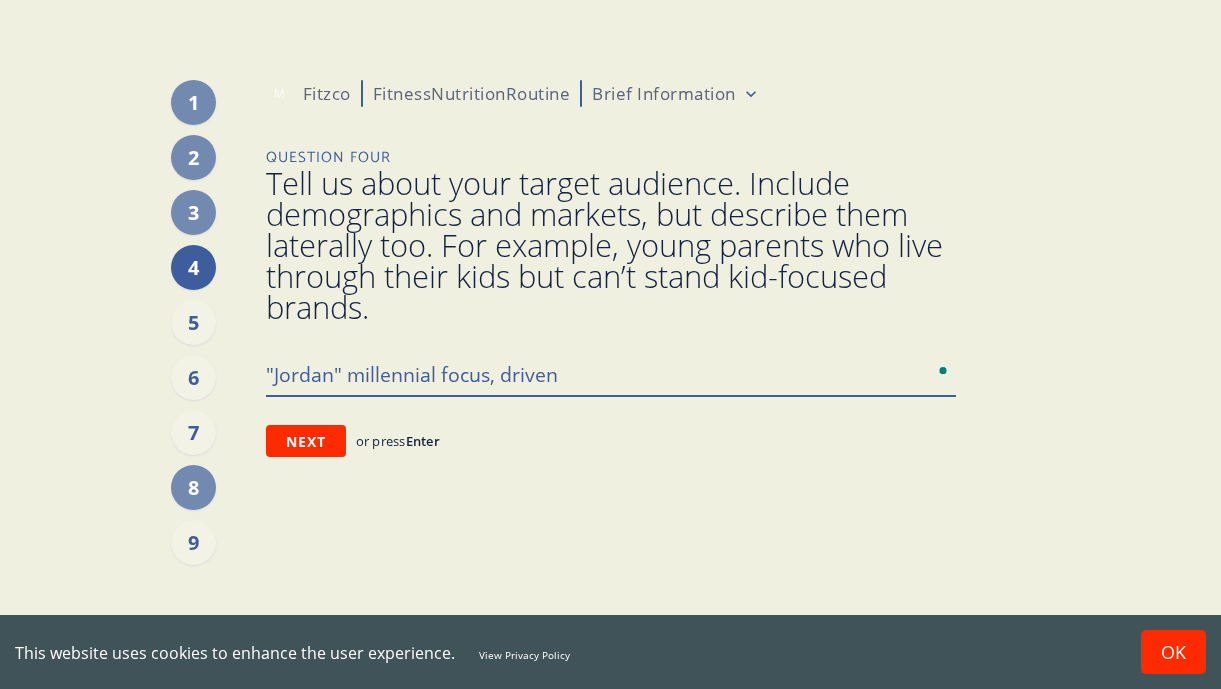 type on "x" 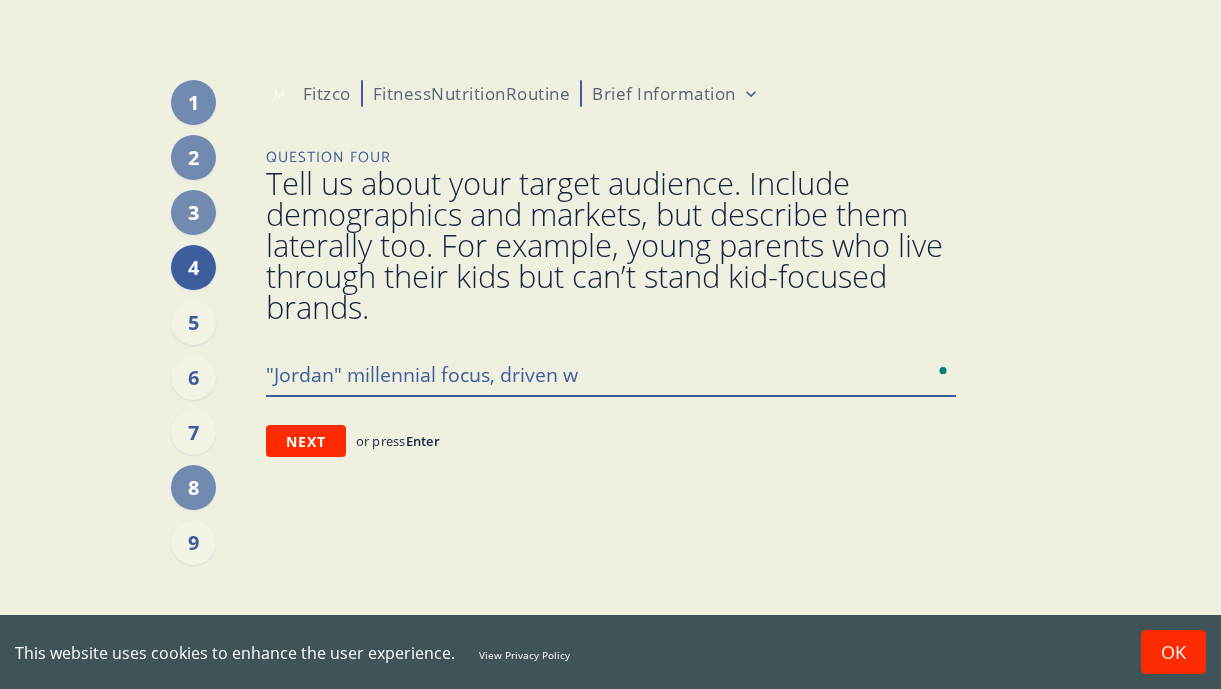 type on ""Jordan" millennial focus, driven wi" 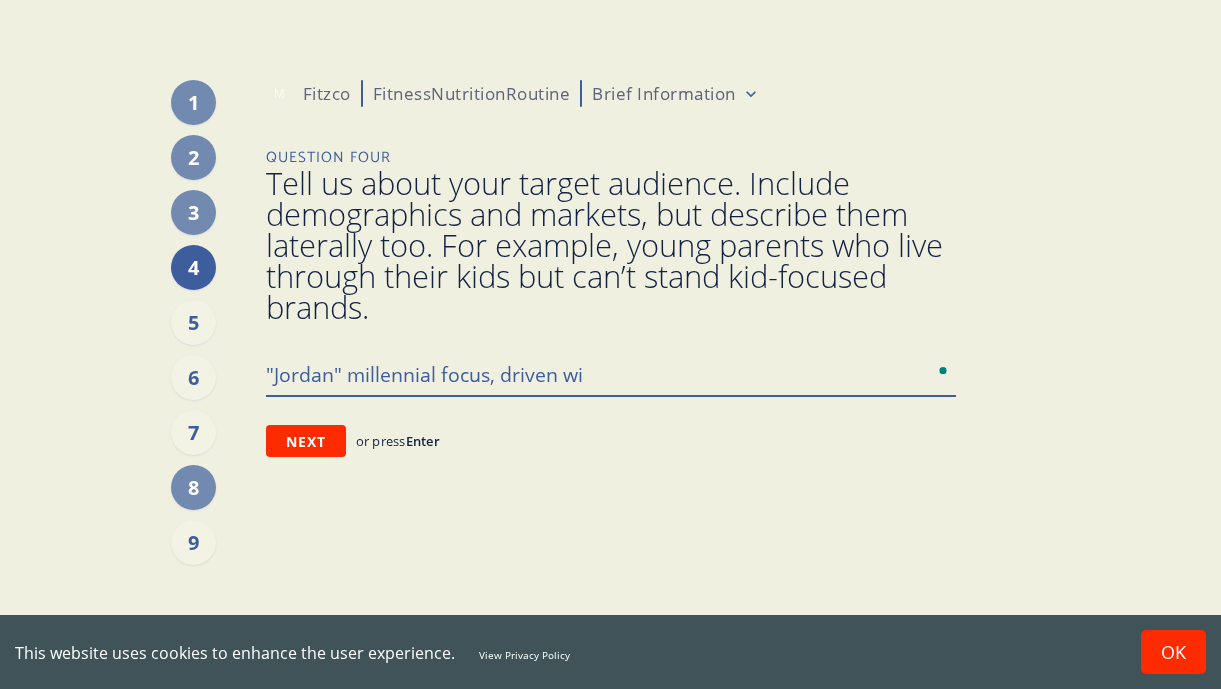 type on ""Jordan" millennial focus, driven wit" 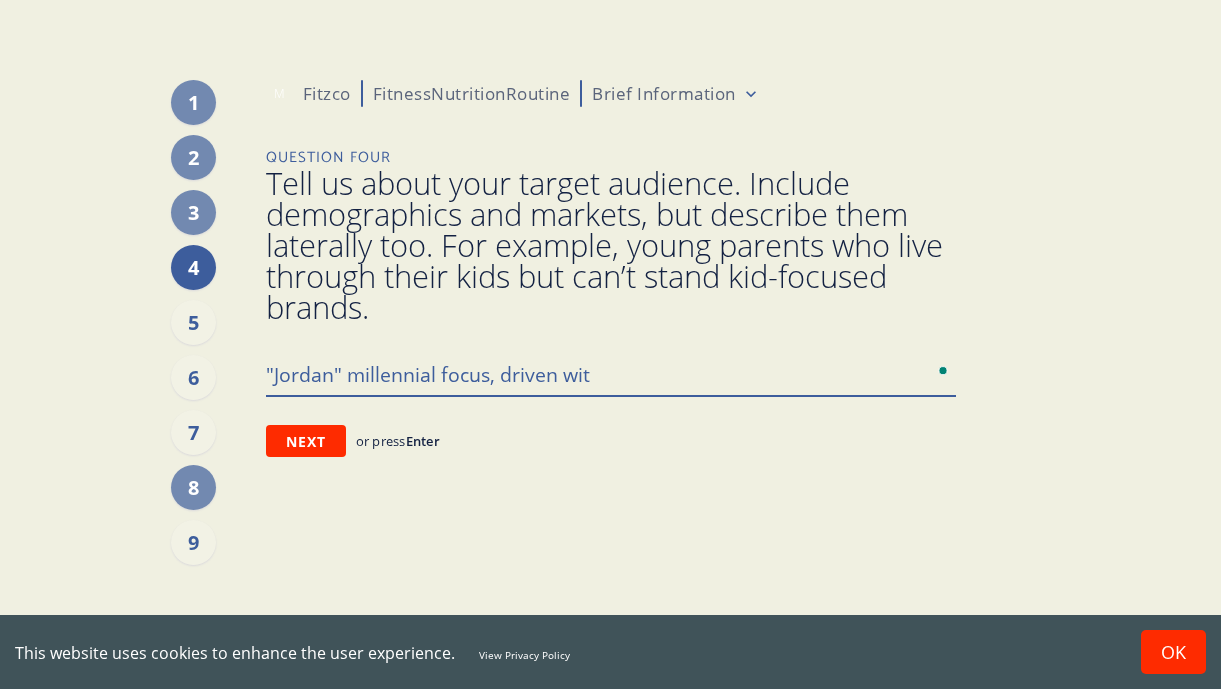type on ""Jordan" millennial focus, driven with" 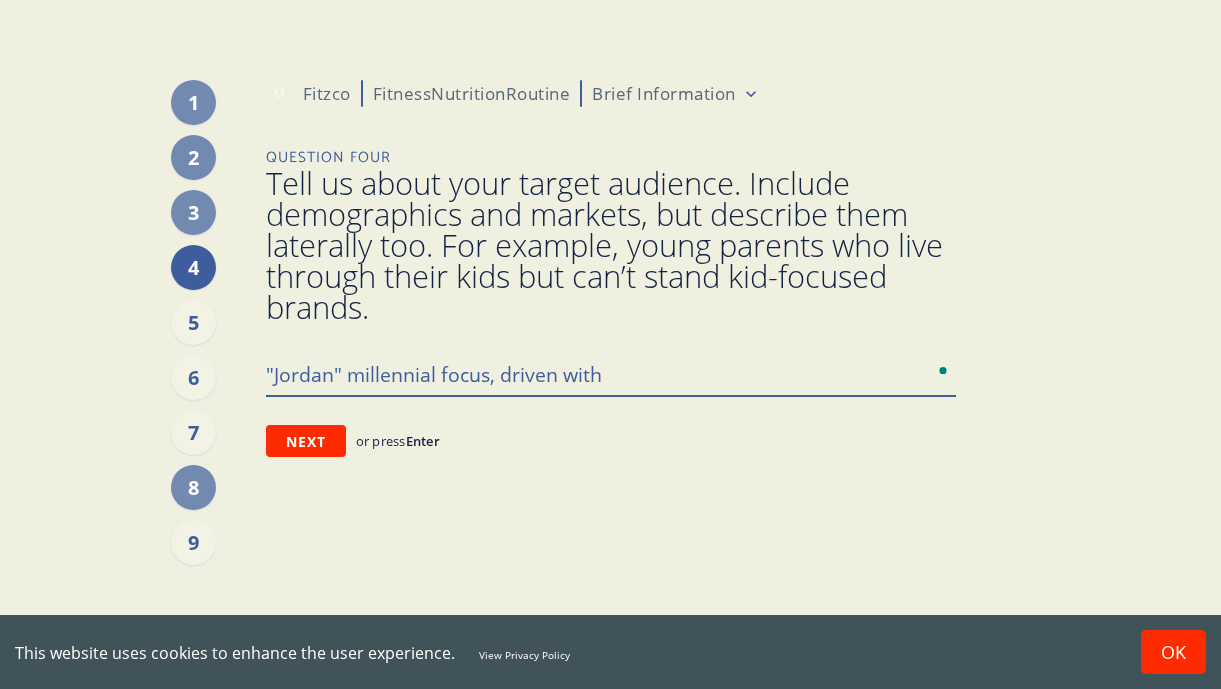 type on ""Jordan" millennial focus, driven with" 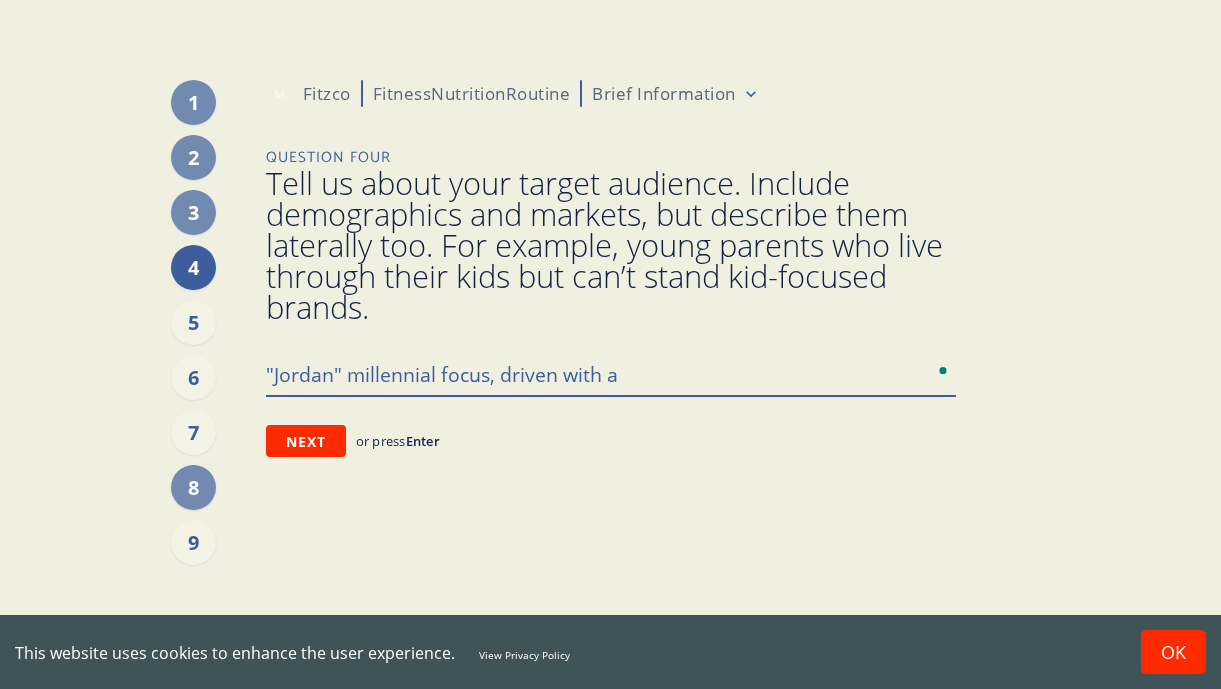 type on ""Jordan" millennial focus, driven with a" 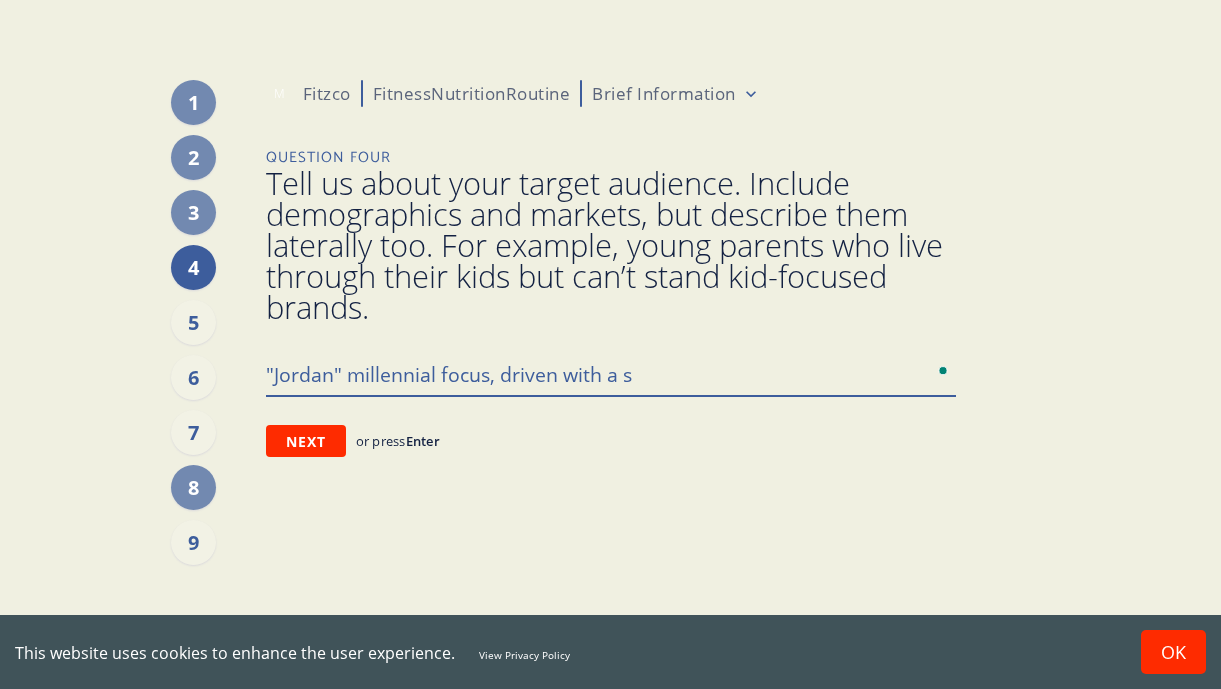 type on ""Jordan" millennial focus, driven with a st" 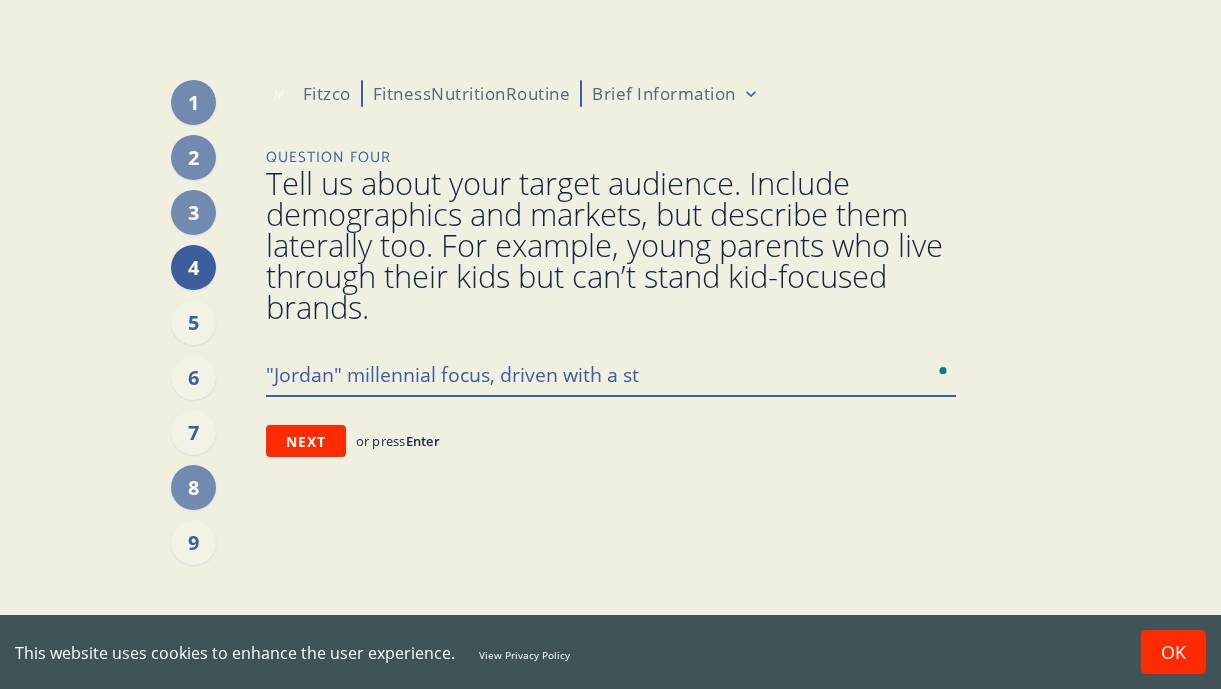 type on ""Jordan" millennial focus, driven with a str" 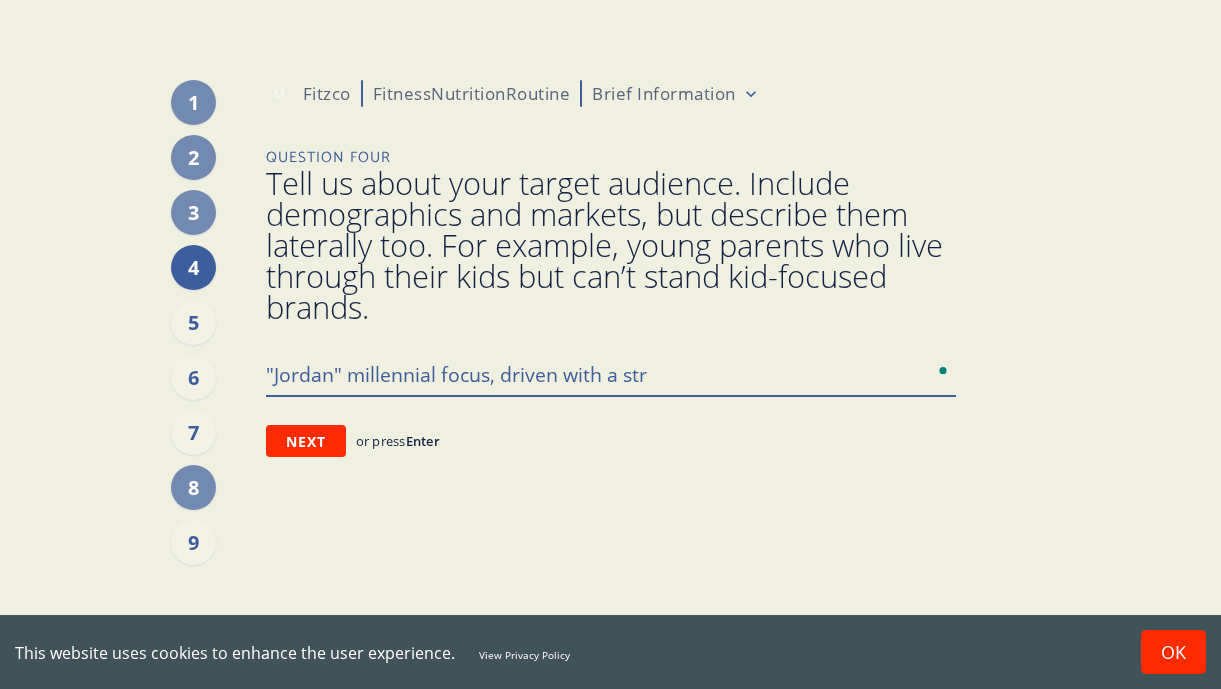 type on ""Jordan" millennial focus, driven with a stro" 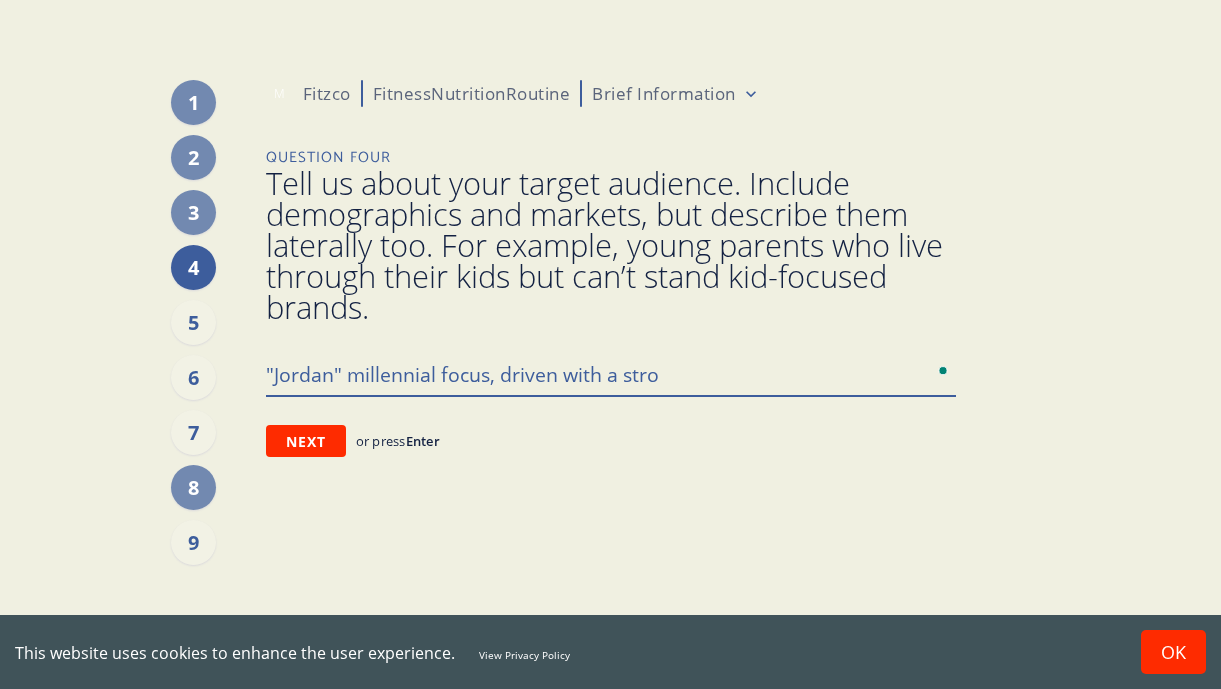 type on "x" 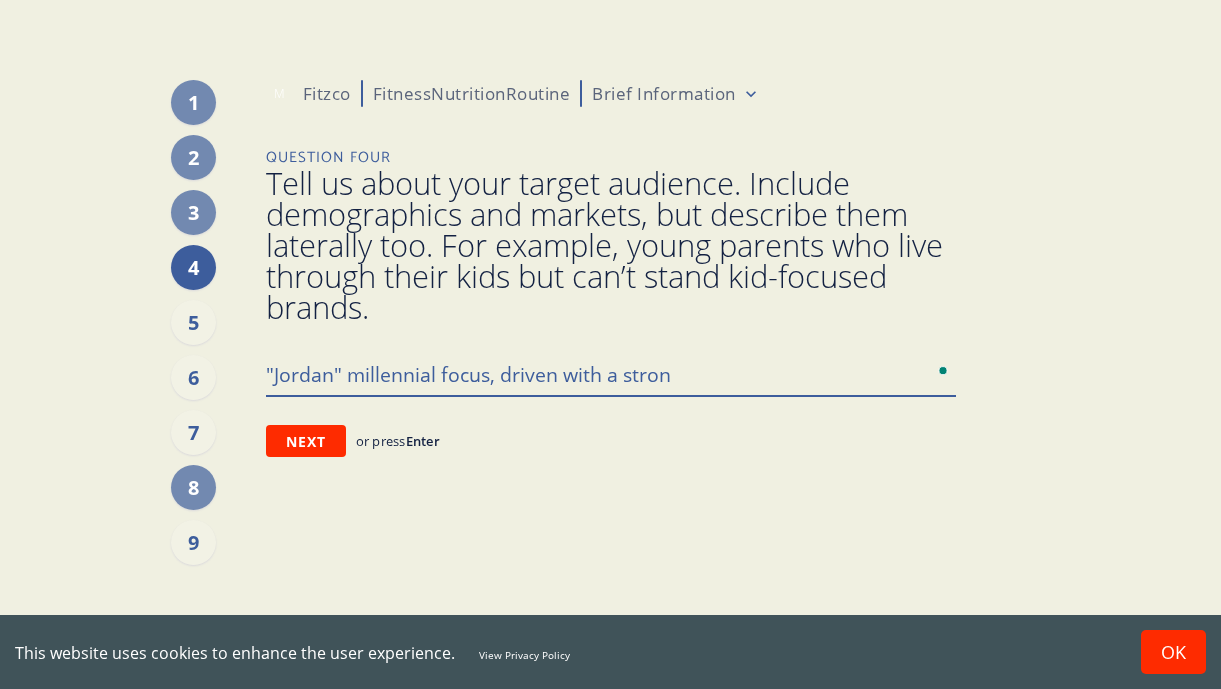 type on "x" 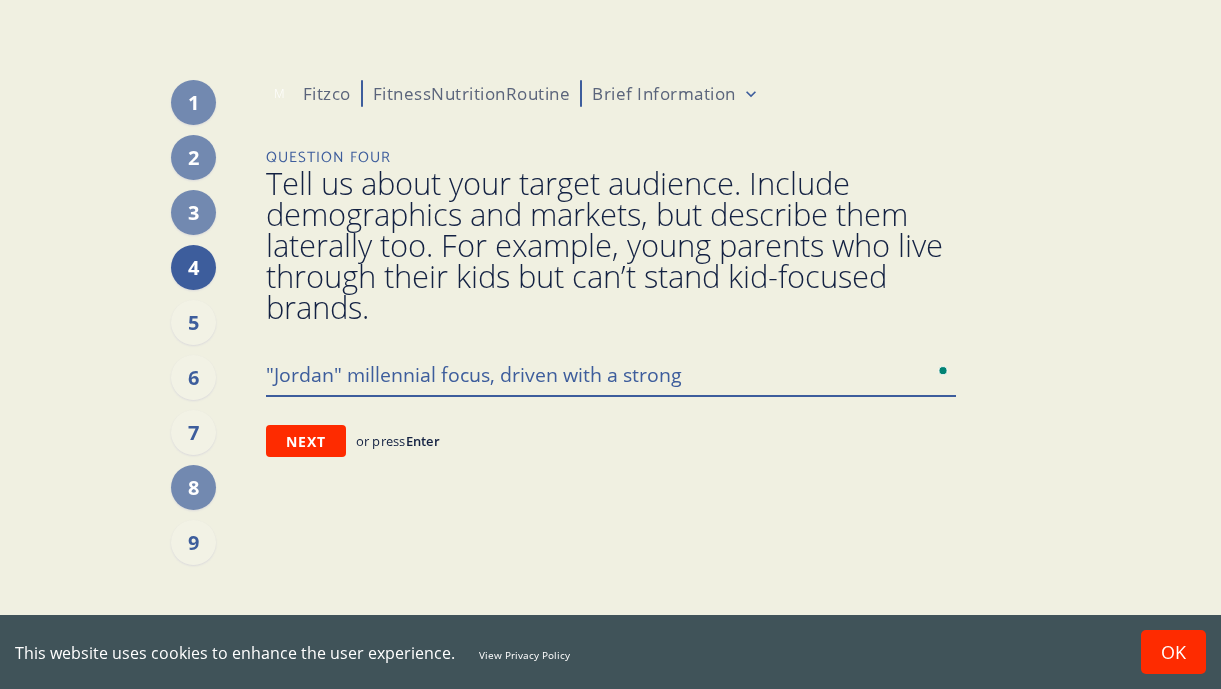 type on ""Jordan" millennial focus, driven with a strong" 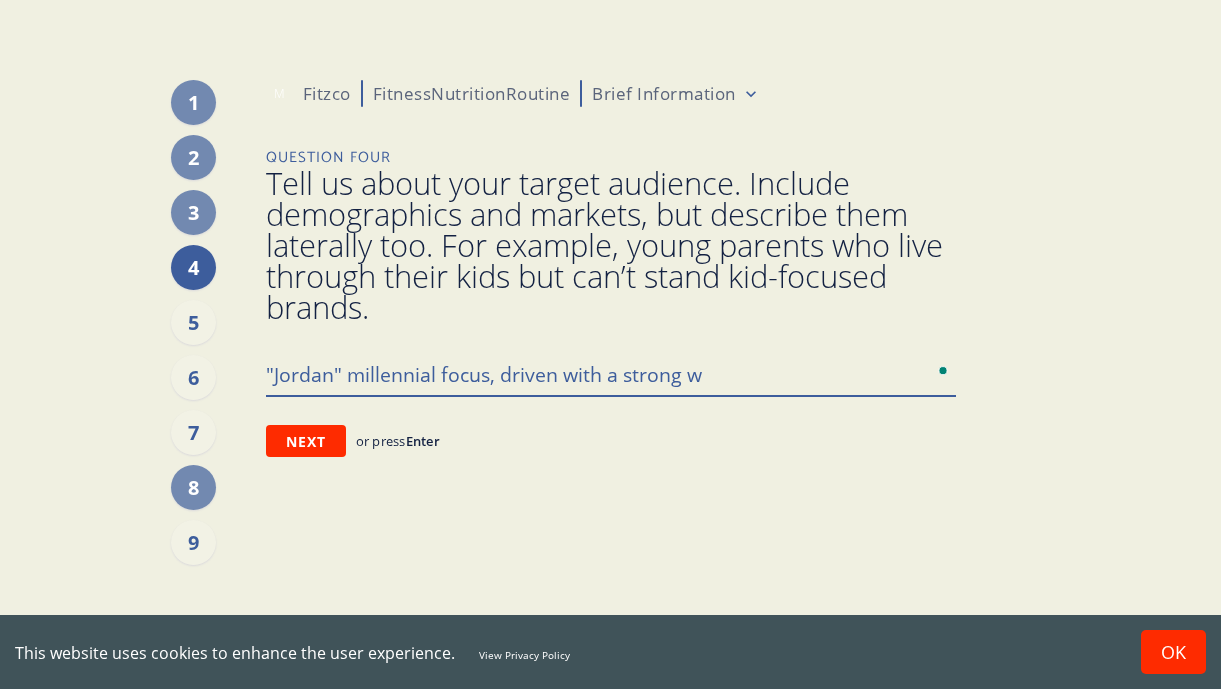 type on ""Jordan" millennial focus, driven with a strong wo" 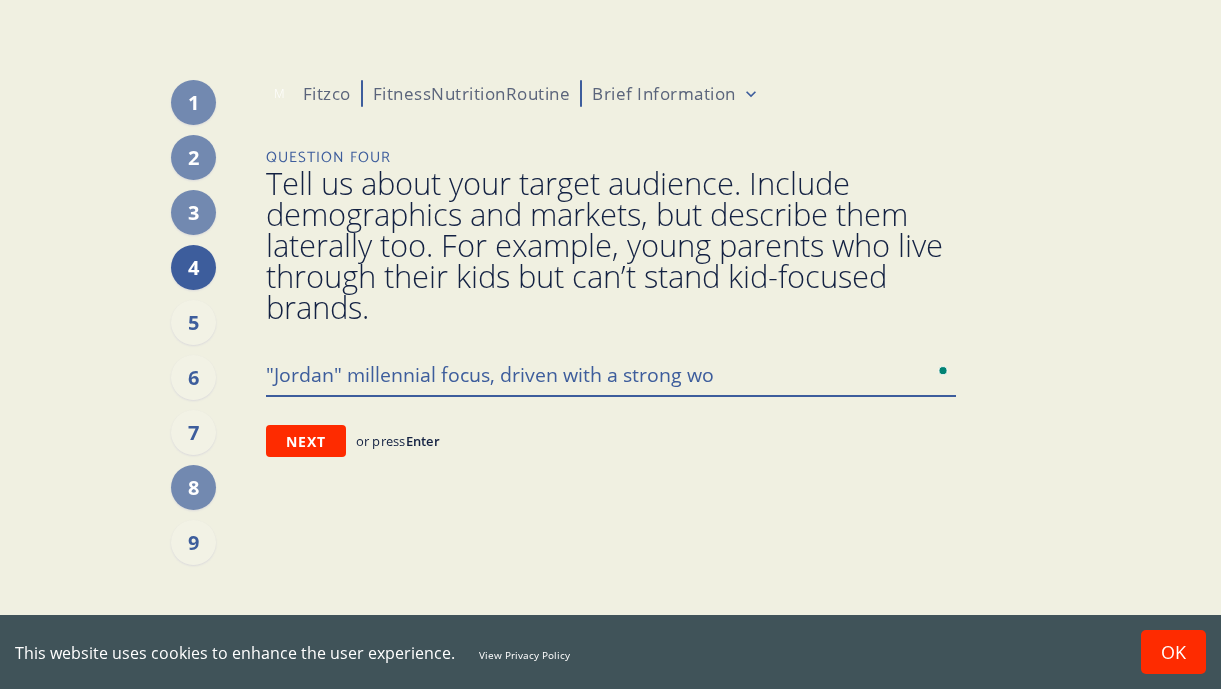 type on ""Jordan" millennial focus, driven with a strong wor" 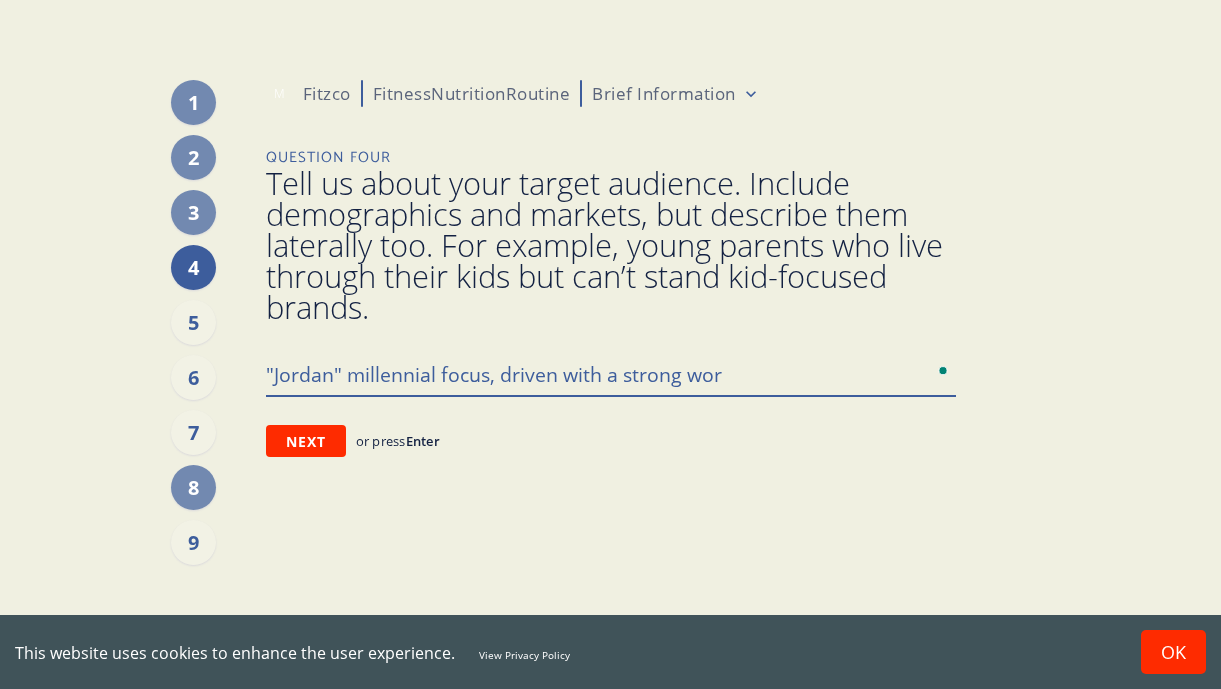 type on ""Jordan" millennial focus, driven with a strong work" 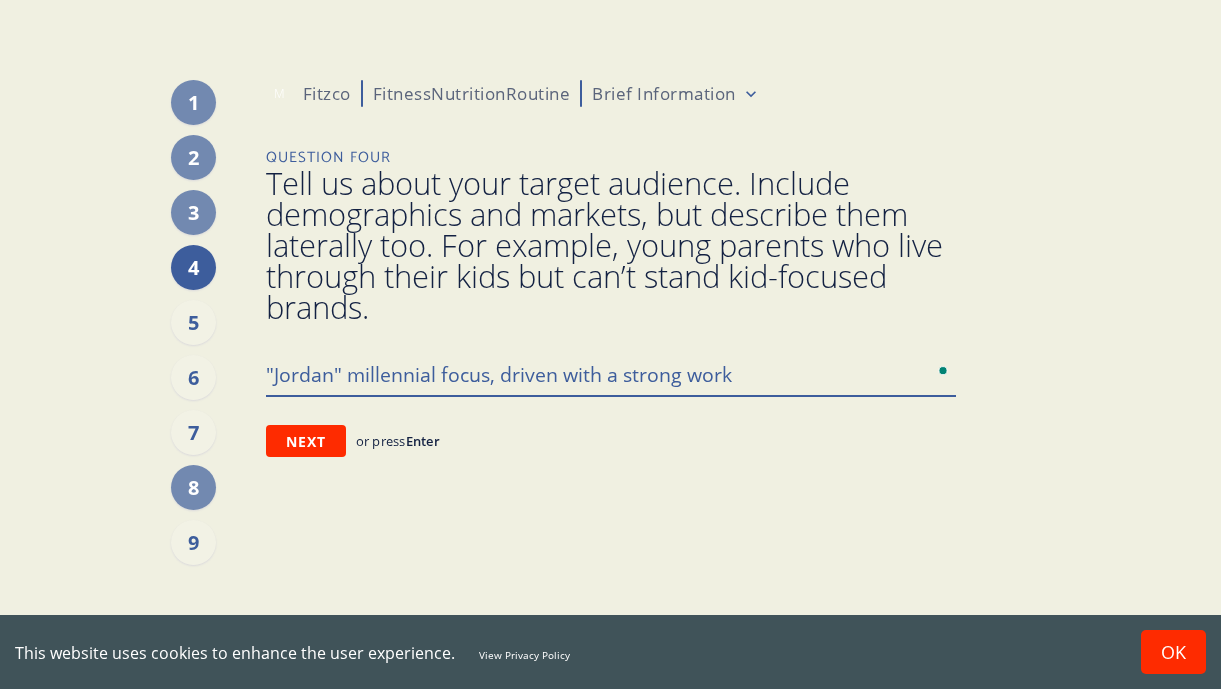 type on ""Jordan" millennial focus, driven with a strong work" 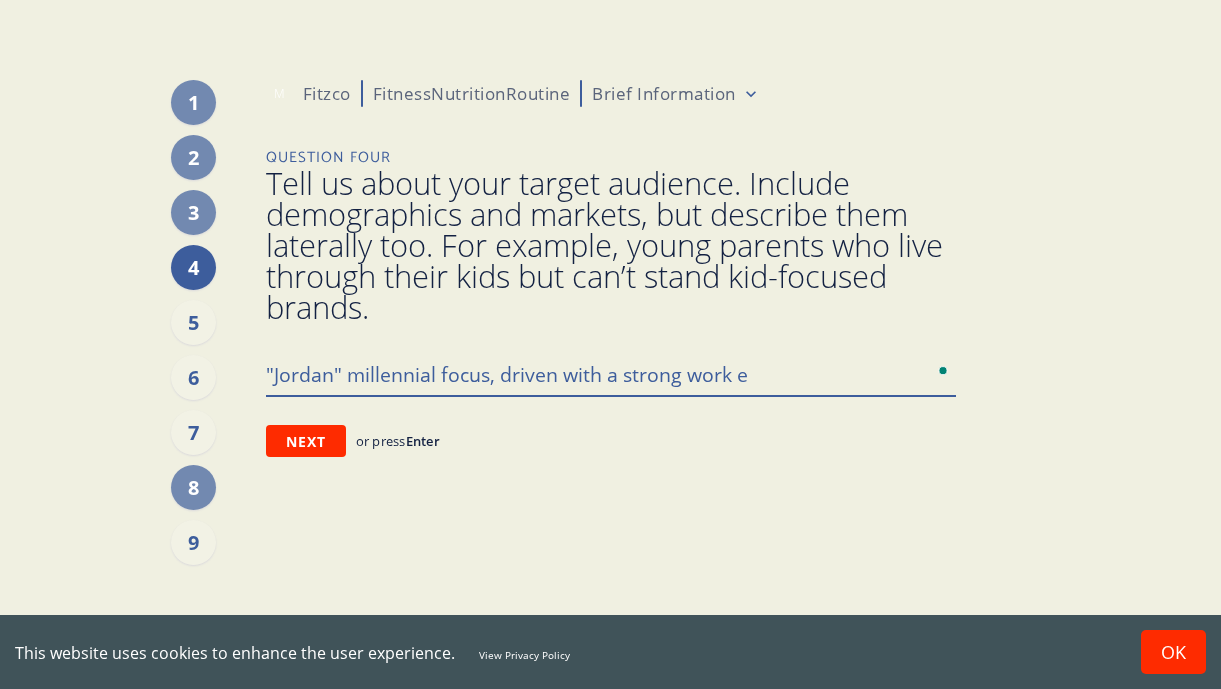 type on ""Jordan" millennial focus, driven with a strong work et" 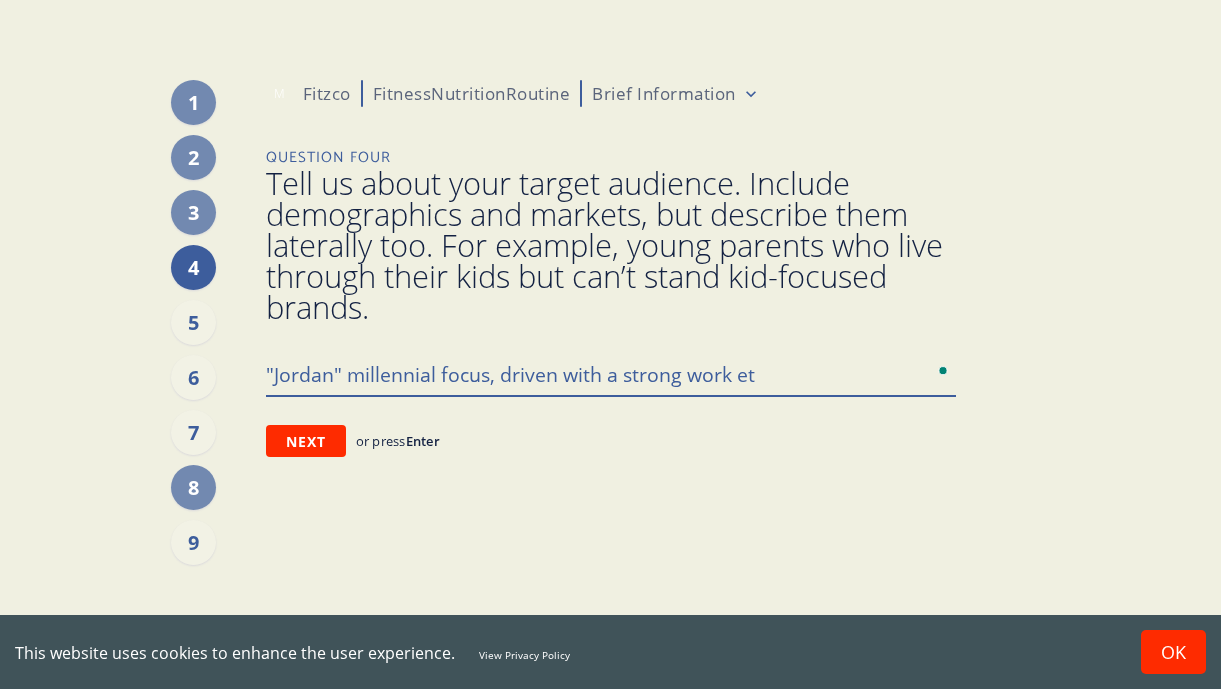 type on ""Jordan" millennial focus, driven with a strong work eth" 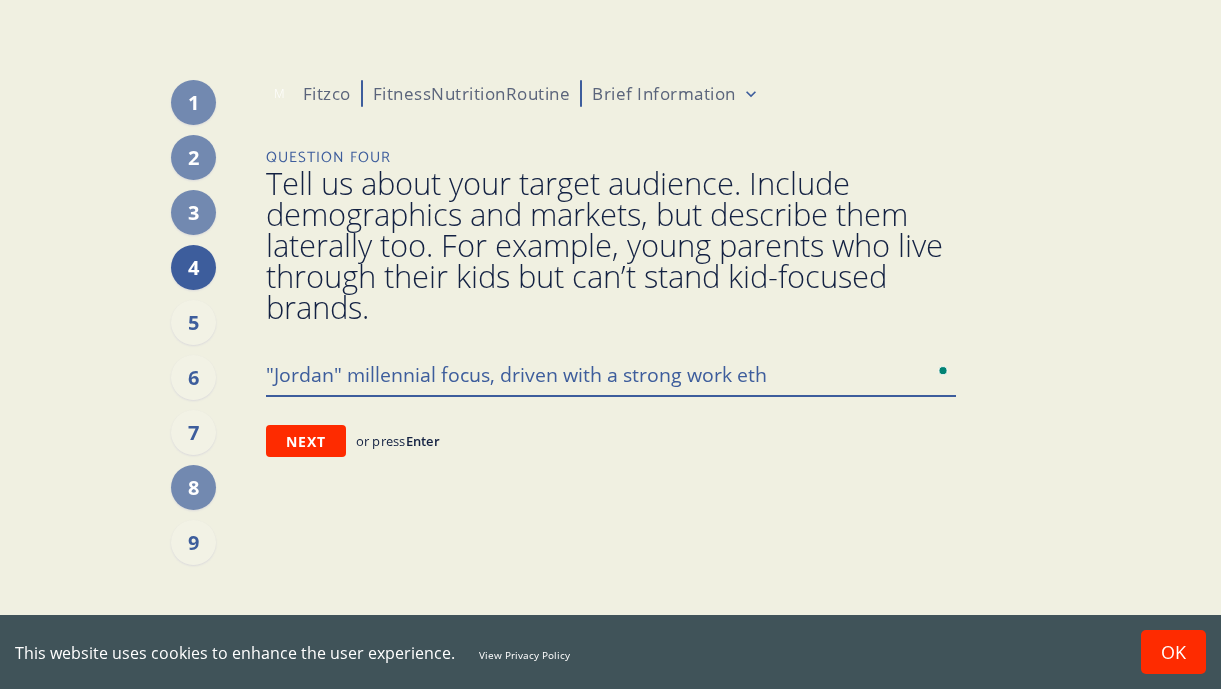type on ""Jordan" millennial focus, driven with a strong work ethi" 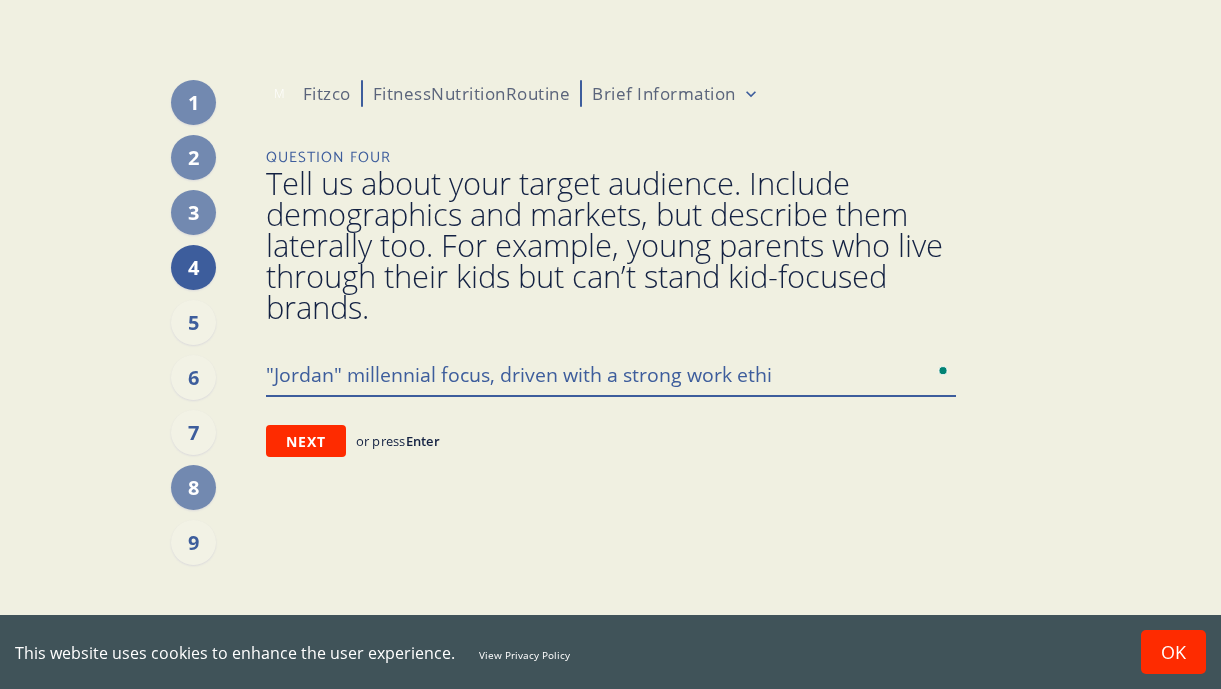 type on ""Jordan" millennial focus, driven with a strong work ethic" 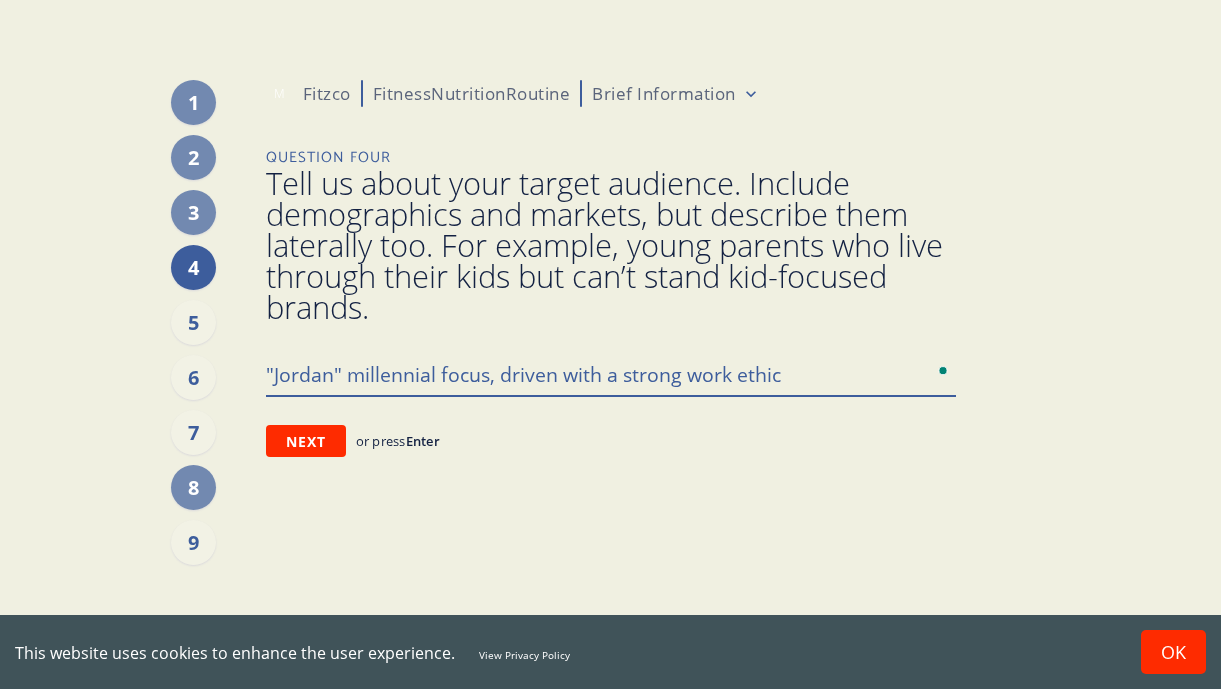 type on ""Jordan" millennial focus, driven with a strong work ethich" 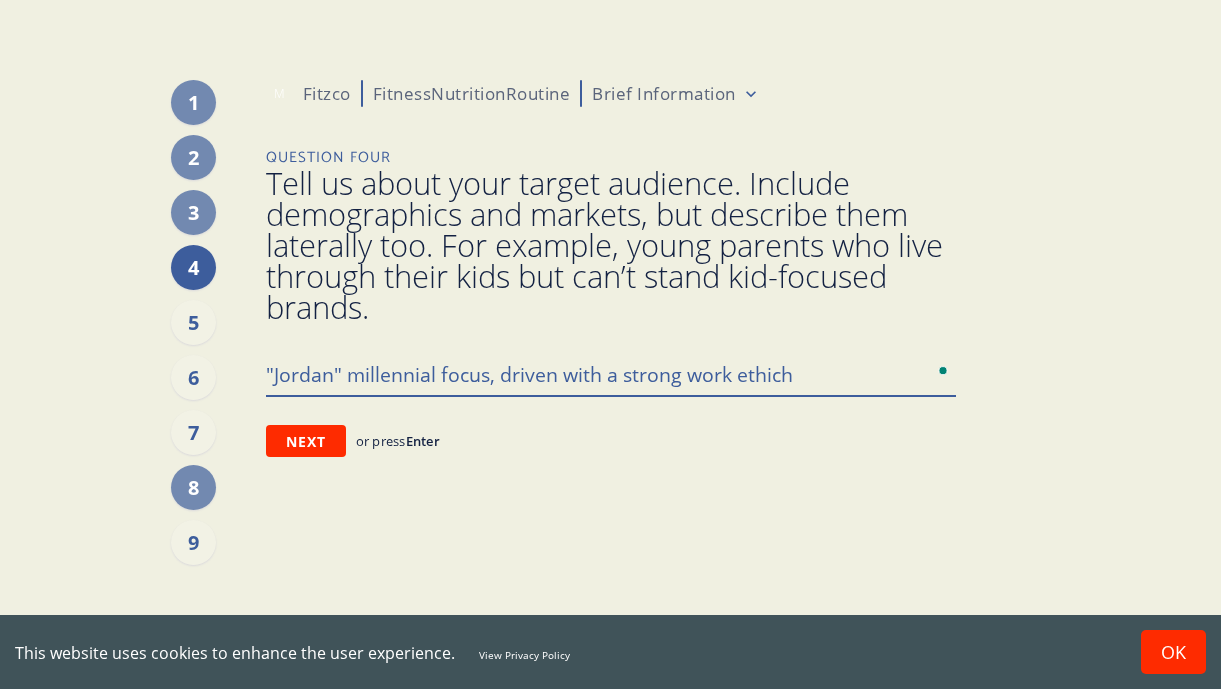 type on "x" 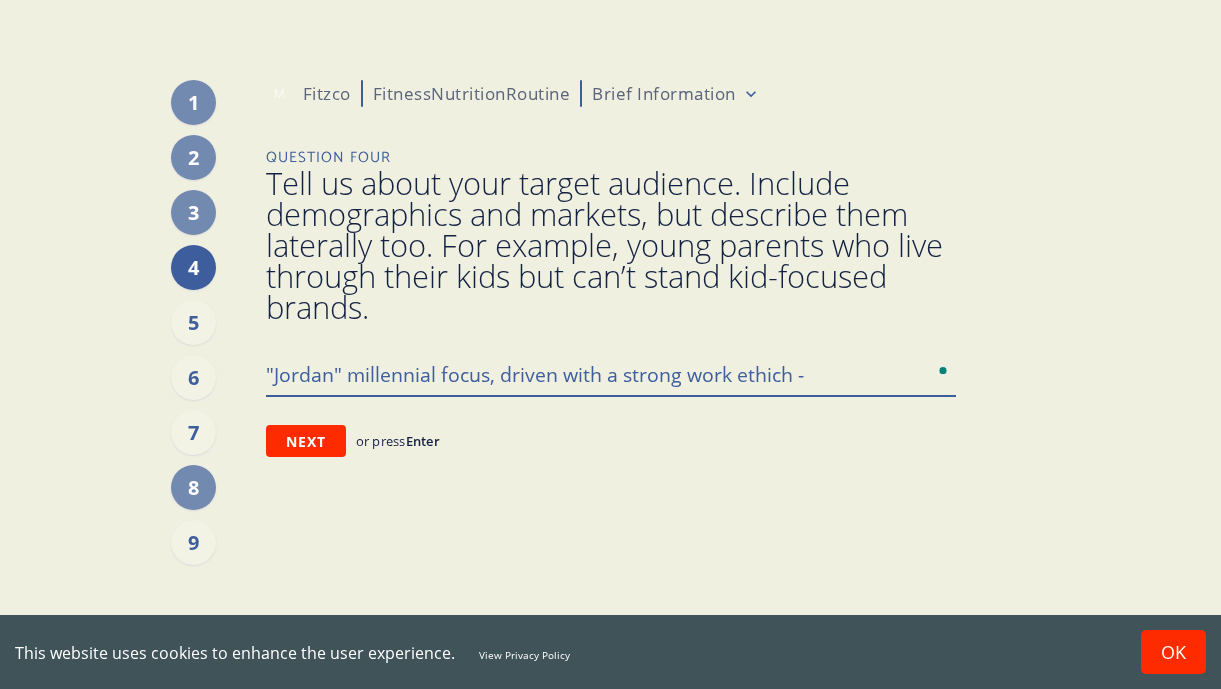 type on ""Jordan" millennial focus, driven with a strong work ethich" 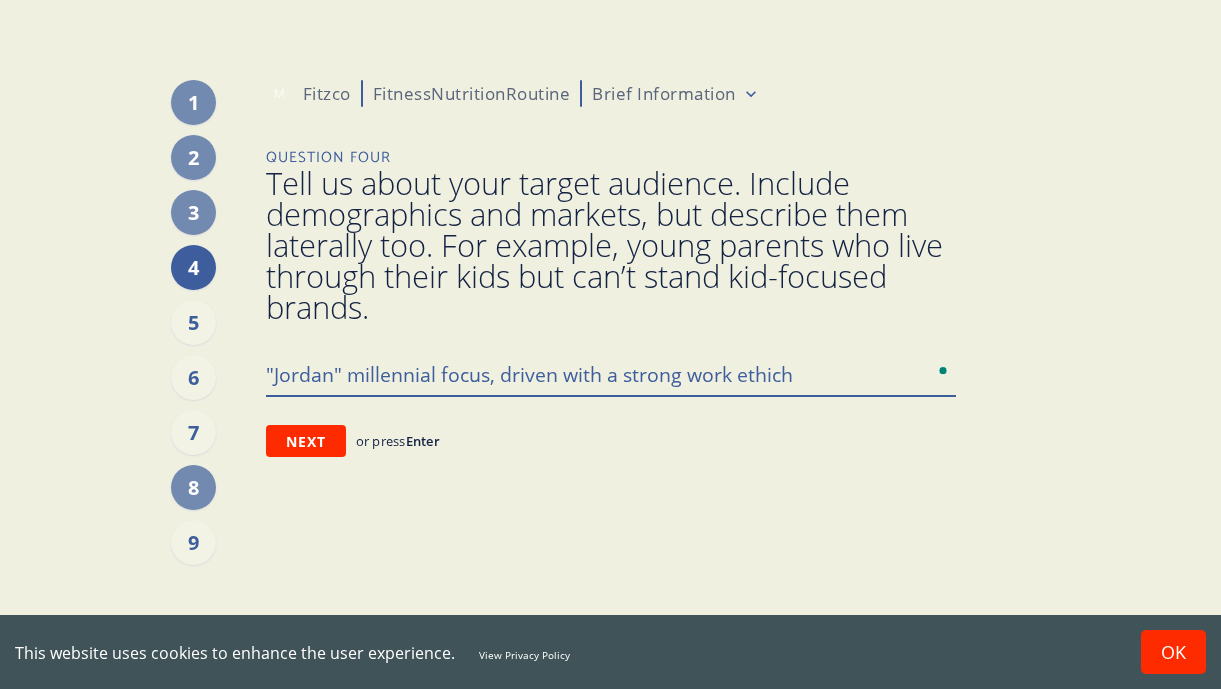 type on ""Jordan" millennial focus, driven with a strong work ethich" 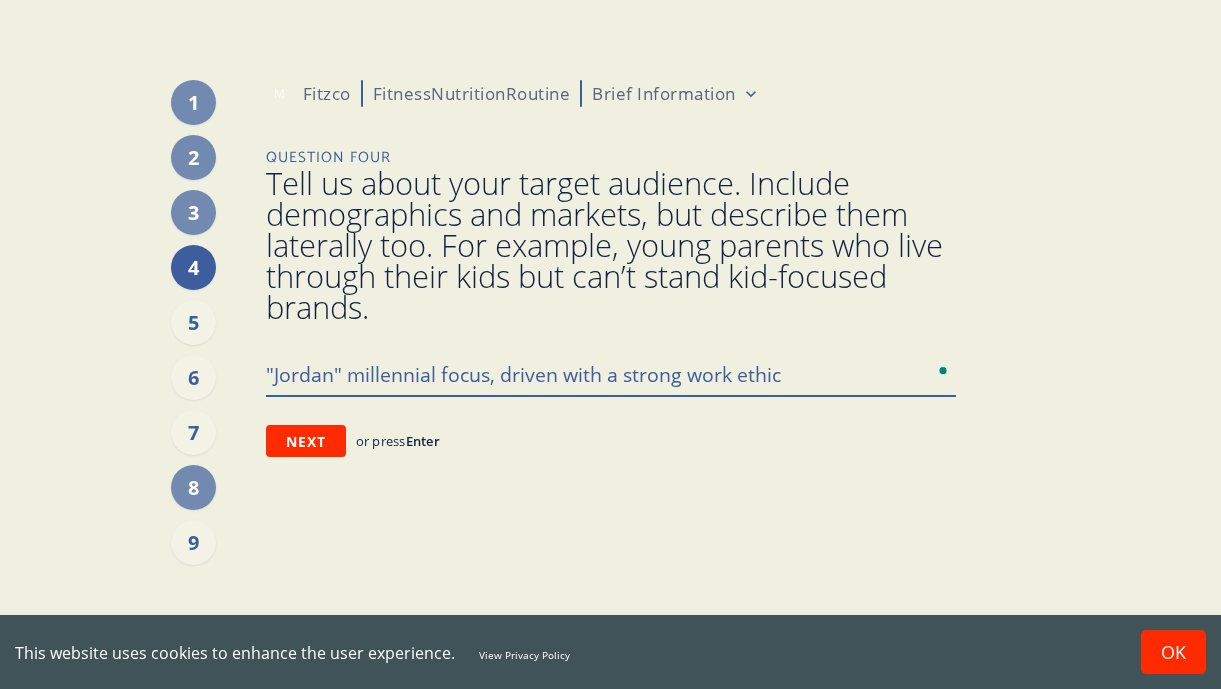 type on ""Jordan" millennial focus, driven with a strong work ethic" 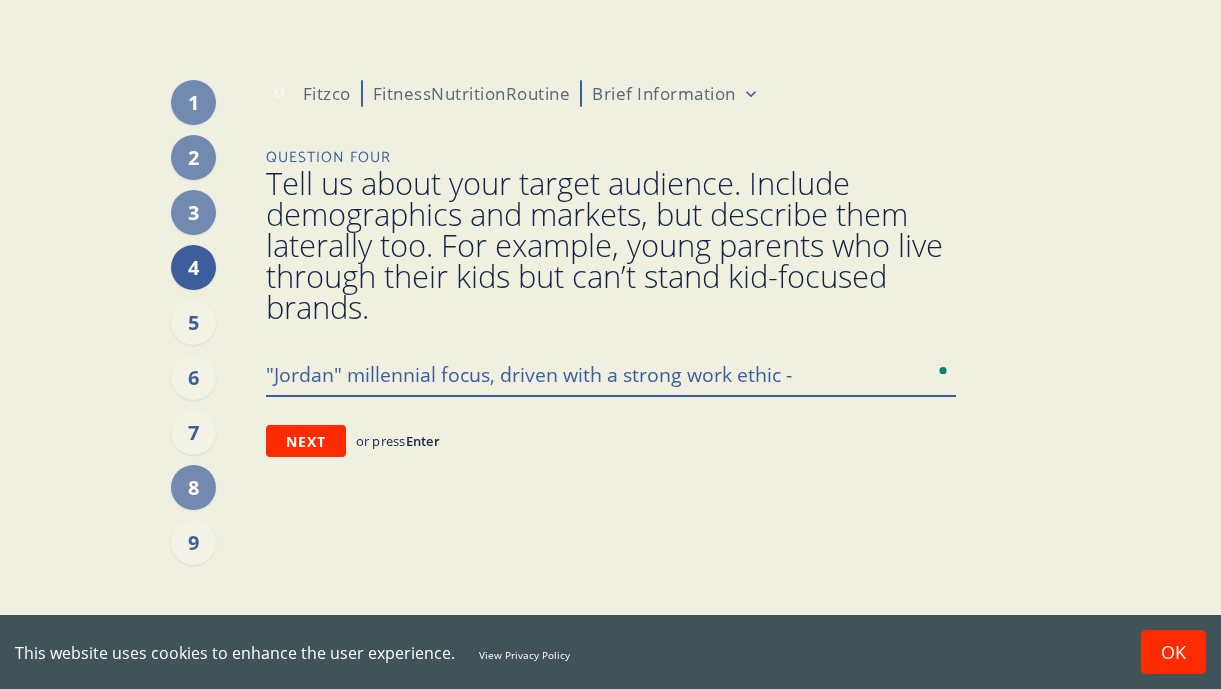 type on ""Jordan" millennial focus, driven with a strong work ethic -" 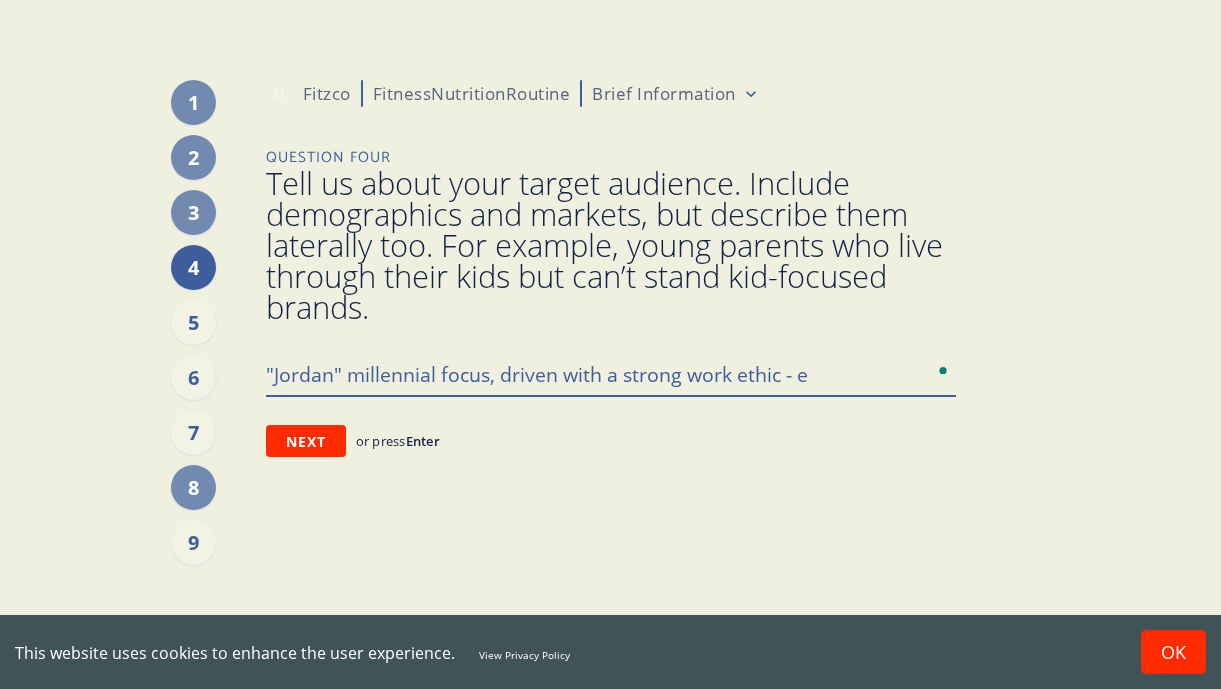 type on ""Jordan" millennial focus, driven with a strong work ethic -" 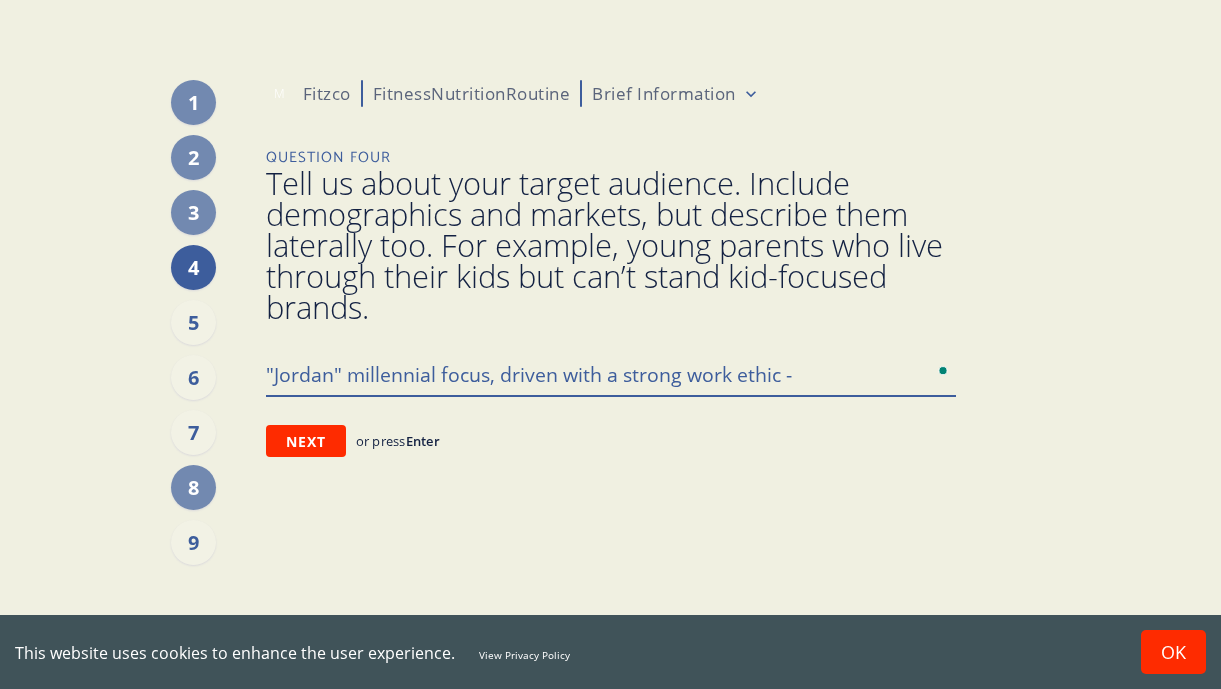 type on ""Jordan" millennial focus, driven with a strong work ethic - b" 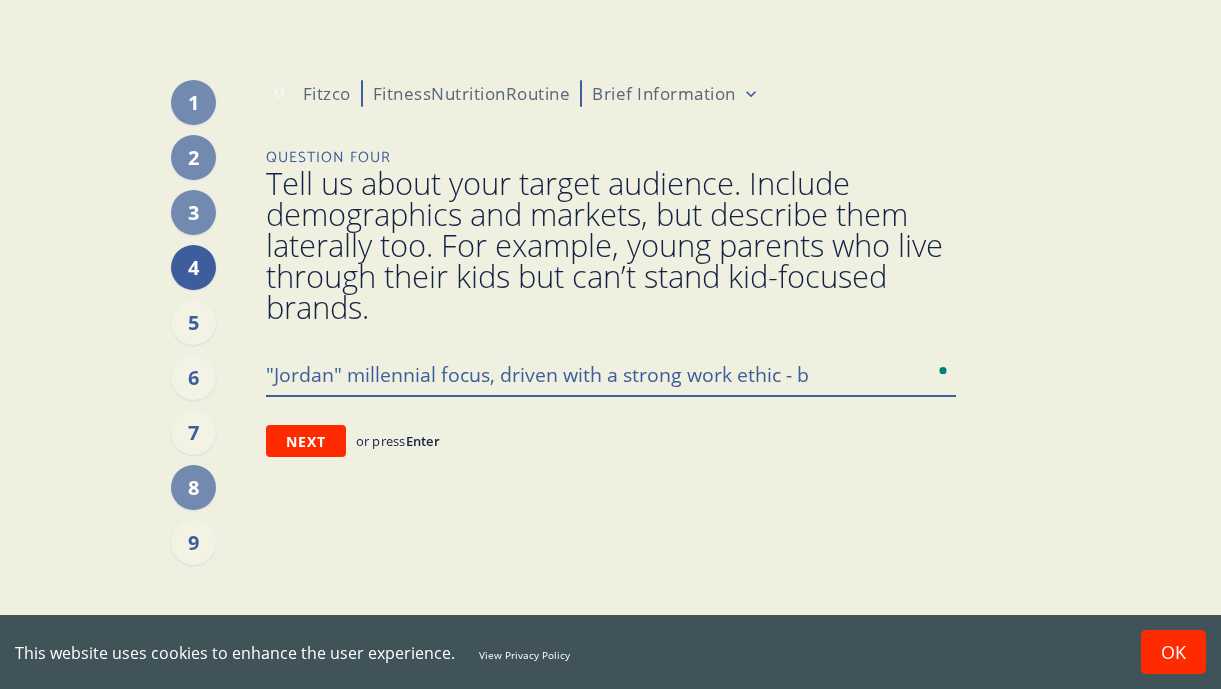 type on ""Jordan" millennial focus, driven with a strong work ethic - be" 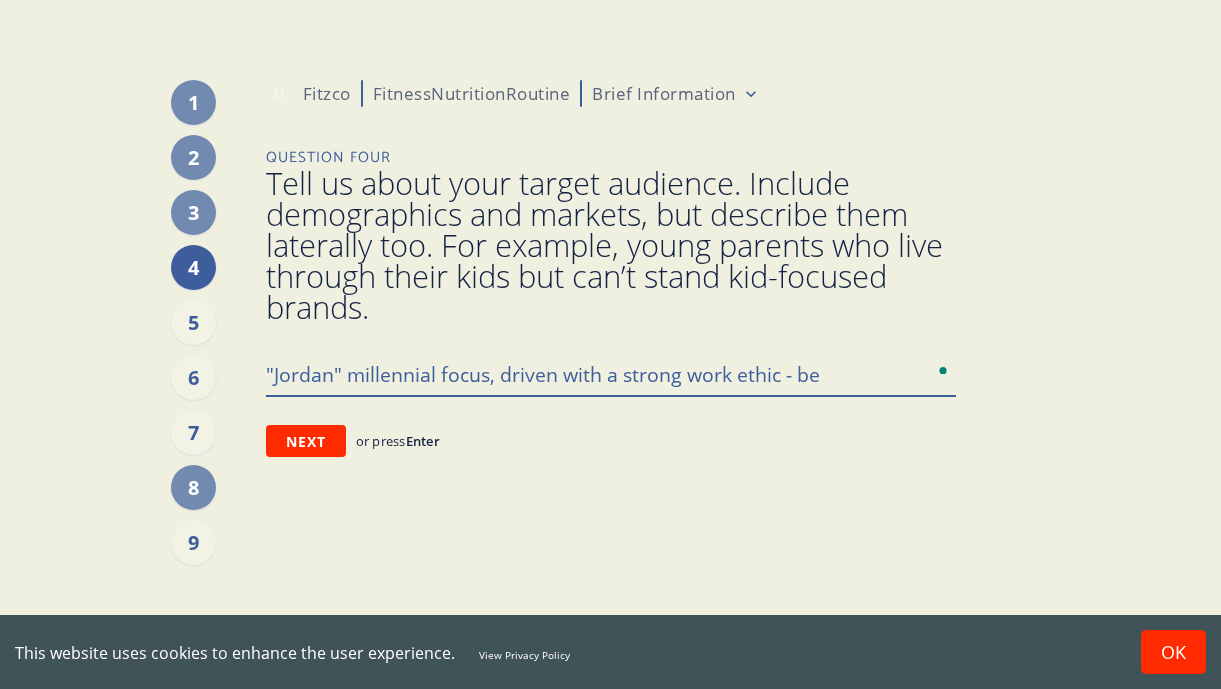 type on ""Jordan" millennial focus, driven with a strong work ethic - bel" 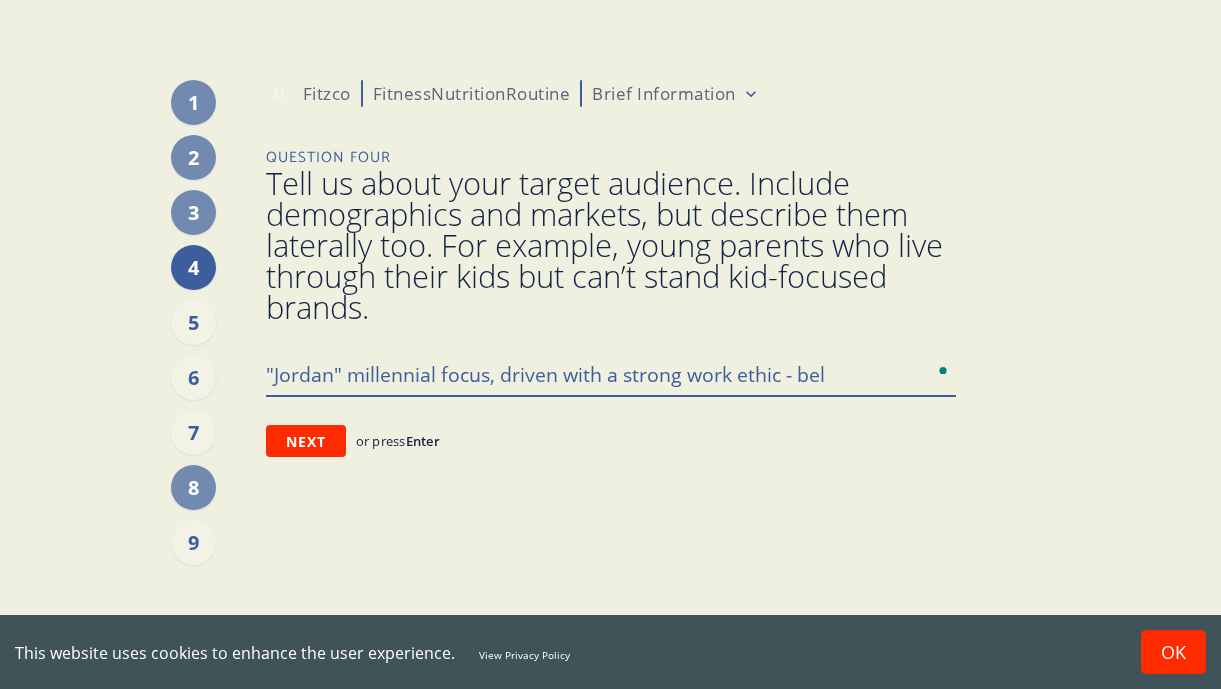 type on "x" 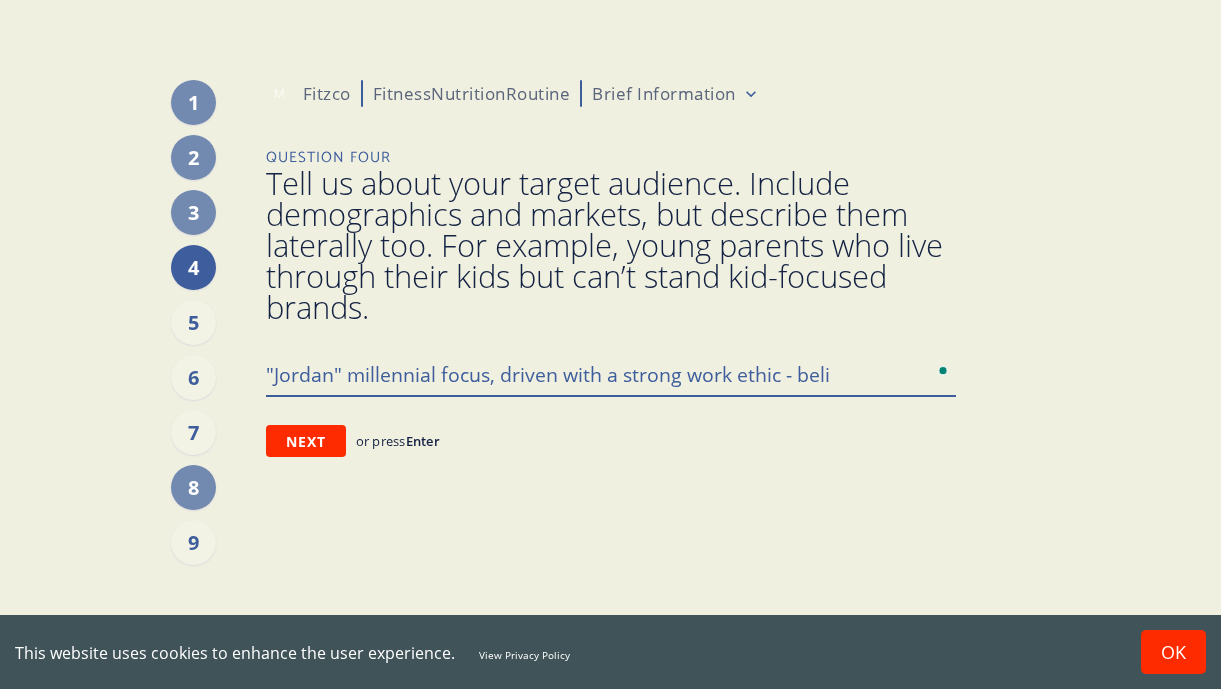 type on ""Jordan" millennial focus, driven with a strong work ethic - belie" 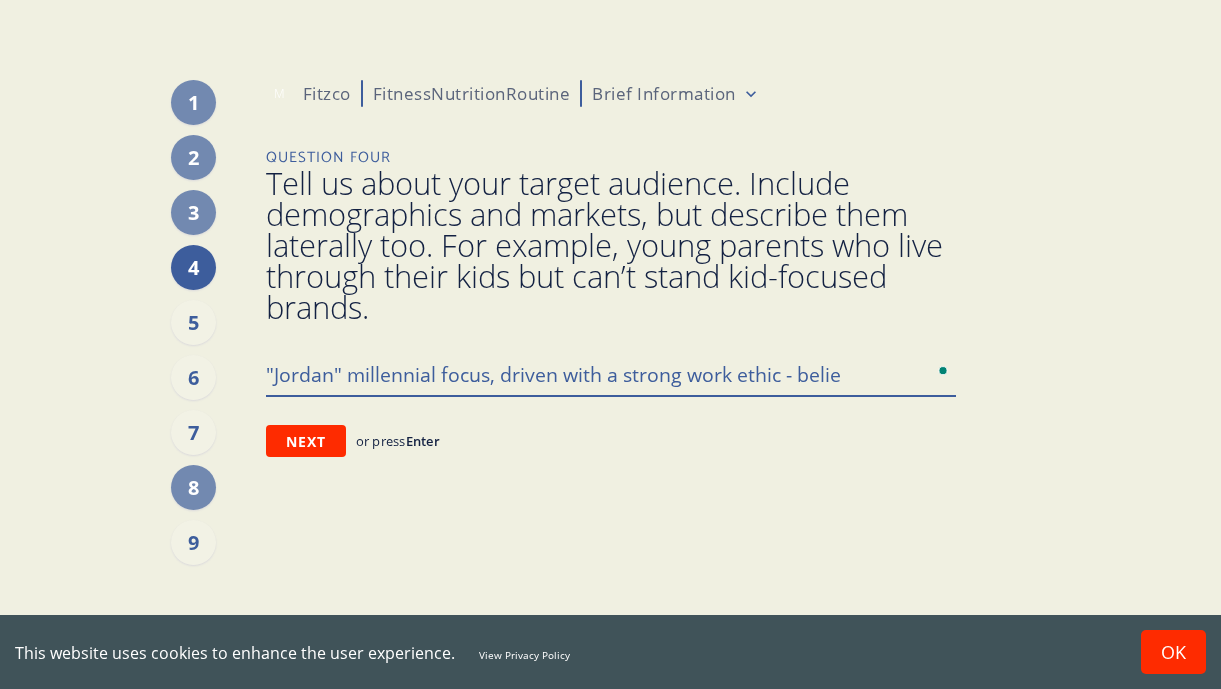 type on ""Jordan" millennial focus, driven with a strong work ethic - believ" 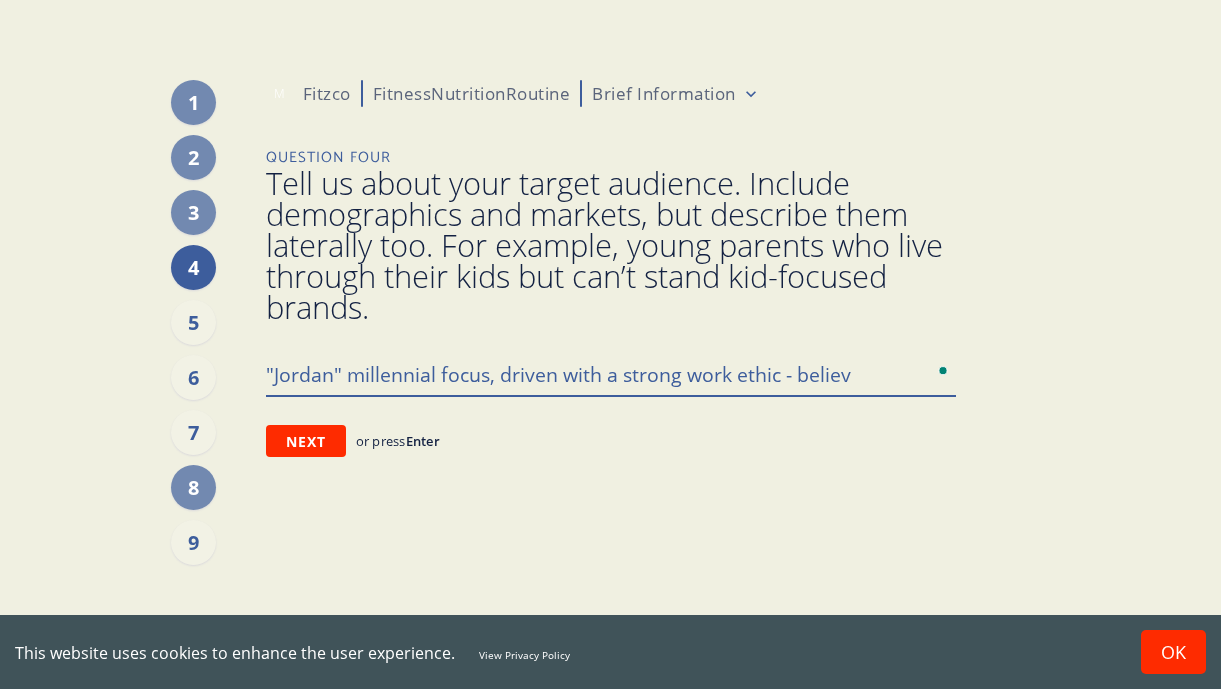 type on ""Jordan" millennial focus, driven with a strong work ethic - believe" 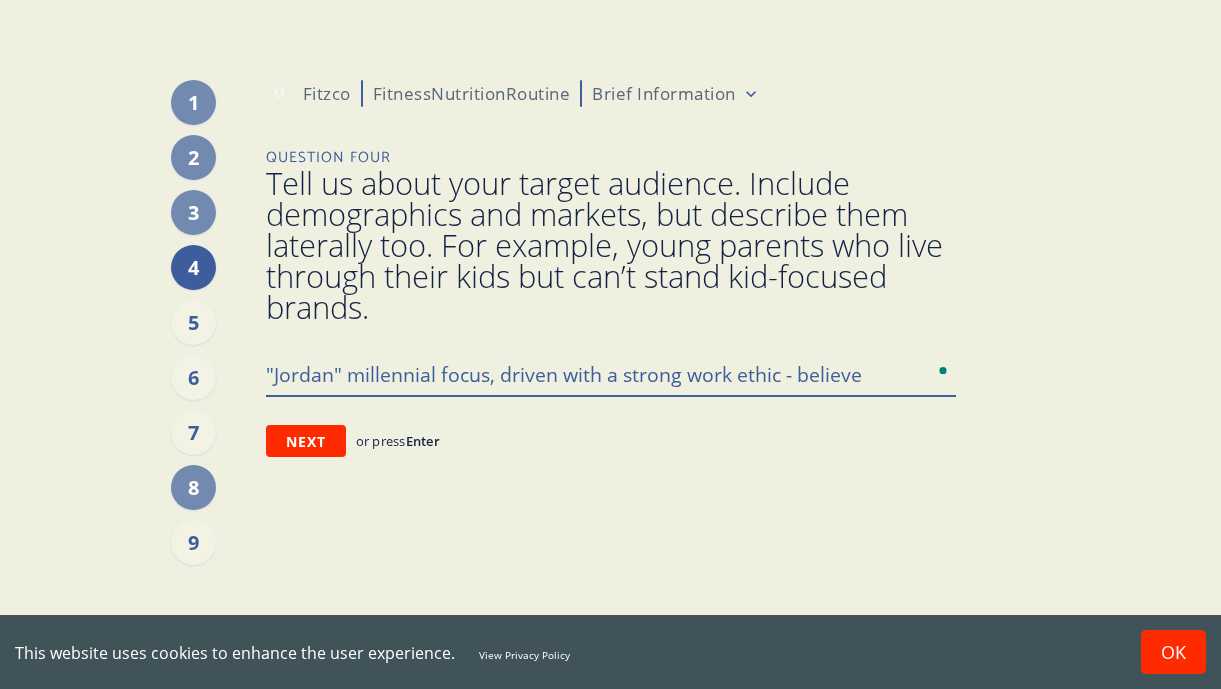 type on ""Jordan" millennial focus, driven with a strong work ethic - believes" 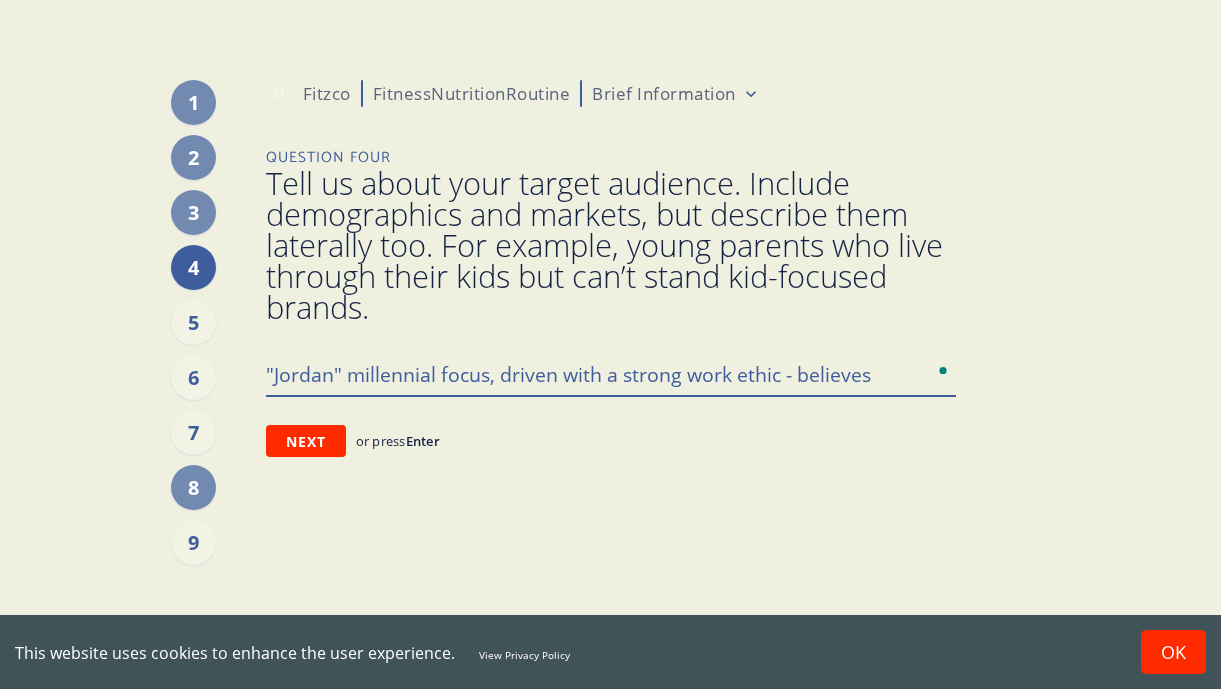 type on ""Jordan" millennial focus, driven with a strong work ethic - believes" 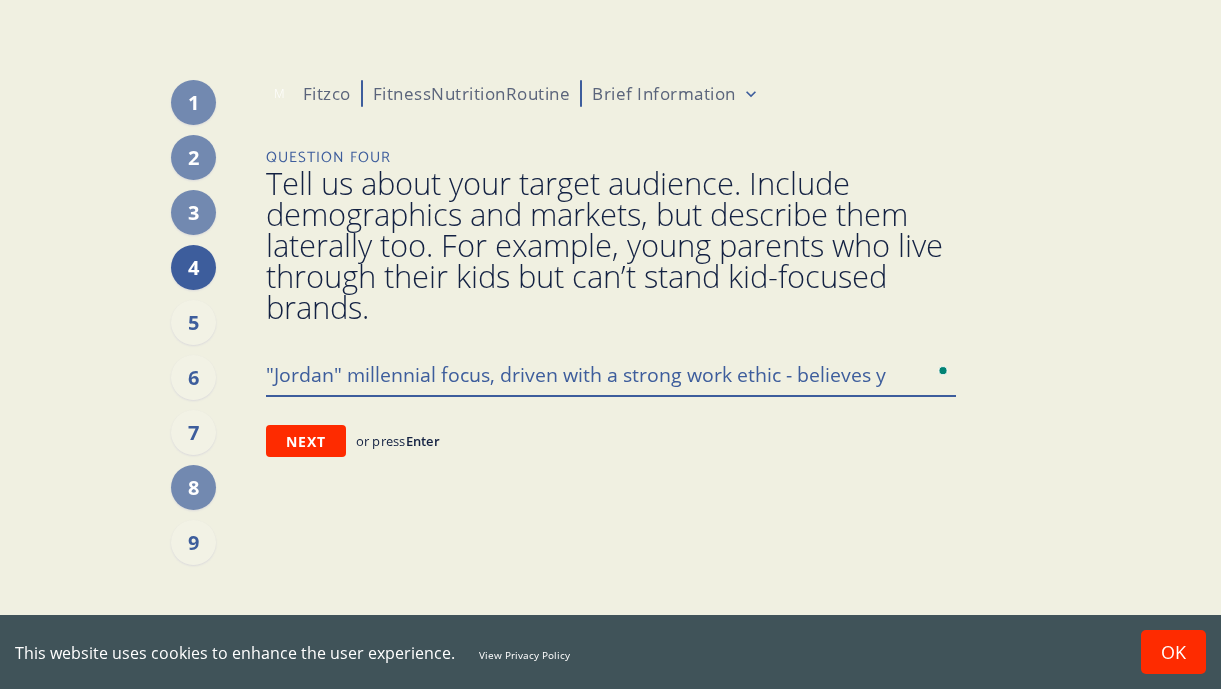type on ""Jordan" millennial focus, driven with a strong work ethic - believes yo" 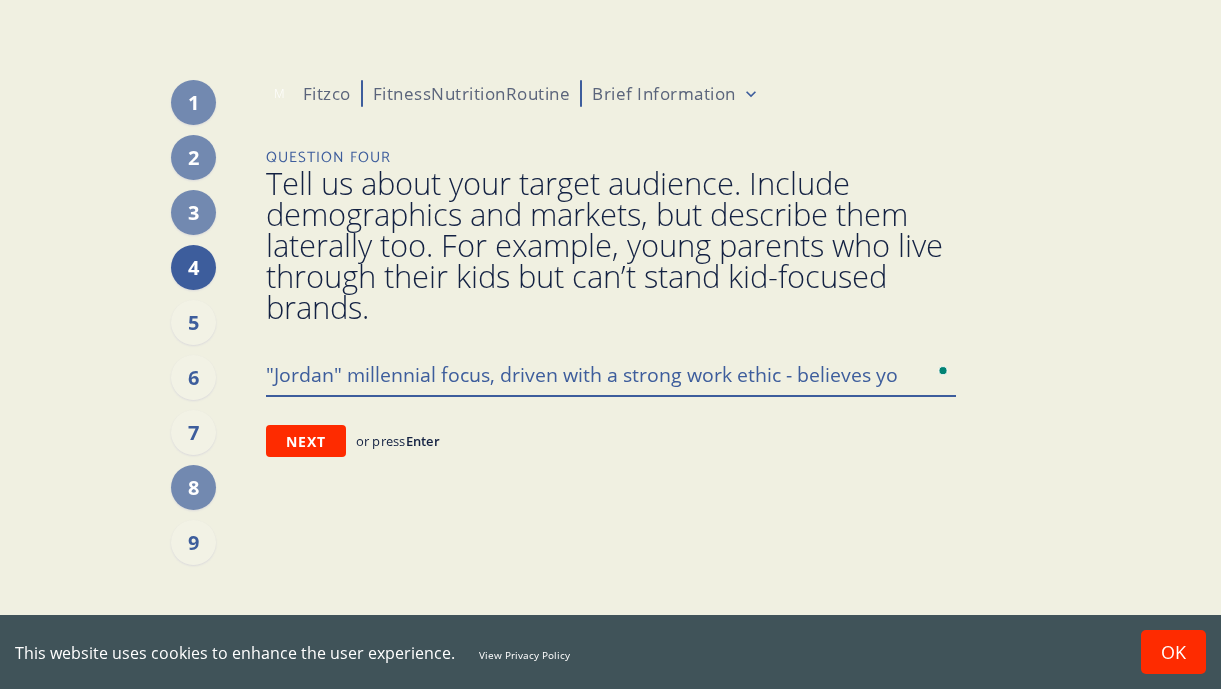 type on ""Jordan" millennial focus, driven with a strong work ethic - believes you" 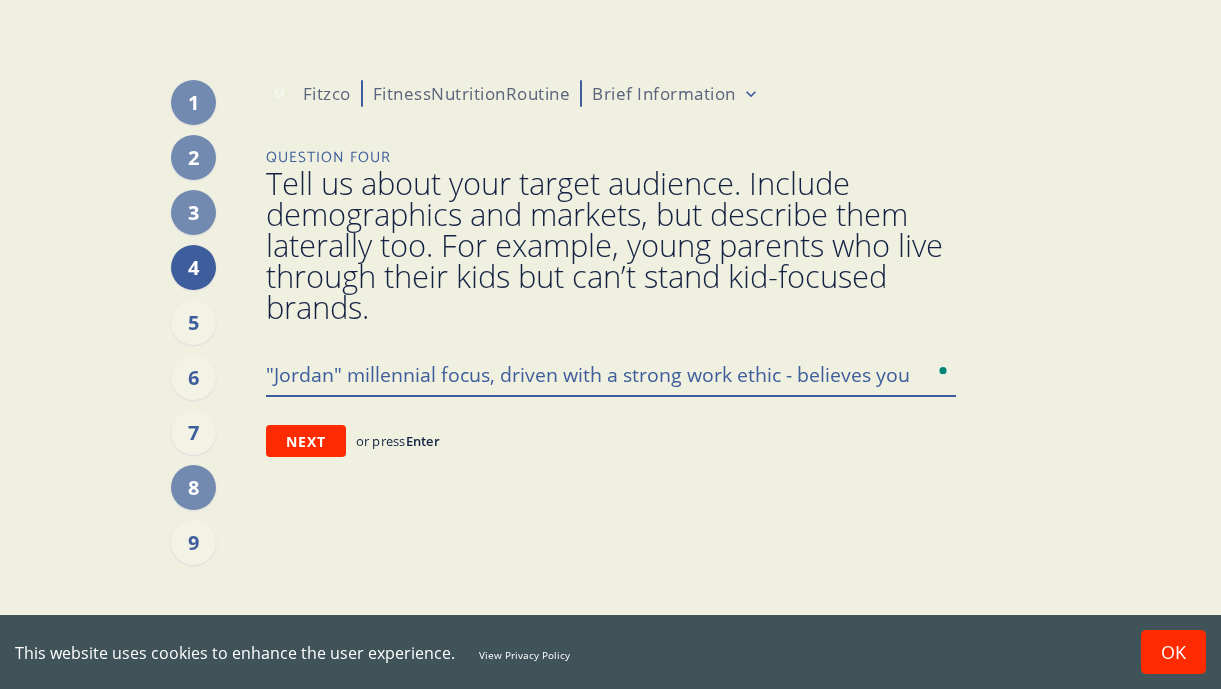 type on ""Jordan" millennial focus, driven with a strong work ethic - believes you" 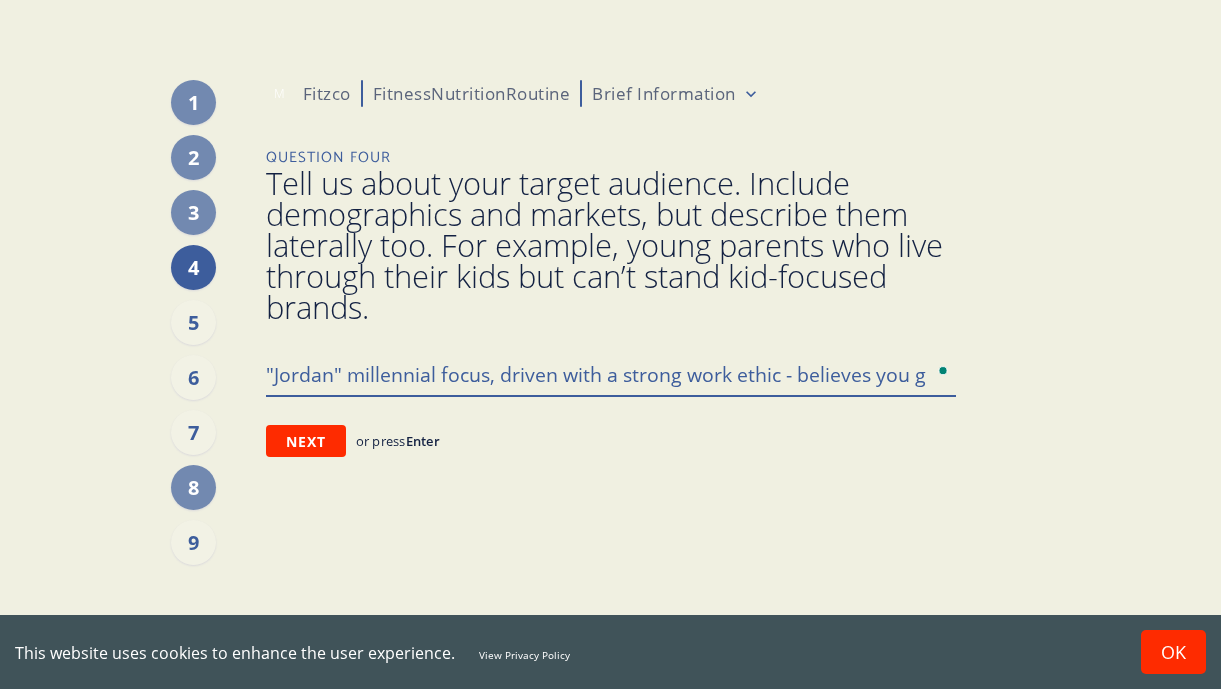 type on ""Jordan" millennial focus, driven with a strong work ethic - believes you ge" 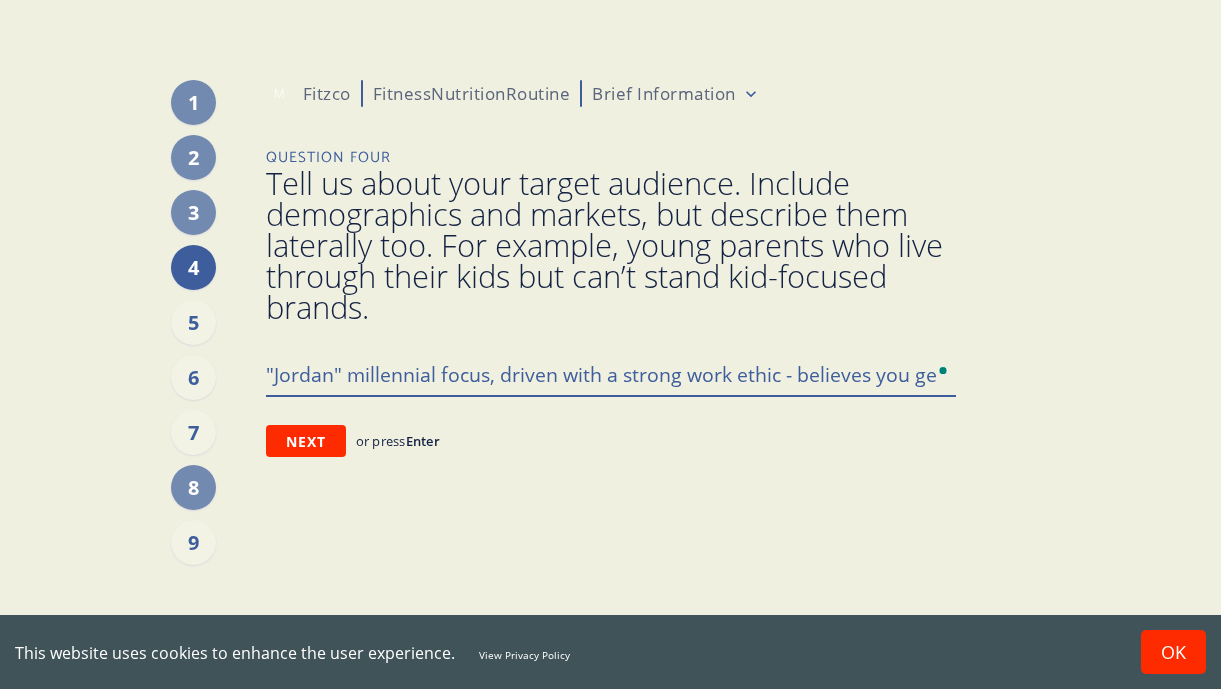 type on ""Jordan" millennial focus, driven with a strong work ethic - believes you get" 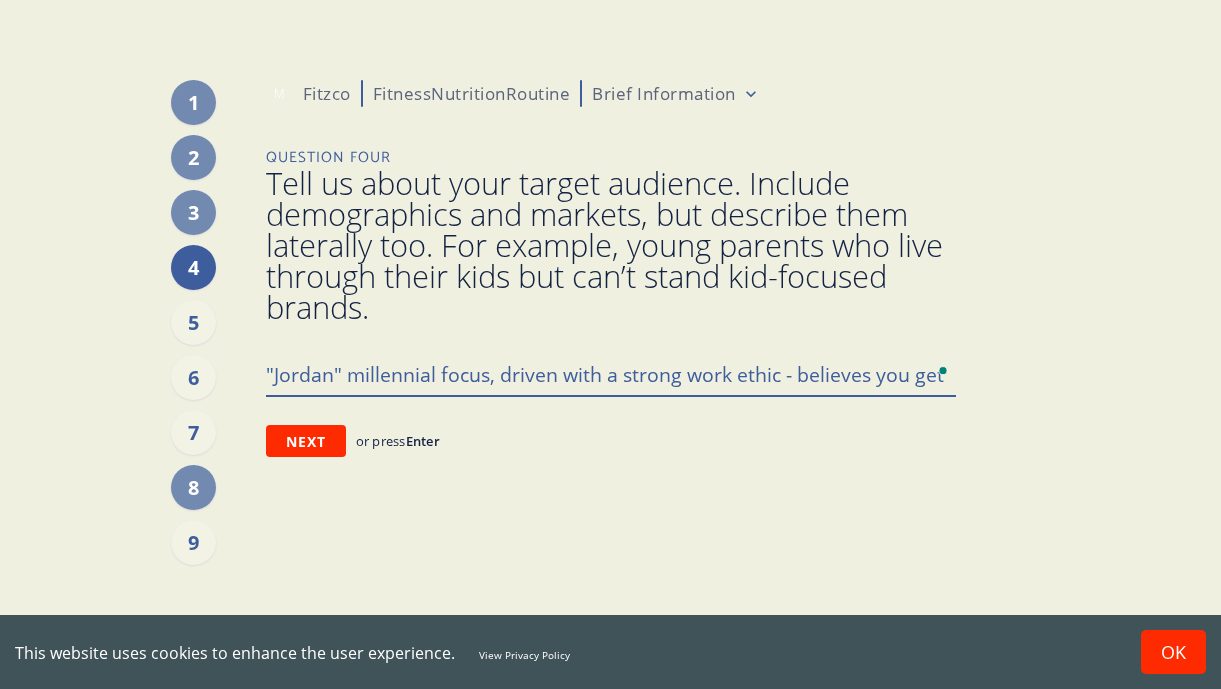 type on ""Jordan" millennial focus, driven with a strong work ethic - believes you get" 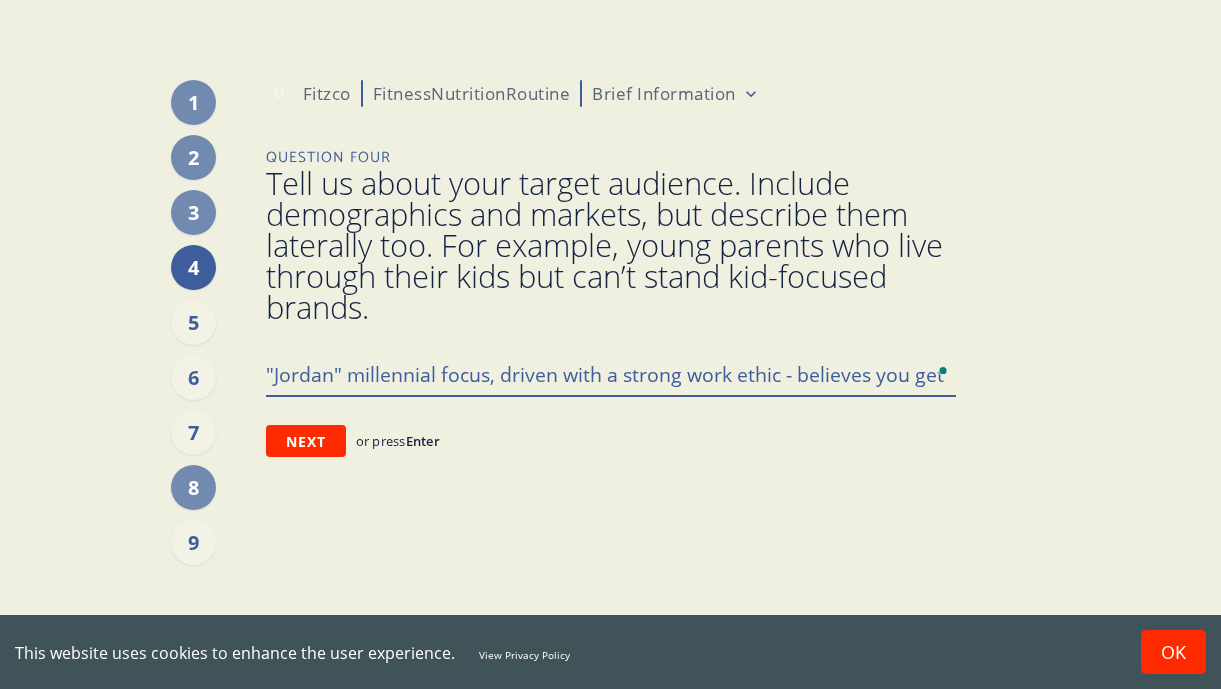 type on ""Jordan" millennial focus, driven with a strong work ethic - believes you get ou" 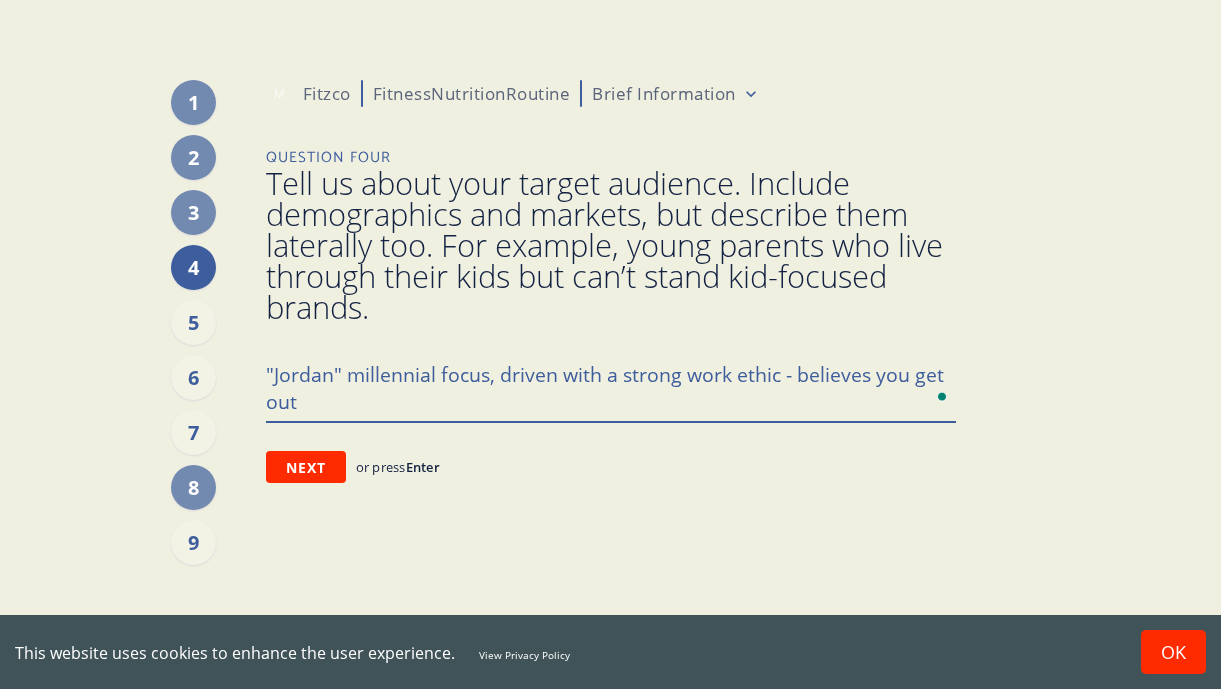 type on ""Jordan" millennial focus, driven with a strong work ethic - believes you get out" 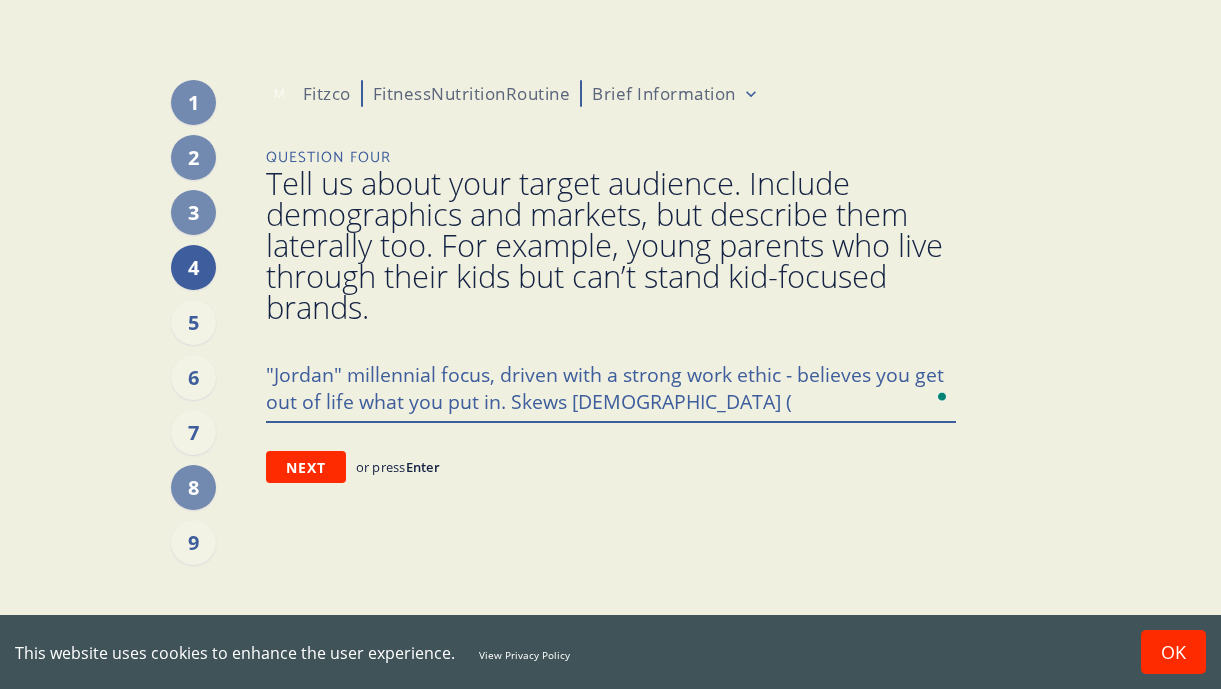 click on ""Jordan" millennial focus, driven with a strong work ethic - believes you get out of life what you put in. Skews [DEMOGRAPHIC_DATA] (" at bounding box center (611, 387) 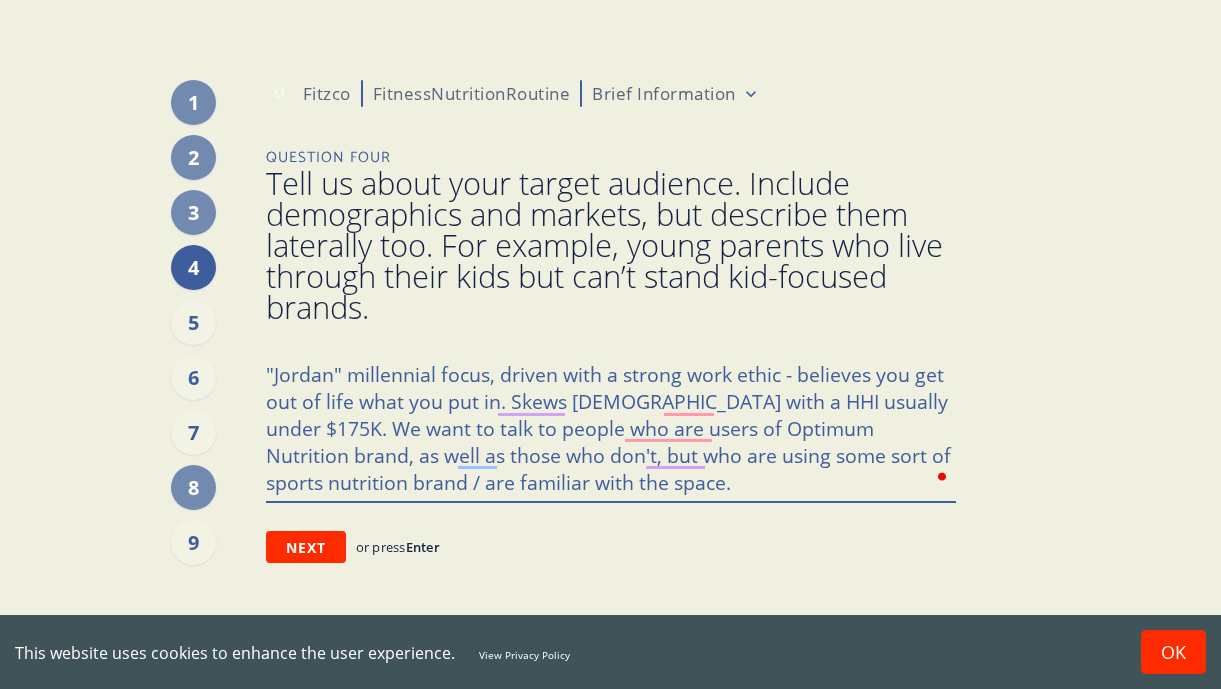 click on ""Jordan" millennial focus, driven with a strong work ethic - believes you get out of life what you put in. Skews [DEMOGRAPHIC_DATA] with a HHI usually under $175K. We want to talk to people who are users of Optimum Nutrition brand, as well as those who don't, but who are using some sort of sports nutrition brand / are familiar with the space." at bounding box center (611, 427) 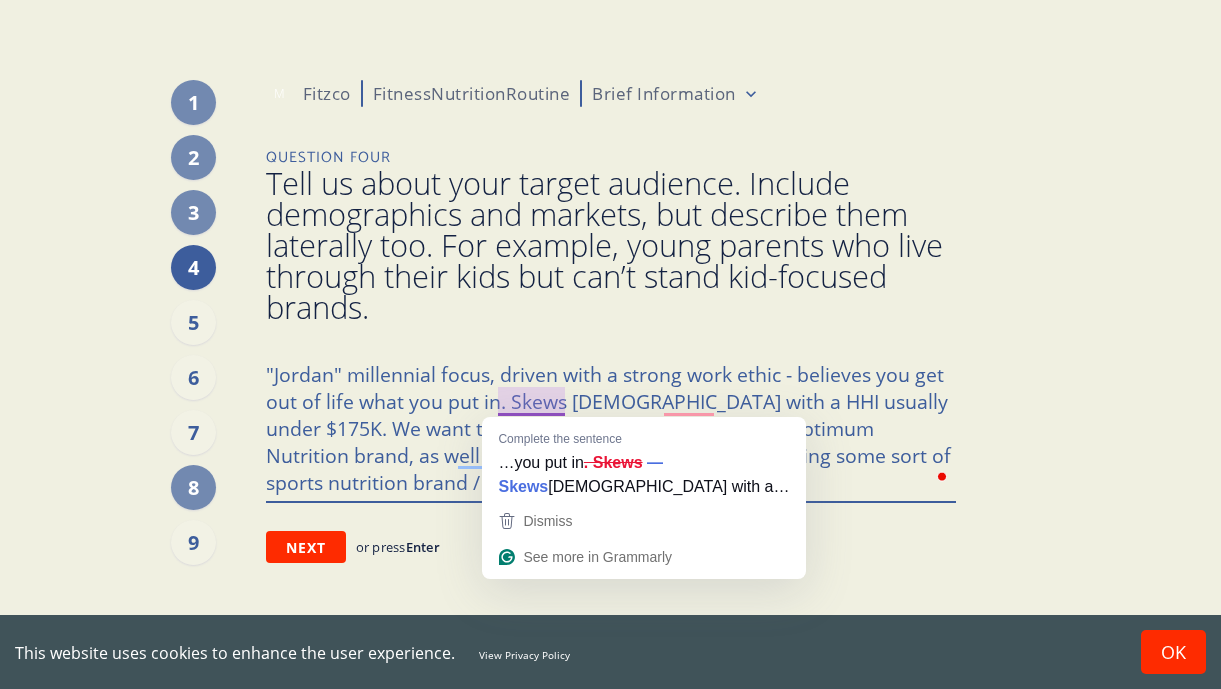 click on ""Jordan" millennial focus, driven with a strong work ethic - believes you get out of life what you put in. Skews [DEMOGRAPHIC_DATA] with a HHI usually under $175K. We want to talk to people who are users of Optimum Nutrition brand, as well as those who don't, but who are using some sort of sports nutrition brand / are familiar with the space." at bounding box center (611, 427) 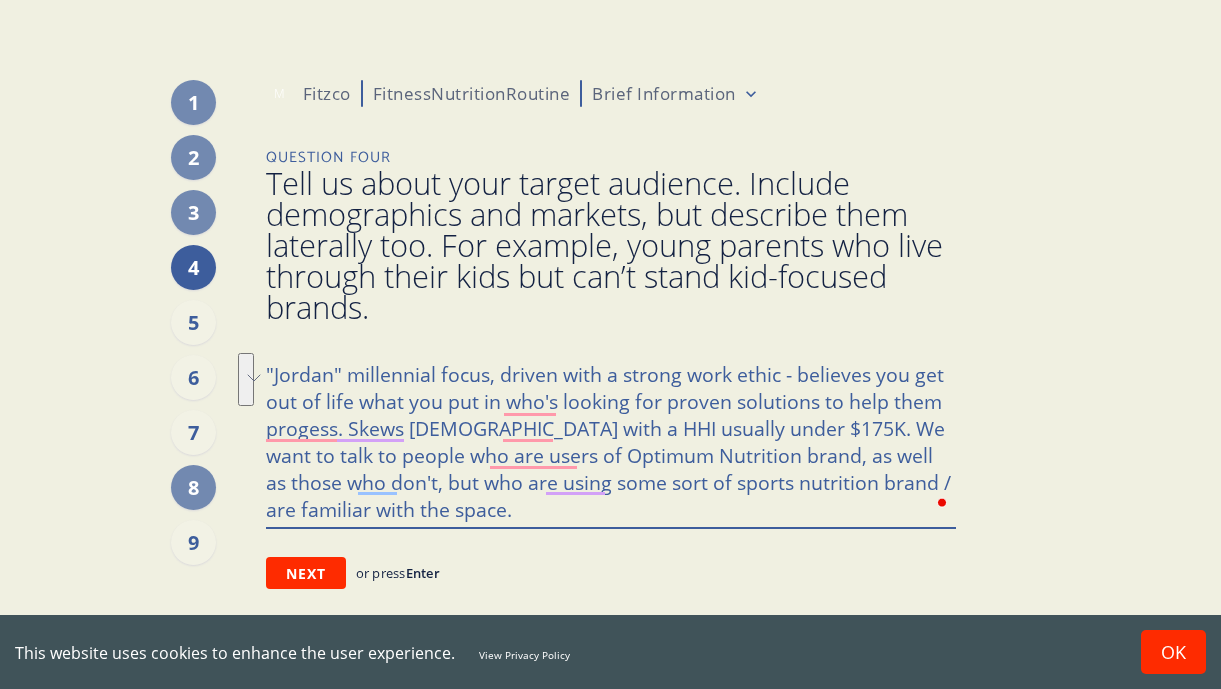 drag, startPoint x: 335, startPoint y: 428, endPoint x: 825, endPoint y: 404, distance: 490.5874 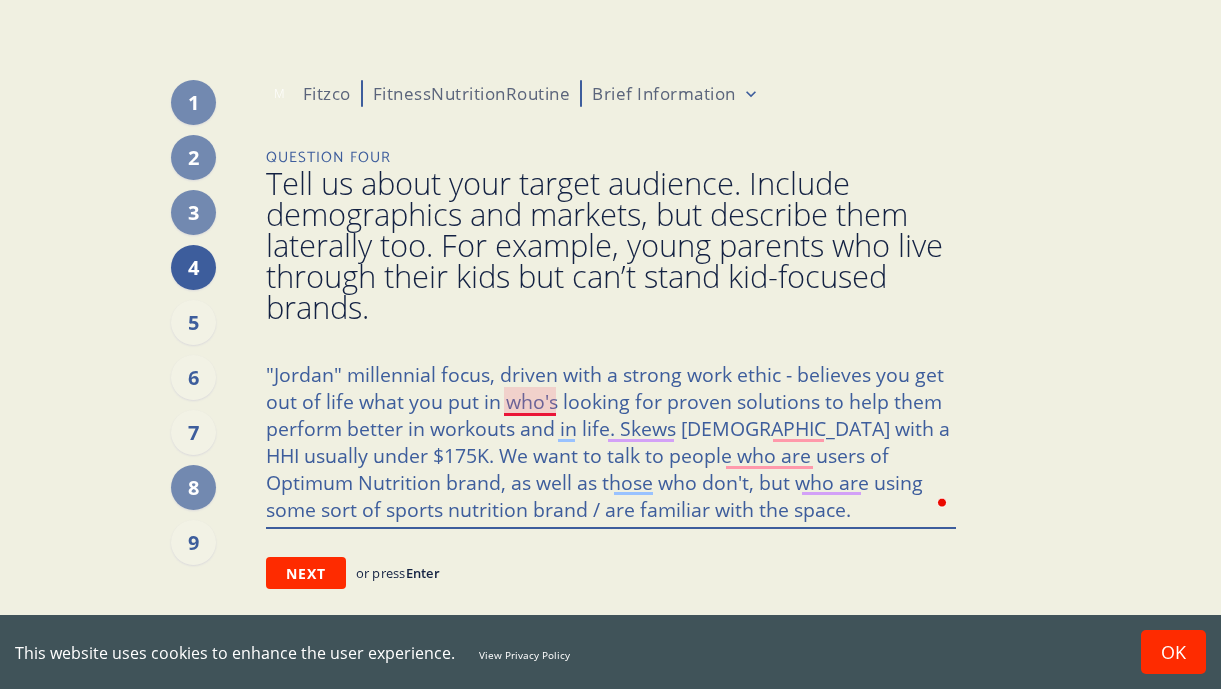 click on ""Jordan" millennial focus, driven with a strong work ethic - believes you get out of life what you put in who's looking for proven solutions to help them perform better in workouts and in life. Skews [DEMOGRAPHIC_DATA] with a HHI usually under $175K. We want to talk to people who are users of Optimum Nutrition brand, as well as those who don't, but who are using some sort of sports nutrition brand / are familiar with the space." at bounding box center (611, 440) 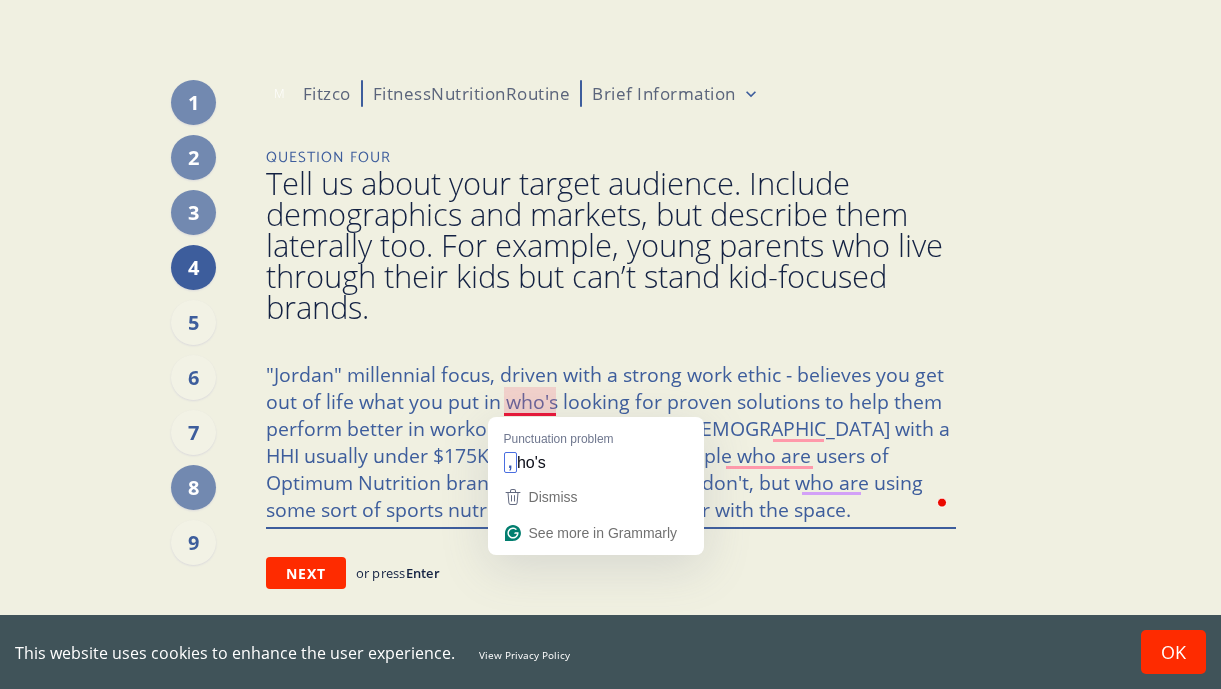 click on ""Jordan" millennial focus, driven with a strong work ethic - believes you get out of life what you put in who's looking for proven solutions to help them perform better in workouts and in life. Skews [DEMOGRAPHIC_DATA] with a HHI usually under $175K. We want to talk to people who are users of Optimum Nutrition brand, as well as those who don't, but who are using some sort of sports nutrition brand / are familiar with the space." at bounding box center (611, 440) 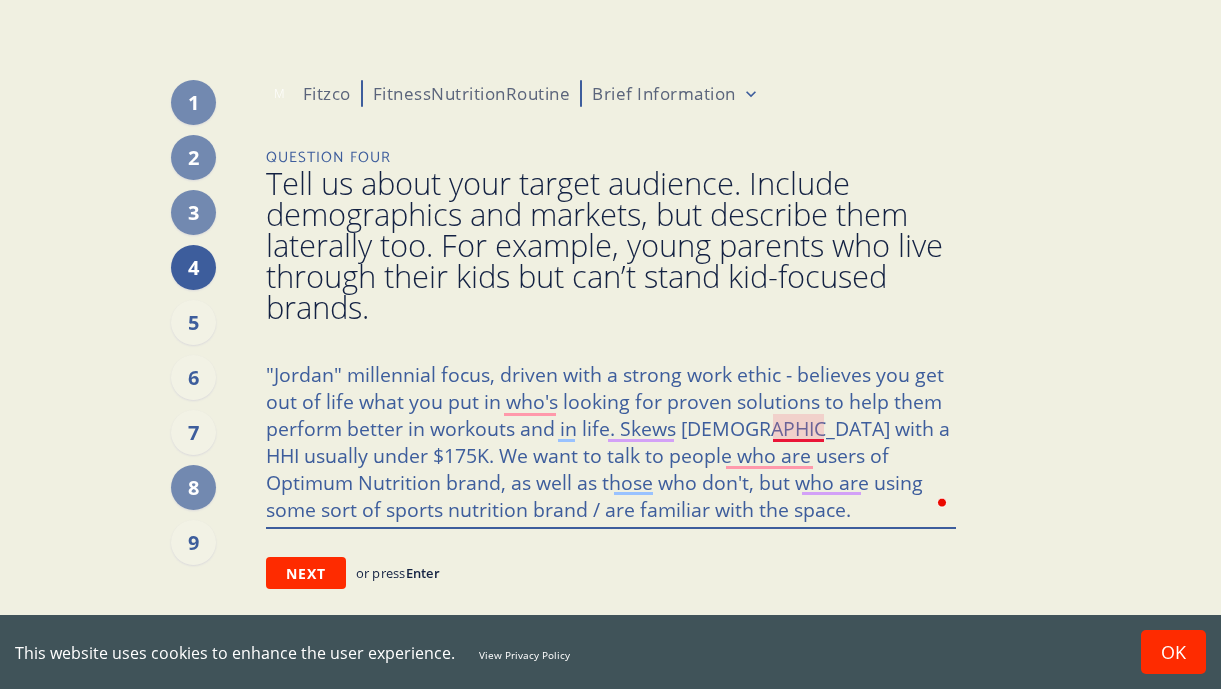 click on ""Jordan" millennial focus, driven with a strong work ethic - believes you get out of life what you put in who's looking for proven solutions to help them perform better in workouts and in life. Skews [DEMOGRAPHIC_DATA] with a HHI usually under $175K. We want to talk to people who are users of Optimum Nutrition brand, as well as those who don't, but who are using some sort of sports nutrition brand / are familiar with the space." at bounding box center (611, 440) 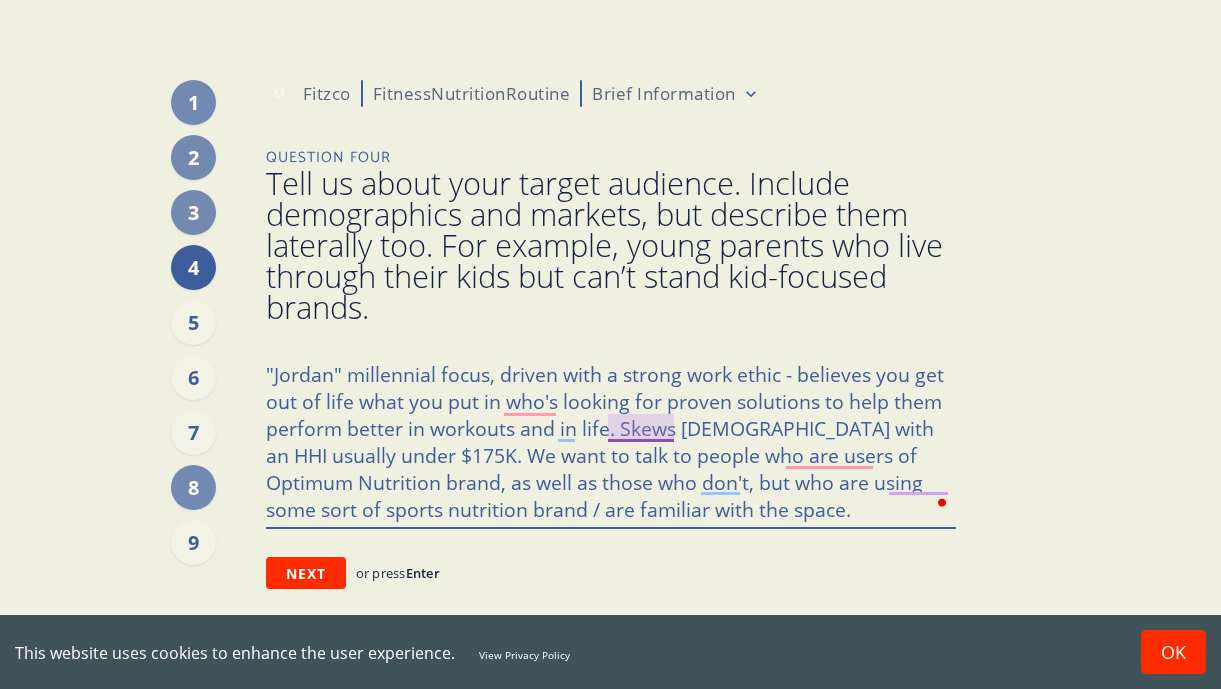 click on ""Jordan" millennial focus, driven with a strong work ethic - believes you get out of life what you put in who's looking for proven solutions to help them perform better in workouts and in life. Skews [DEMOGRAPHIC_DATA] with an HHI usually under $175K. We want to talk to people who are users of Optimum Nutrition brand, as well as those who don't, but who are using some sort of sports nutrition brand / are familiar with the space." at bounding box center [611, 440] 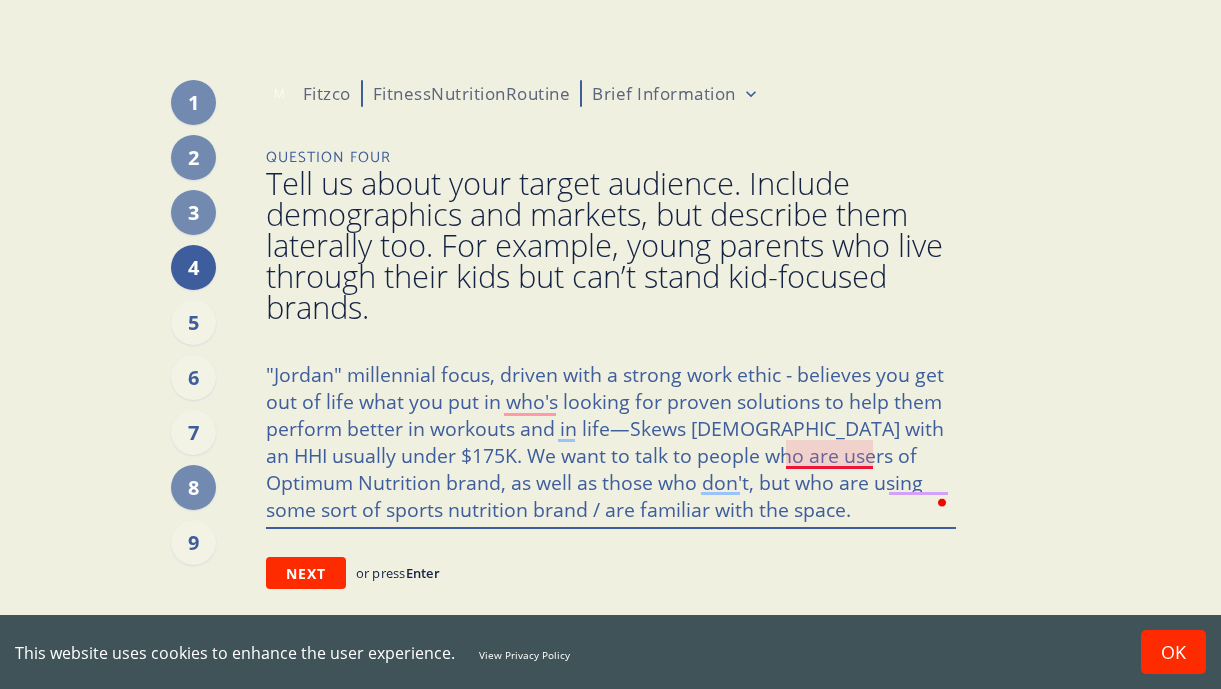 click on ""Jordan" millennial focus, driven with a strong work ethic - believes you get out of life what you put in who's looking for proven solutions to help them perform better in workouts and in life—Skews [DEMOGRAPHIC_DATA] with an HHI usually under $175K. We want to talk to people who are users of Optimum Nutrition brand, as well as those who don't, but who are using some sort of sports nutrition brand / are familiar with the space." at bounding box center [611, 440] 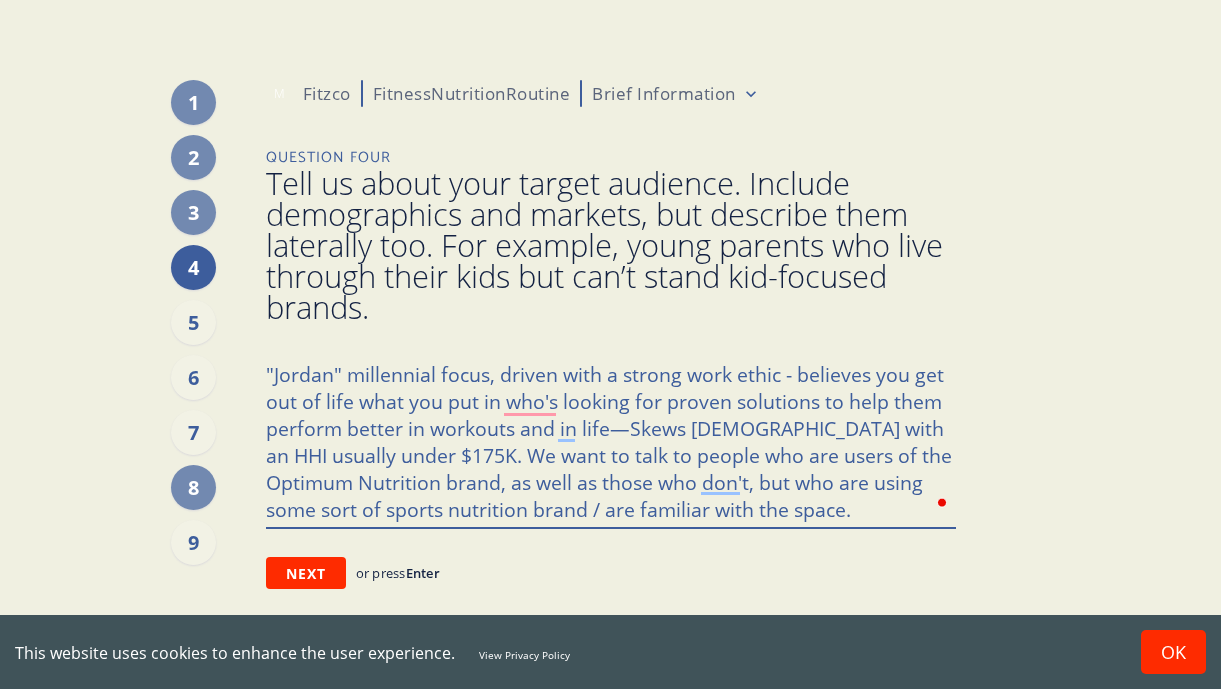click on ""Jordan" millennial focus, driven with a strong work ethic - believes you get out of life what you put in who's looking for proven solutions to help them perform better in workouts and in life—Skews [DEMOGRAPHIC_DATA] with an HHI usually under $175K. We want to talk to people who are users of the Optimum Nutrition brand, as well as those who don't, but who are using some sort of sports nutrition brand / are familiar with the space." at bounding box center [611, 440] 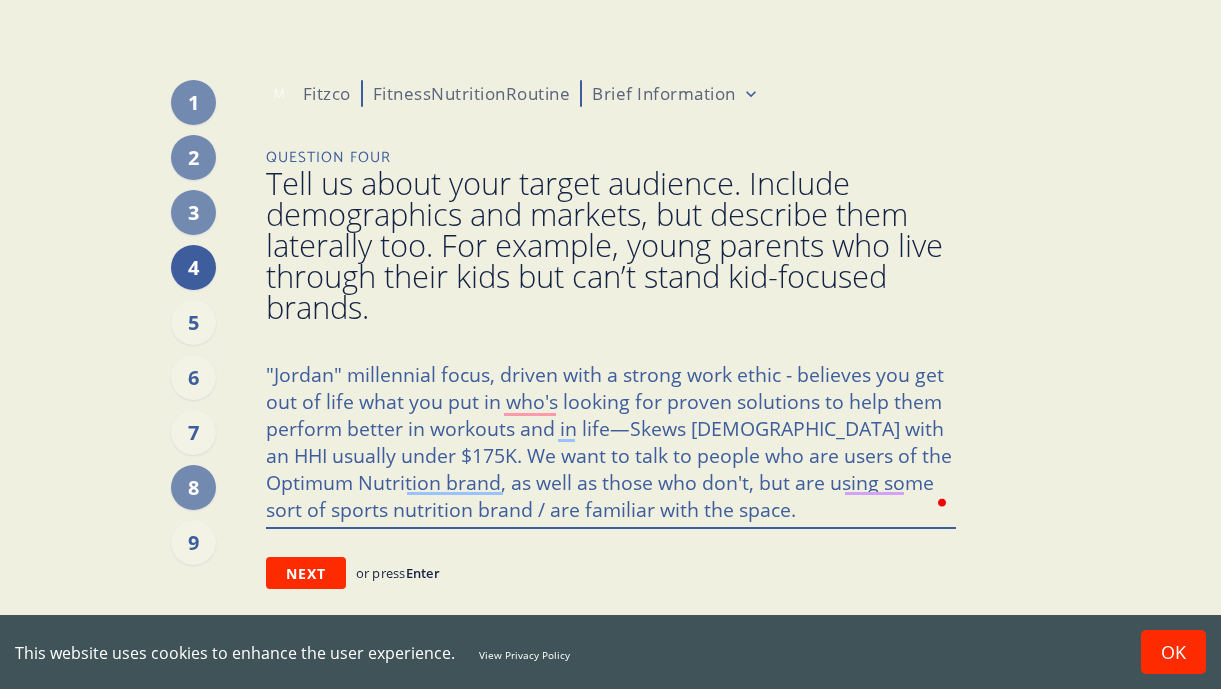 click on ""Jordan" millennial focus, driven with a strong work ethic - believes you get out of life what you put in who's looking for proven solutions to help them perform better in workouts and in life—Skews [DEMOGRAPHIC_DATA] with an HHI usually under $175K. We want to talk to people who are users of the Optimum Nutrition brand, as well as those who don't, but are using some sort of sports nutrition brand / are familiar with the space." at bounding box center [611, 440] 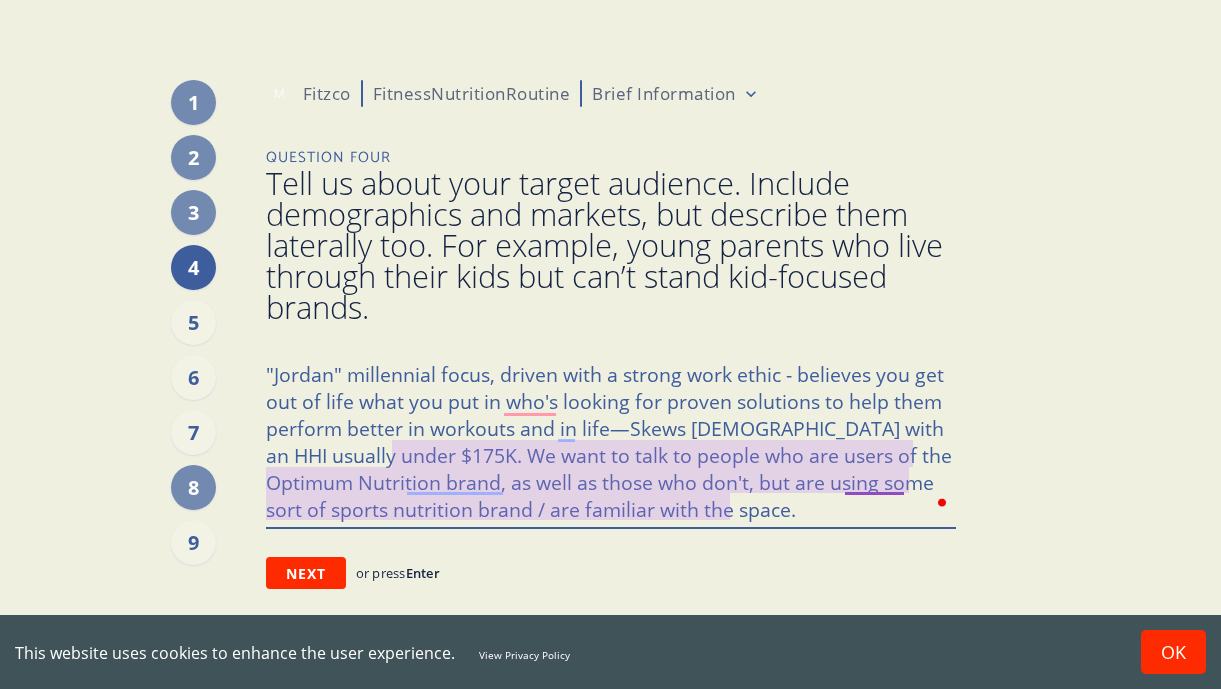 click on ""Jordan" millennial focus, driven with a strong work ethic - believes you get out of life what you put in who's looking for proven solutions to help them perform better in workouts and in life—Skews [DEMOGRAPHIC_DATA] with an HHI usually under $175K. We want to talk to people who are users of the Optimum Nutrition brand, as well as those who don't, but are using some sort of sports nutrition brand / are familiar with the space." at bounding box center (611, 440) 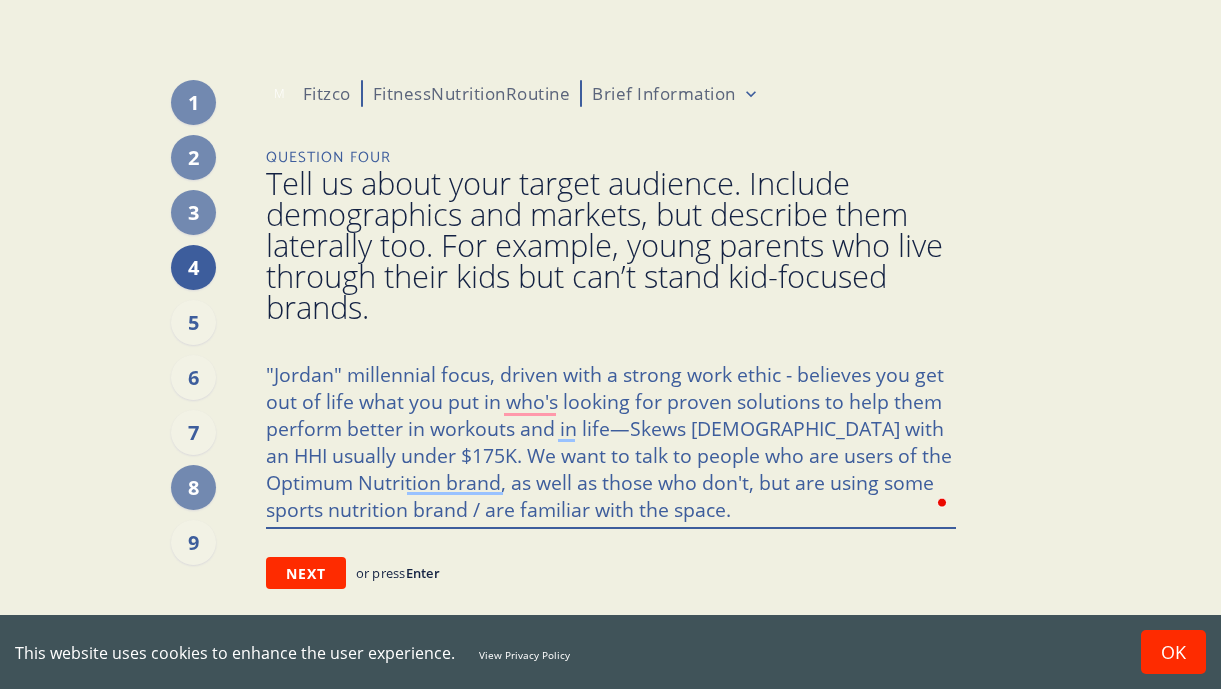 click on ""Jordan" millennial focus, driven with a strong work ethic - believes you get out of life what you put in who's looking for proven solutions to help them perform better in workouts and in life—Skews [DEMOGRAPHIC_DATA] with an HHI usually under $175K. We want to talk to people who are users of the Optimum Nutrition brand, as well as those who don't, but are using some sports nutrition brand / are familiar with the space." at bounding box center (611, 440) 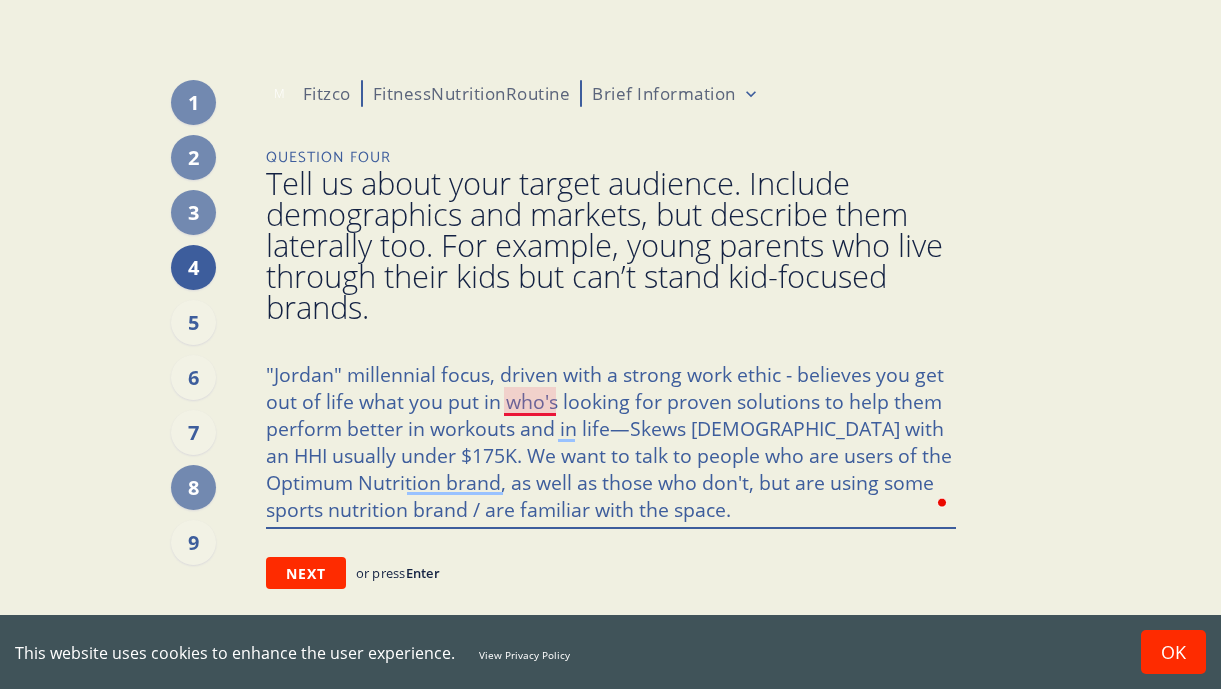 click on ""Jordan" millennial focus, driven with a strong work ethic - believes you get out of life what you put in who's looking for proven solutions to help them perform better in workouts and in life—Skews [DEMOGRAPHIC_DATA] with an HHI usually under $175K. We want to talk to people who are users of the Optimum Nutrition brand, as well as those who don't, but are using some sports nutrition brand / are familiar with the space." at bounding box center [611, 440] 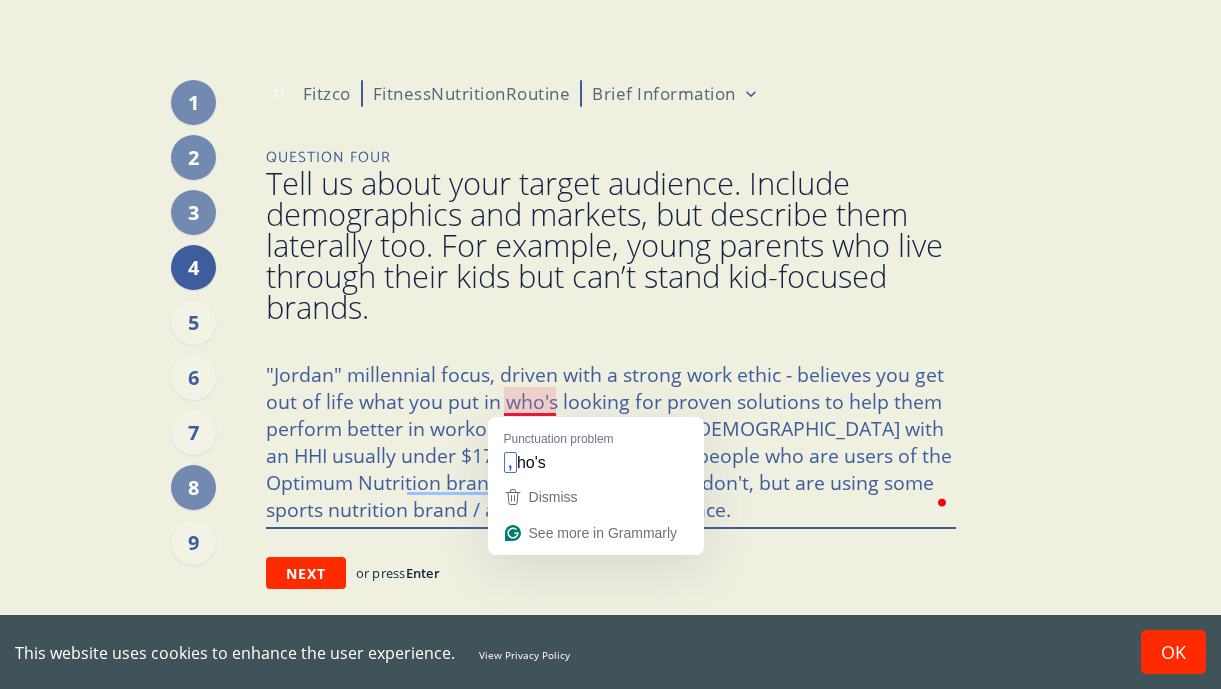 click on ""Jordan" millennial focus, driven with a strong work ethic - believes you get out of life what you put in who's looking for proven solutions to help them perform better in workouts and in life—Skews [DEMOGRAPHIC_DATA] with an HHI usually under $175K. We want to talk to people who are users of the Optimum Nutrition brand, as well as those who don't, but are using some sports nutrition brand / are familiar with the space." at bounding box center (611, 440) 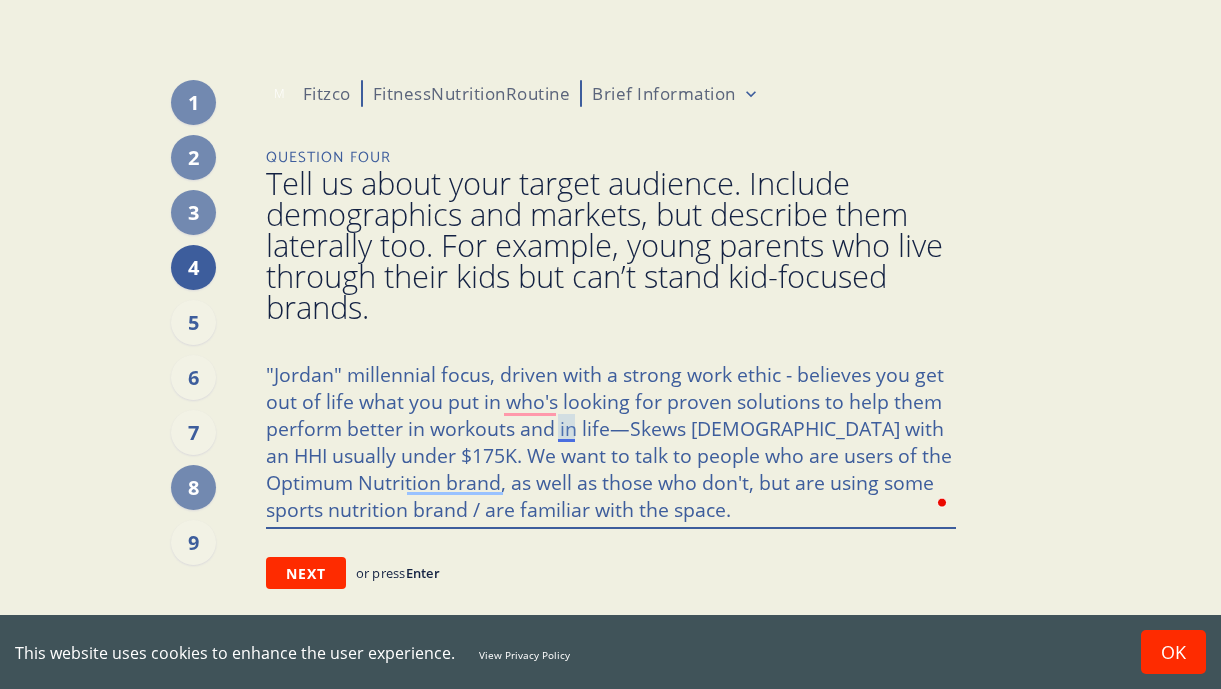 click on ""Jordan" millennial focus, driven with a strong work ethic - believes you get out of life what you put in who's looking for proven solutions to help them perform better in workouts and in life—Skews [DEMOGRAPHIC_DATA] with an HHI usually under $175K. We want to talk to people who are users of the Optimum Nutrition brand, as well as those who don't, but are using some sports nutrition brand / are familiar with the space." at bounding box center (611, 440) 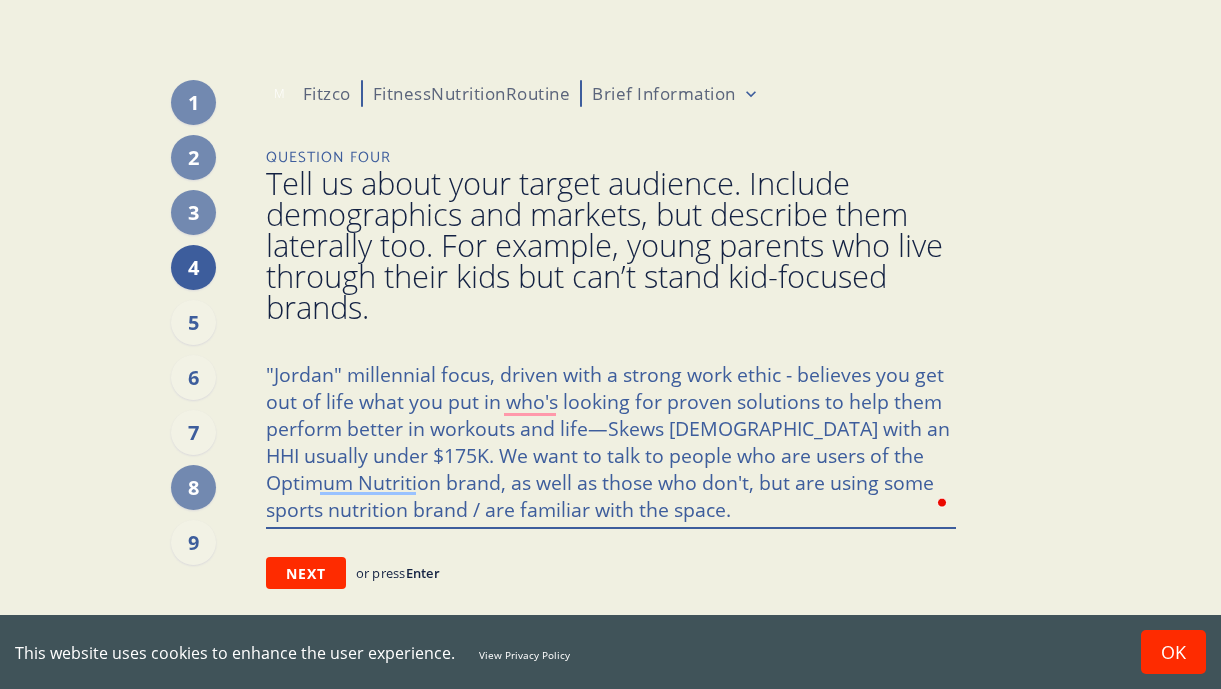 click on ""Jordan" millennial focus, driven with a strong work ethic - believes you get out of life what you put in who's looking for proven solutions to help them perform better in workouts and life—Skews [DEMOGRAPHIC_DATA] with an HHI usually under $175K. We want to talk to people who are users of the Optimum Nutrition brand, as well as those who don't, but are using some sports nutrition brand / are familiar with the space." at bounding box center (611, 440) 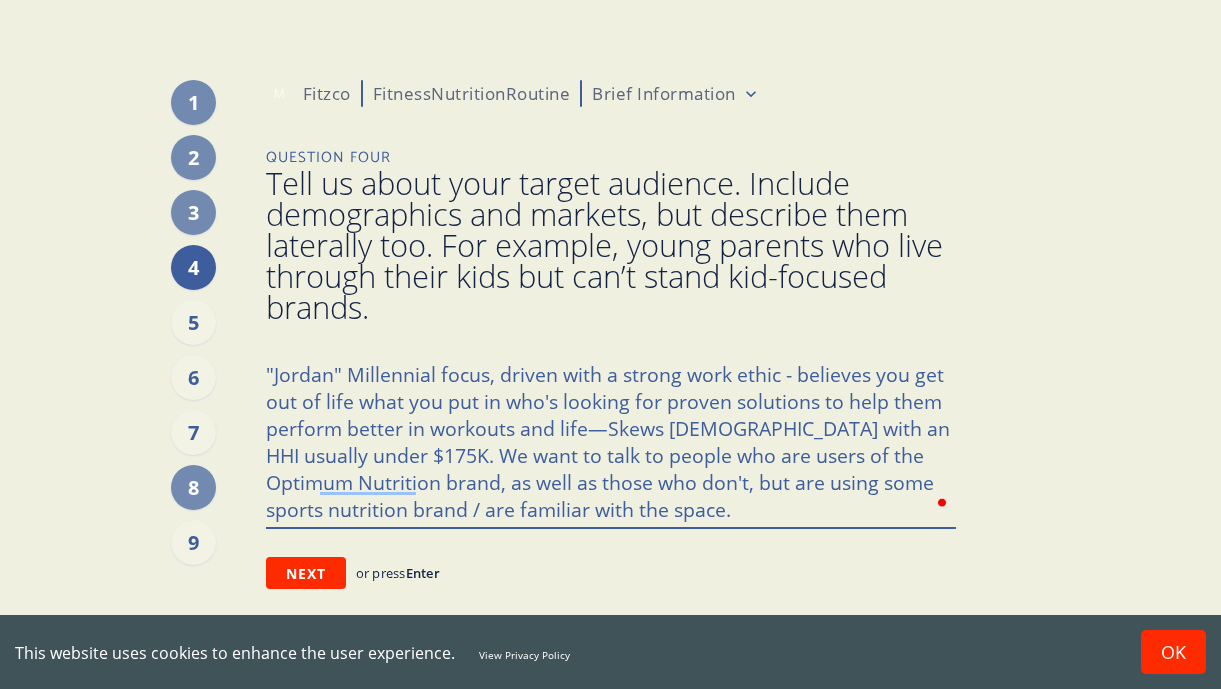 click on ""Jordan" Millennial focus, driven with a strong work ethic - believes you get out of life what you put in who's looking for proven solutions to help them perform better in workouts and life—Skews [DEMOGRAPHIC_DATA] with an HHI usually under $175K. We want to talk to people who are users of the Optimum Nutrition brand, as well as those who don't, but are using some sports nutrition brand / are familiar with the space." at bounding box center [611, 440] 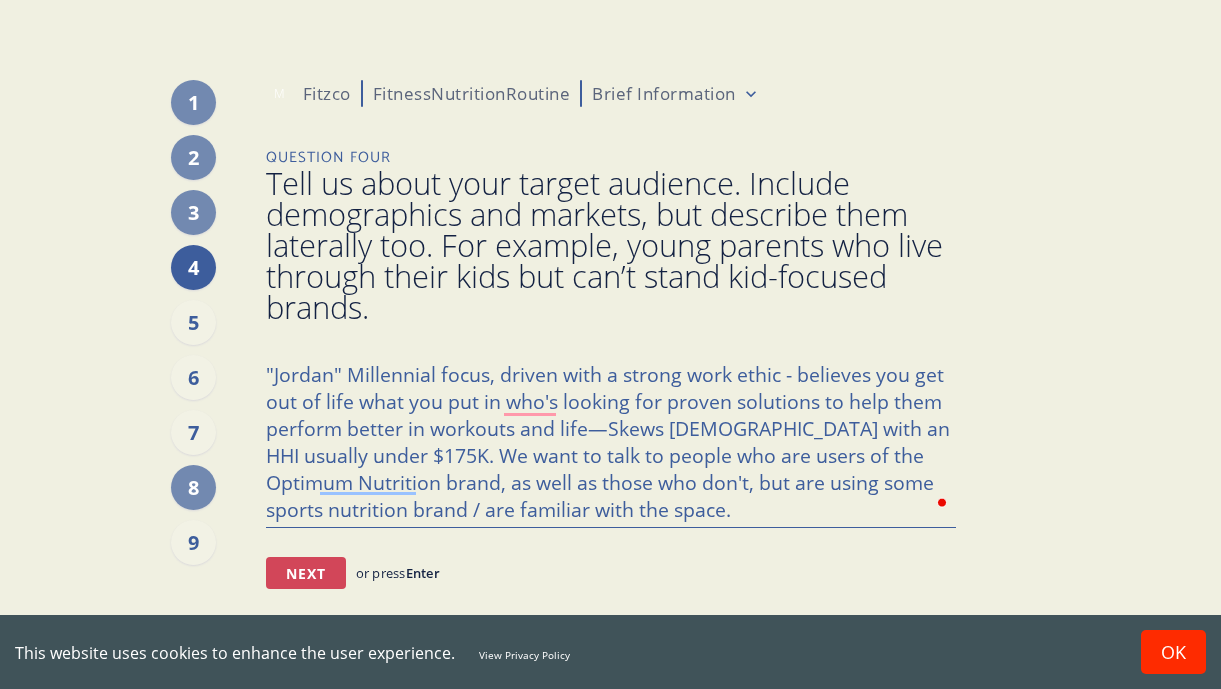 click on "Next" at bounding box center [306, 573] 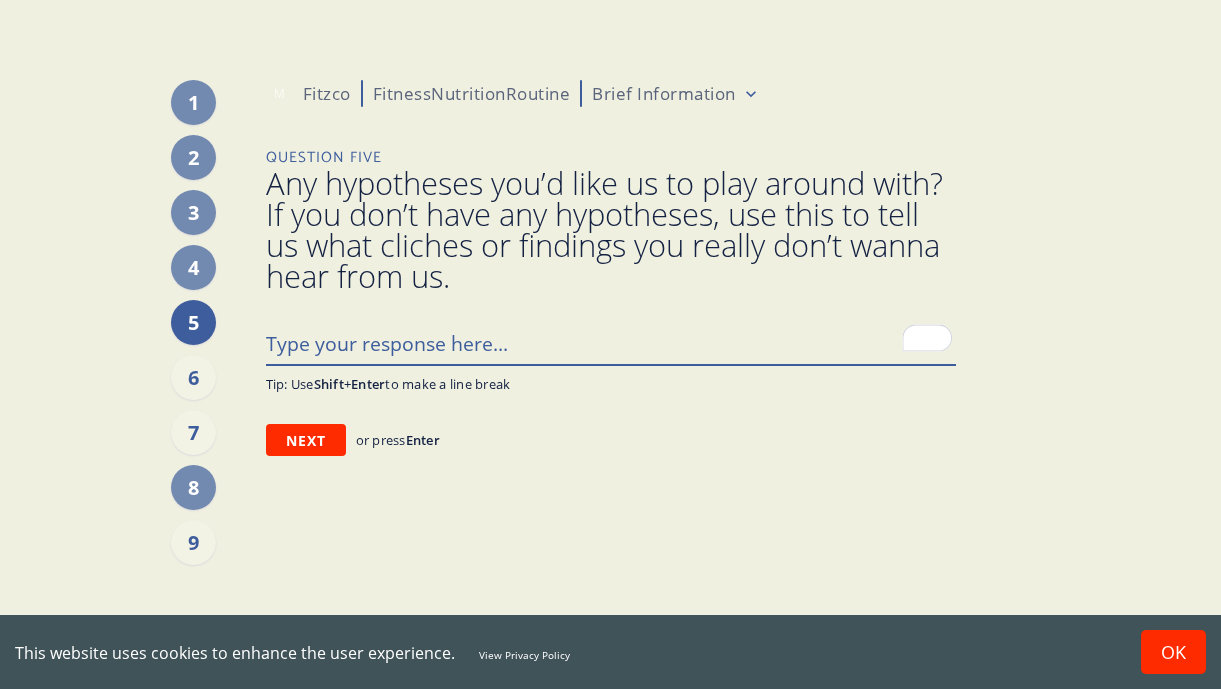 click at bounding box center [611, 343] 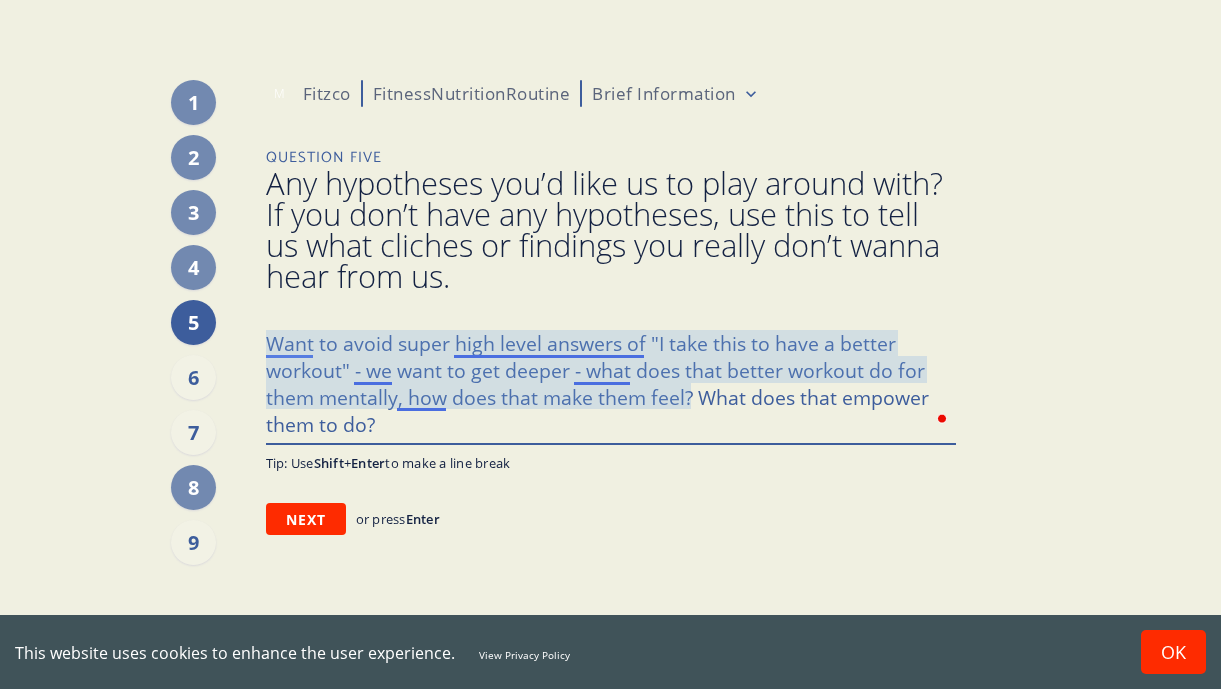 click on "Want to avoid super high level answers of "I take this to have a better workout" - we want to get deeper - what does that better workout do for them mentally, how does that make them feel? What does that empower them to do?" at bounding box center [611, 382] 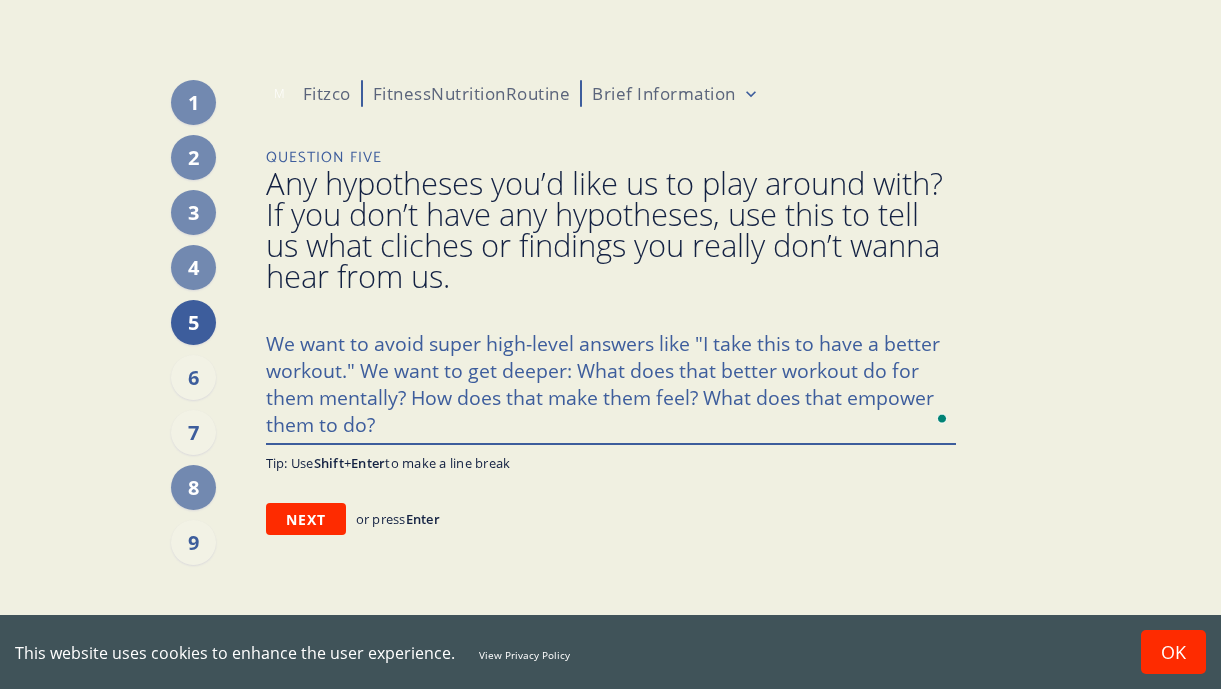 click on "We want to avoid super high-level answers like "I take this to have a better workout." We want to get deeper: What does that better workout do for them mentally? How does that make them feel? What does that empower them to do?" at bounding box center [611, 382] 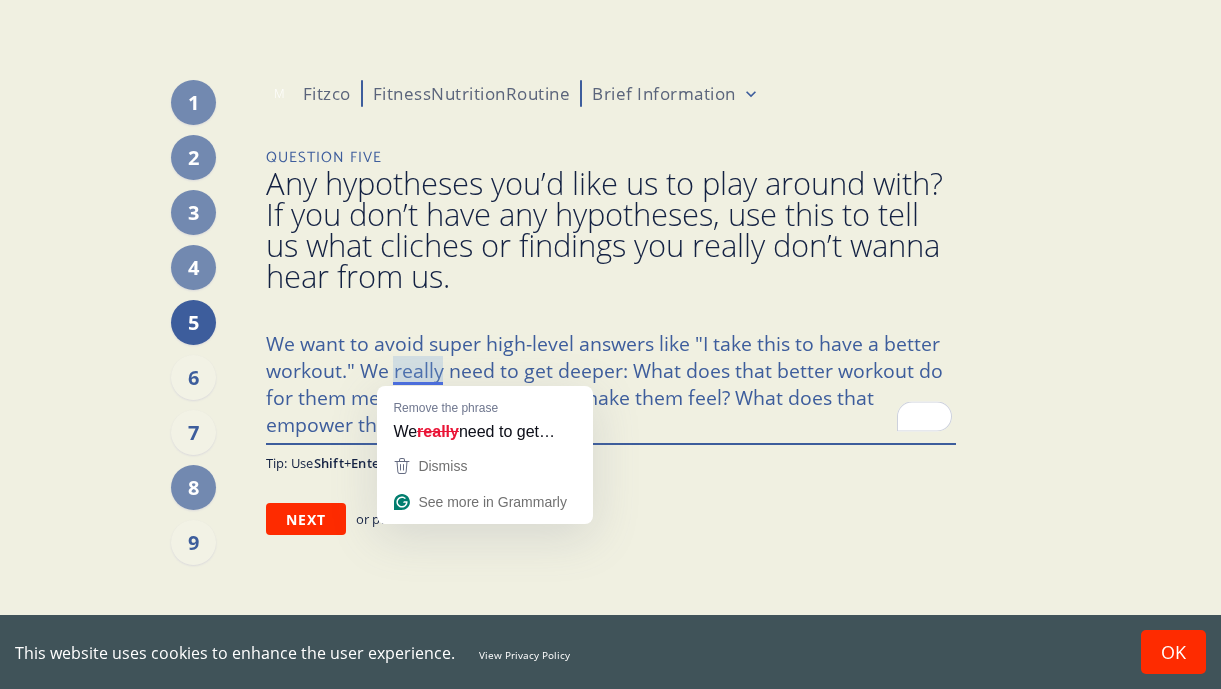 click on "We want to avoid super high-level answers like "I take this to have a better workout." We really need to get deeper: What does that better workout do for them mentally? How does that make them feel? What does that empower them to do?" at bounding box center [611, 382] 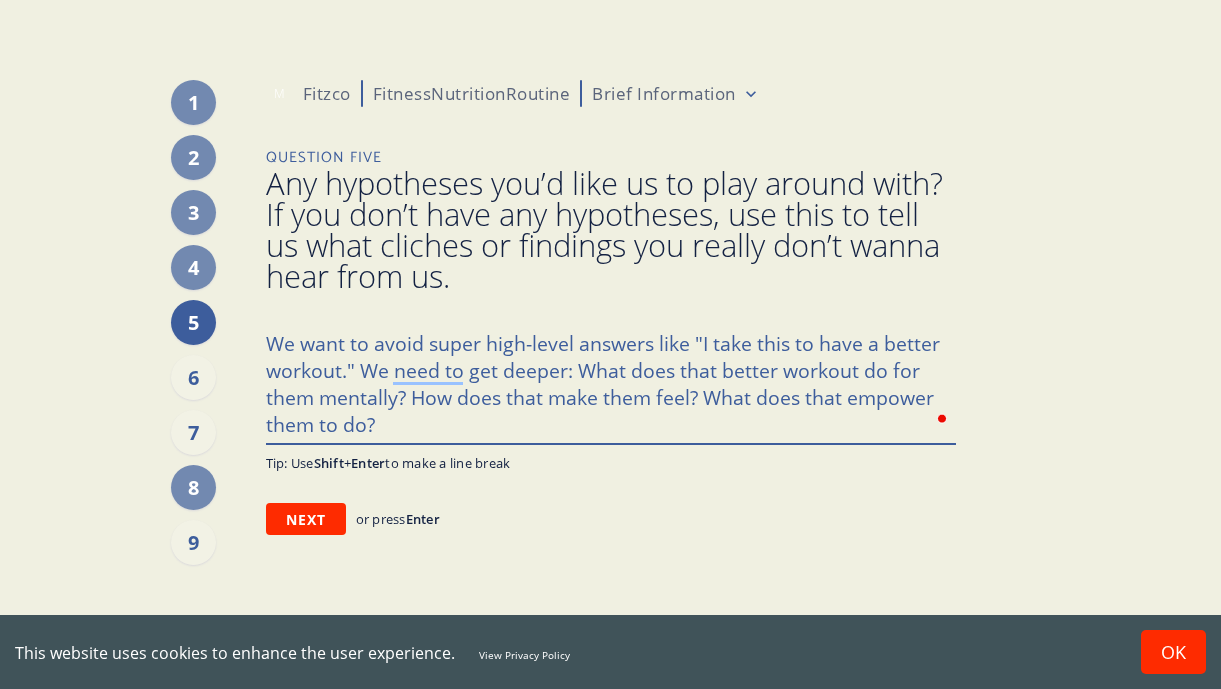 click on "We want to avoid super high-level answers like "I take this to have a better workout." We need to get deeper: What does that better workout do for them mentally? How does that make them feel? What does that empower them to do?" at bounding box center [611, 382] 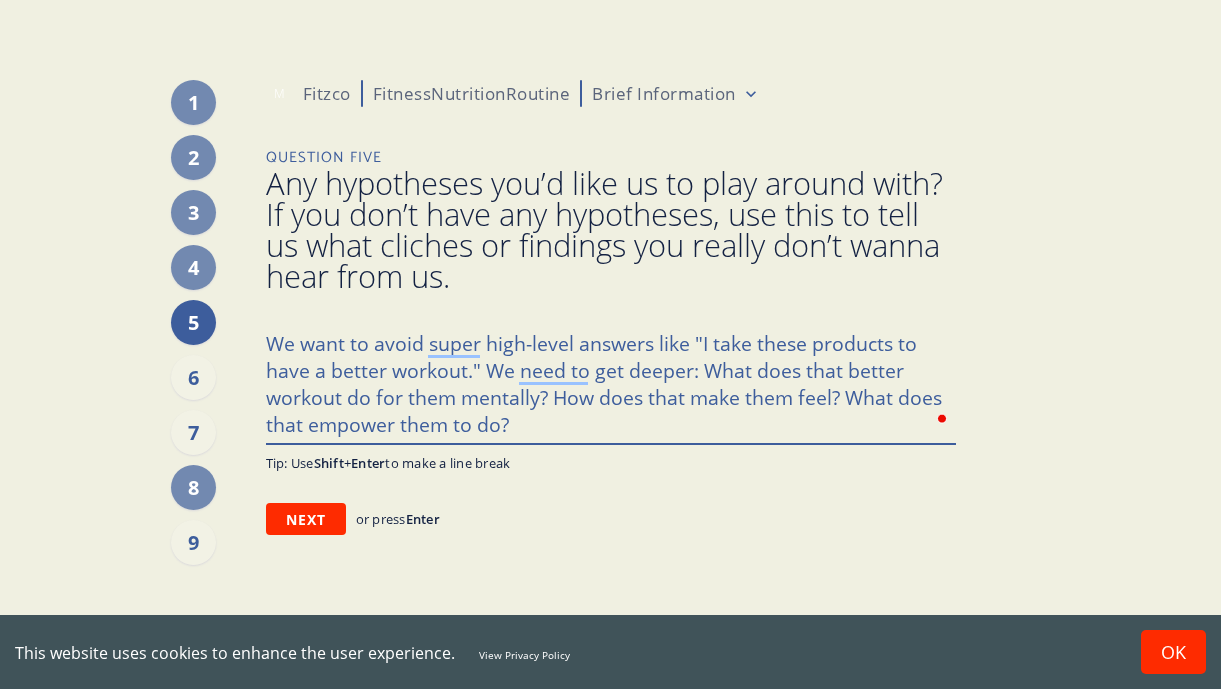 click on "We want to avoid super high-level answers like "I take these products to have a better workout." We need to get deeper: What does that better workout do for them mentally? How does that make them feel? What does that empower them to do?" at bounding box center (611, 382) 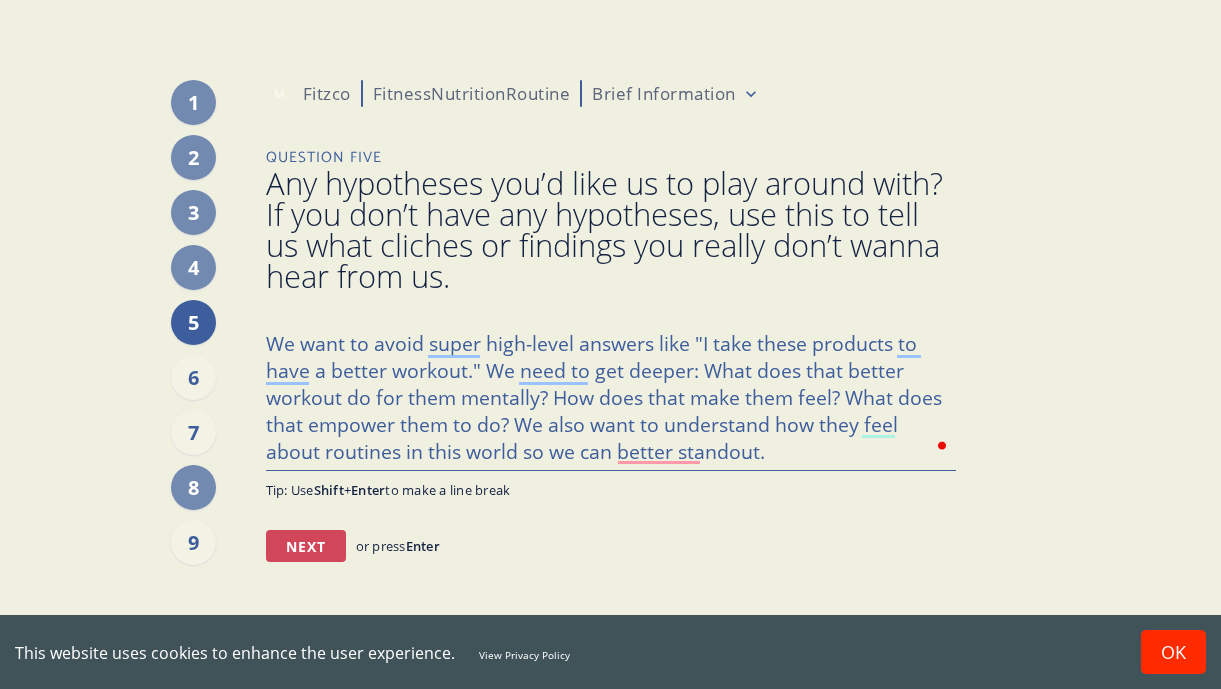 drag, startPoint x: 327, startPoint y: 529, endPoint x: 591, endPoint y: 411, distance: 289.17123 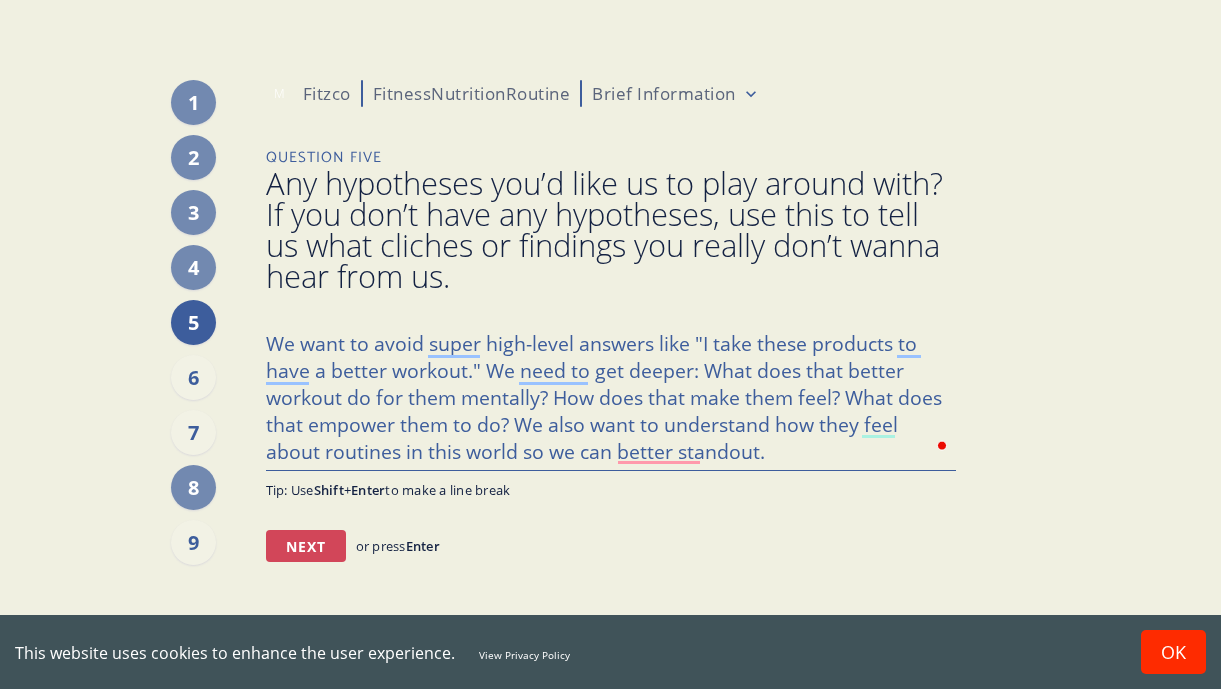 click on "Question Five Any hypotheses you’d like us to play around with? If you don’t have any hypotheses, use this to tell us what cliches or findings you really don’t wanna hear from us. We want to avoid super high-level answers like "I take these products to have a better workout." We need to get deeper: What does that better workout do for them mentally? How does that make them feel? What does that empower them to do? We also want to understand how they feel about routines in this world so we can better standout. Tip: Use  Shift  +  Enter  to make a line break Next or press  Enter" at bounding box center [611, 354] 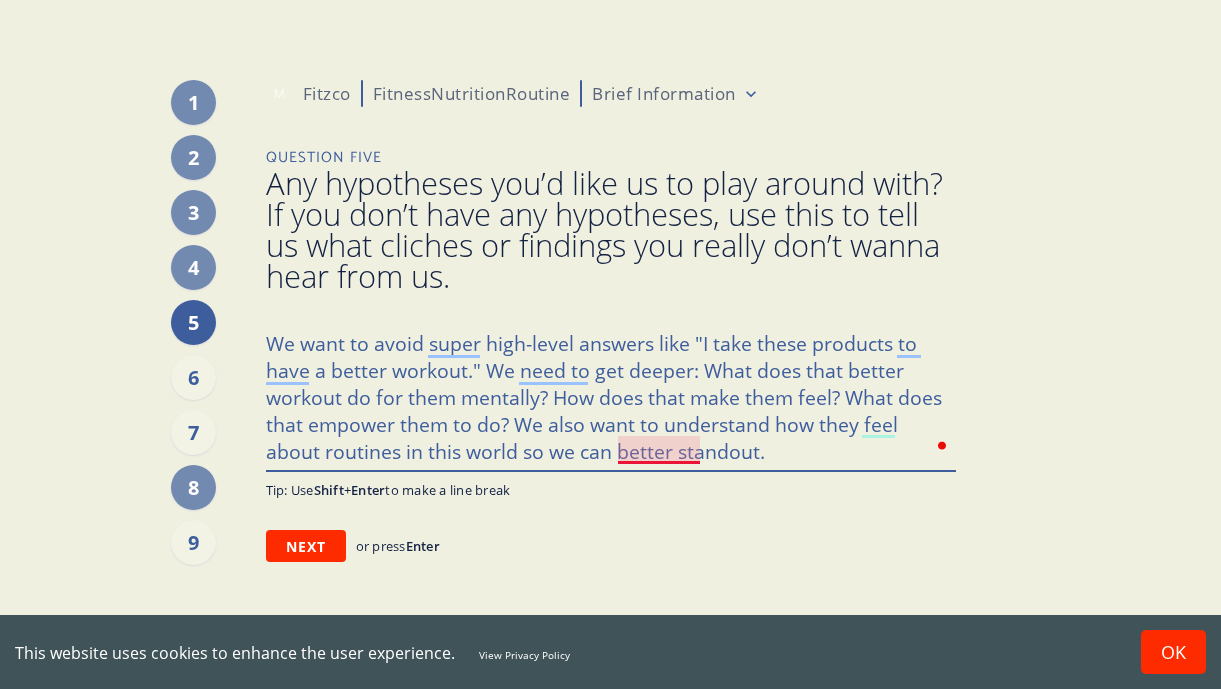 click on "We want to avoid super high-level answers like "I take these products to have a better workout." We need to get deeper: What does that better workout do for them mentally? How does that make them feel? What does that empower them to do? We also want to understand how they feel about routines in this world so we can better standout." at bounding box center (611, 396) 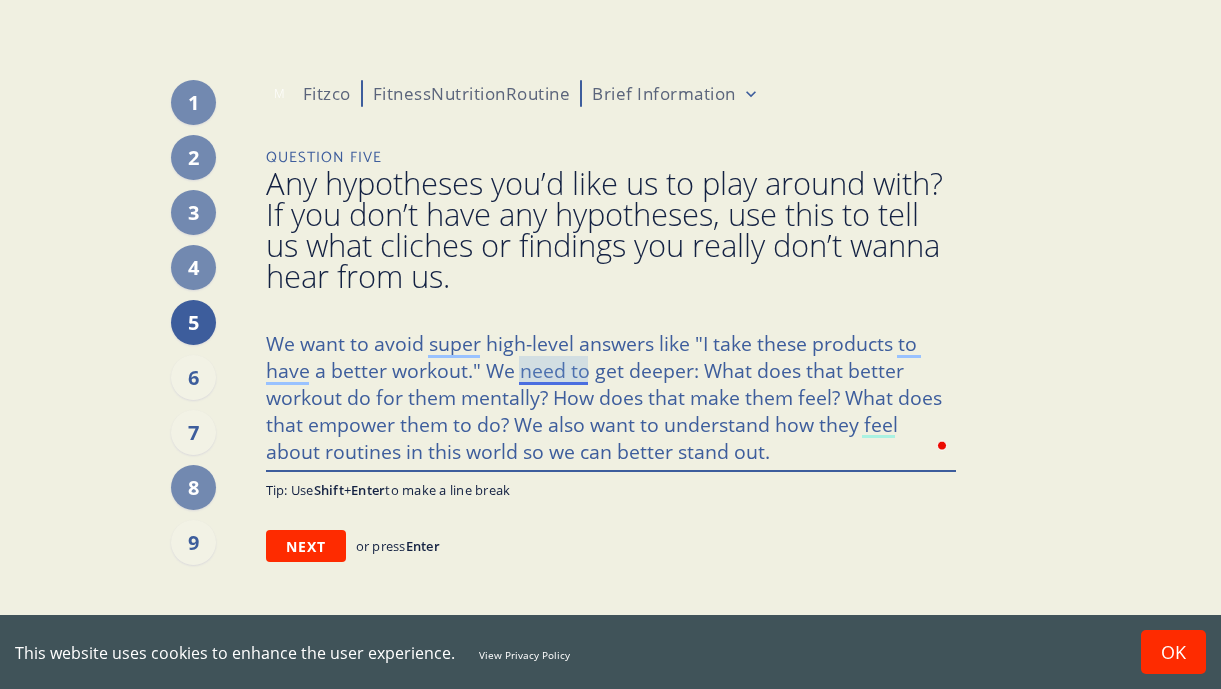 click on "We want to avoid super high-level answers like "I take these products to have a better workout." We need to get deeper: What does that better workout do for them mentally? How does that make them feel? What does that empower them to do? We also want to understand how they feel about routines in this world so we can better stand out." at bounding box center [611, 396] 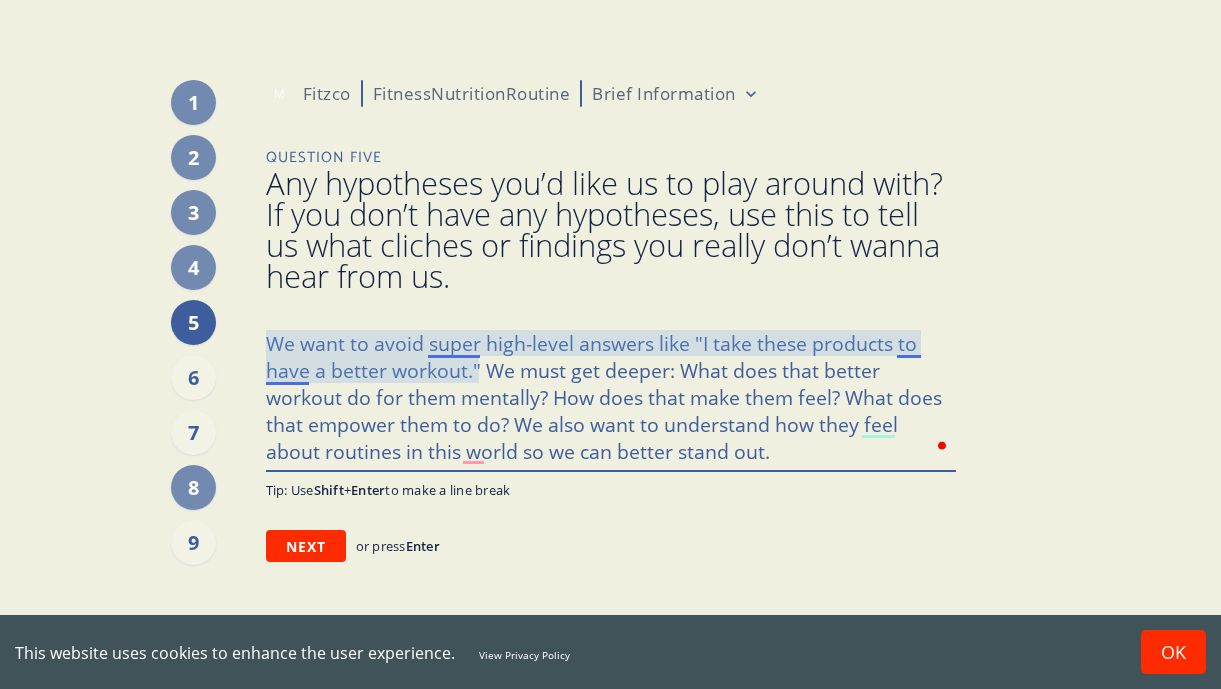 click on "We want to avoid super high-level answers like "I take these products to have a better workout." We must get deeper: What does that better workout do for them mentally? How does that make them feel? What does that empower them to do? We also want to understand how they feel about routines in this world so we can better stand out." at bounding box center (611, 396) 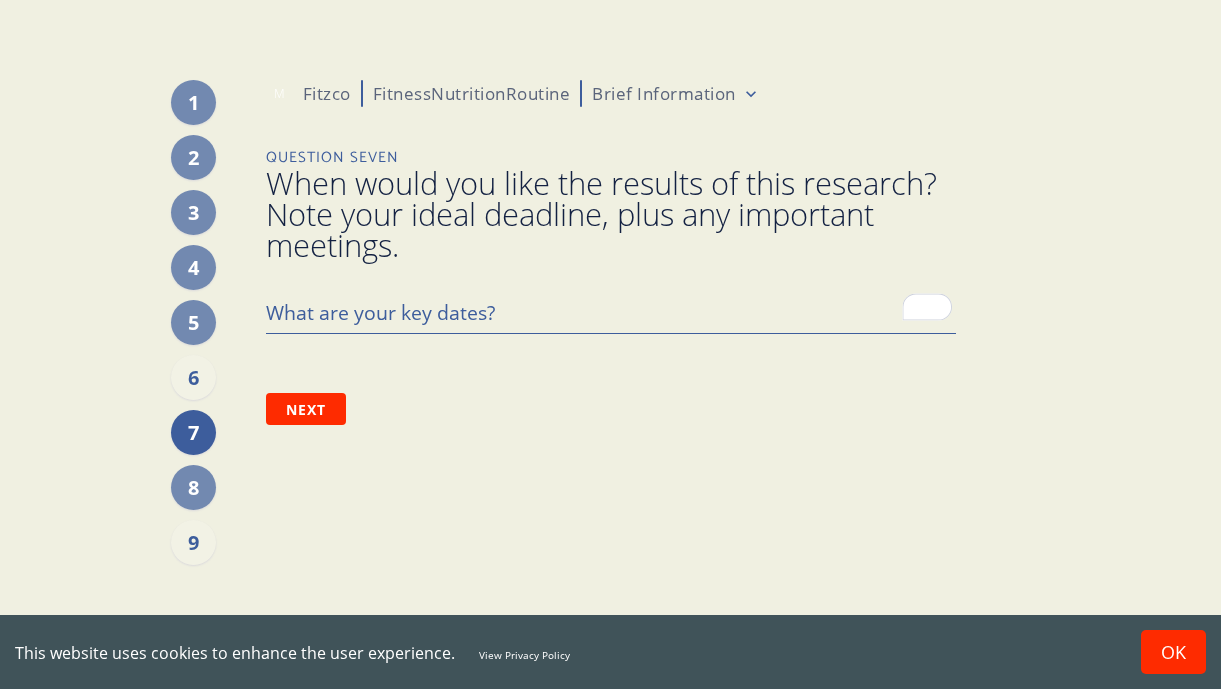 scroll, scrollTop: 0, scrollLeft: 0, axis: both 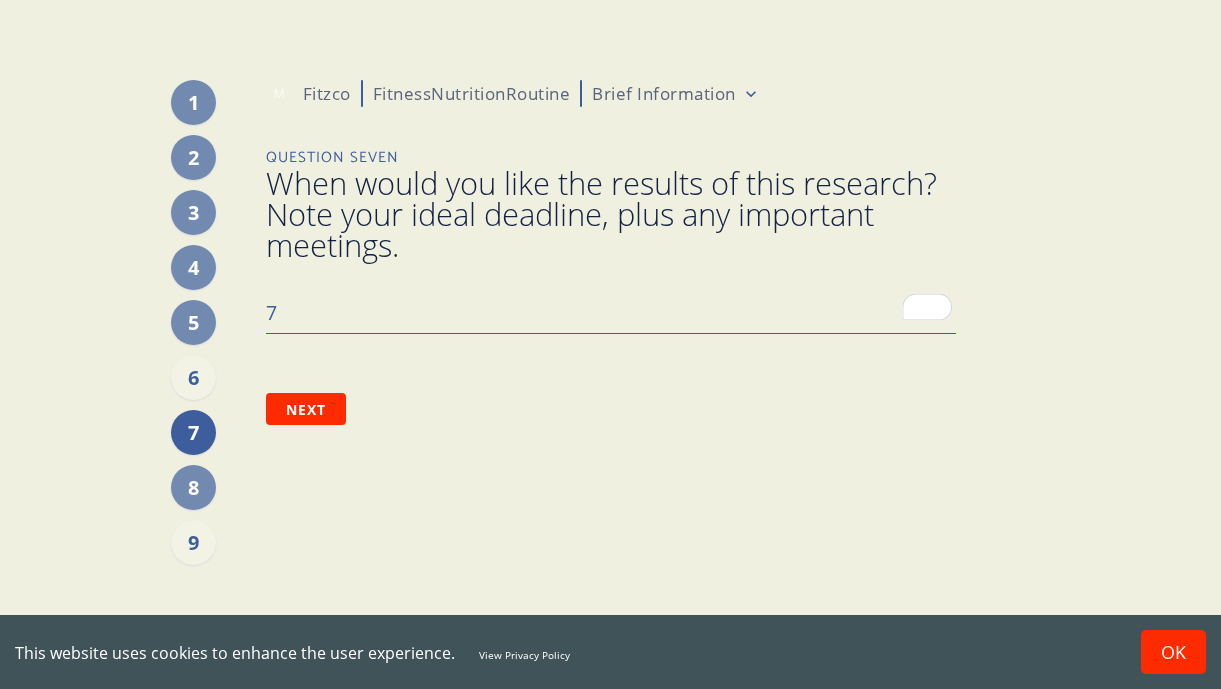 type on "7/" 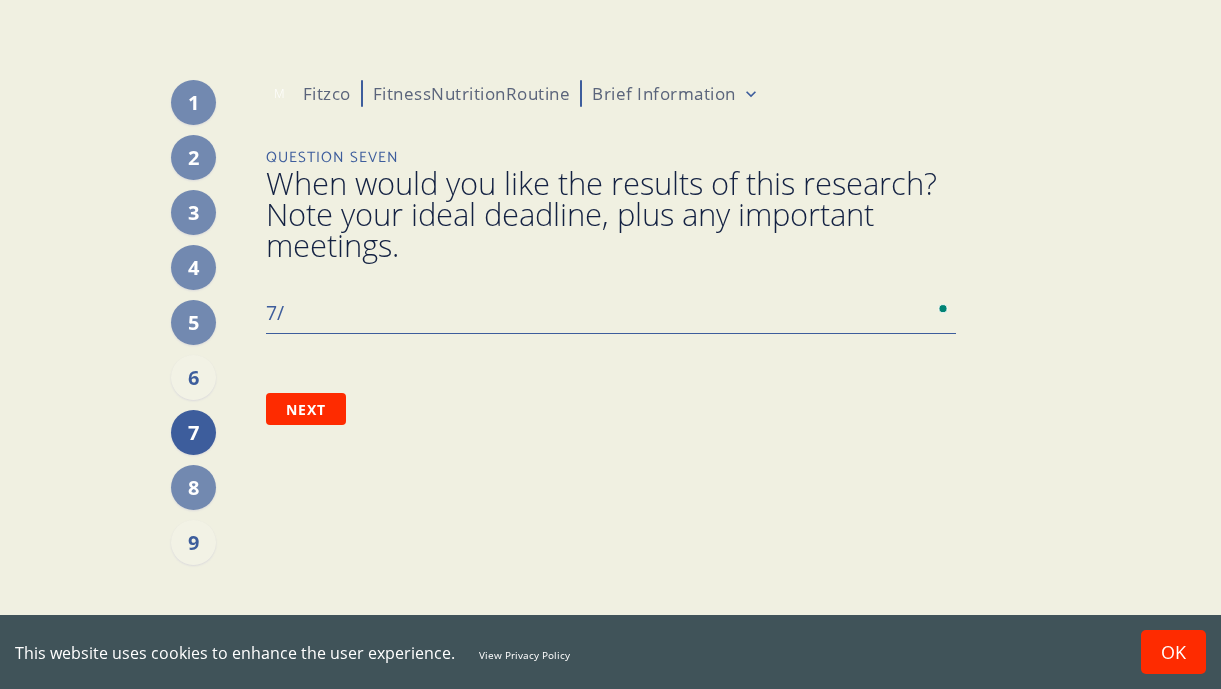 type on "7/2" 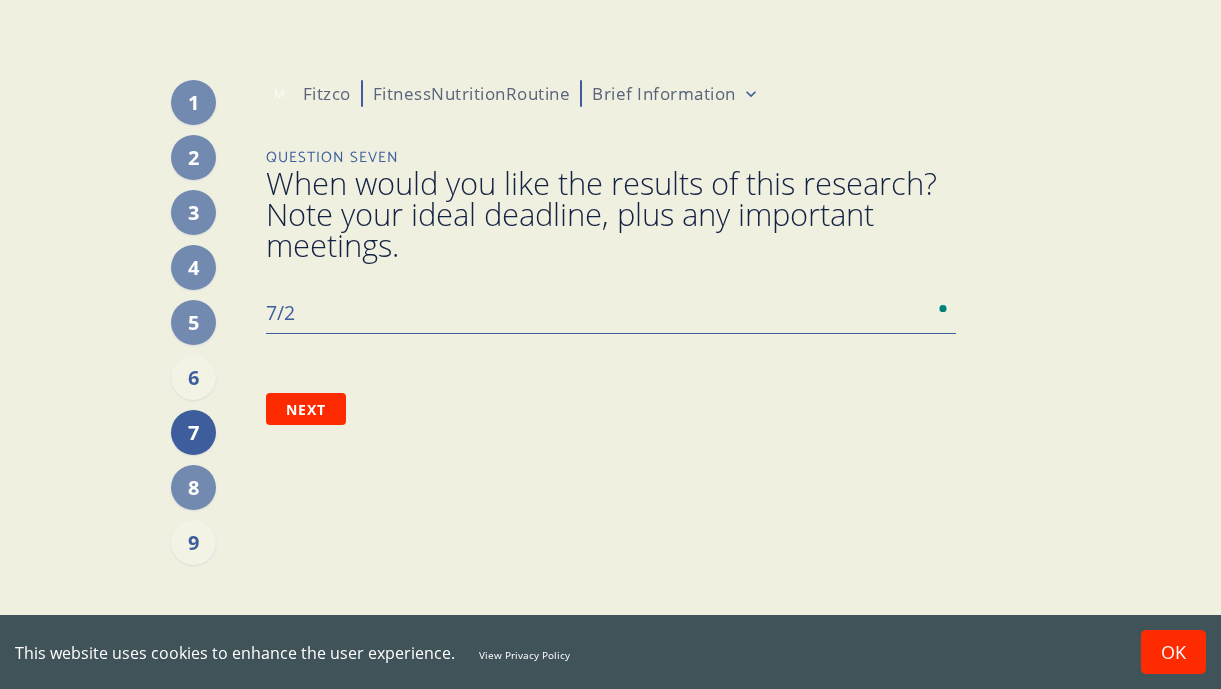 type on "7/29" 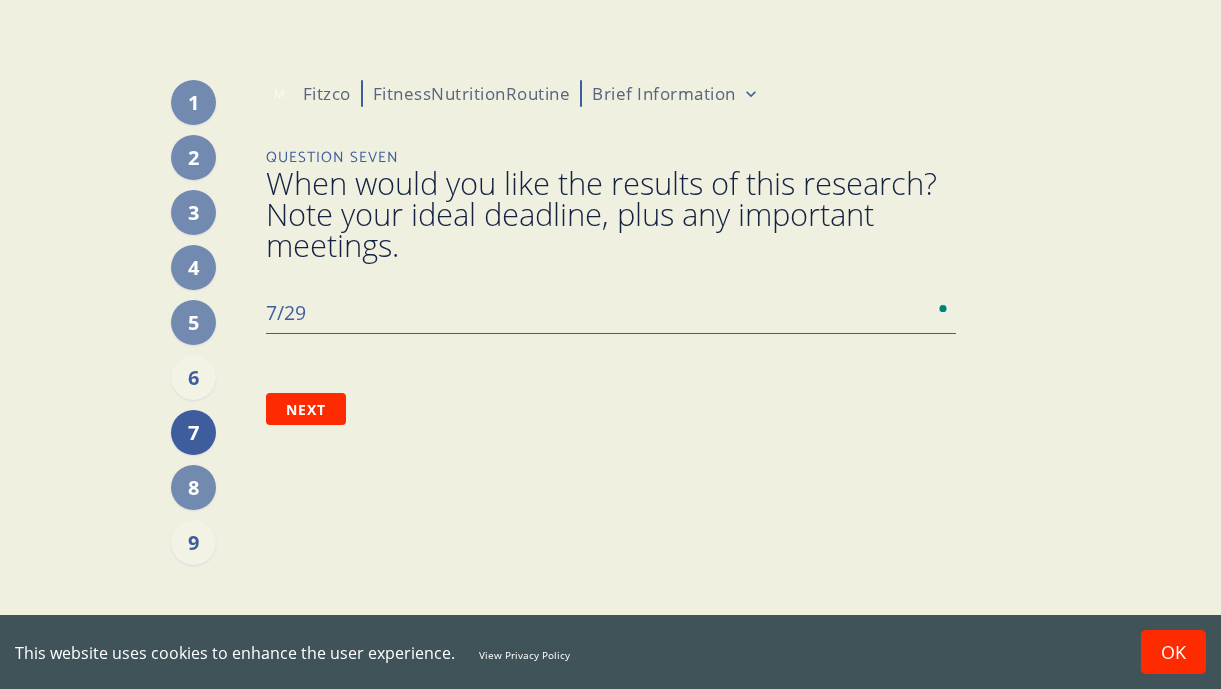 type on "7/29" 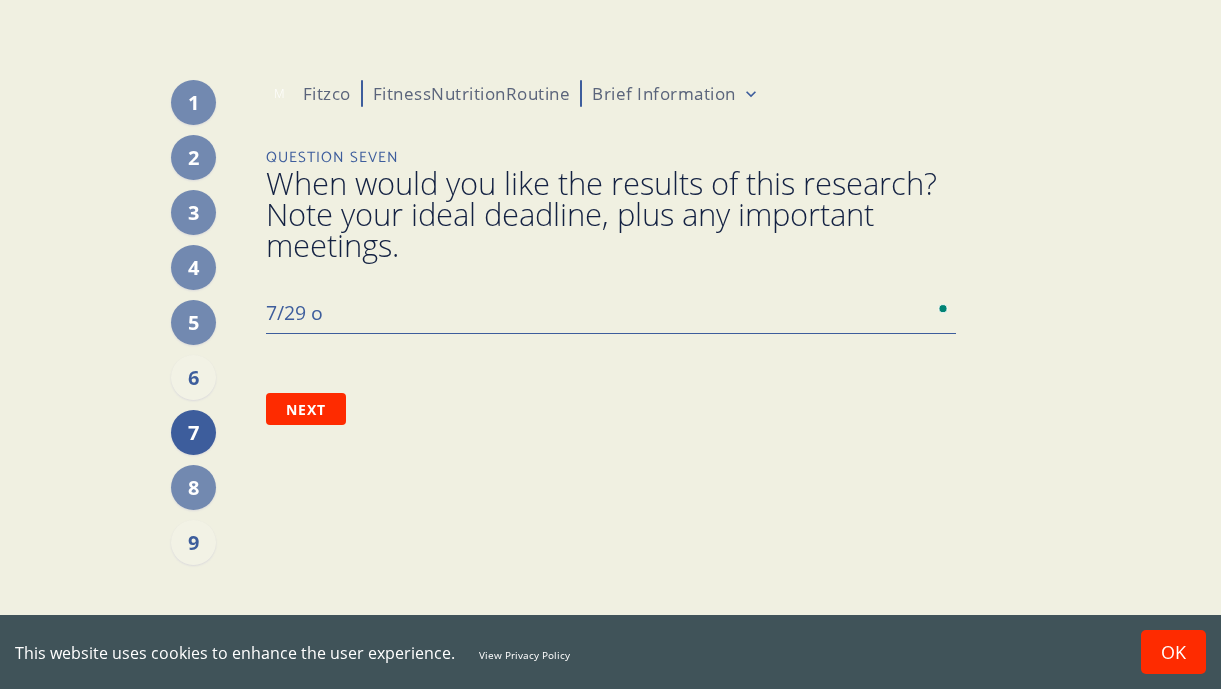 type on "7/29 or" 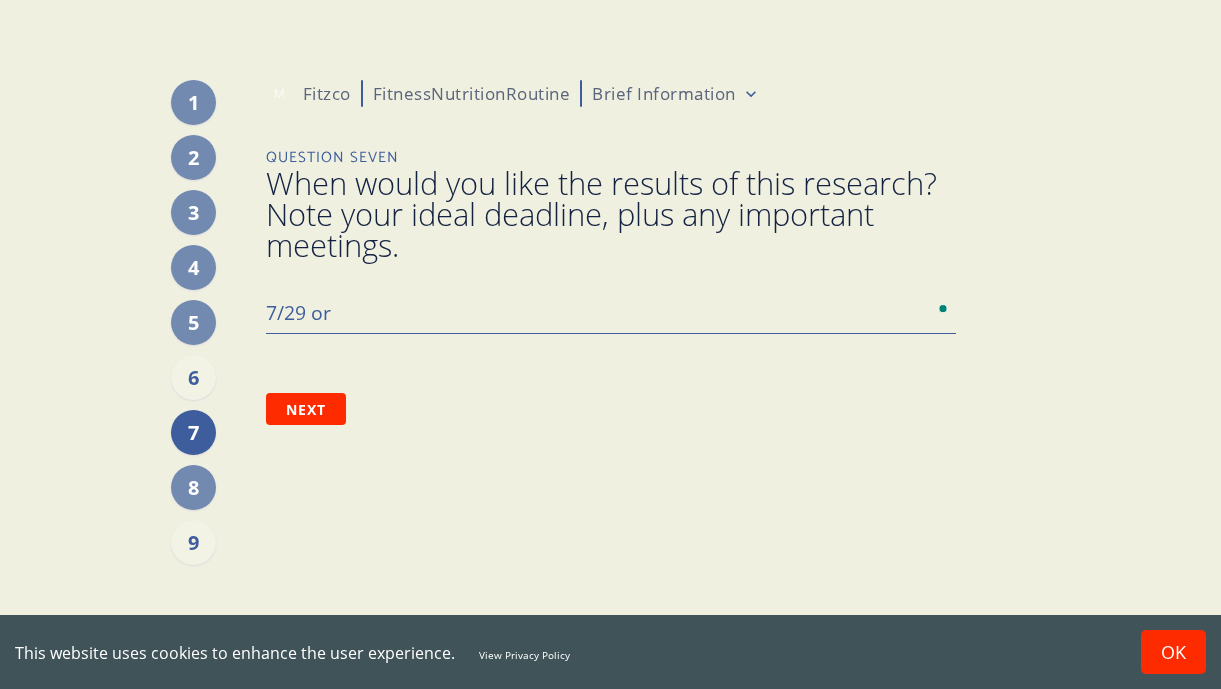 type on "7/29 or" 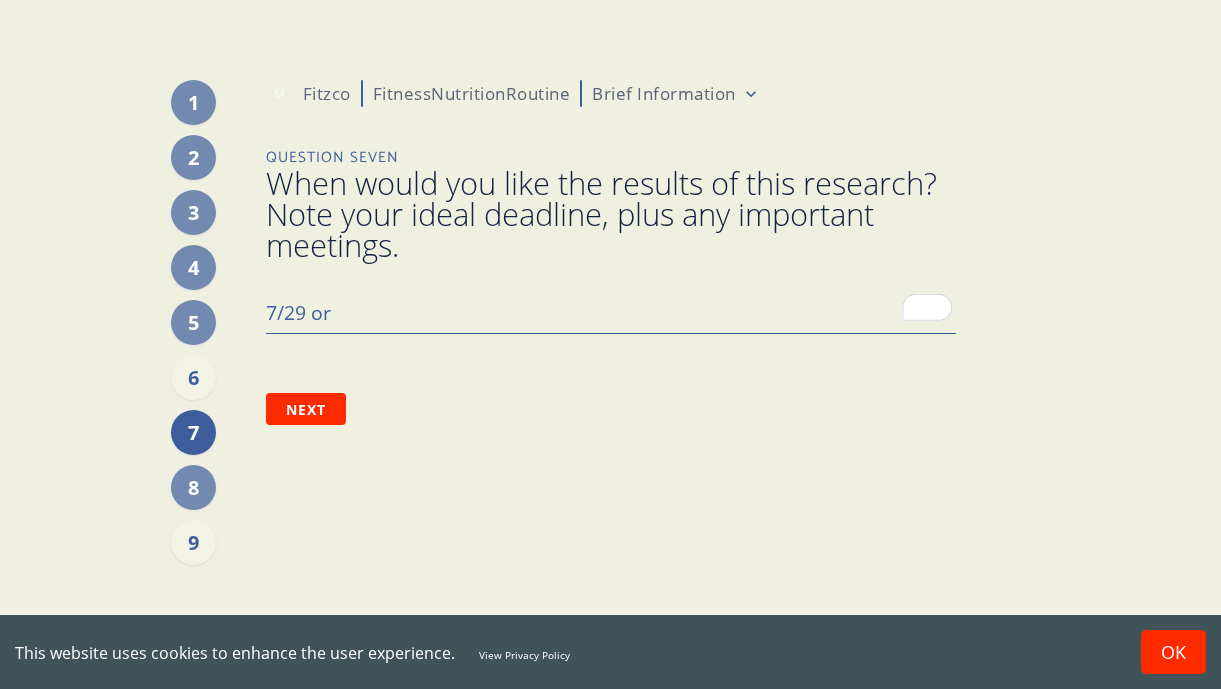 type on "7/29 or 7" 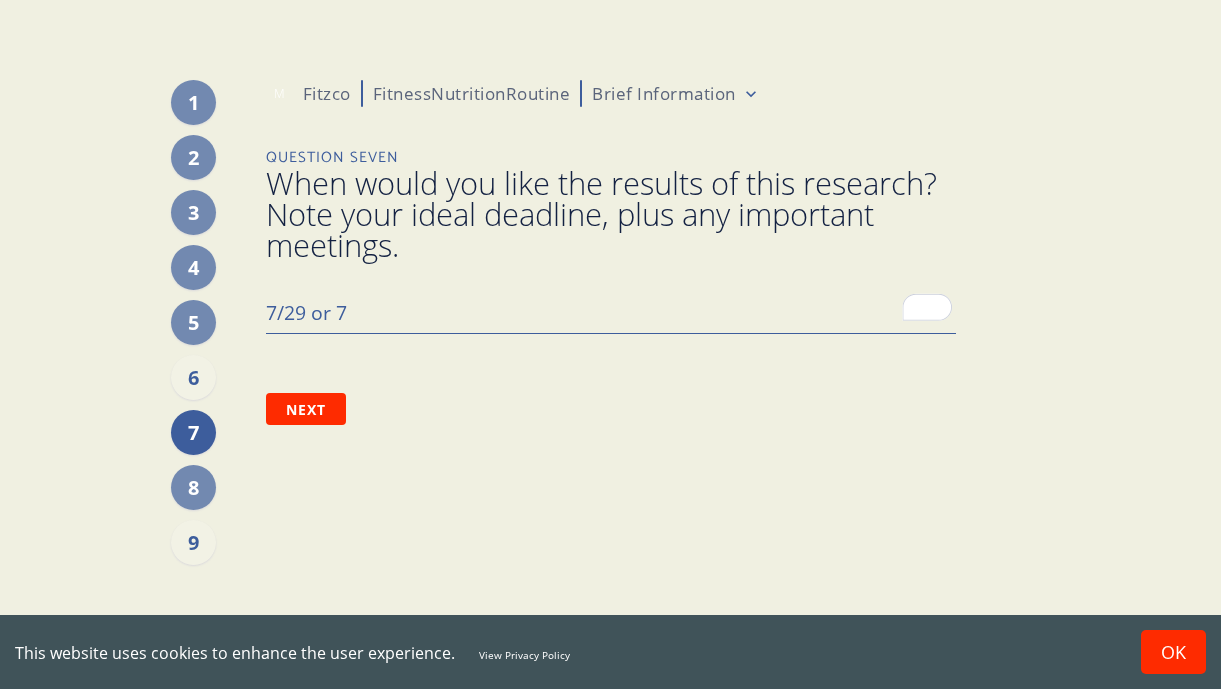 type on "7/29 or 7/" 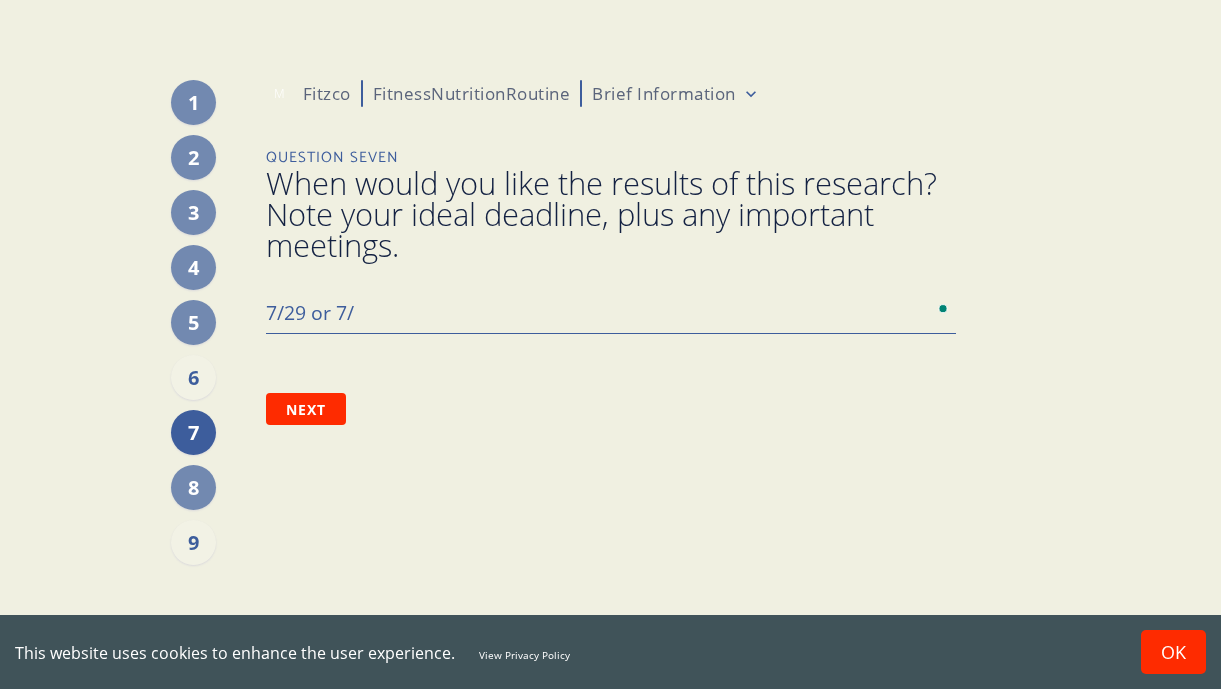 type on "7/29 or 7/3" 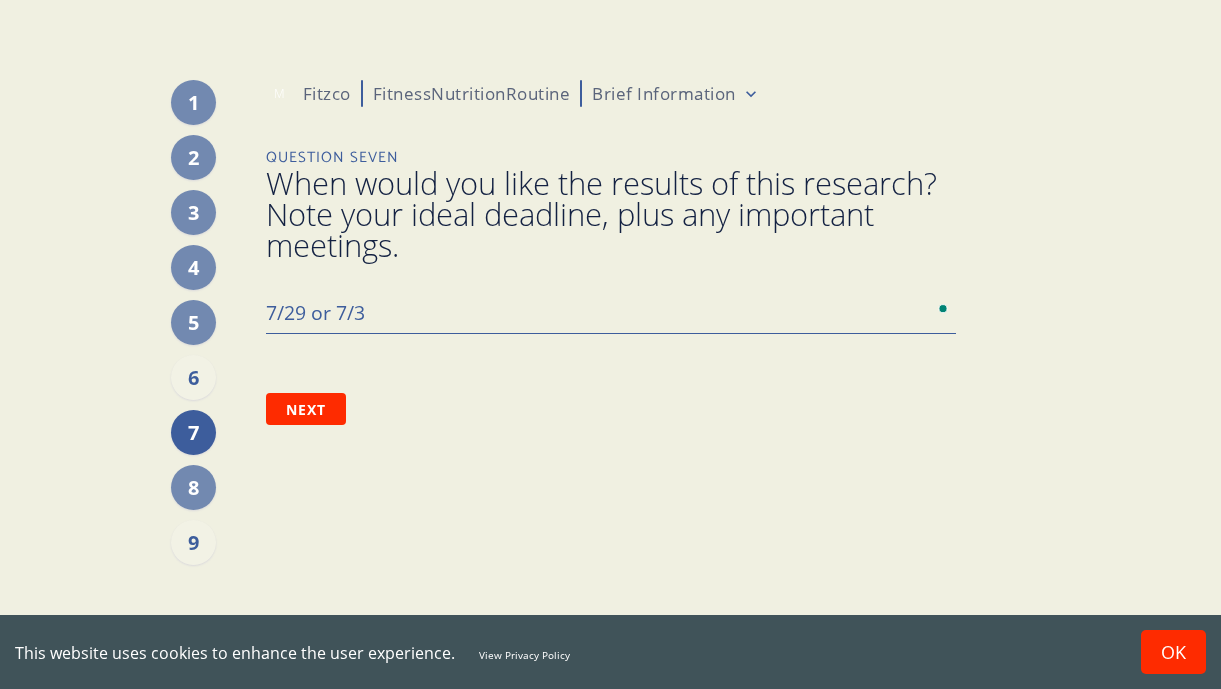 type on "7/29 or 7/30" 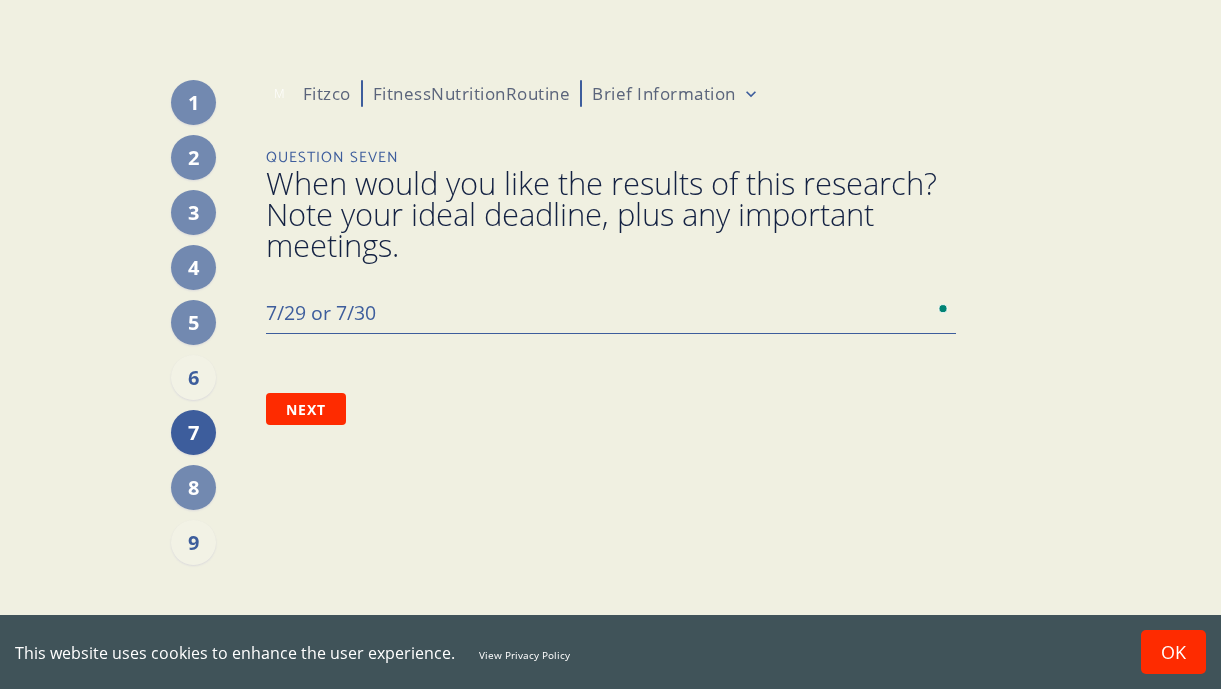 type on "7/29 or 7/30." 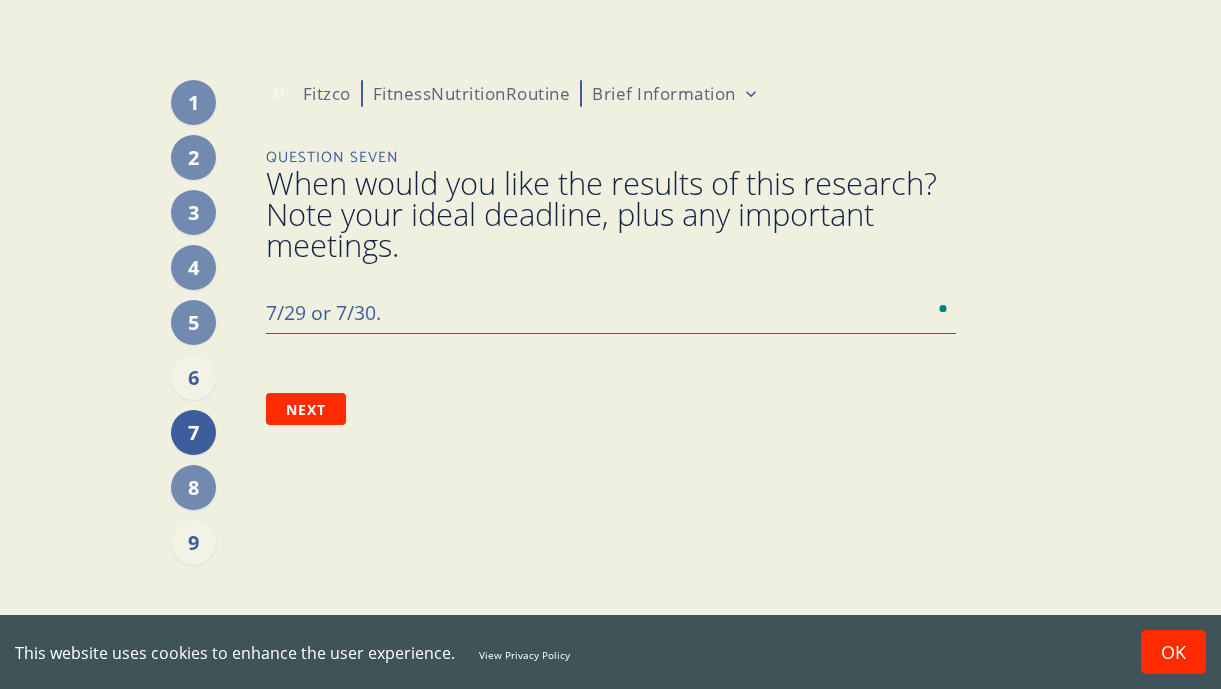 type on "7/29 or 7/30." 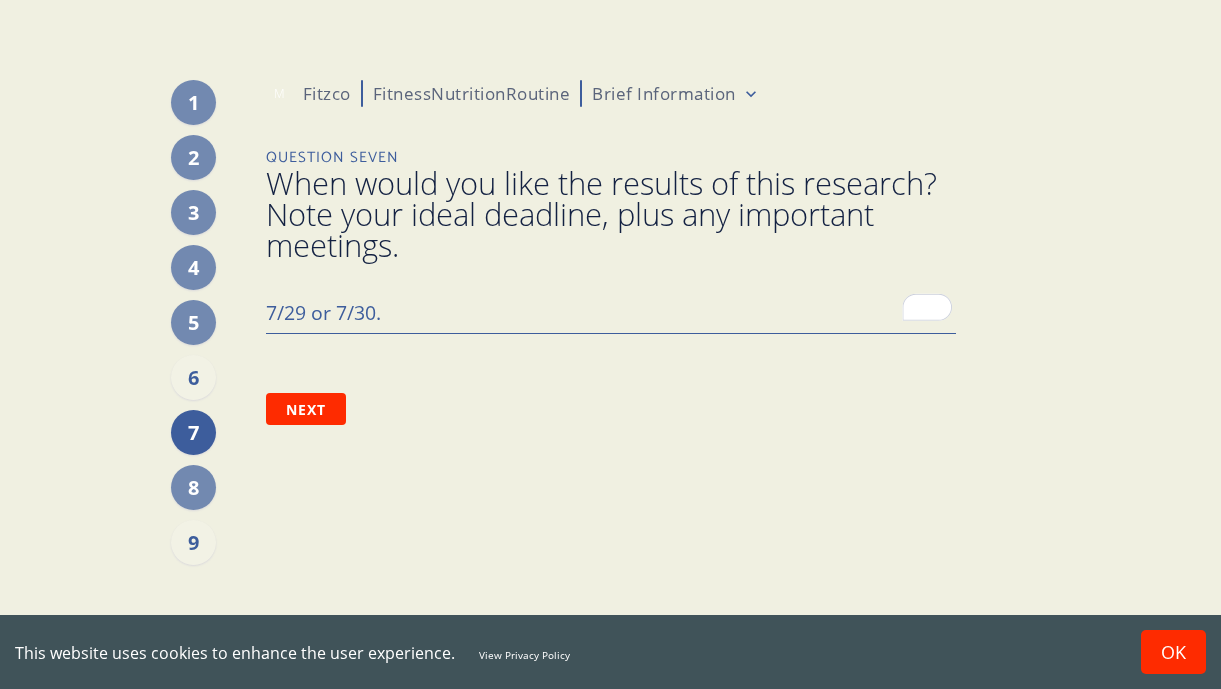 type on "7/29 or 7/30." 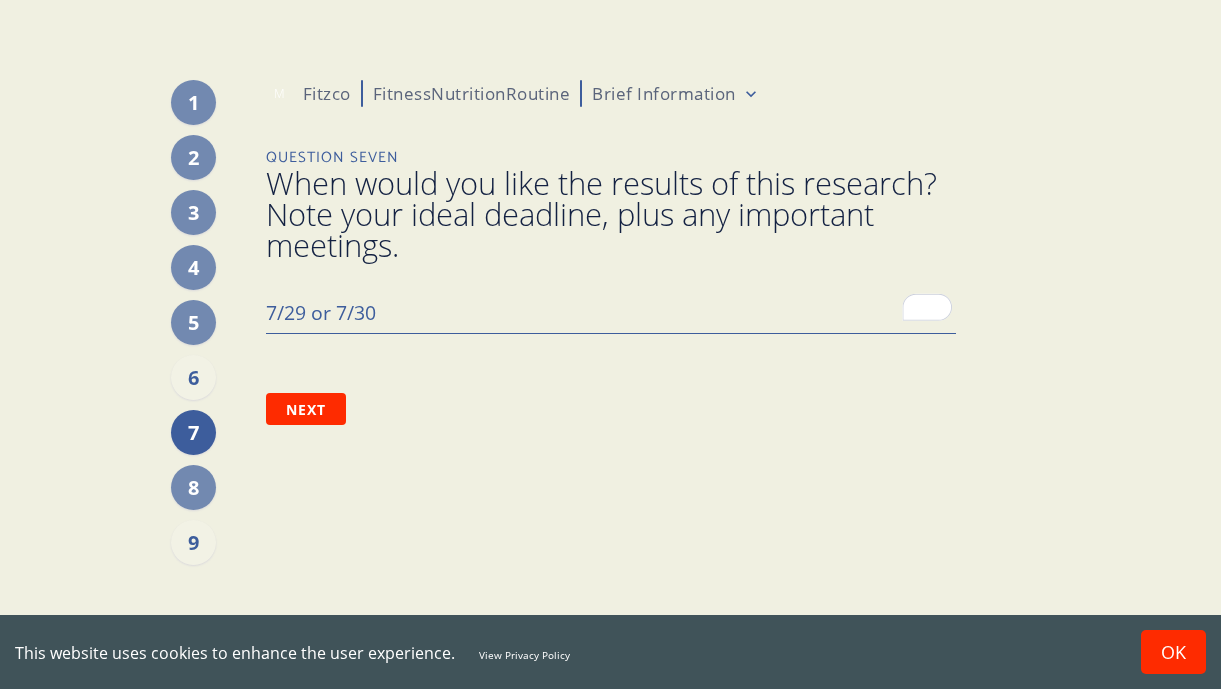 type on "7/29 or 7/30" 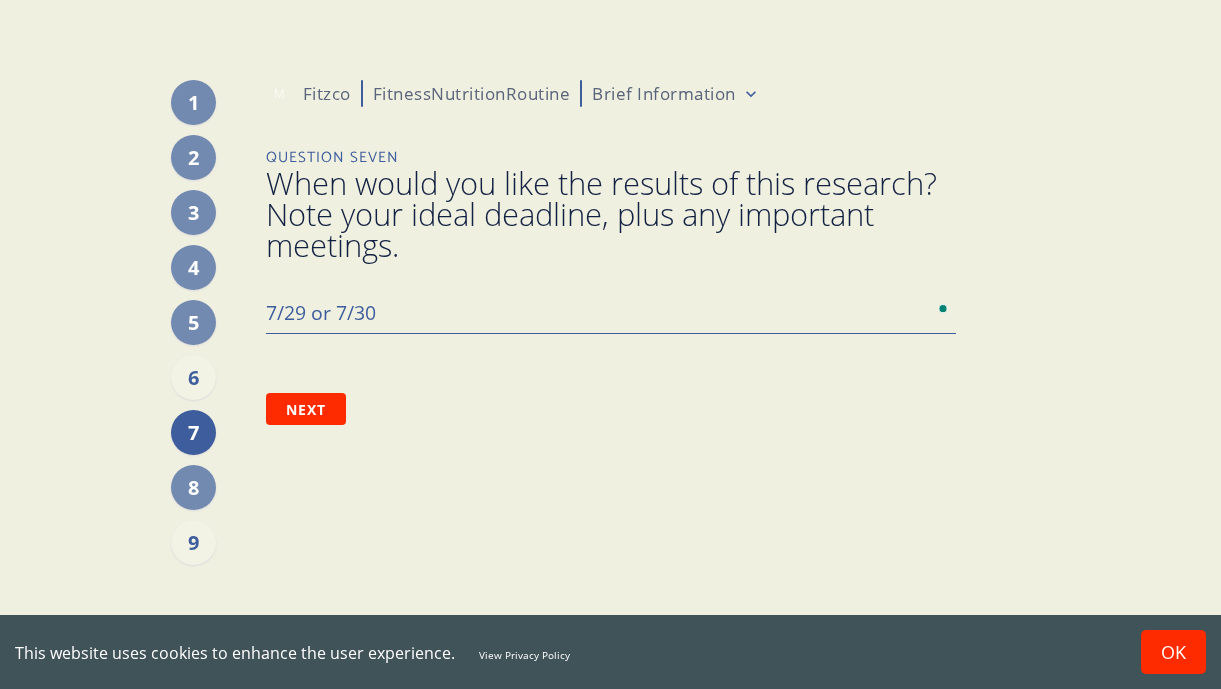 type on "7/29 or 7/30 (" 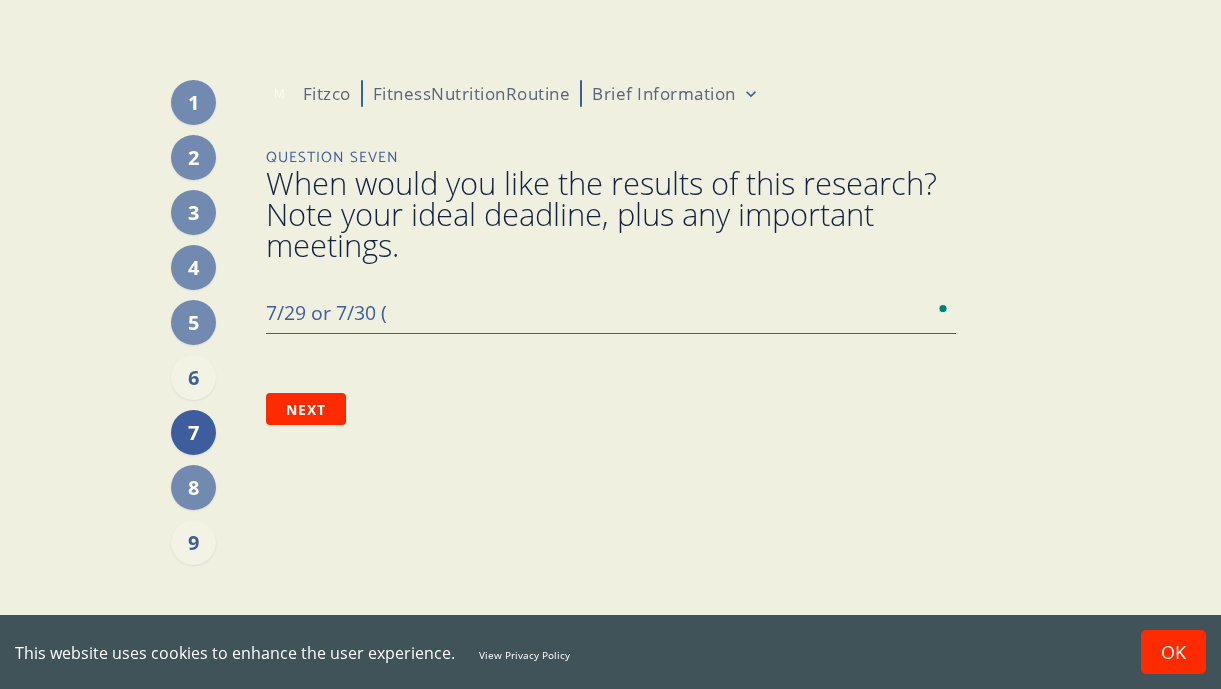 type on "7/29 or 7/30 (i" 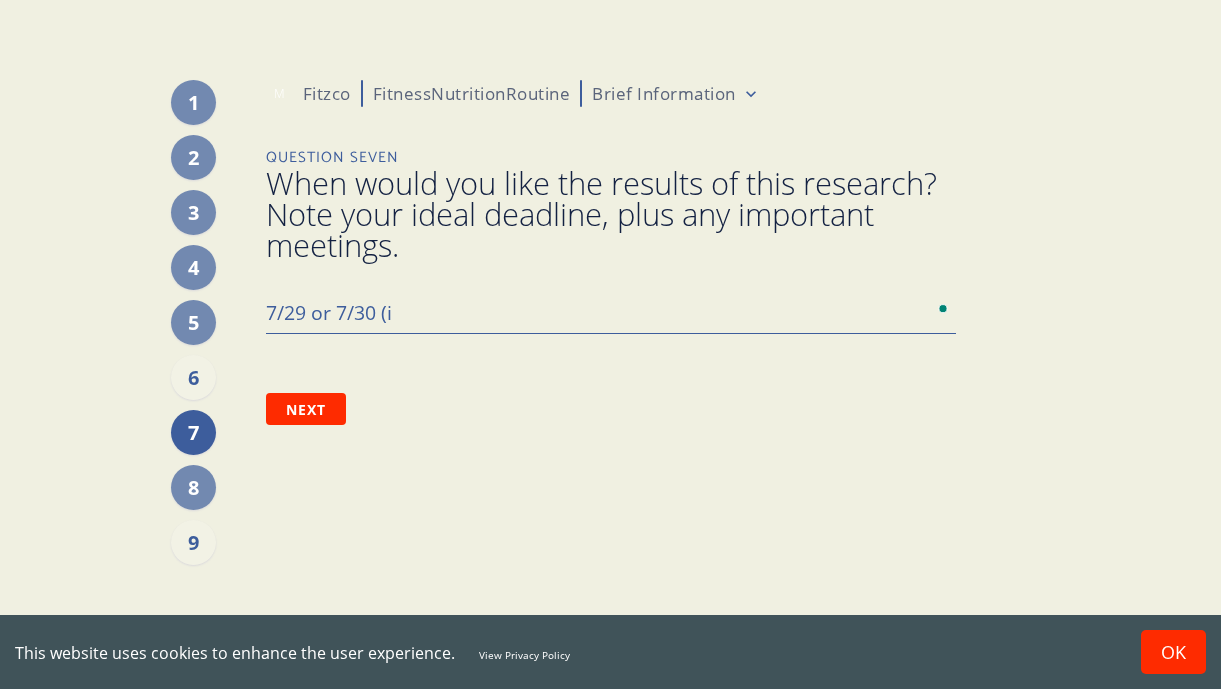 type on "7/29 or 7/30 (id" 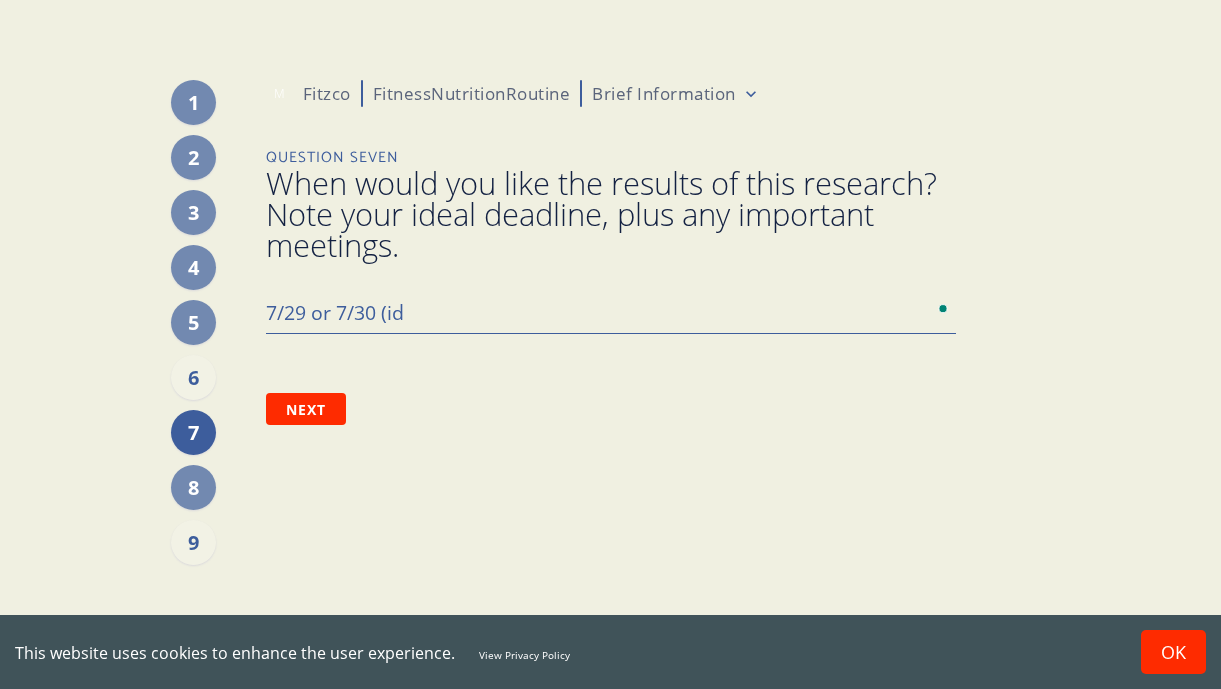 type on "x" 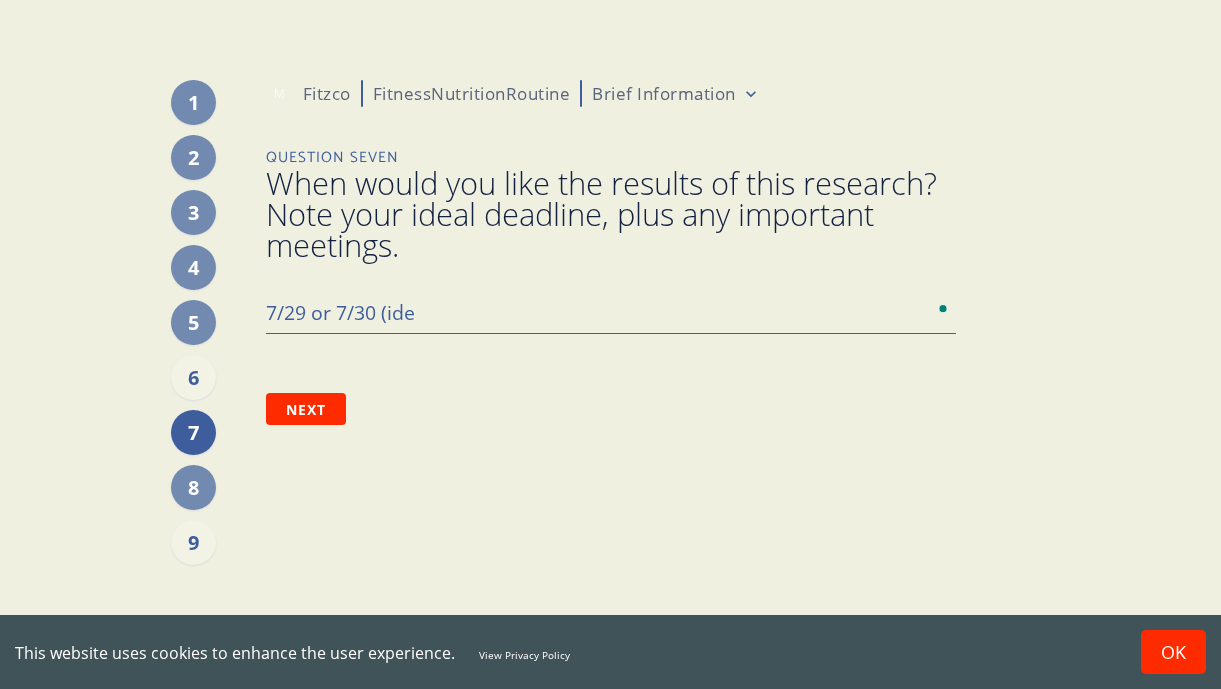 type on "7/29 or 7/30 (idea" 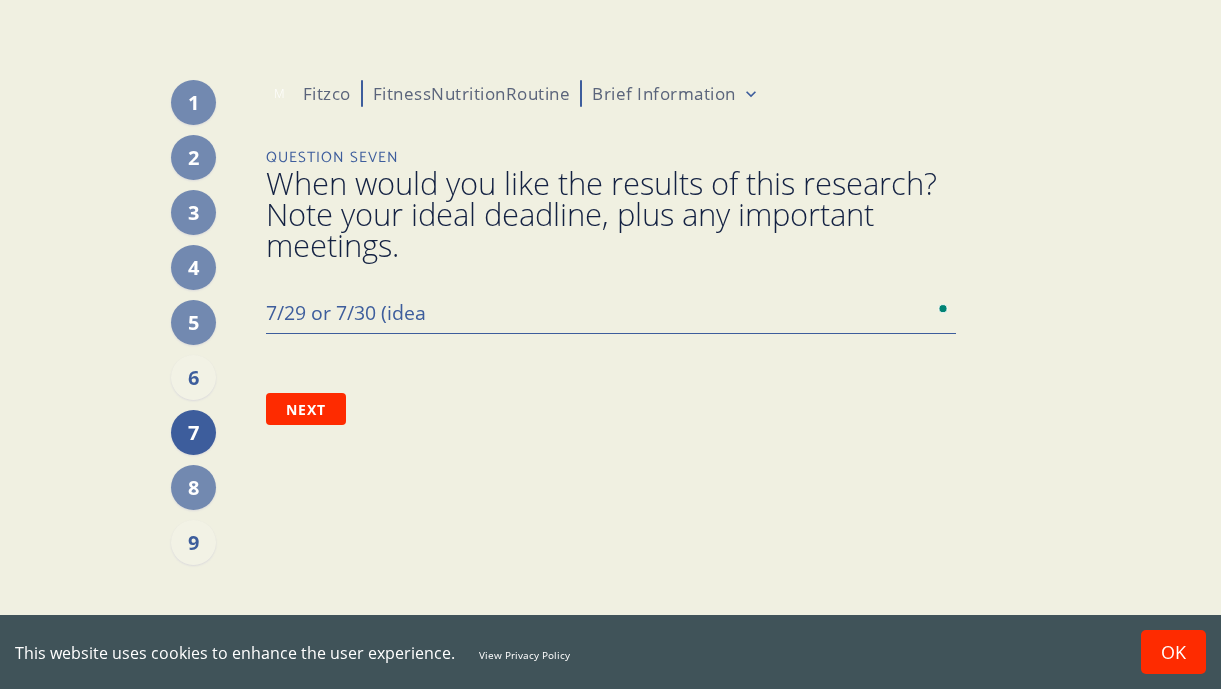 type on "7/29 or 7/30 (ideal" 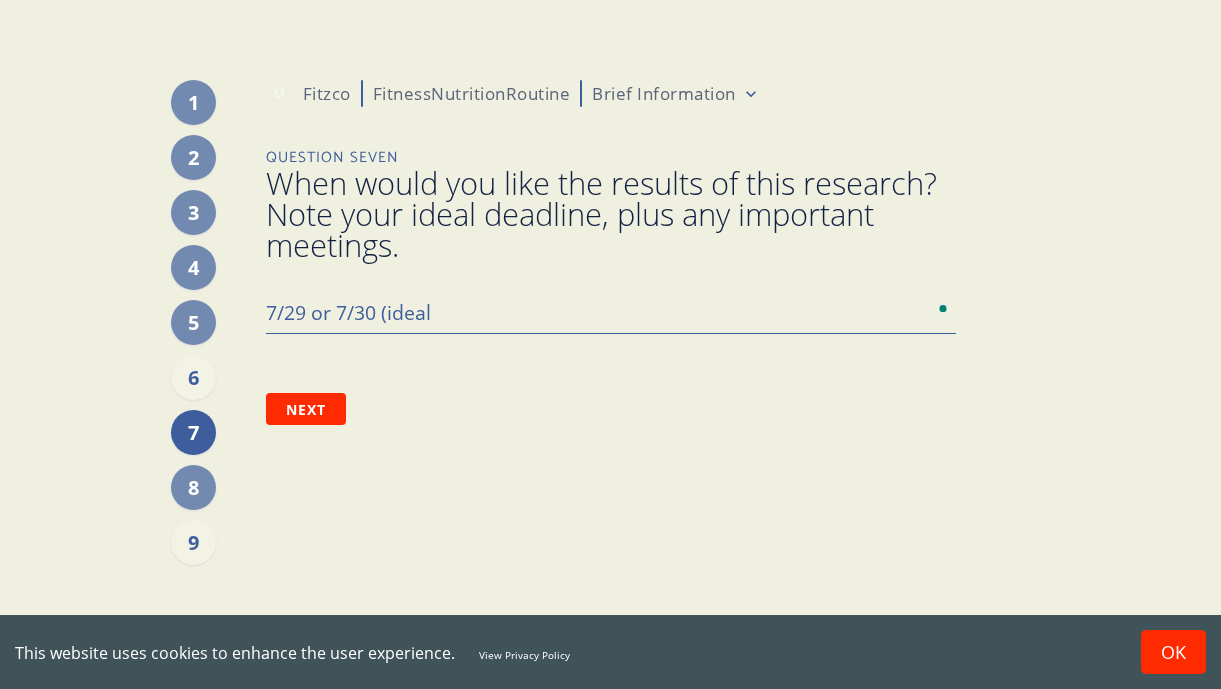 type on "7/29 or 7/30 (ideall" 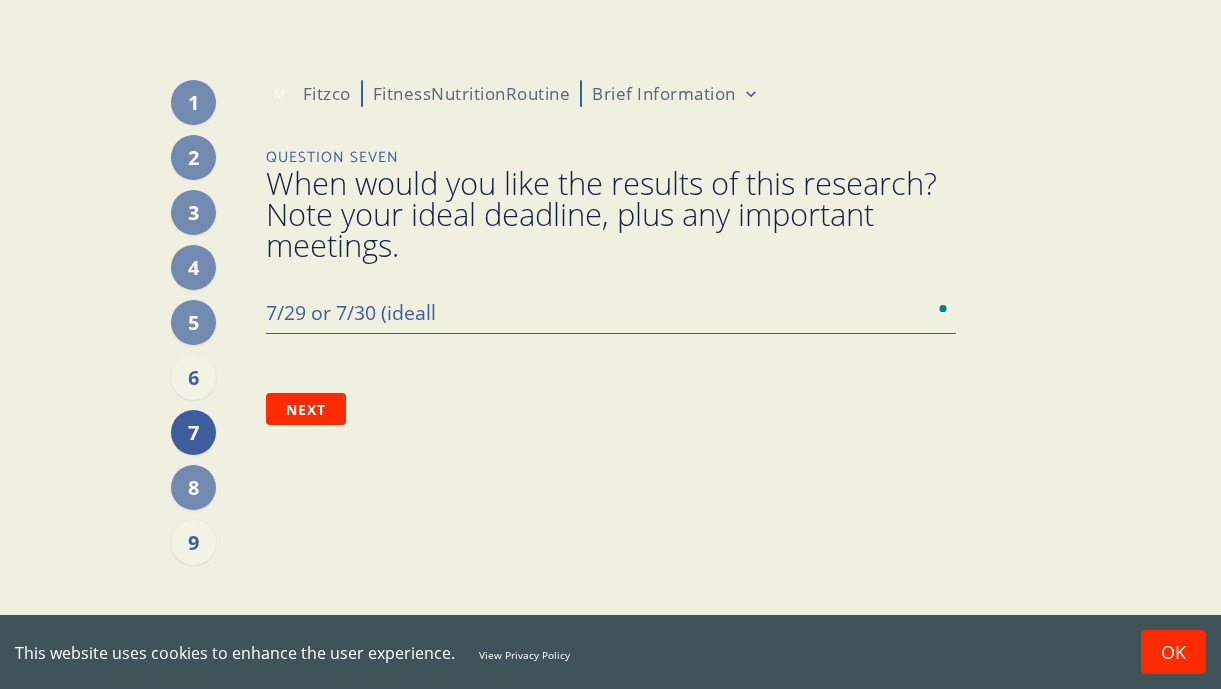 type on "7/29 or 7/30 (ideally" 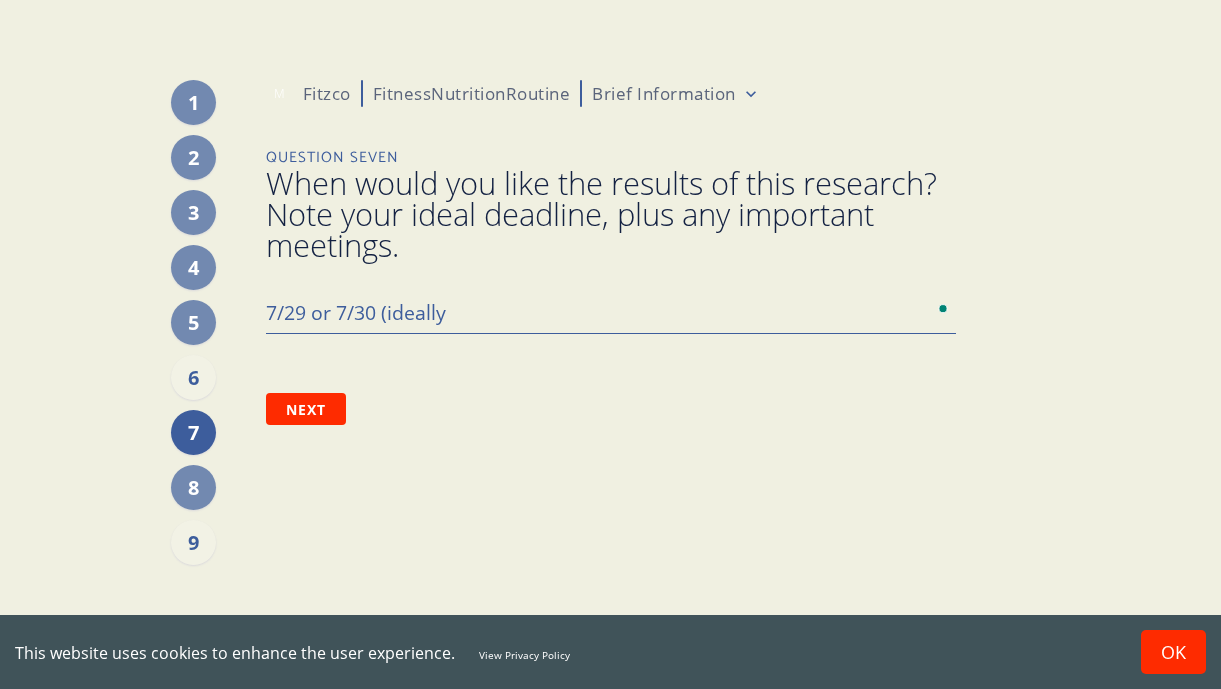 type on "7/29 or 7/30 (ideally" 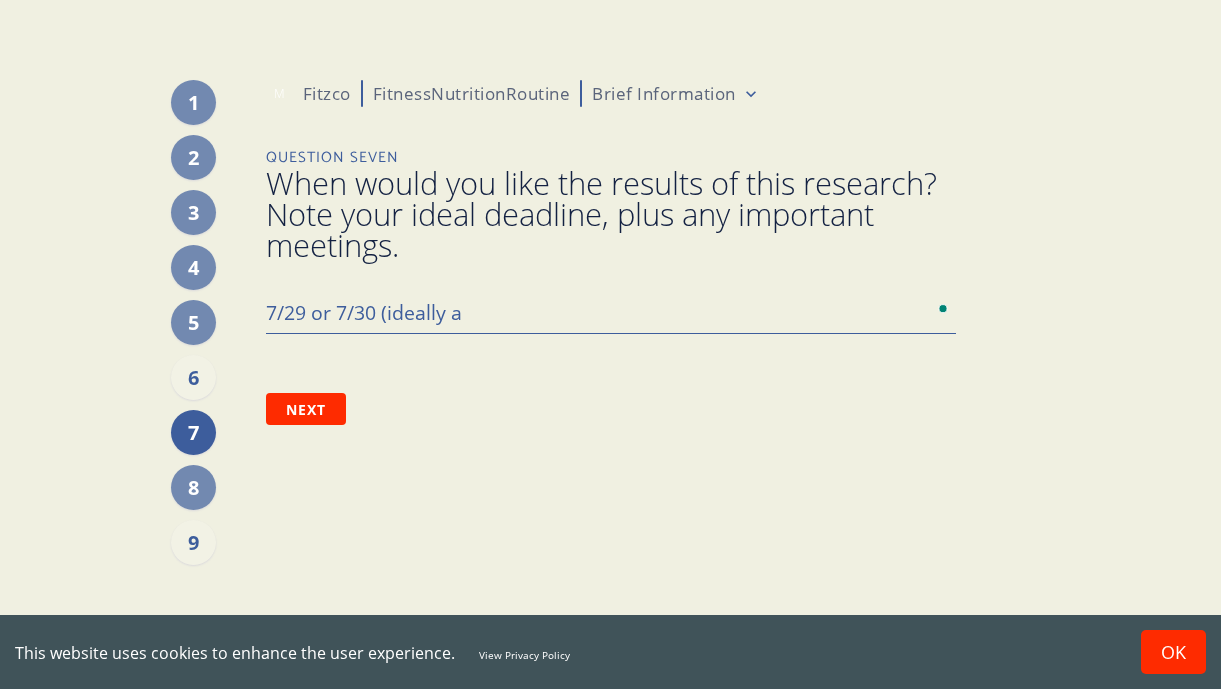 type on "x" 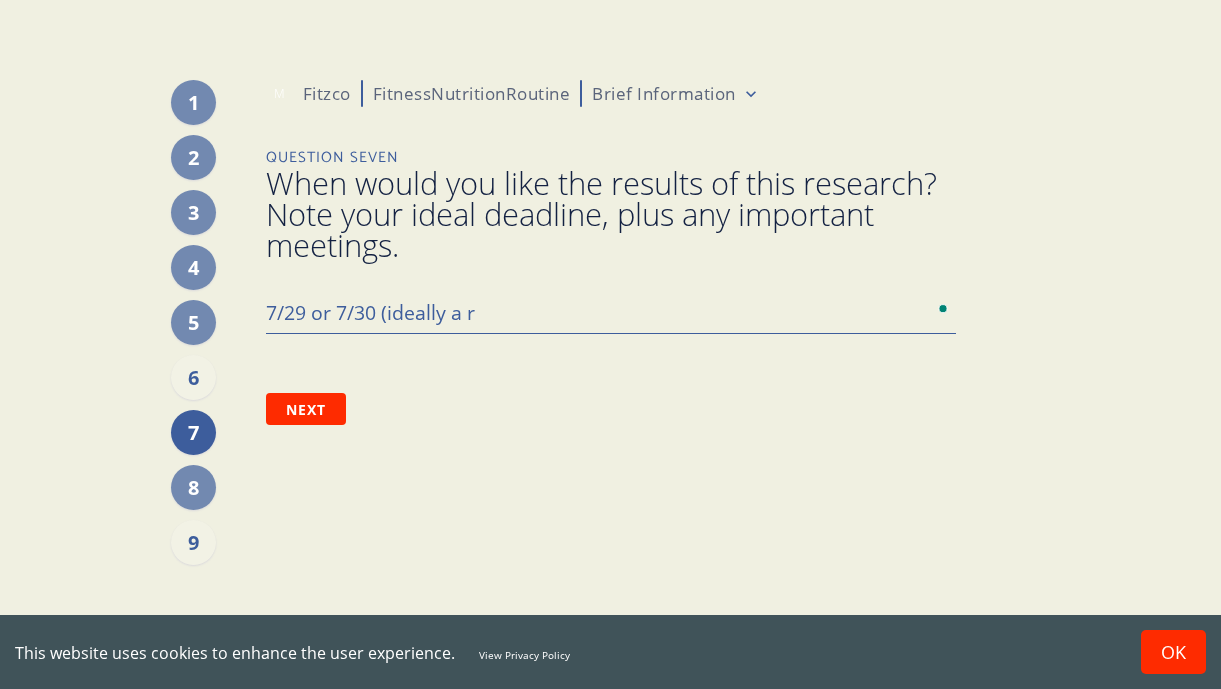 type on "7/29 or 7/30 (ideally a re" 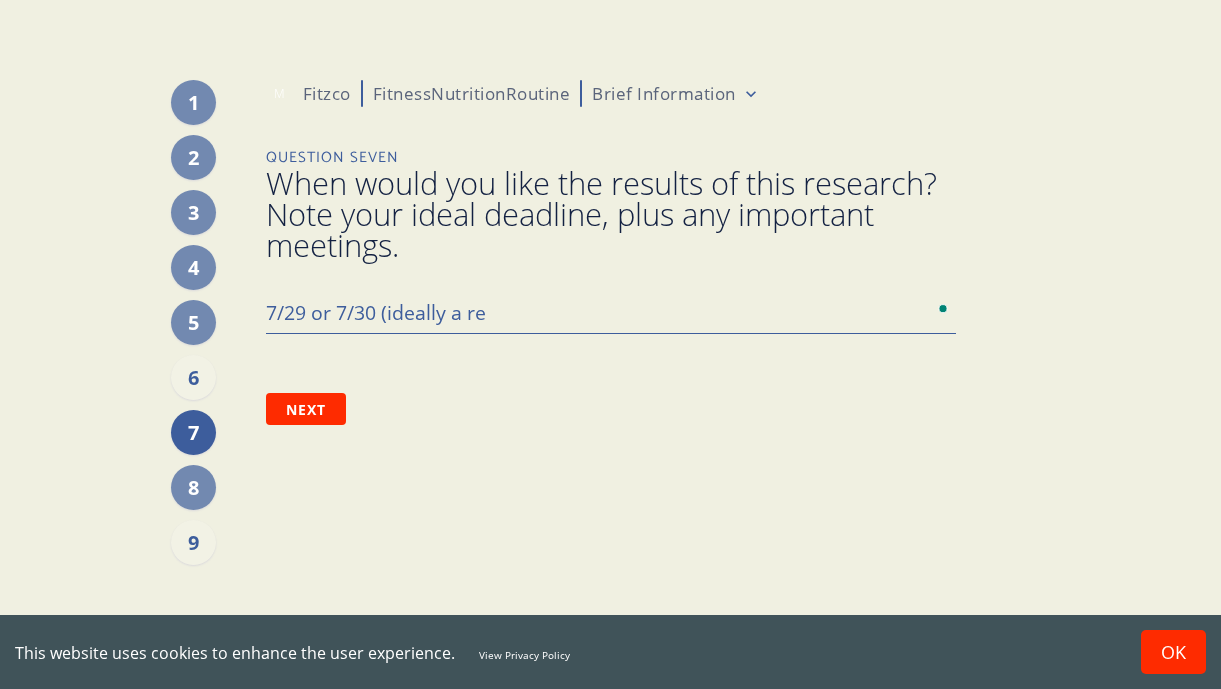 type on "7/29 or 7/30 (ideally a rea" 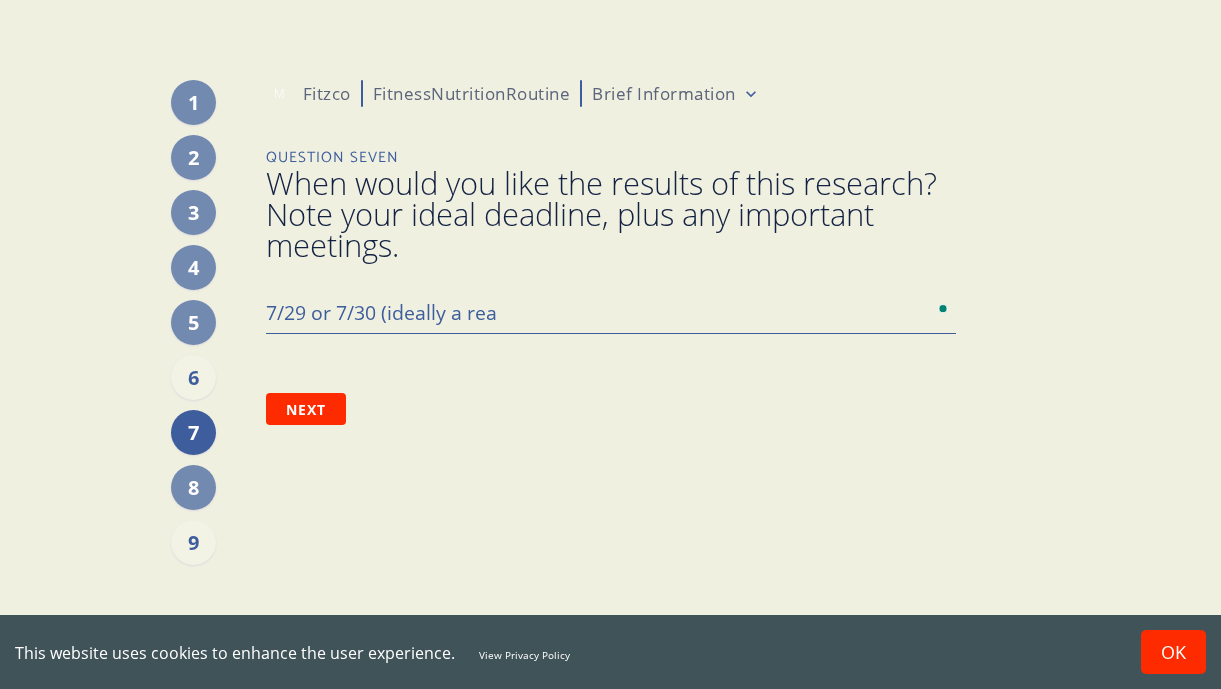 type on "7/29 or 7/30 (ideally a read" 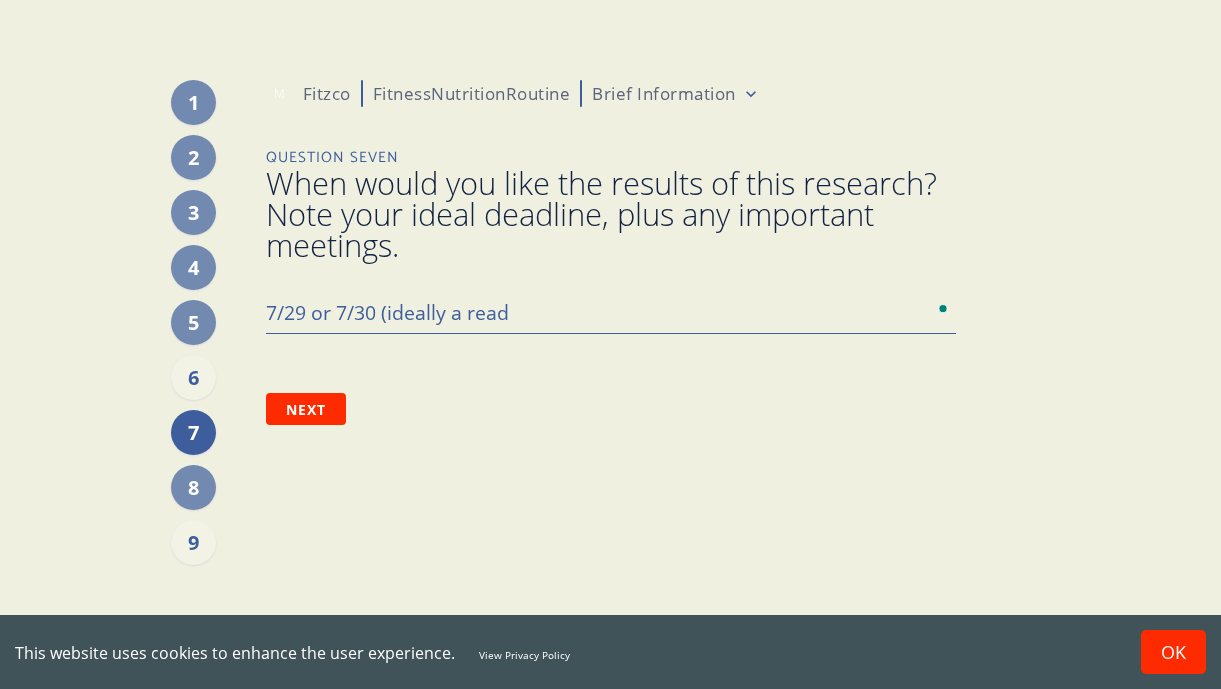 type on "7/29 or 7/30 (ideally a reado" 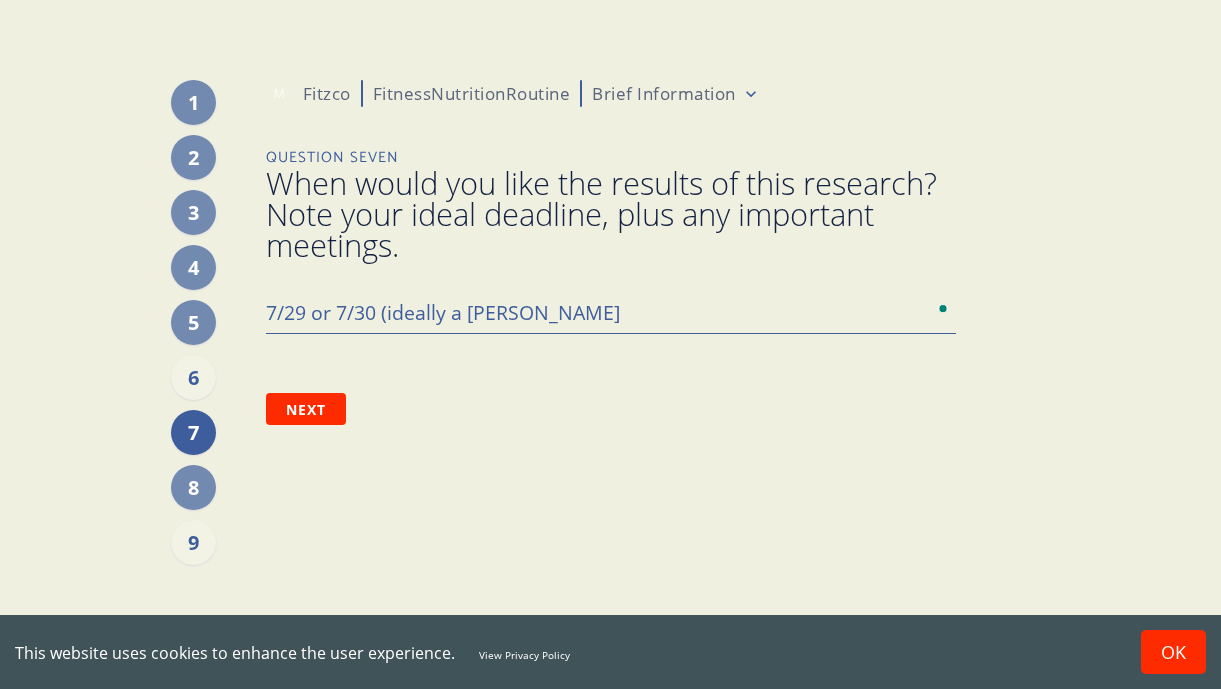 type on "7/29 or 7/30 (ideally a readou" 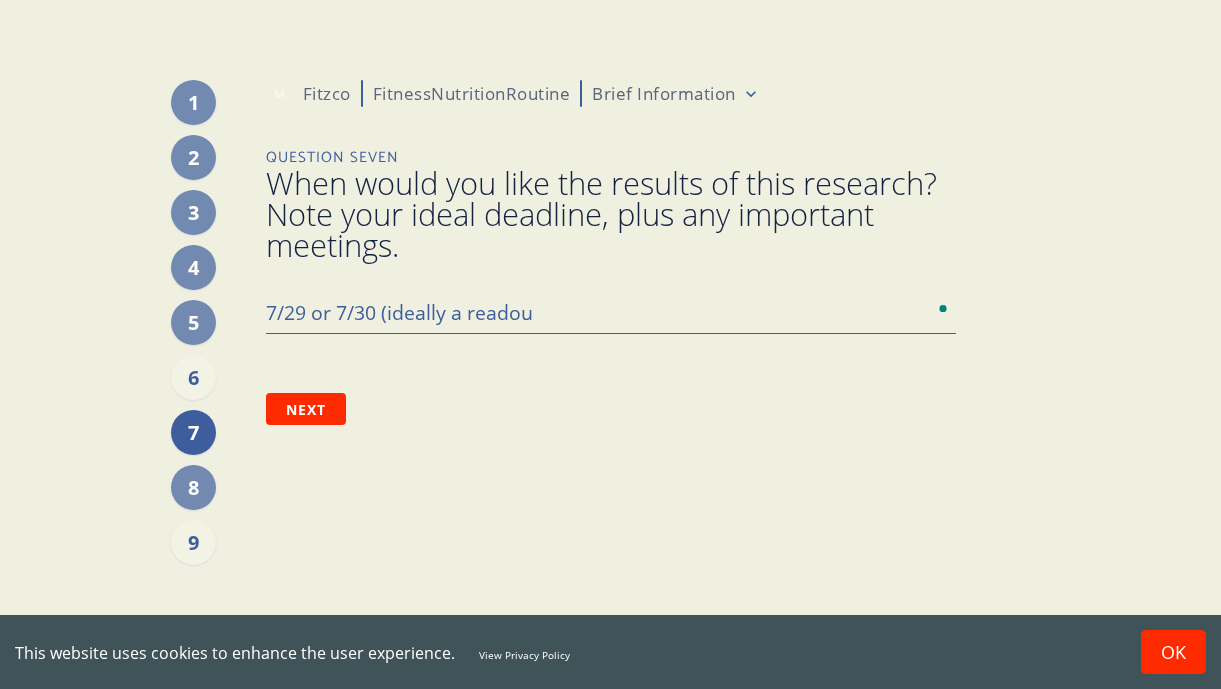 type on "7/29 or 7/30 (ideally a readout" 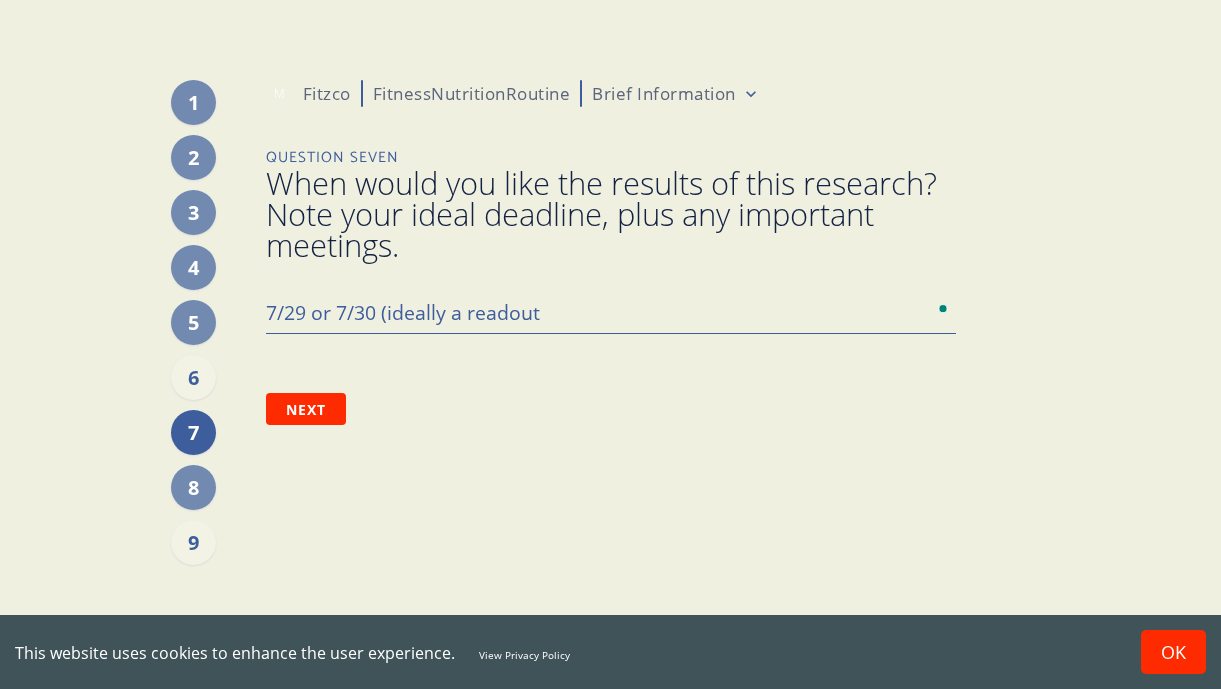 type on "7/29 or 7/30 (ideally a readout" 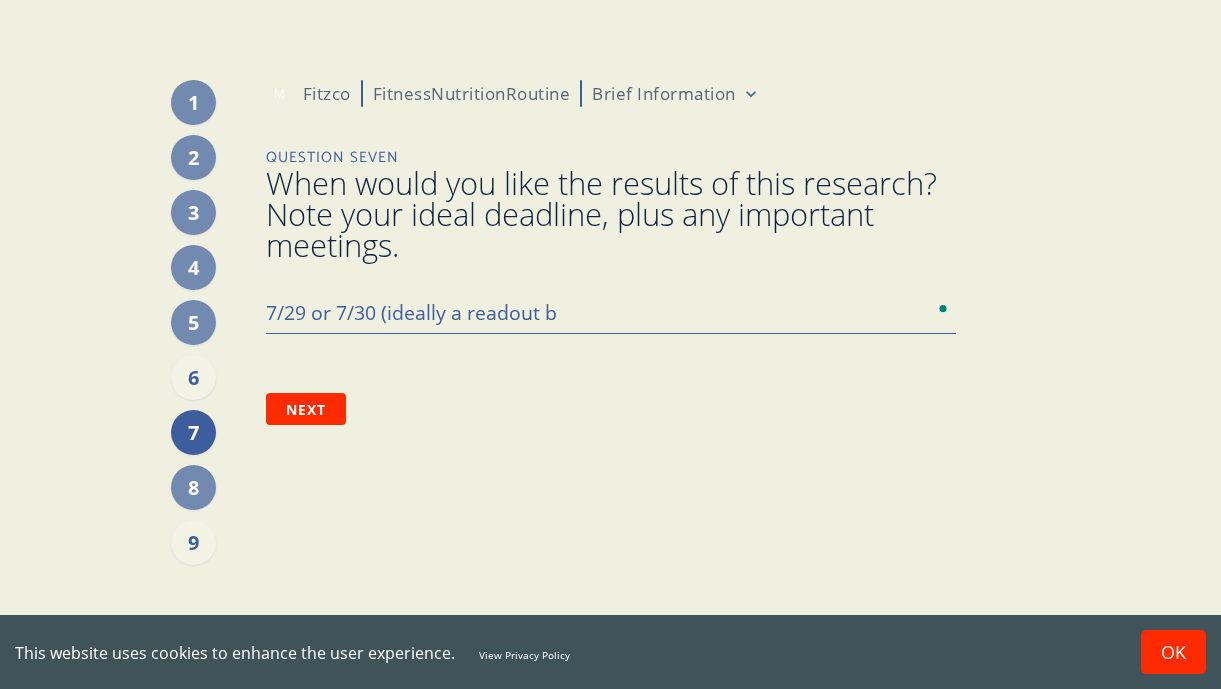 type on "7/29 or 7/30 (ideally a readout by" 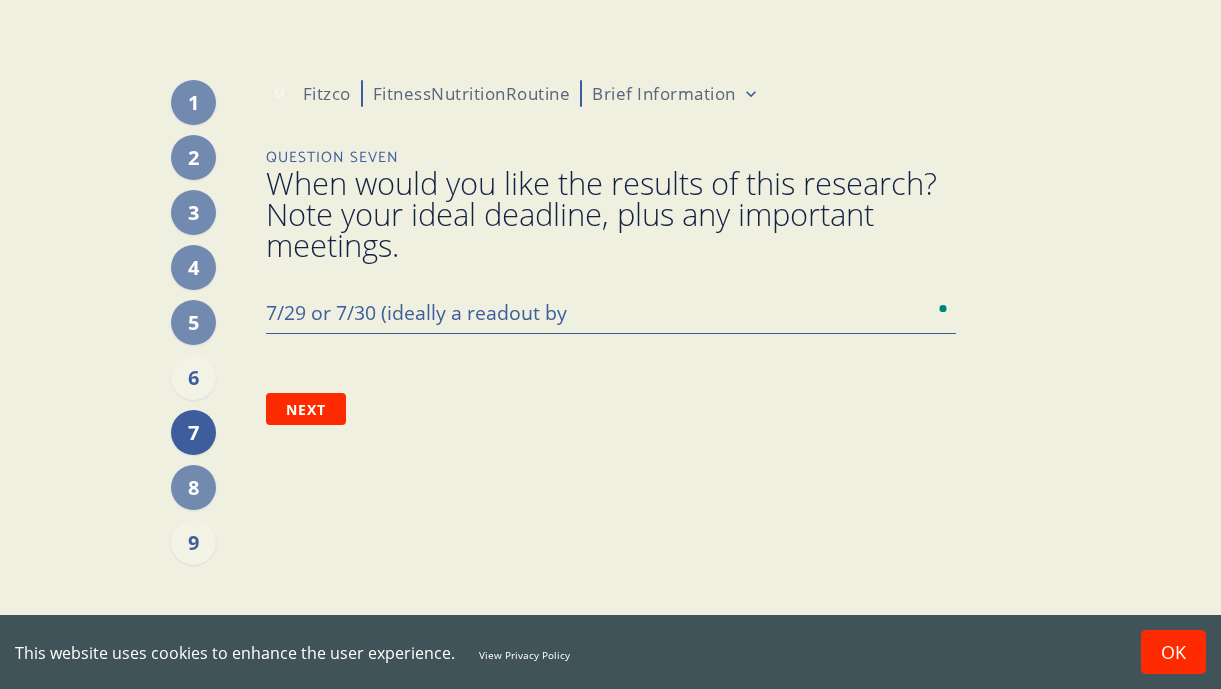 type on "7/29 or 7/30 (ideally a readout by" 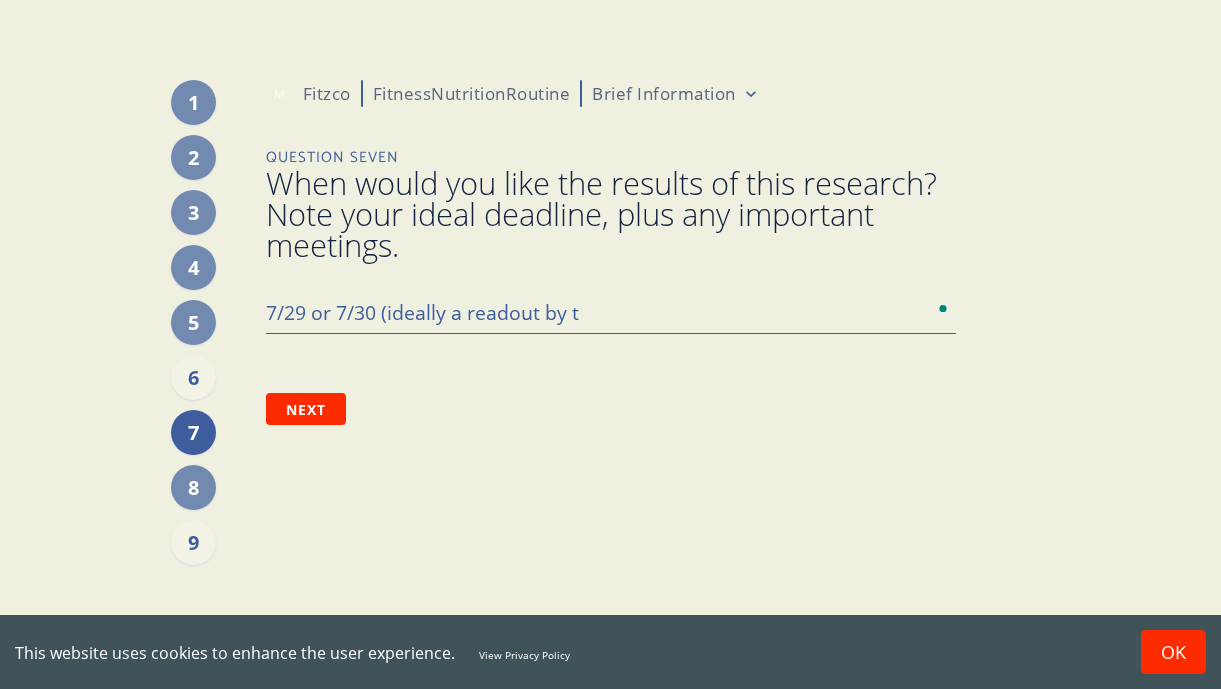 type on "7/29 or 7/30 (ideally a readout by th" 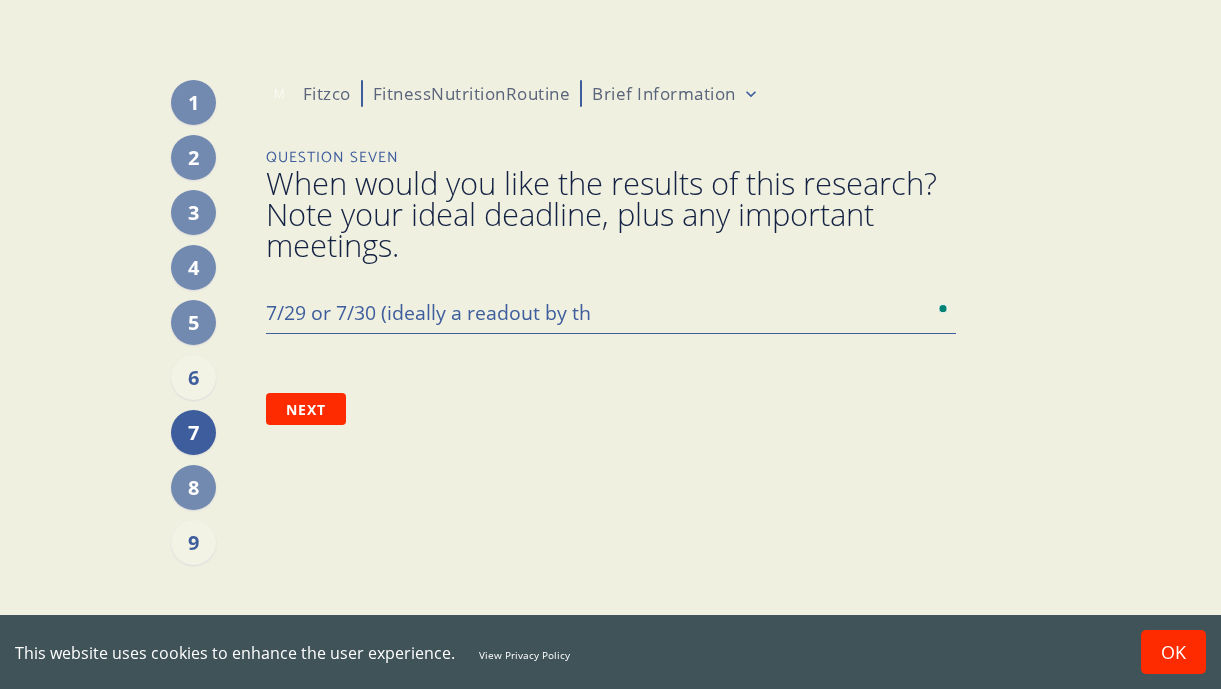 type on "x" 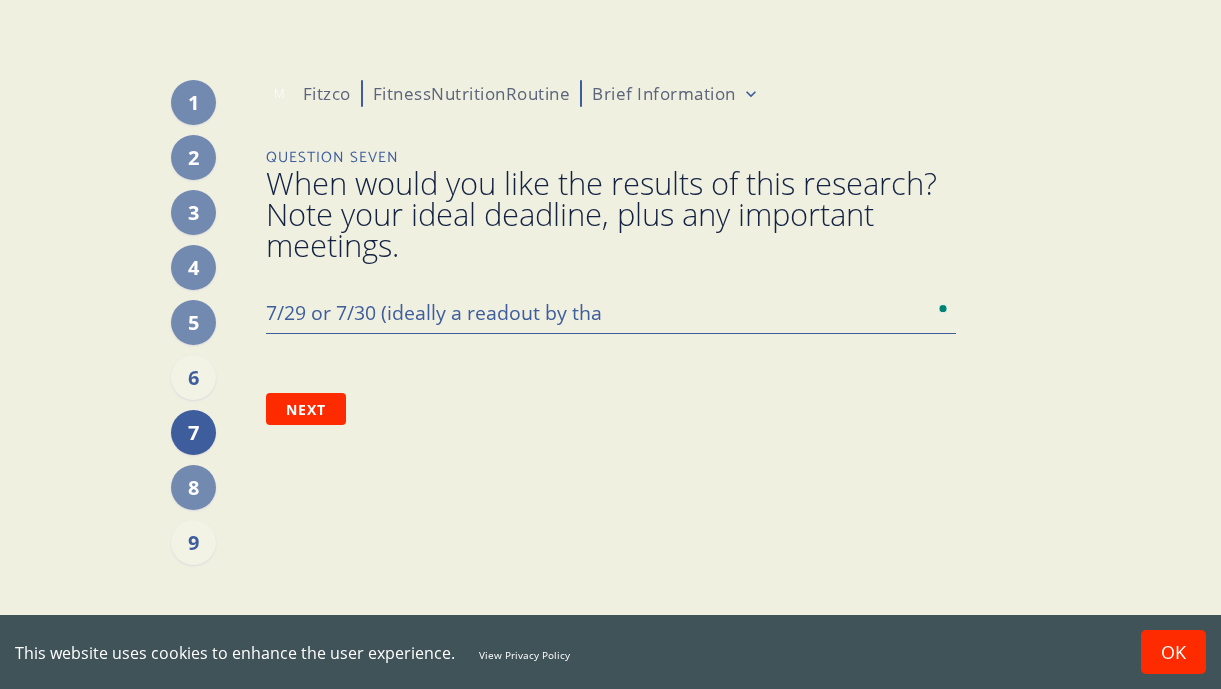 type on "7/29 or 7/30 (ideally a readout by that" 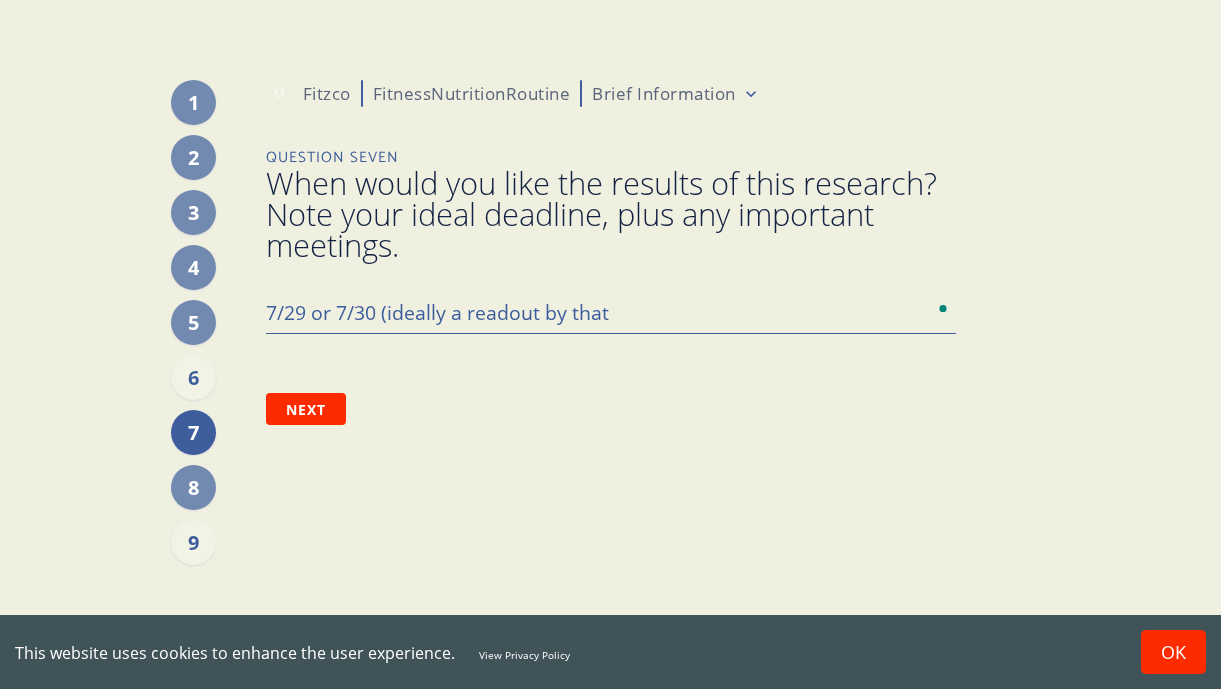 type on "7/29 or 7/30 (ideally a readout by that" 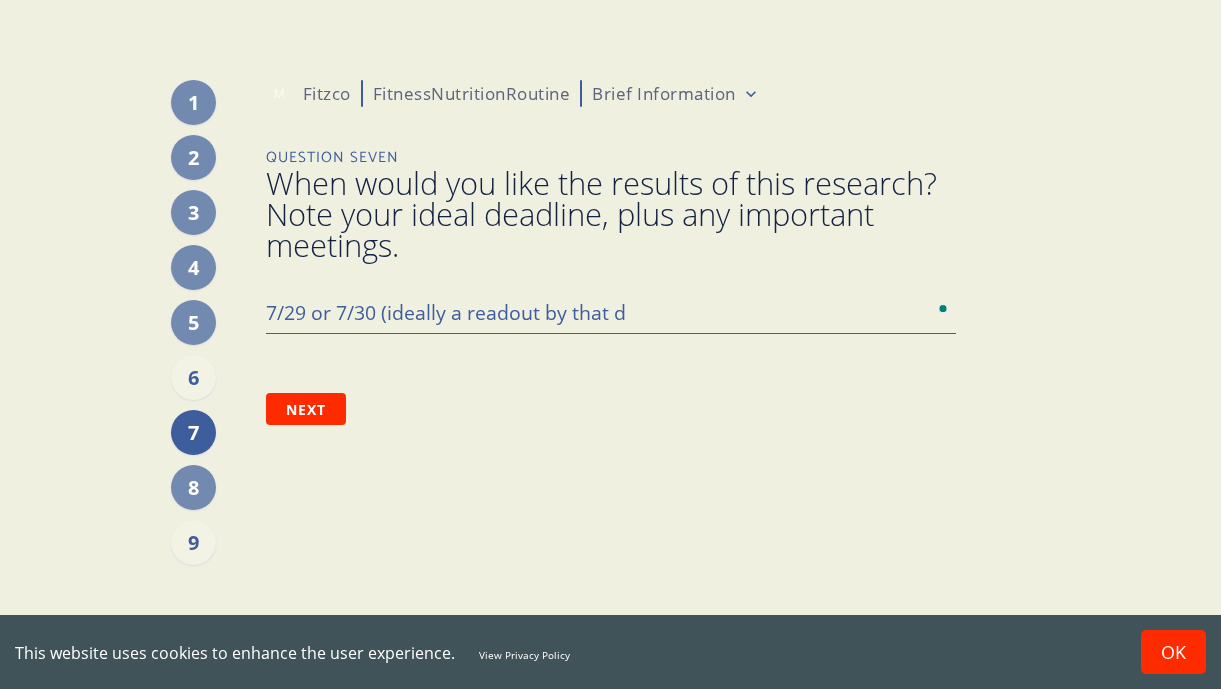 type on "7/29 or 7/30 (ideally a readout by that da" 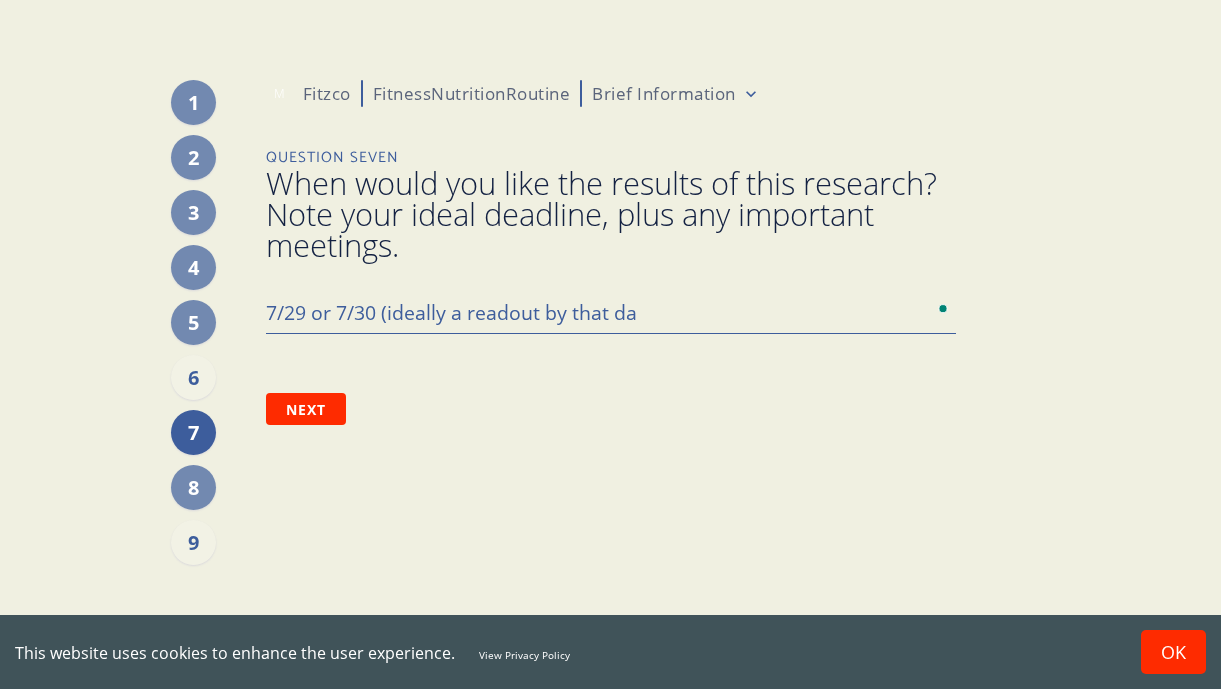 type on "7/29 or 7/30 (ideally a readout by that dat" 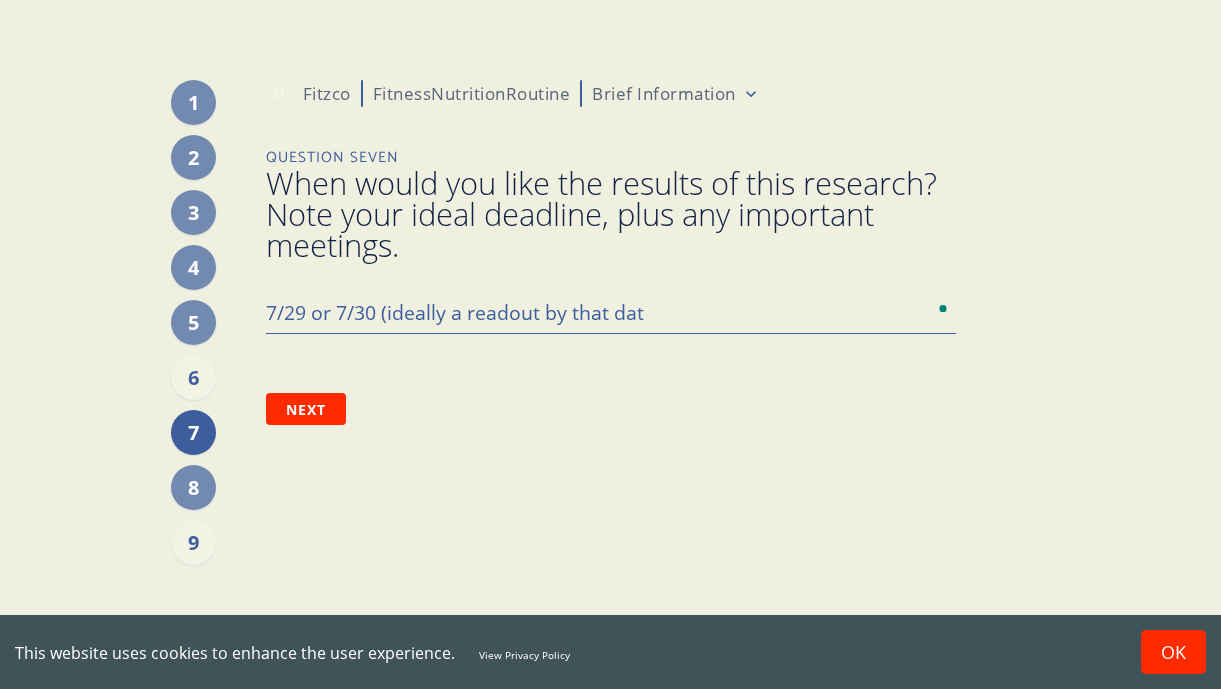 type on "7/29 or 7/30 (ideally a readout by that date" 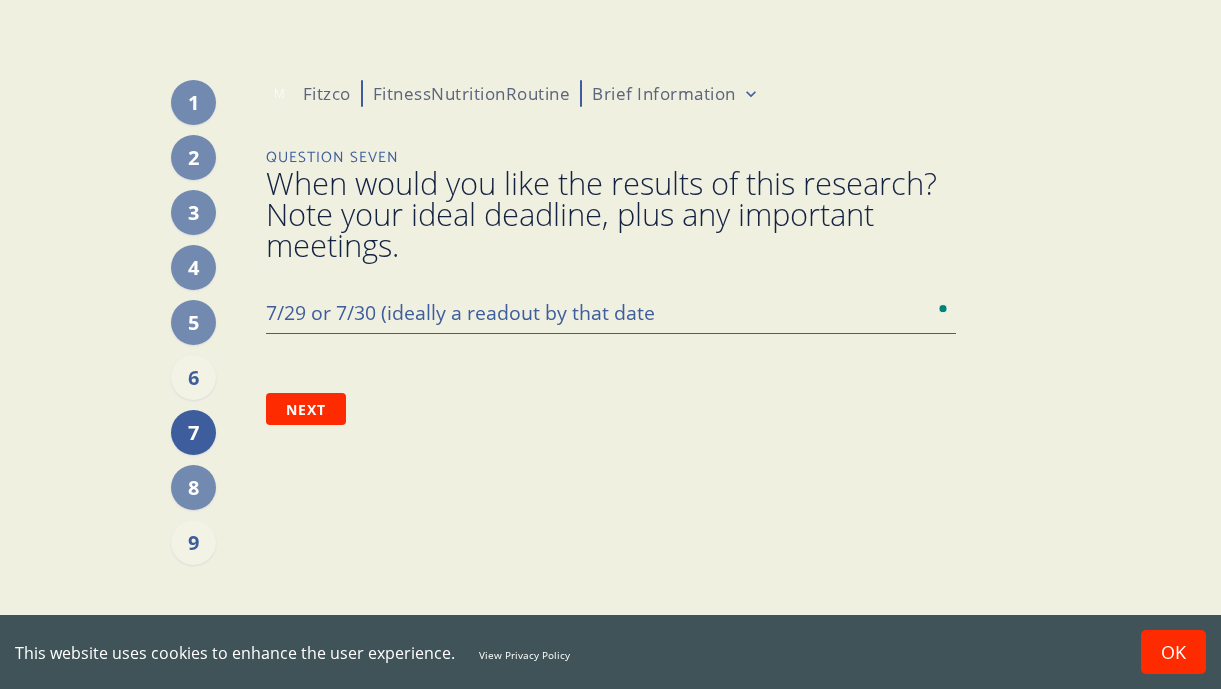 type on "7/29 or 7/30 (ideally a readout by that date)" 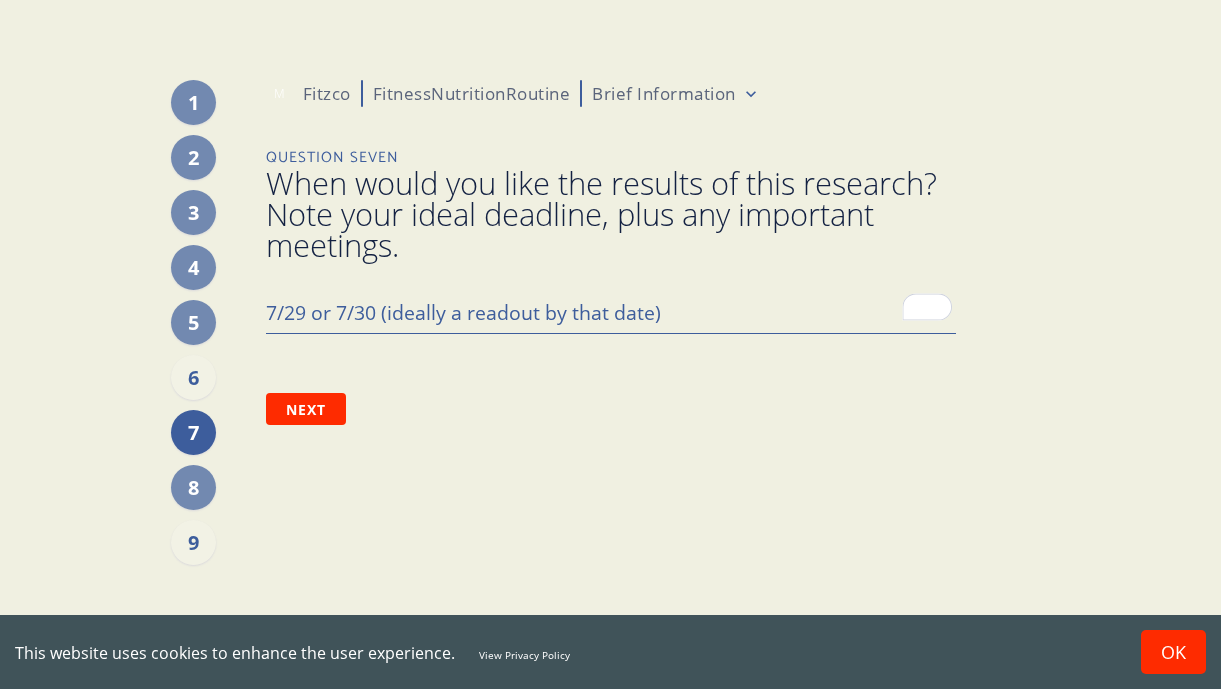 click on "7/29 or 7/30 (ideally a readout by that date)" at bounding box center [611, 312] 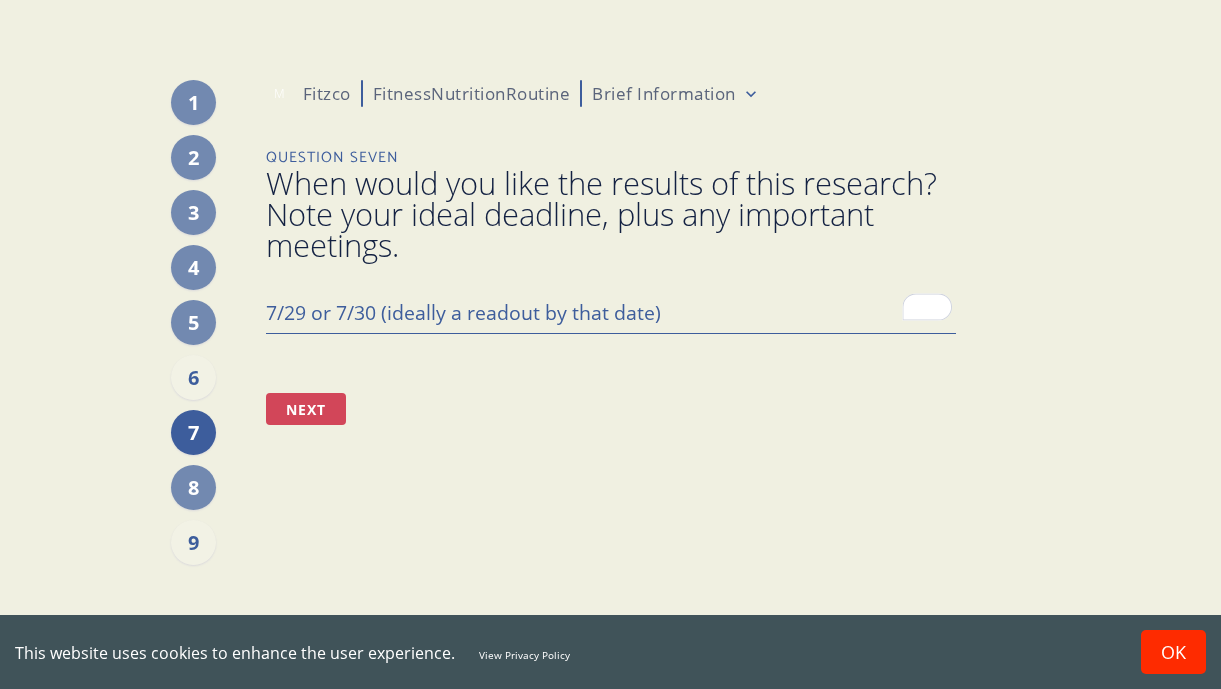 type on "7/29 or 7/30 (ideally a readout by that date)" 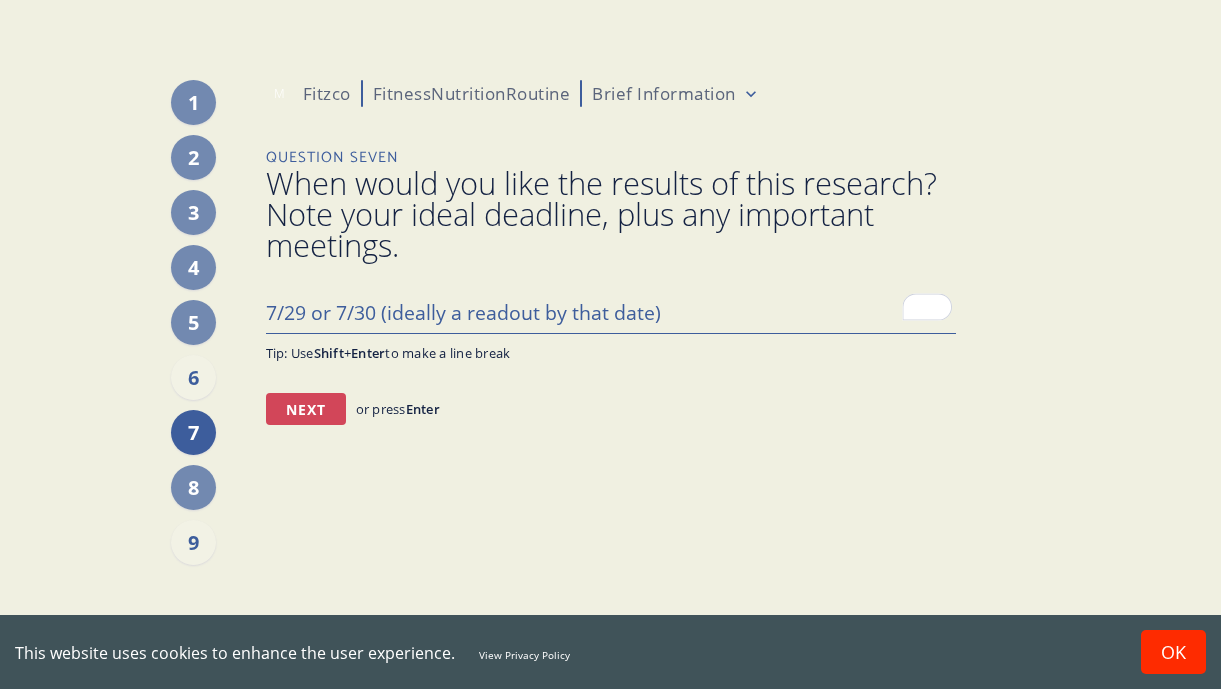 click on "Next" at bounding box center (306, 409) 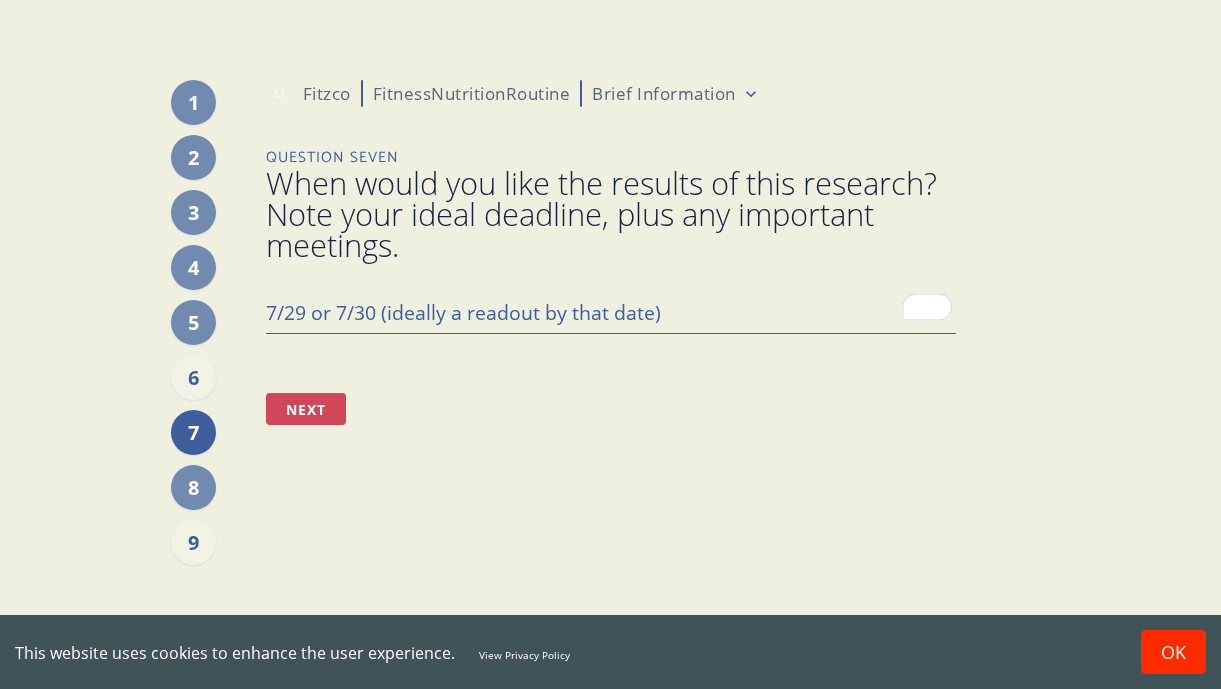 type on "x" 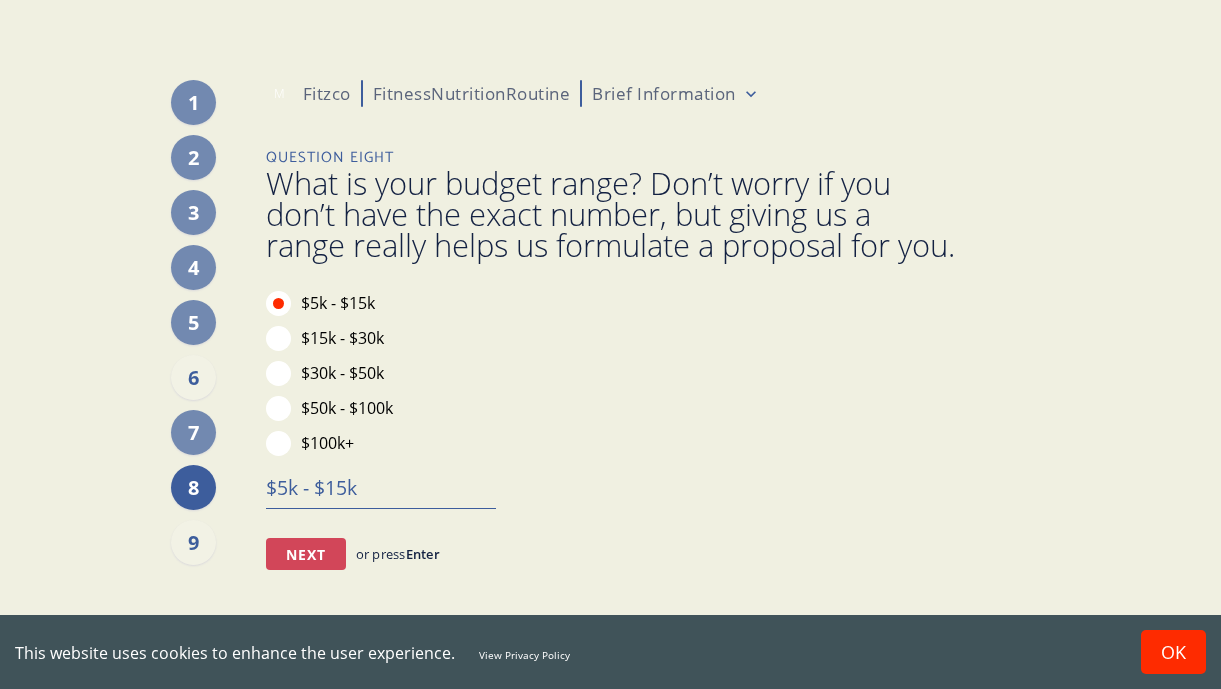 click on "Next" at bounding box center (306, 554) 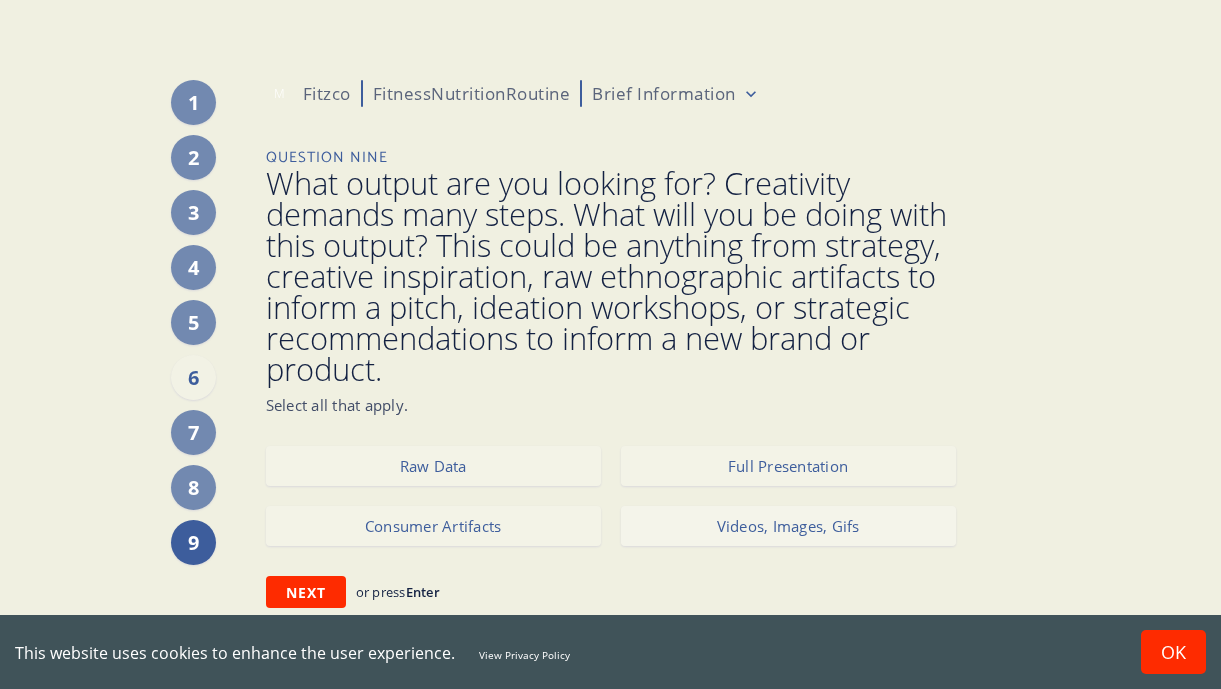 click on "Videos, Images, Gifs" at bounding box center [788, 526] 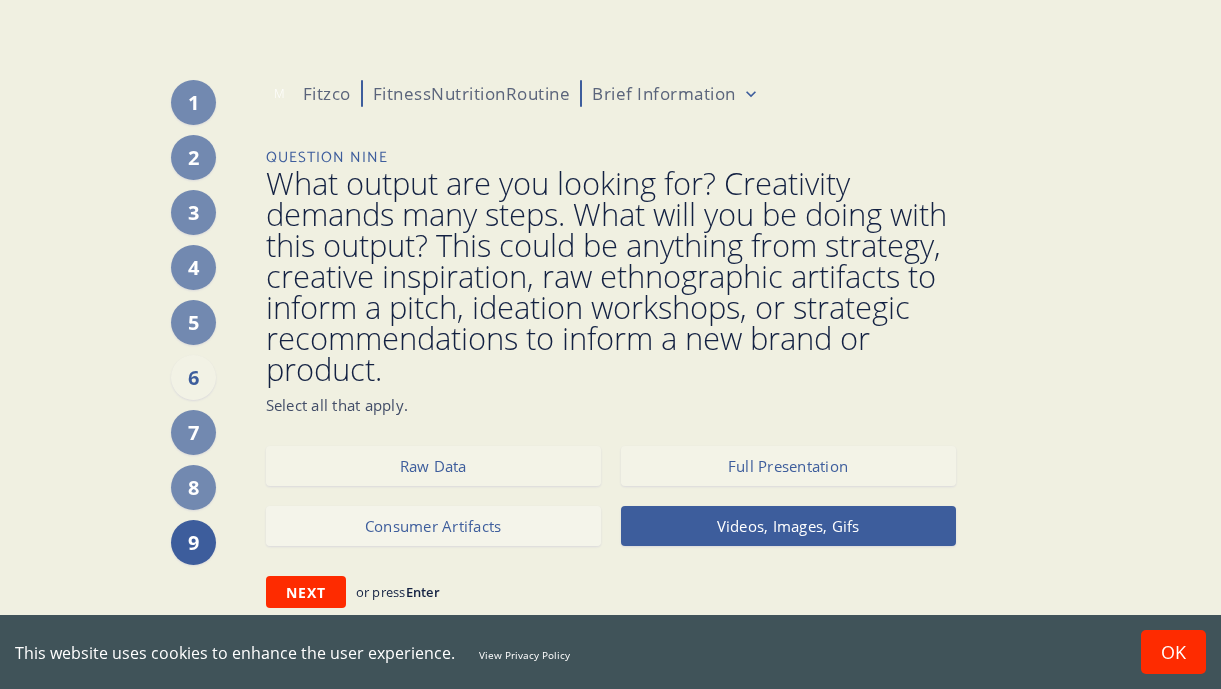 click on "Consumer Artifacts" at bounding box center [433, 526] 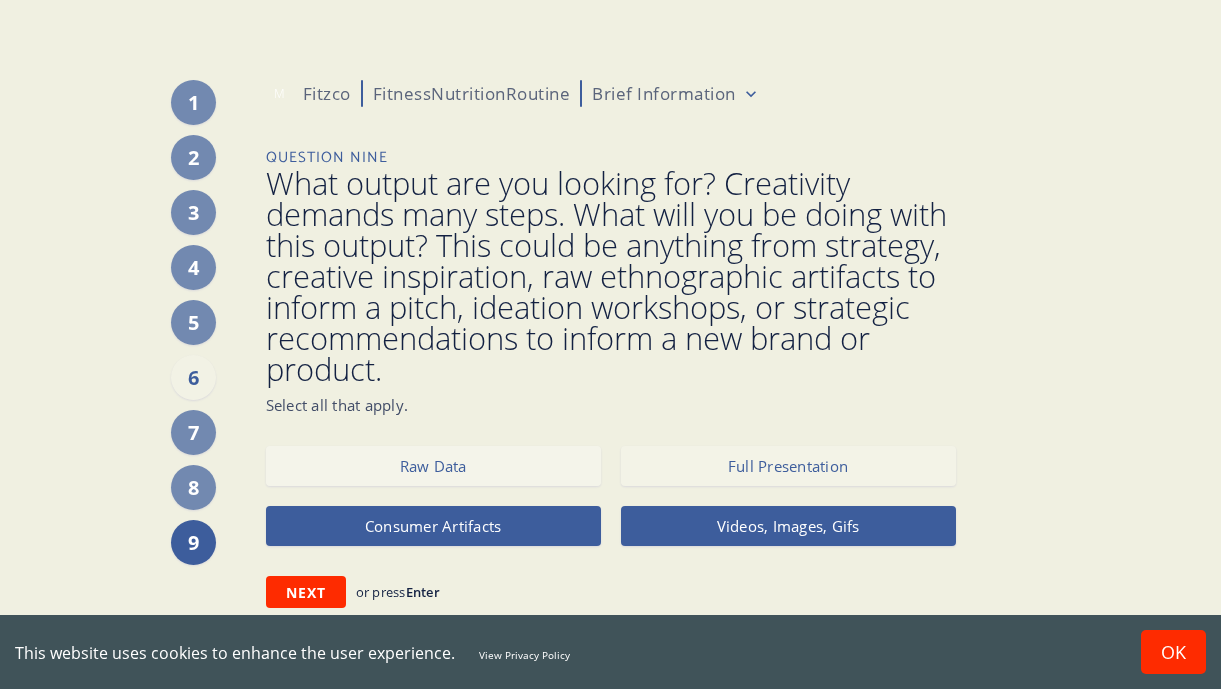 click on "Raw Data" at bounding box center (433, 466) 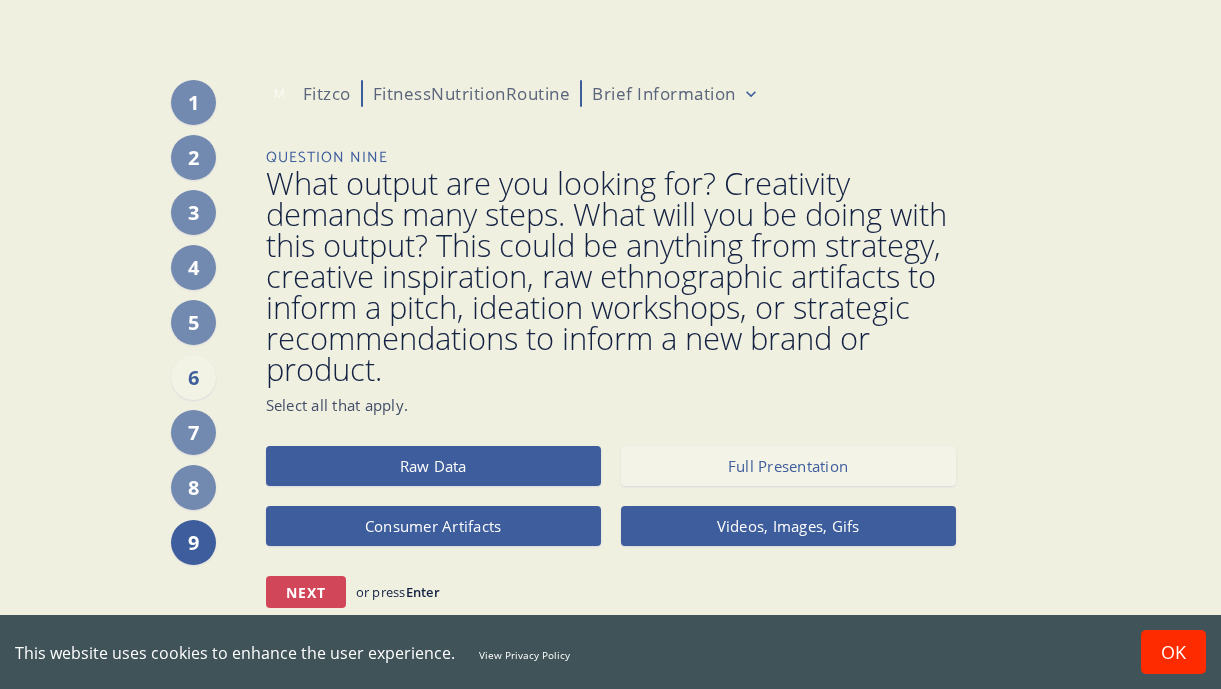 click on "Next" at bounding box center [306, 592] 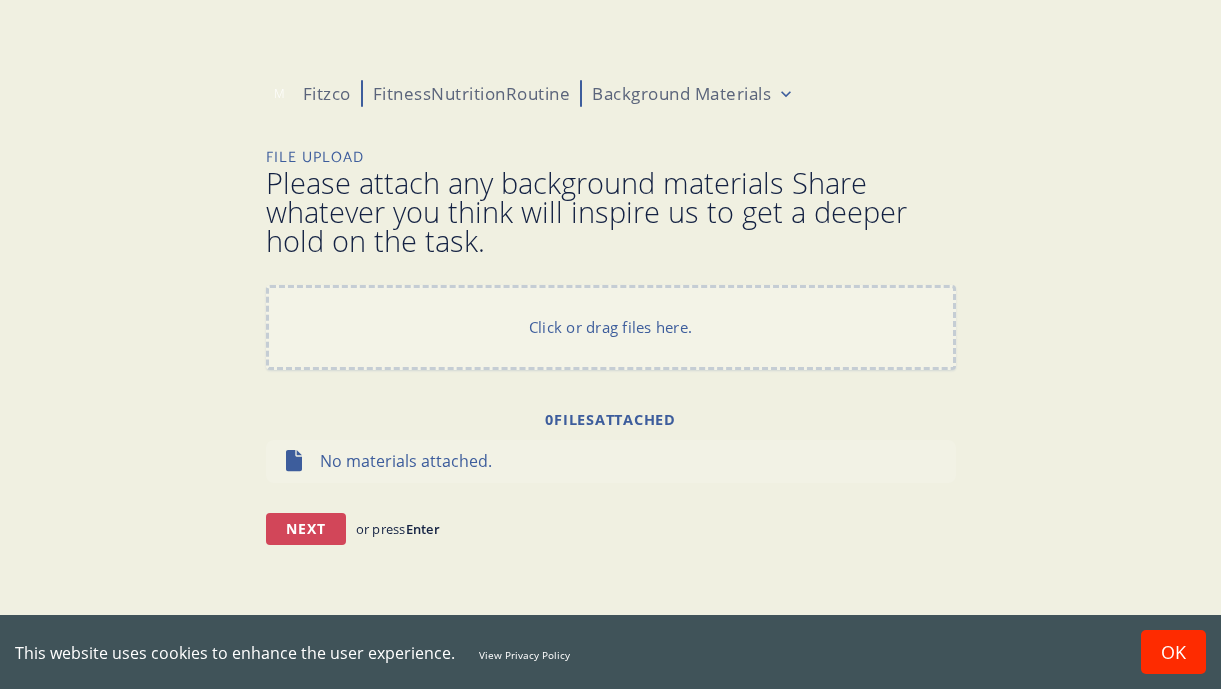 click on "Next" at bounding box center [306, 529] 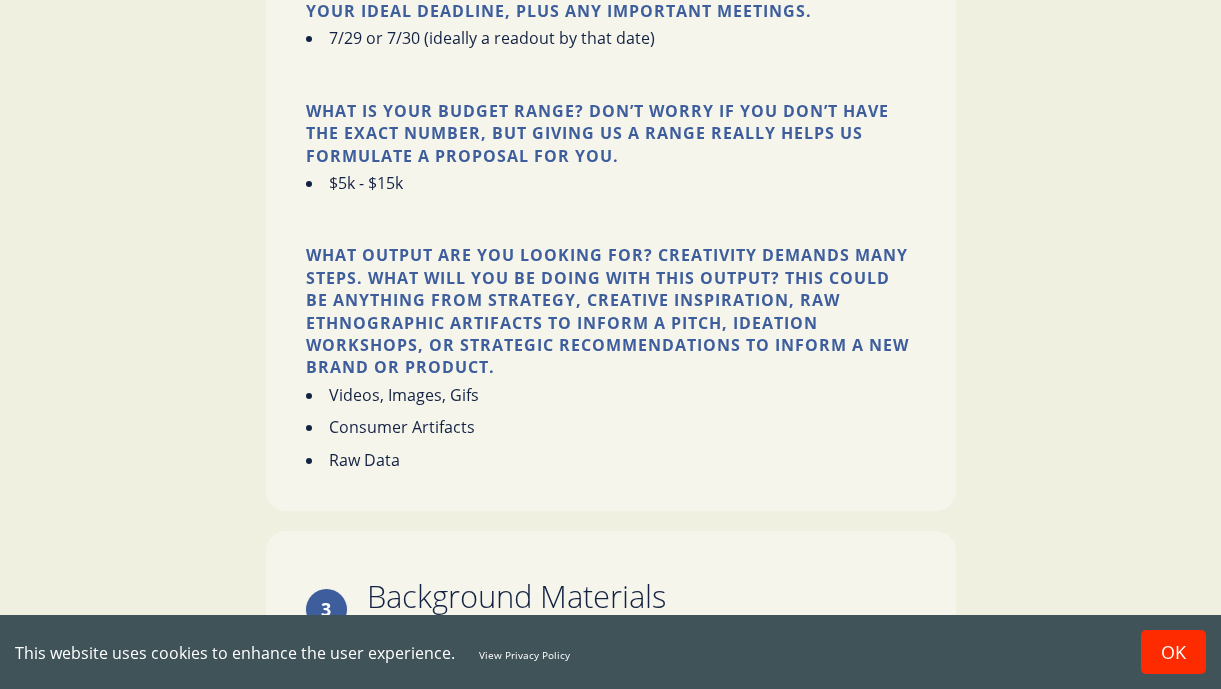 scroll, scrollTop: 2345, scrollLeft: 0, axis: vertical 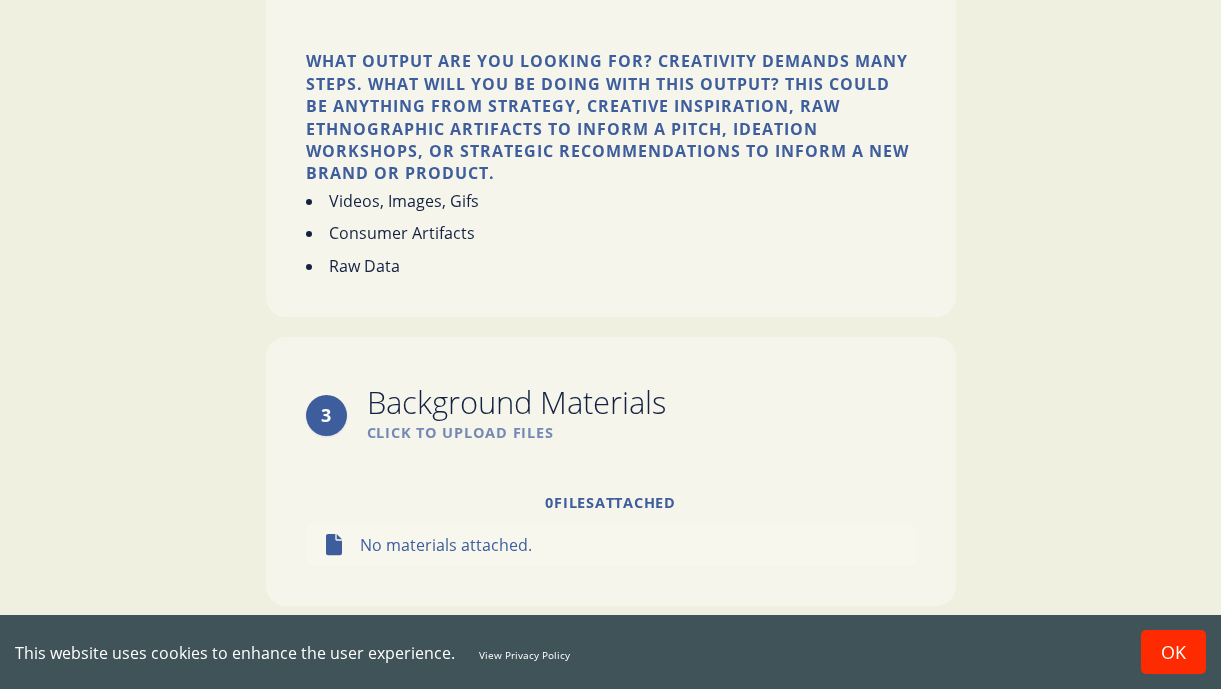 click on "Submit Brief" at bounding box center [611, 640] 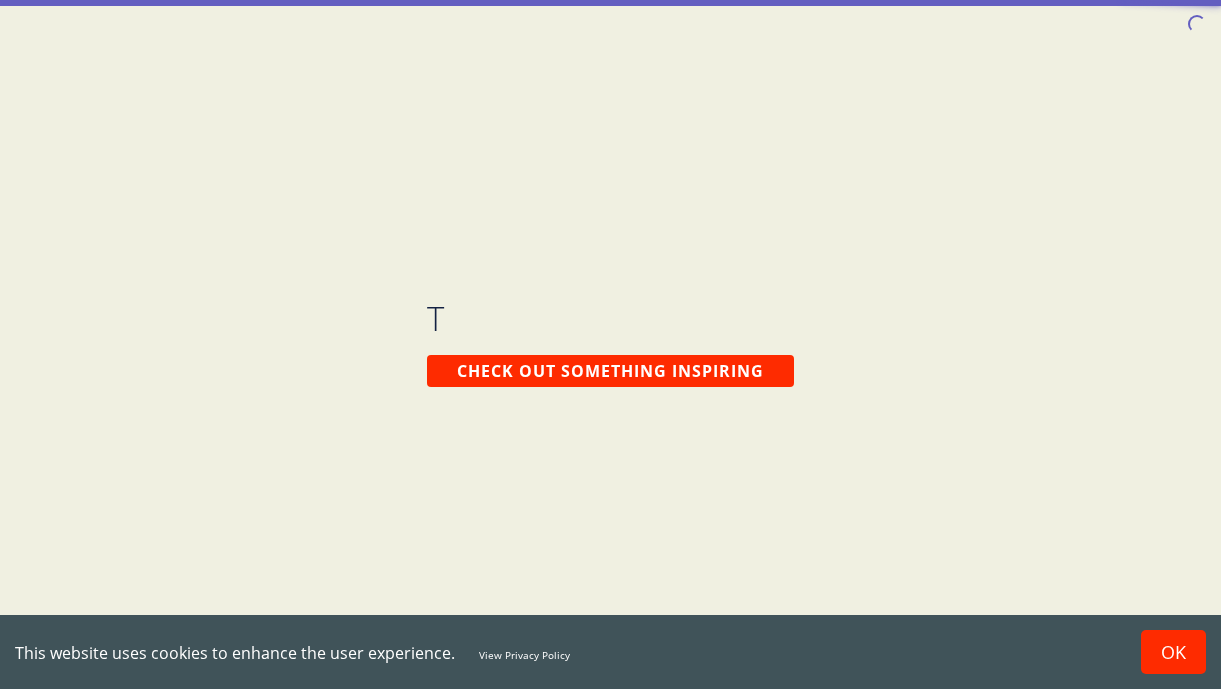 scroll, scrollTop: 0, scrollLeft: 0, axis: both 